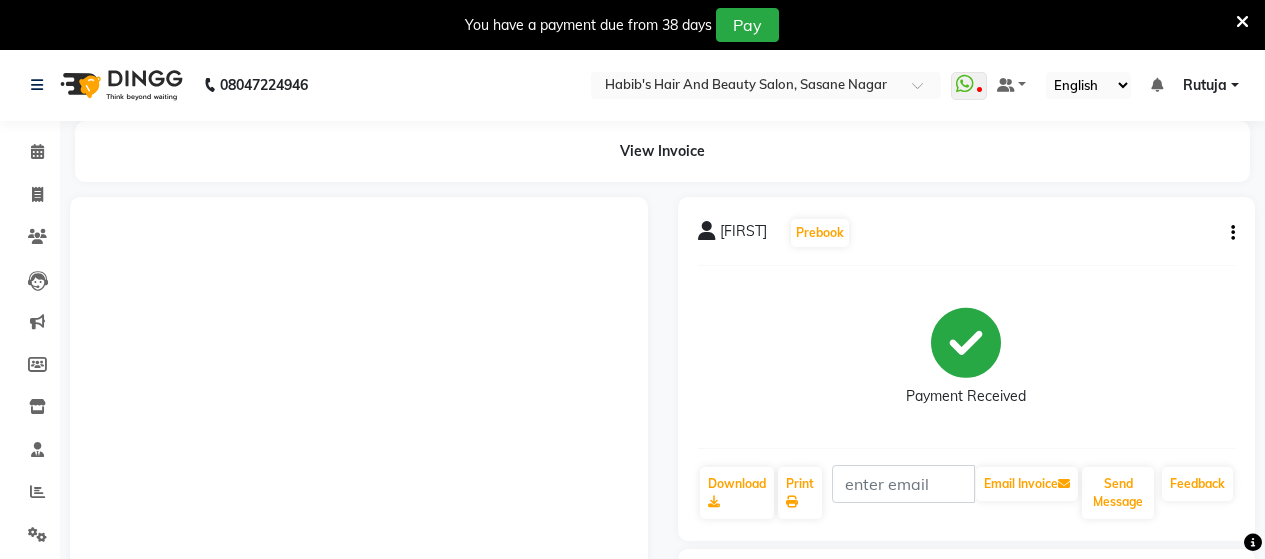 scroll, scrollTop: 330, scrollLeft: 0, axis: vertical 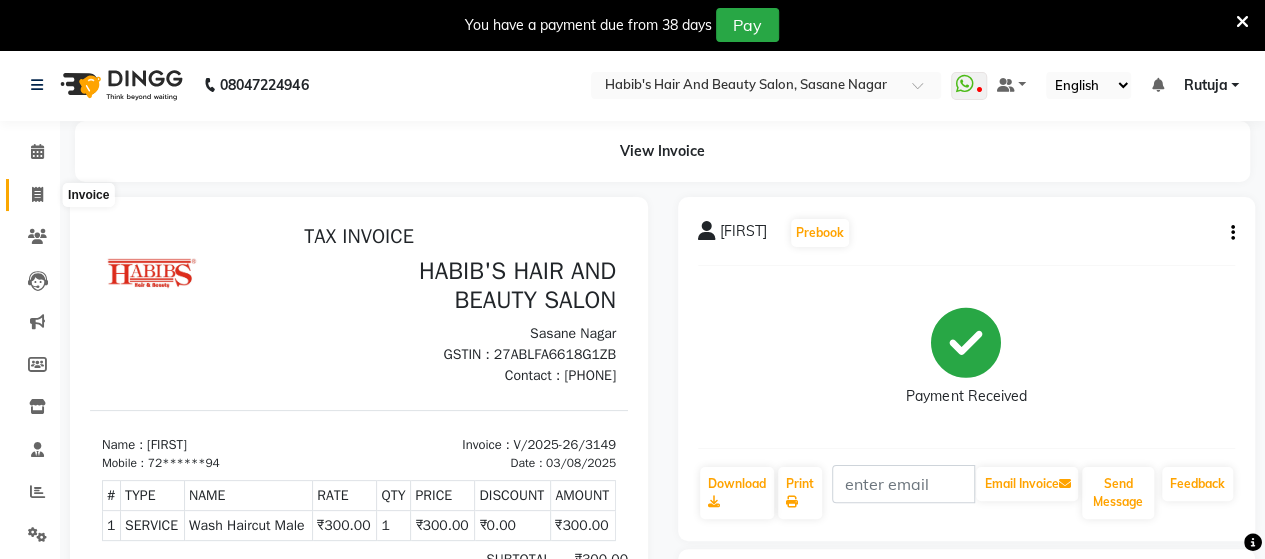 click 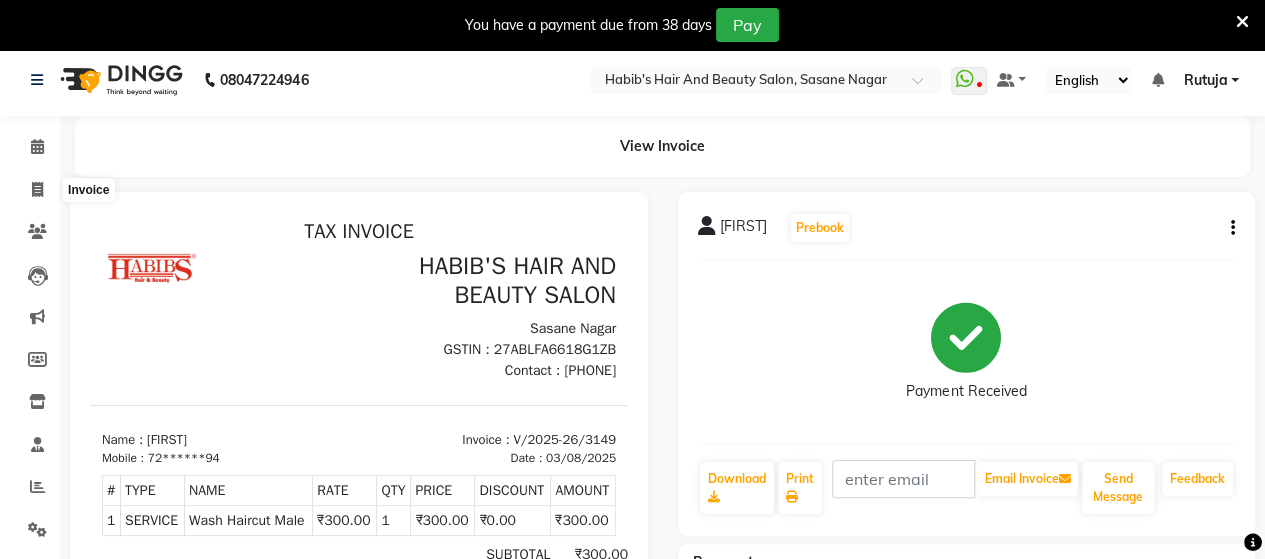 select on "6429" 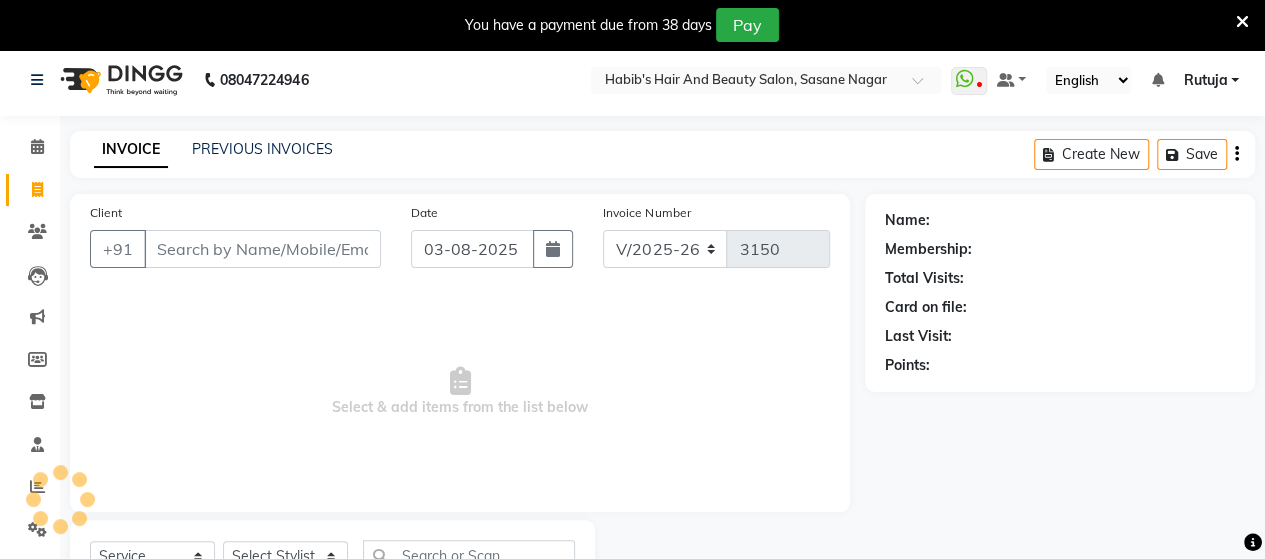 scroll, scrollTop: 90, scrollLeft: 0, axis: vertical 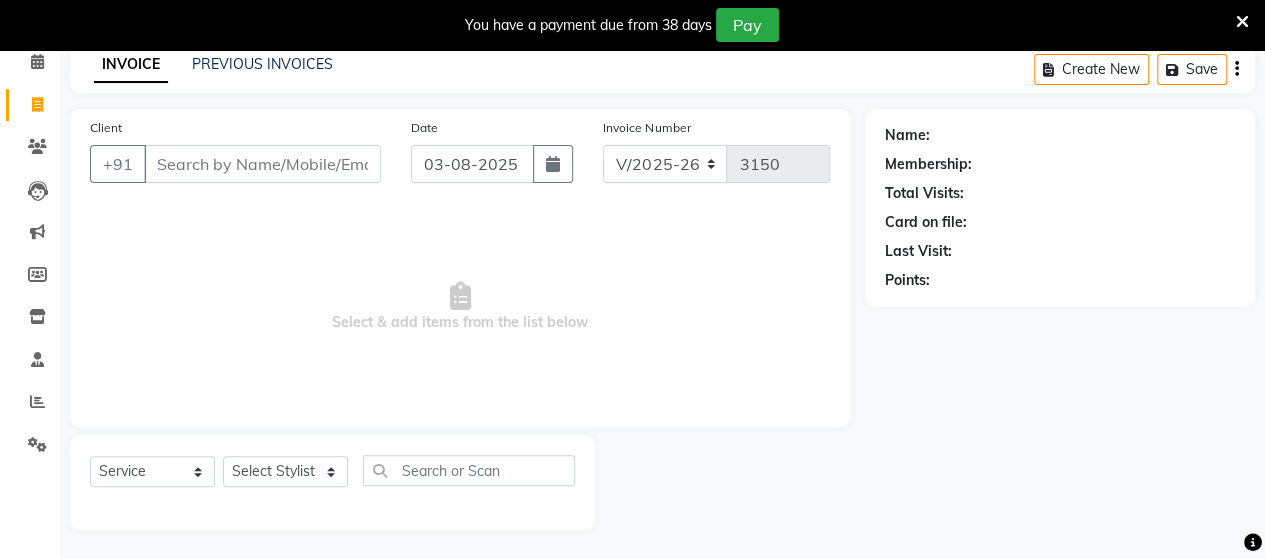 click on "Client" at bounding box center [262, 164] 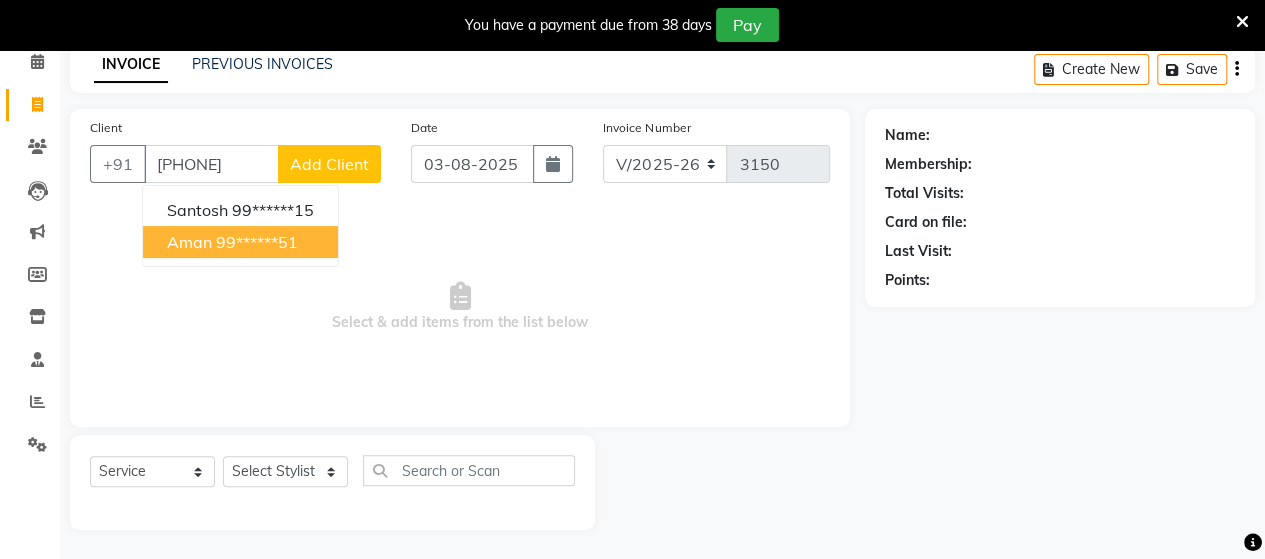 click on "[FIRST] [PHONE]" at bounding box center [240, 242] 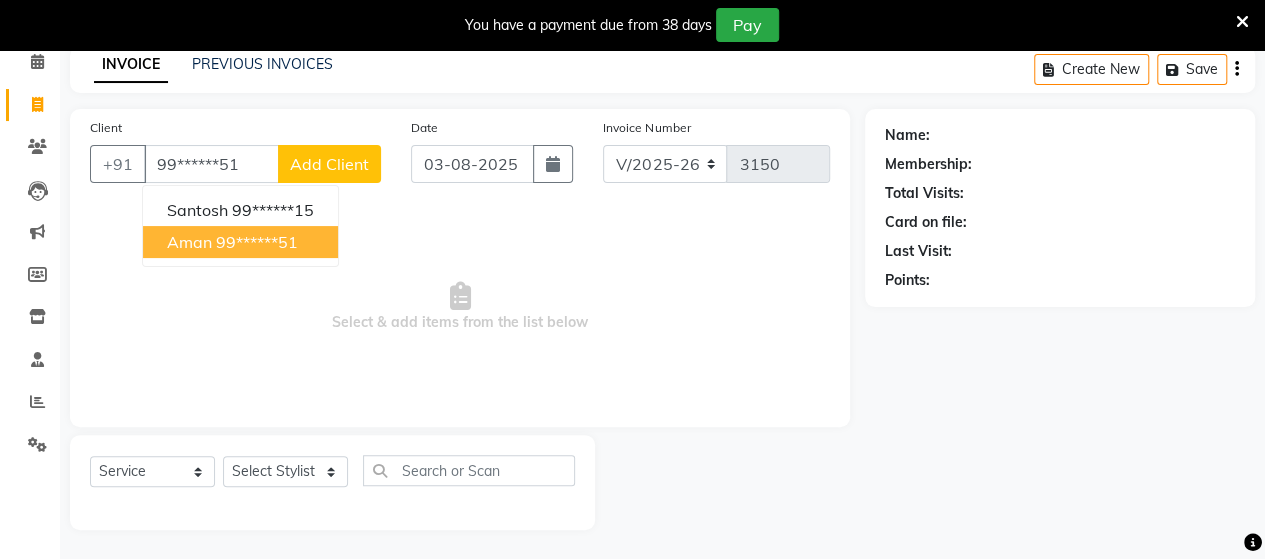 type on "99******51" 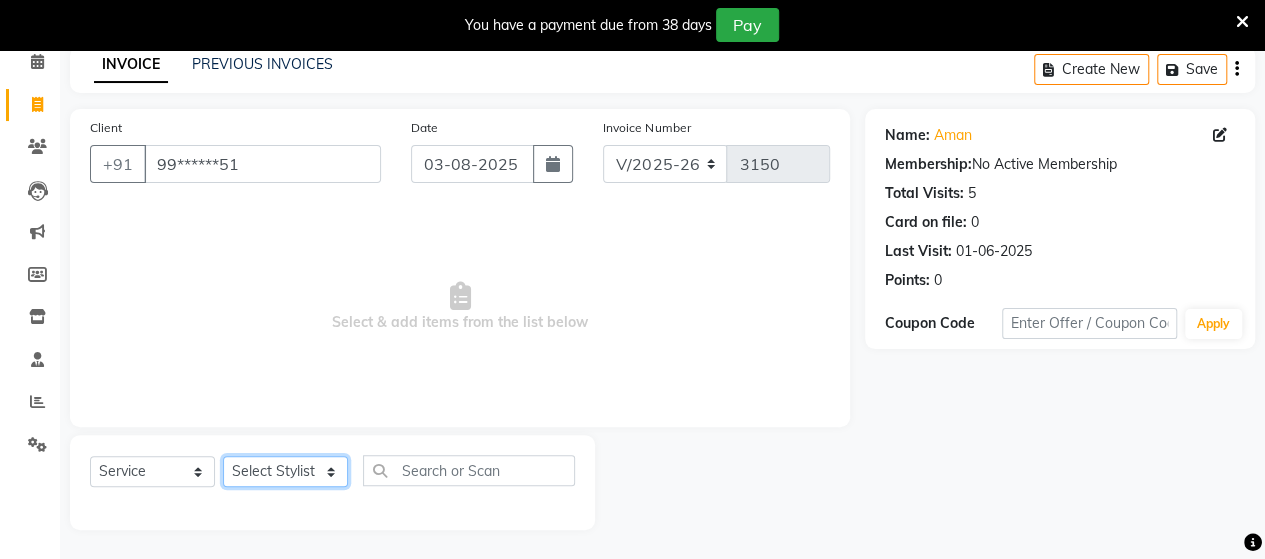 click on "Select Stylist Admin Datta  Jyoti  Krushna  Pratik  RAVI Rohit Rutuja" 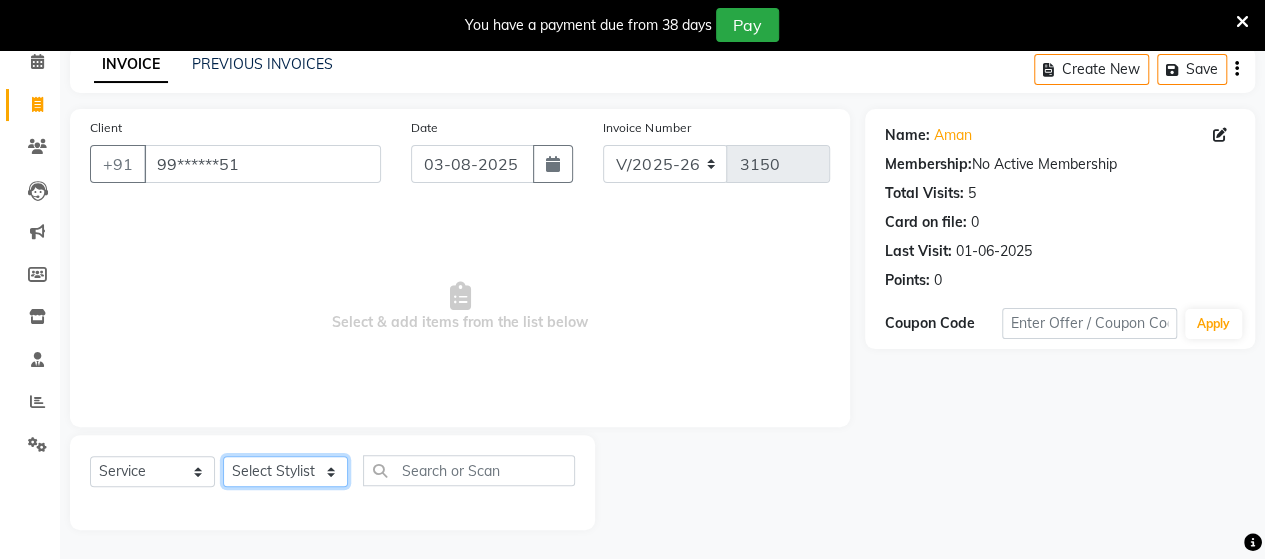 select on "58673" 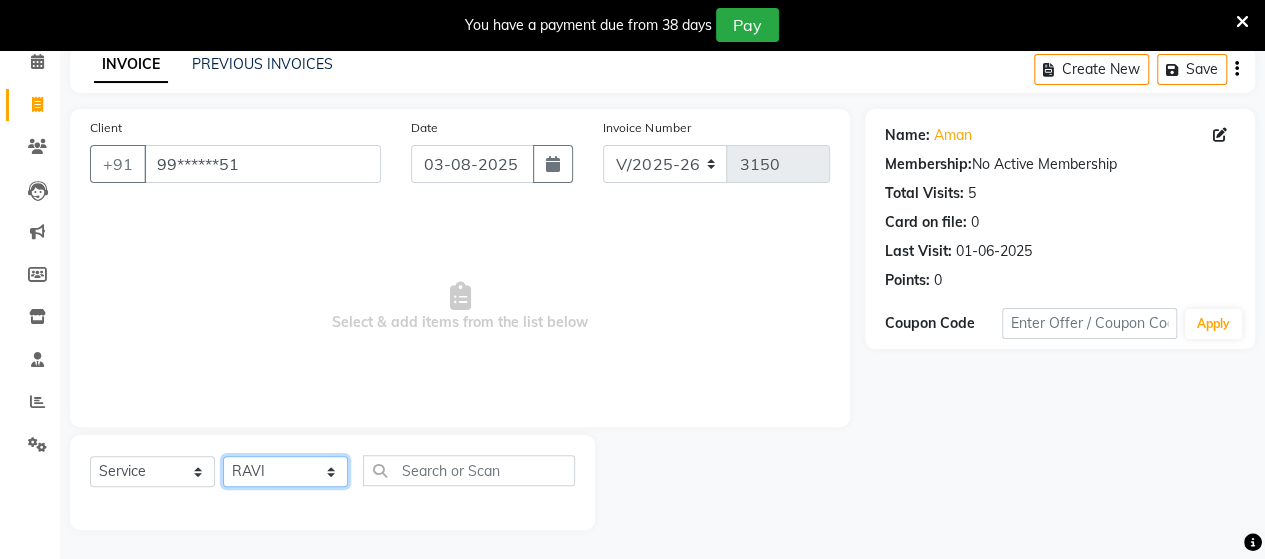 click on "Select Stylist Admin Datta  Jyoti  Krushna  Pratik  RAVI Rohit Rutuja" 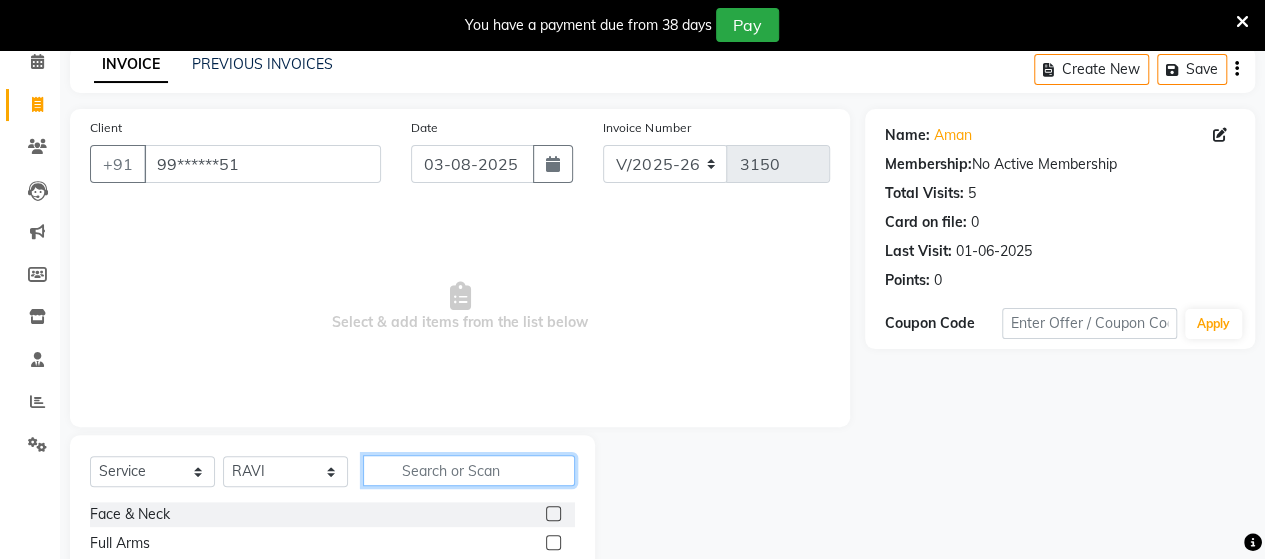 click 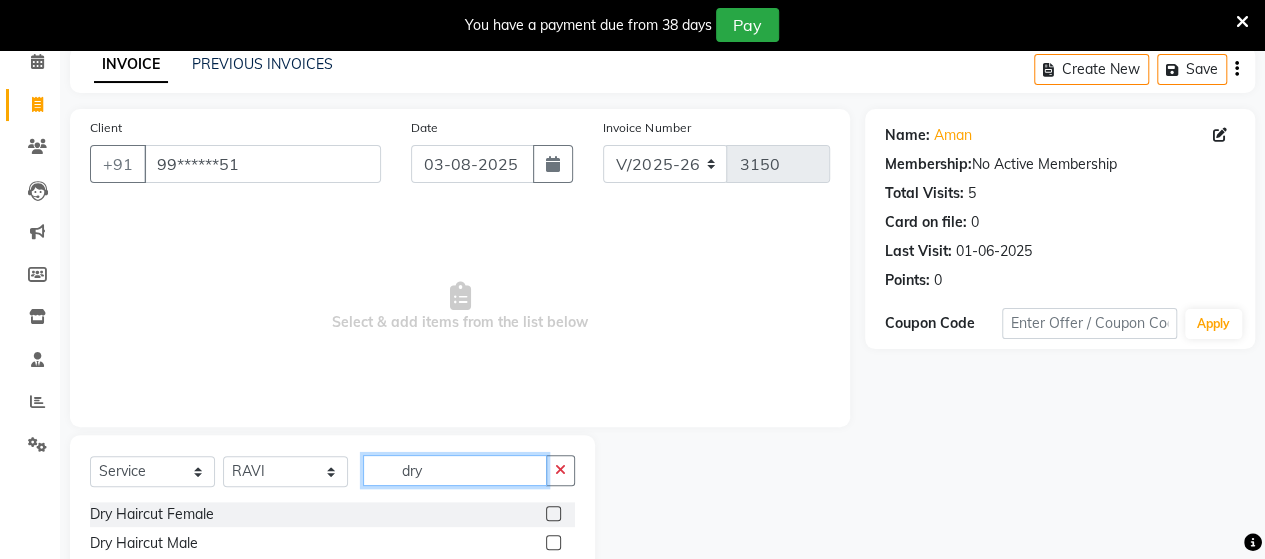 type on "dry" 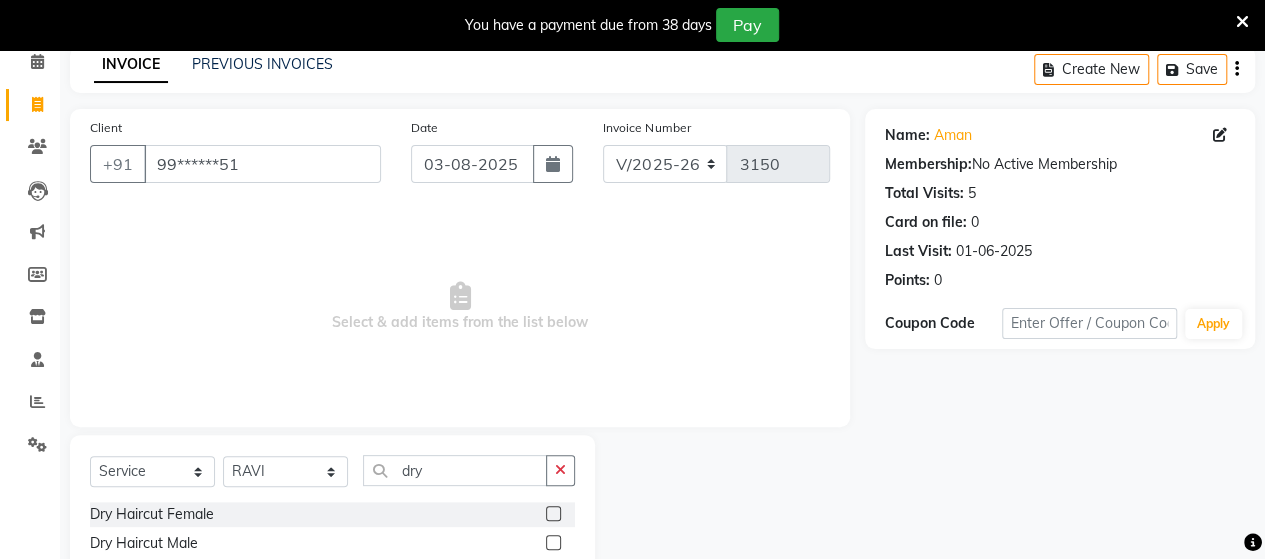 click 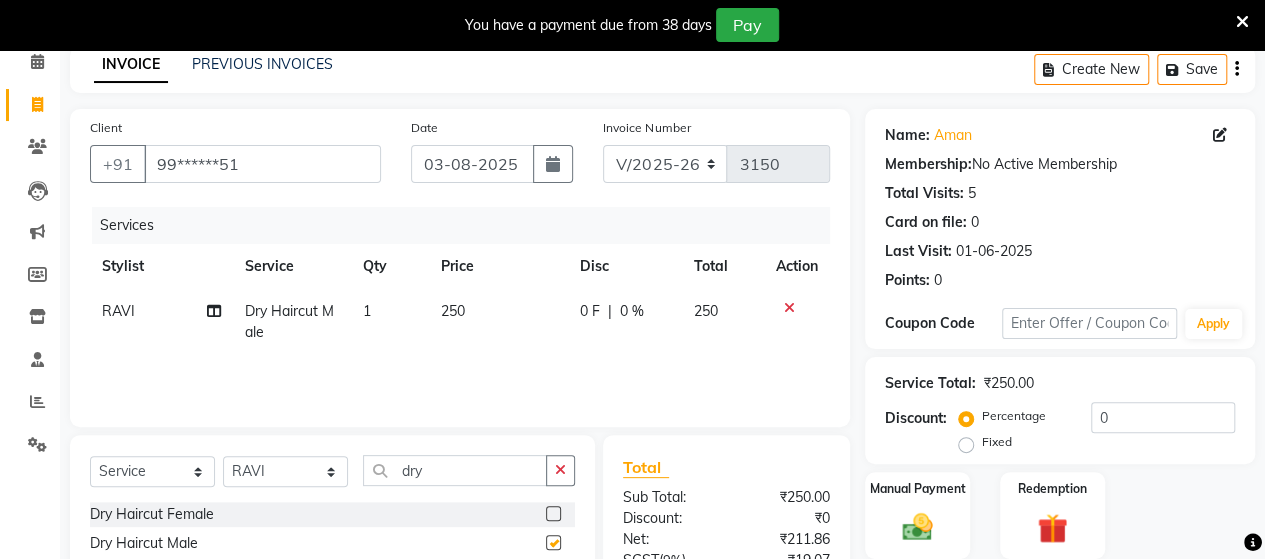 checkbox on "false" 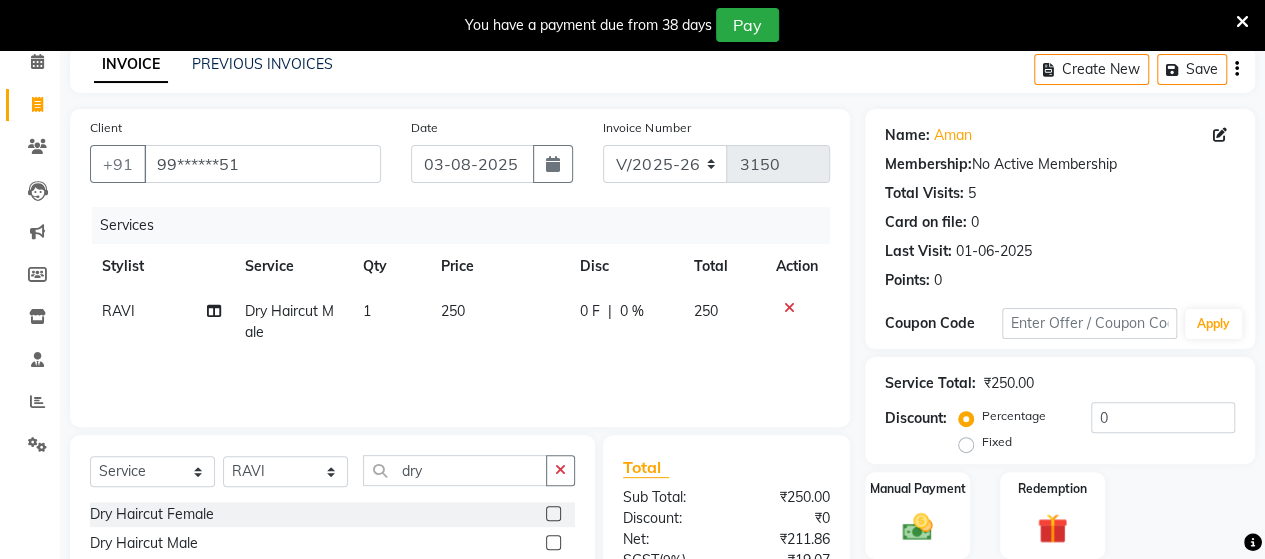 click on "Select  Service  Product  Membership  Package Voucher Prepaid Gift Card  Select Stylist Admin Datta  Jyoti  Krushna  Pratik  RAVI Rohit Rutuja  dry" 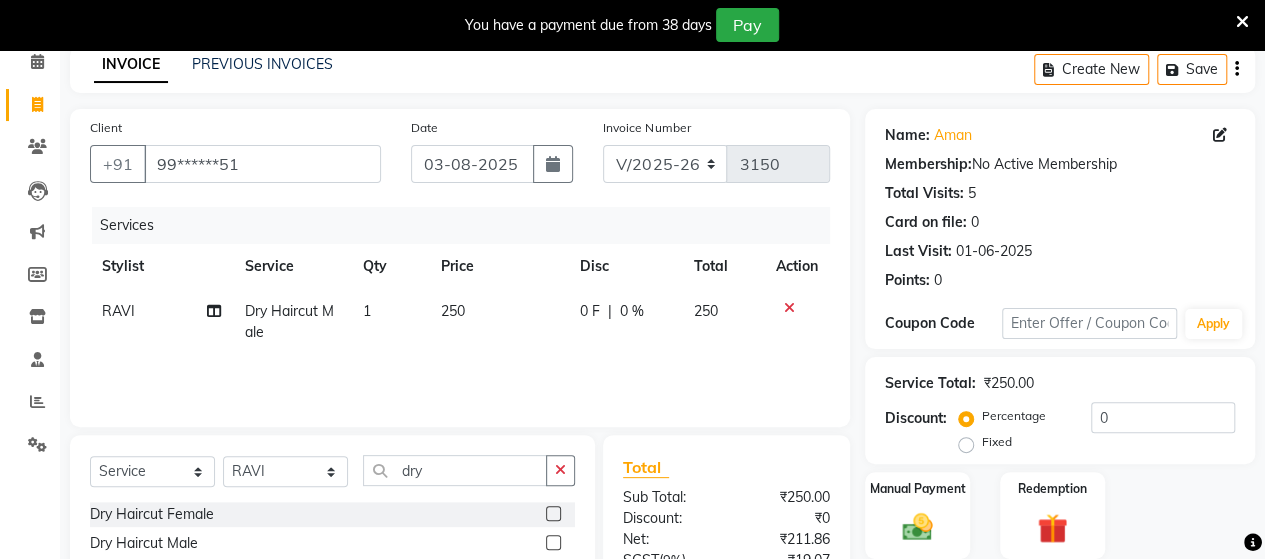 click on "Select  Service  Product  Membership  Package Voucher Prepaid Gift Card  Select Stylist Admin Datta  Jyoti  Krushna  Pratik  RAVI Rohit Rutuja  dry" 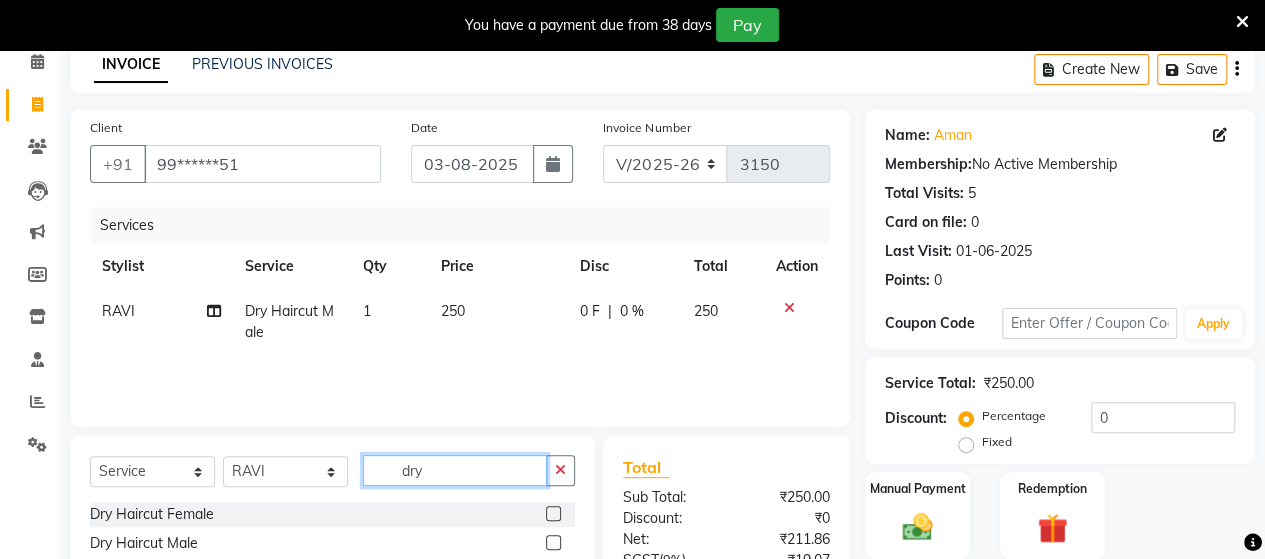 click on "dry" 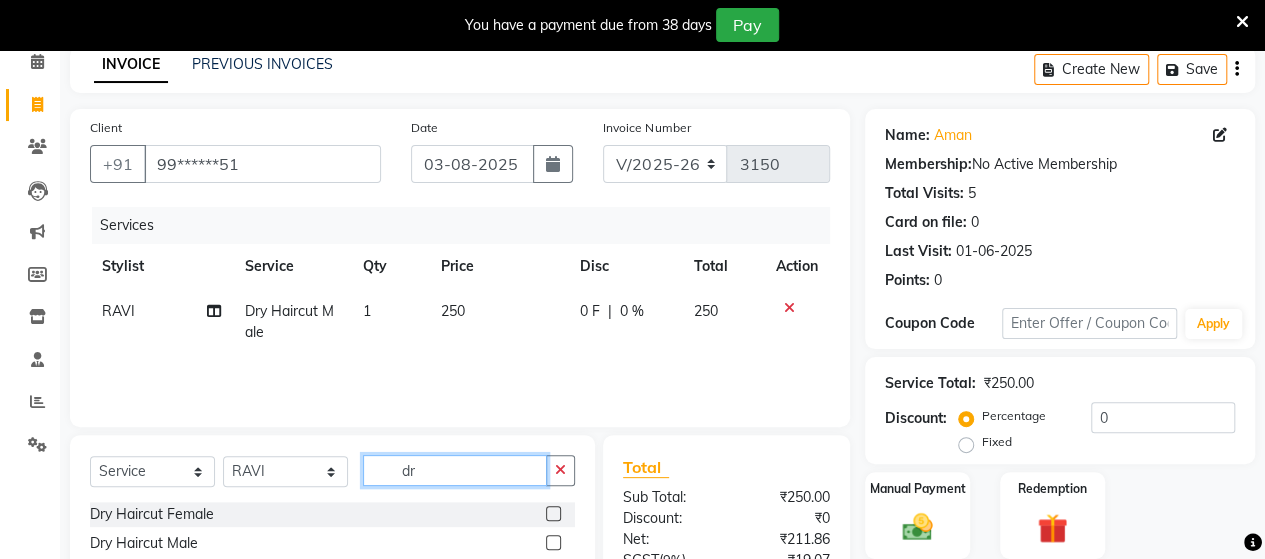 type on "d" 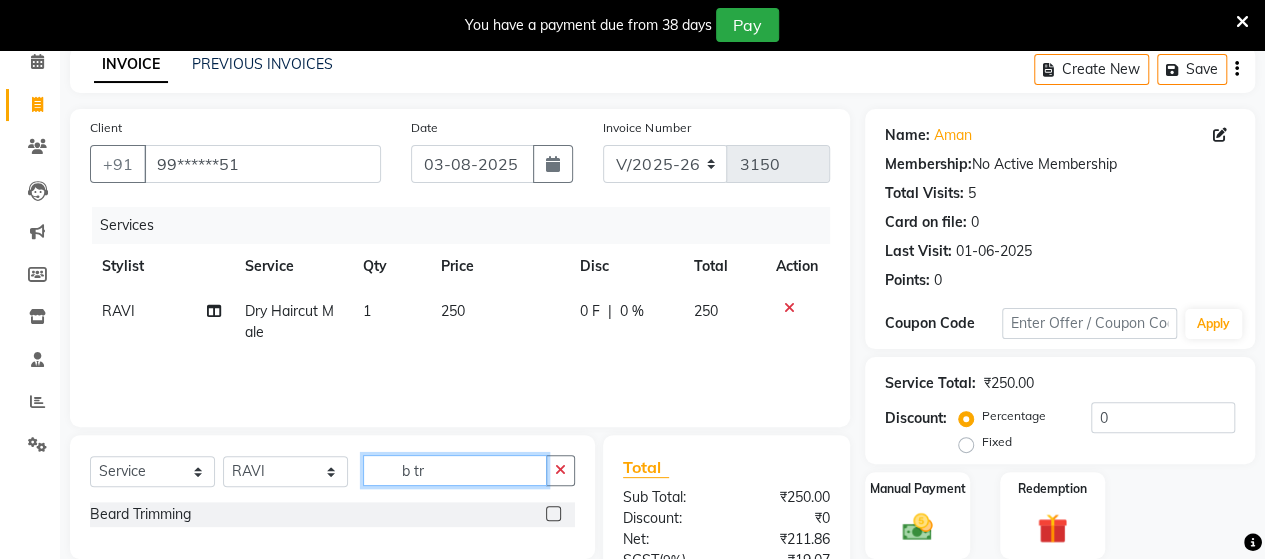 type on "b tr" 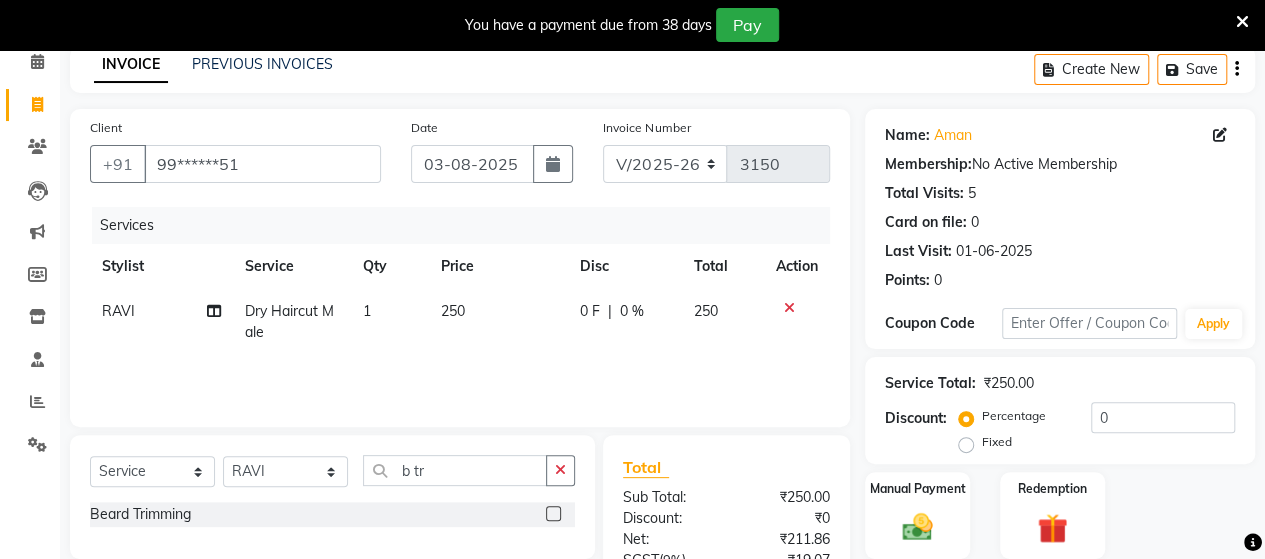 click 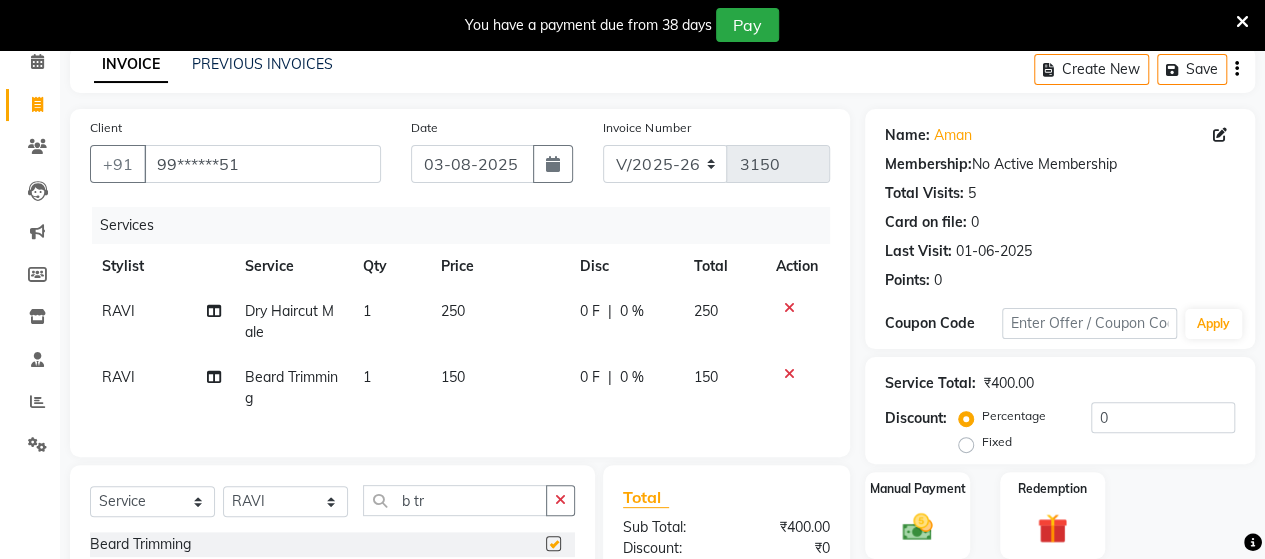 checkbox on "false" 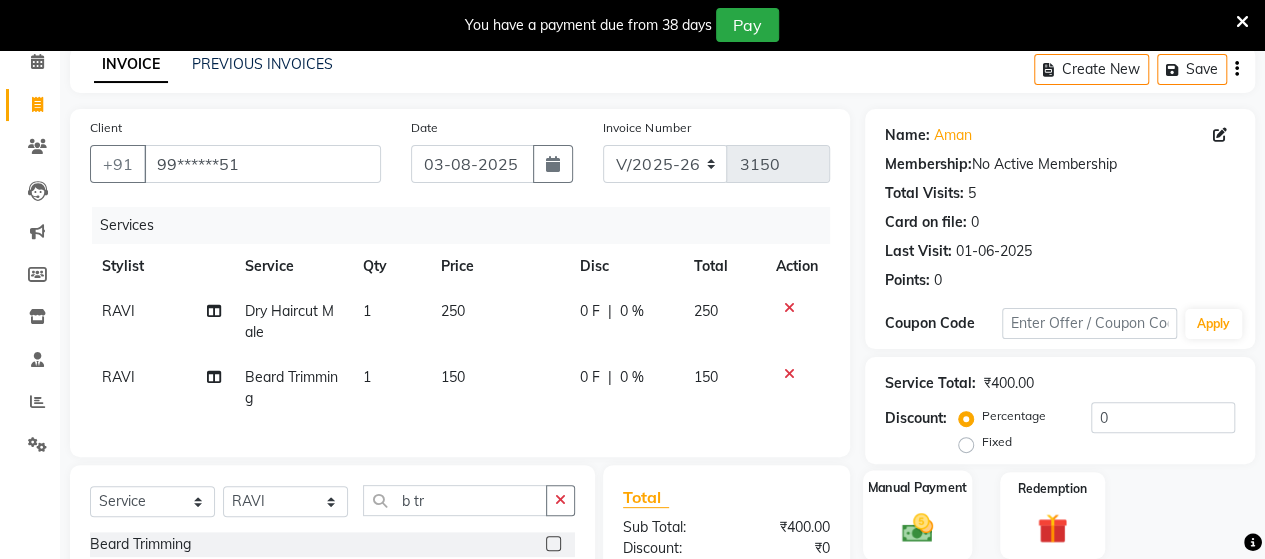 click on "Manual Payment" 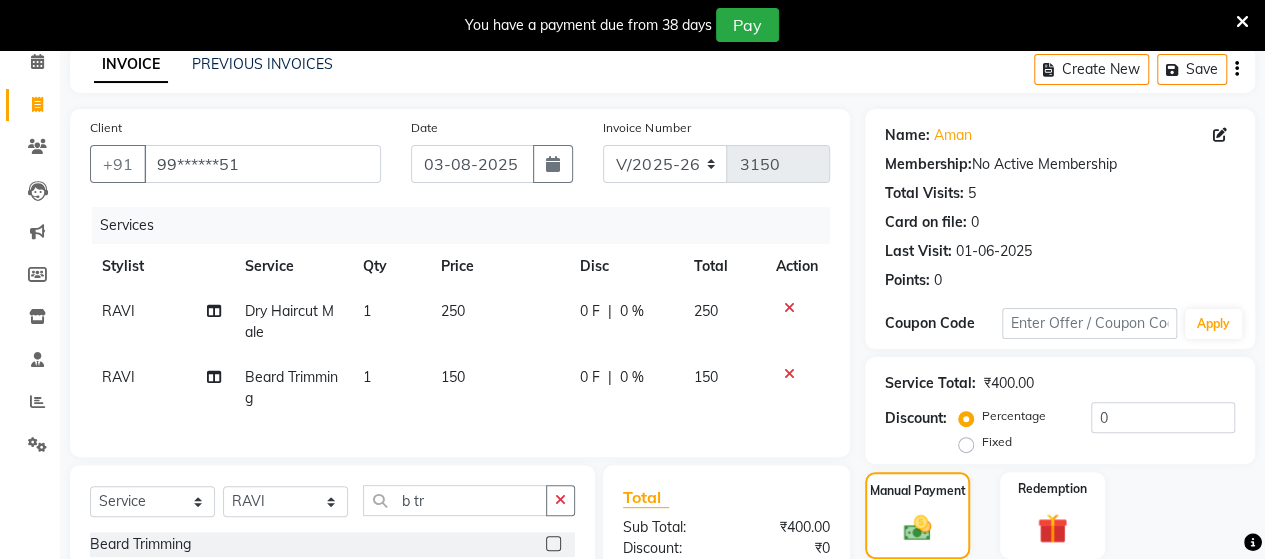 scroll, scrollTop: 334, scrollLeft: 0, axis: vertical 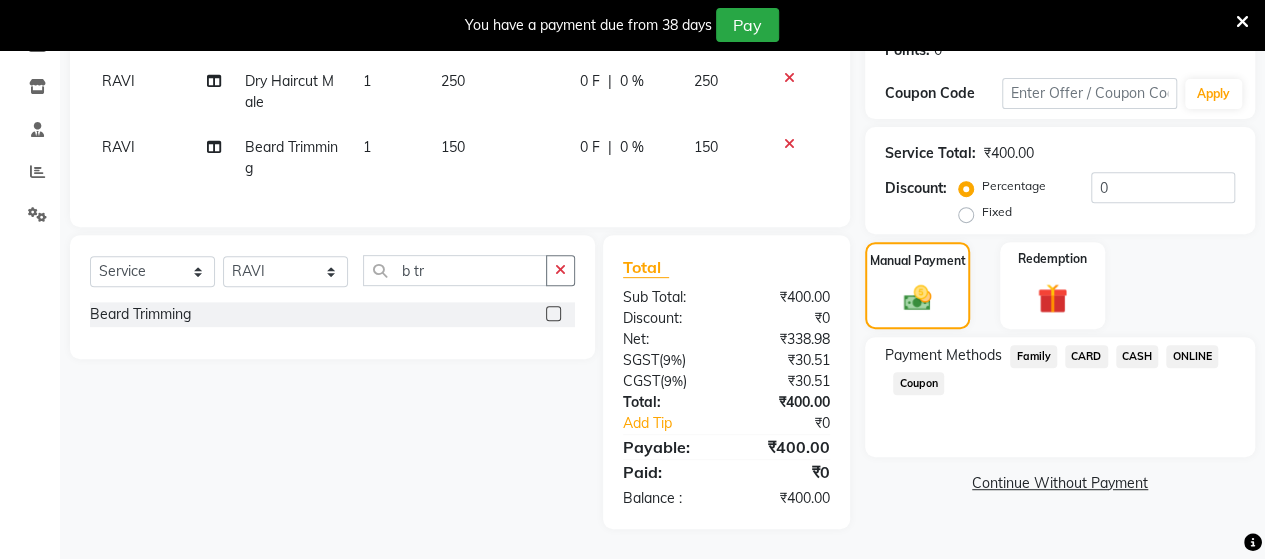click on "ONLINE" 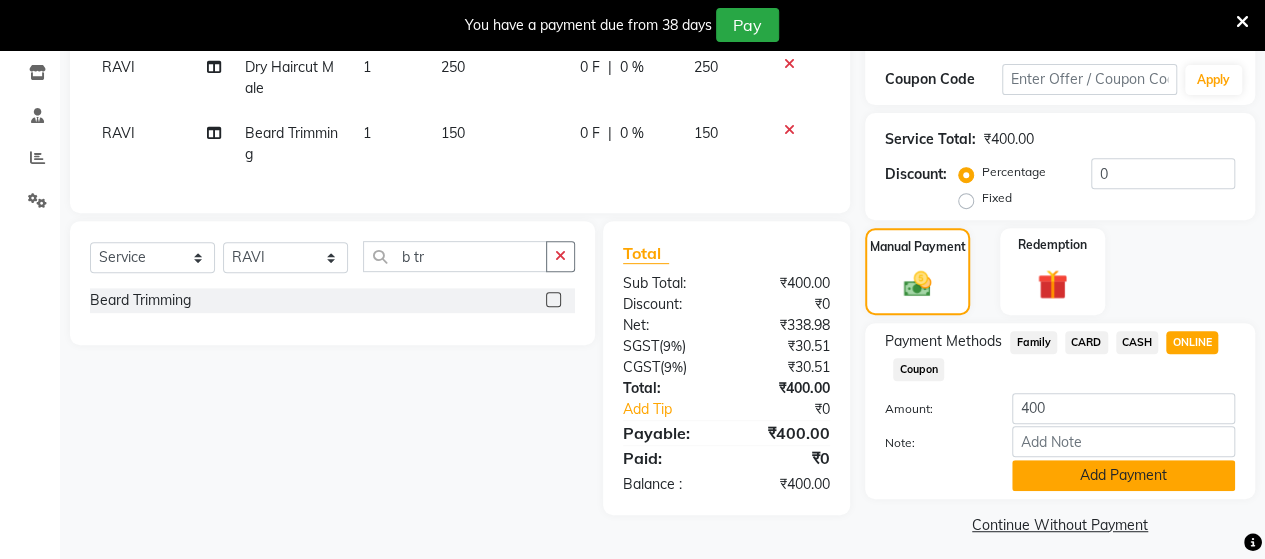 click on "Add Payment" 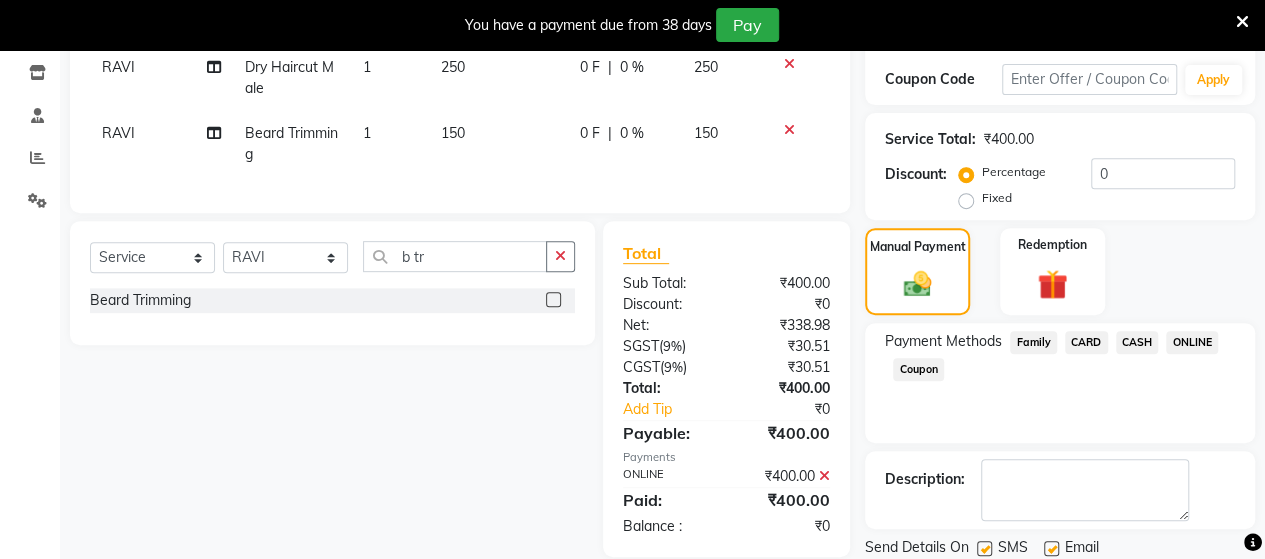 scroll, scrollTop: 400, scrollLeft: 0, axis: vertical 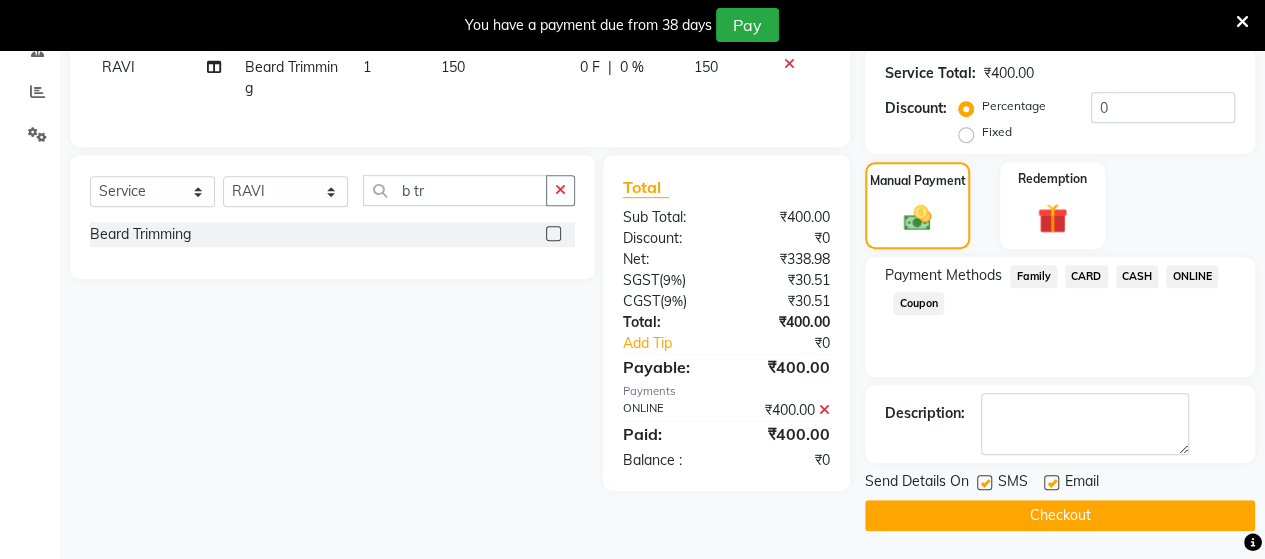 click on "Checkout" 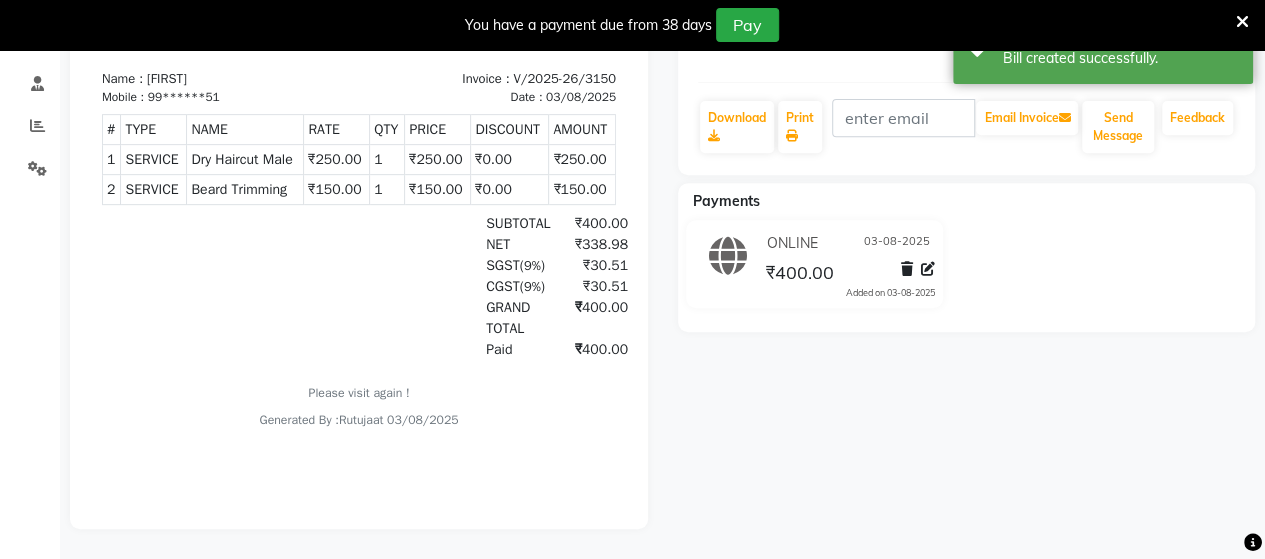 scroll, scrollTop: 0, scrollLeft: 0, axis: both 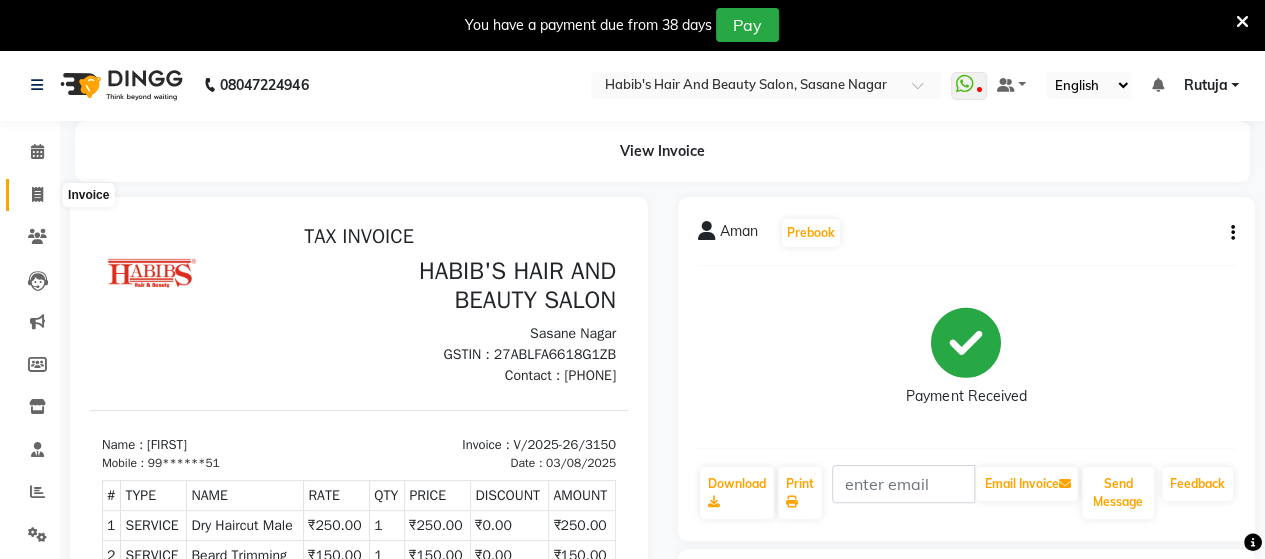 click 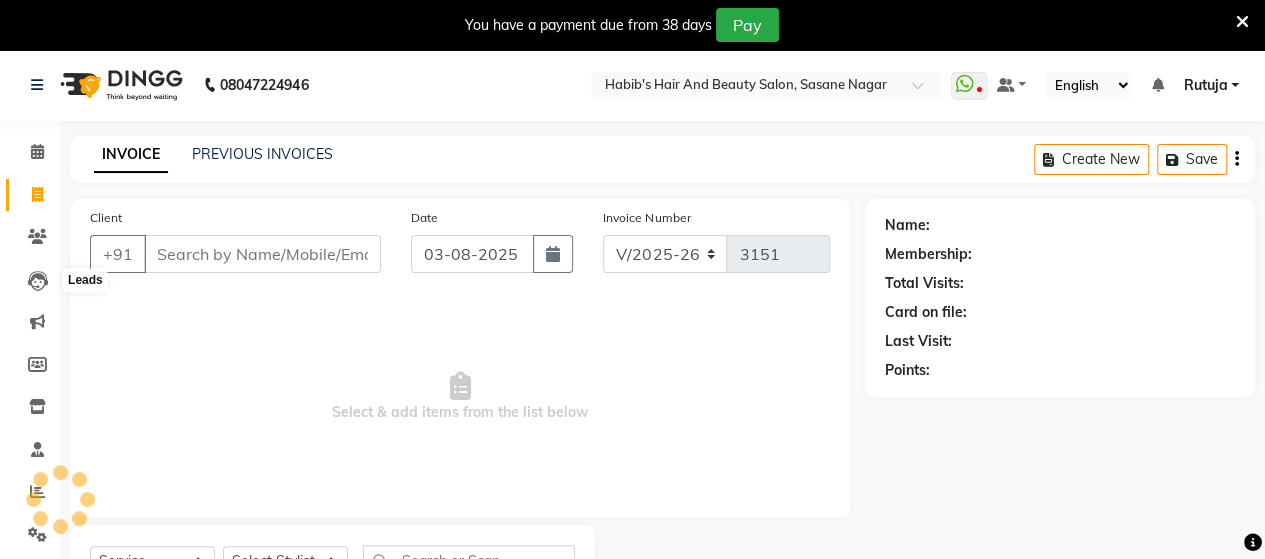 scroll, scrollTop: 90, scrollLeft: 0, axis: vertical 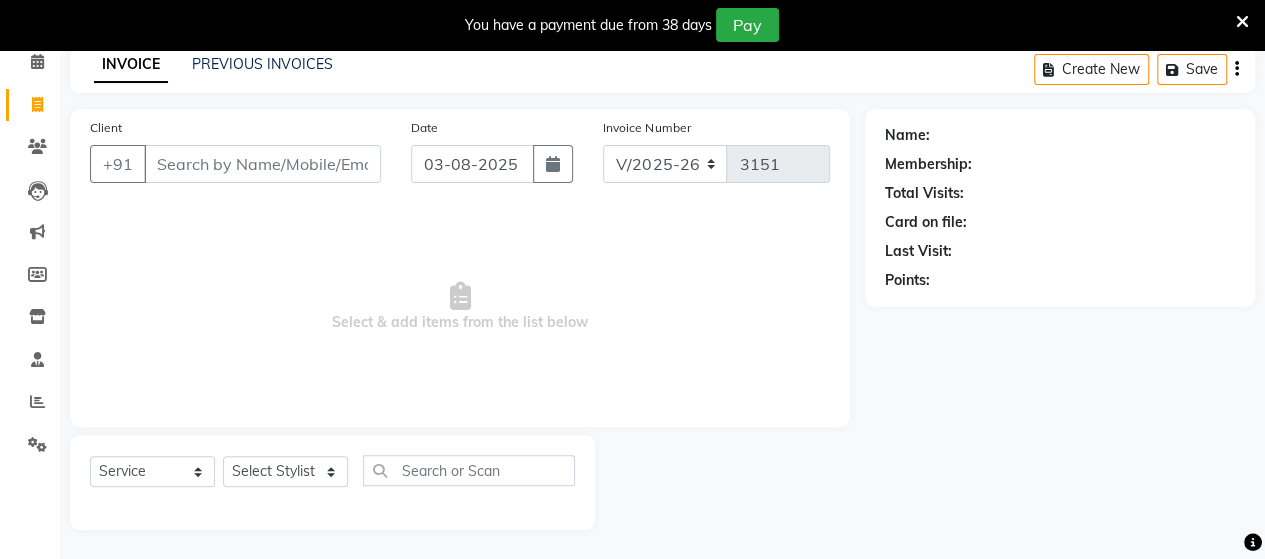 click on "Client" at bounding box center (262, 164) 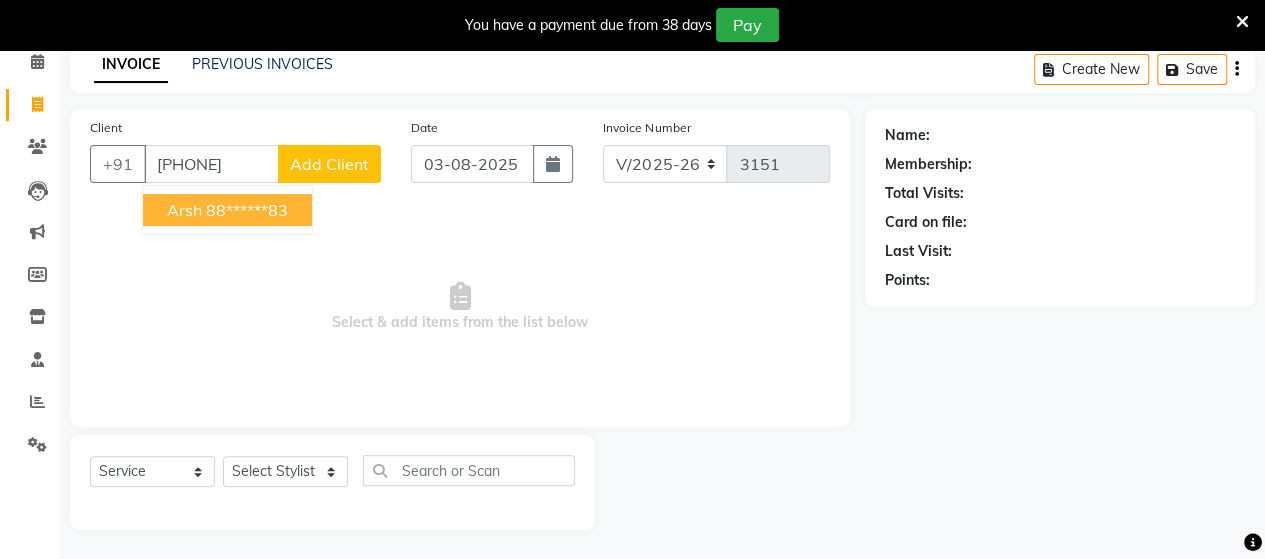 click on "88******83" at bounding box center [247, 210] 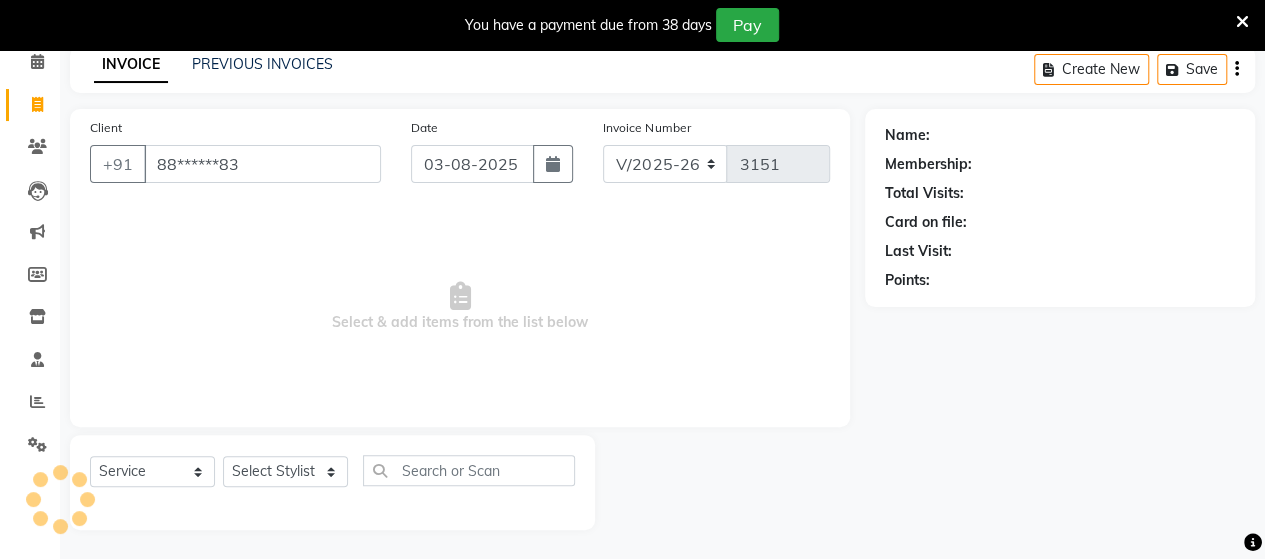 type on "88******83" 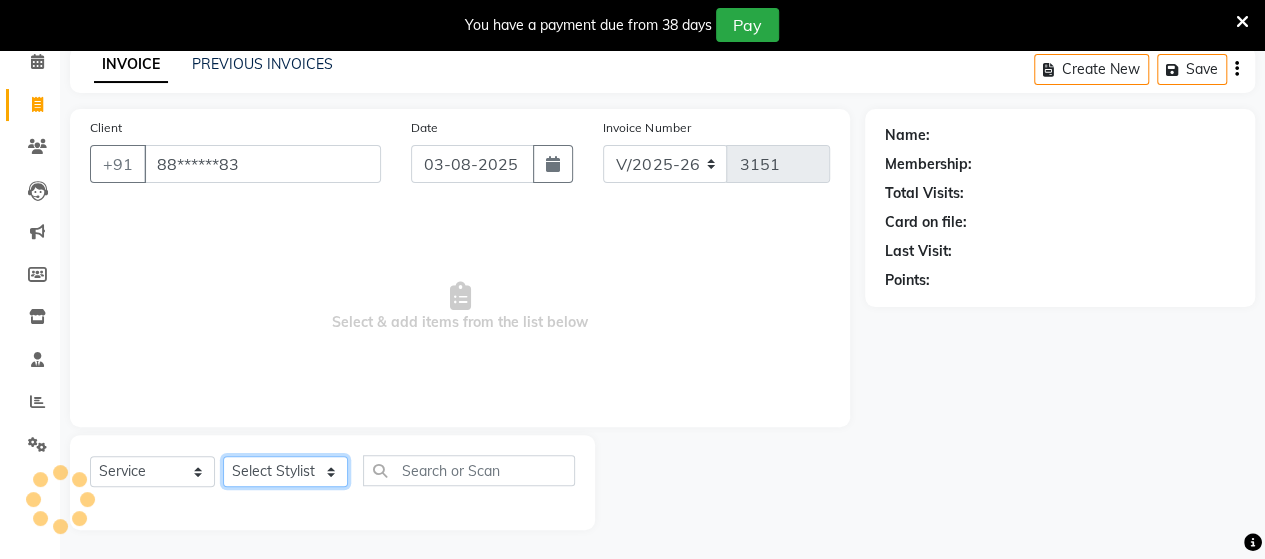 click on "Select Stylist Admin Datta  Jyoti  Krushna  Pratik  RAVI Rohit Rutuja" 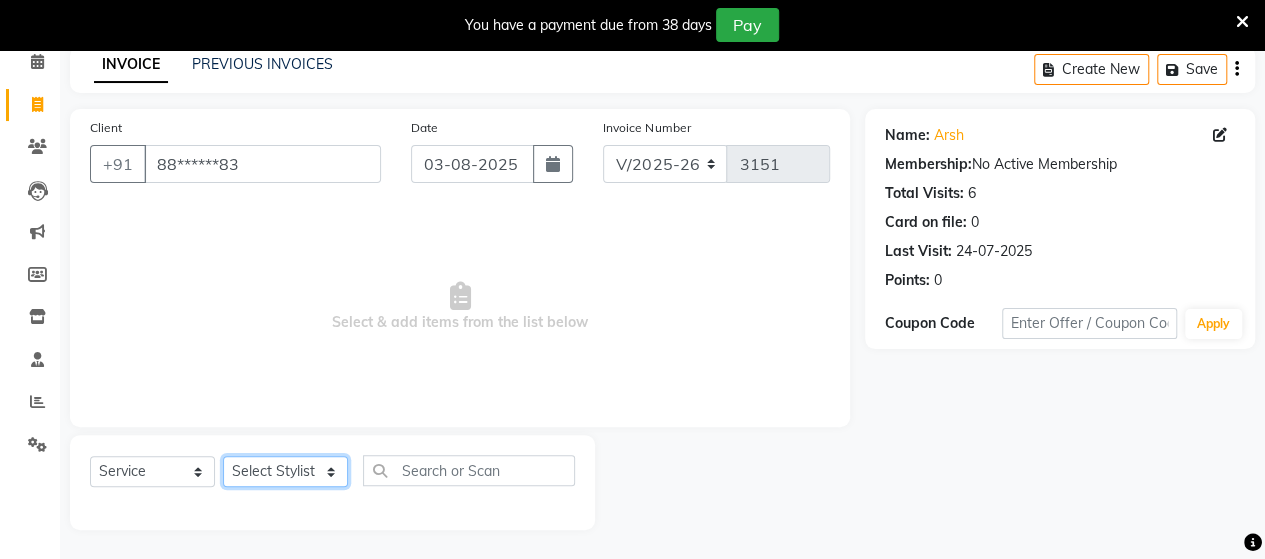 select on "48829" 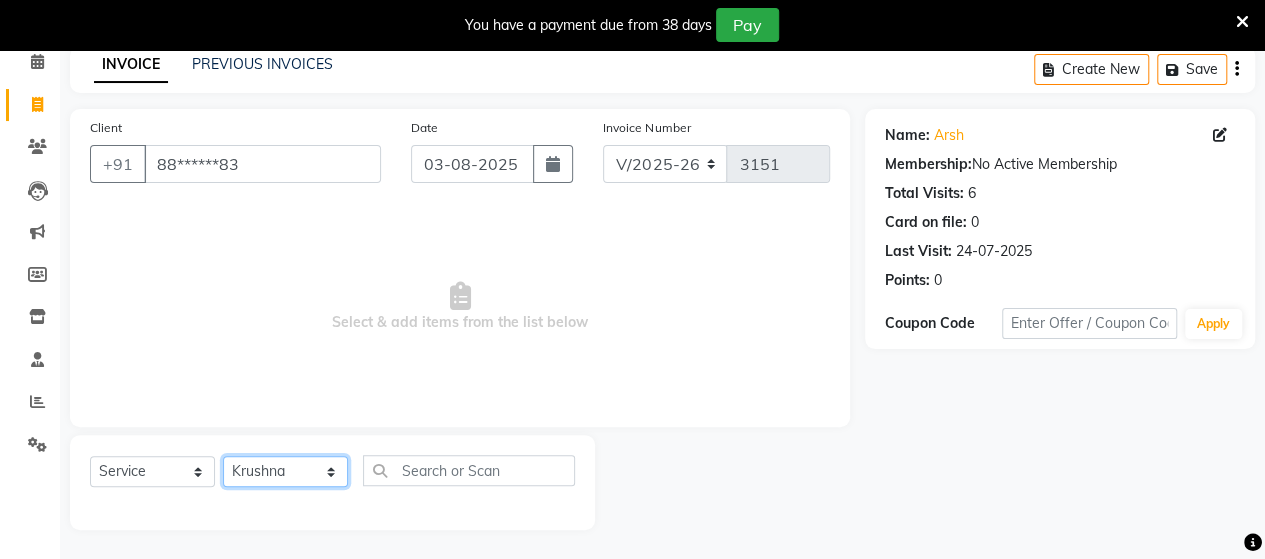 click on "Select Stylist Admin Datta  Jyoti  Krushna  Pratik  RAVI Rohit Rutuja" 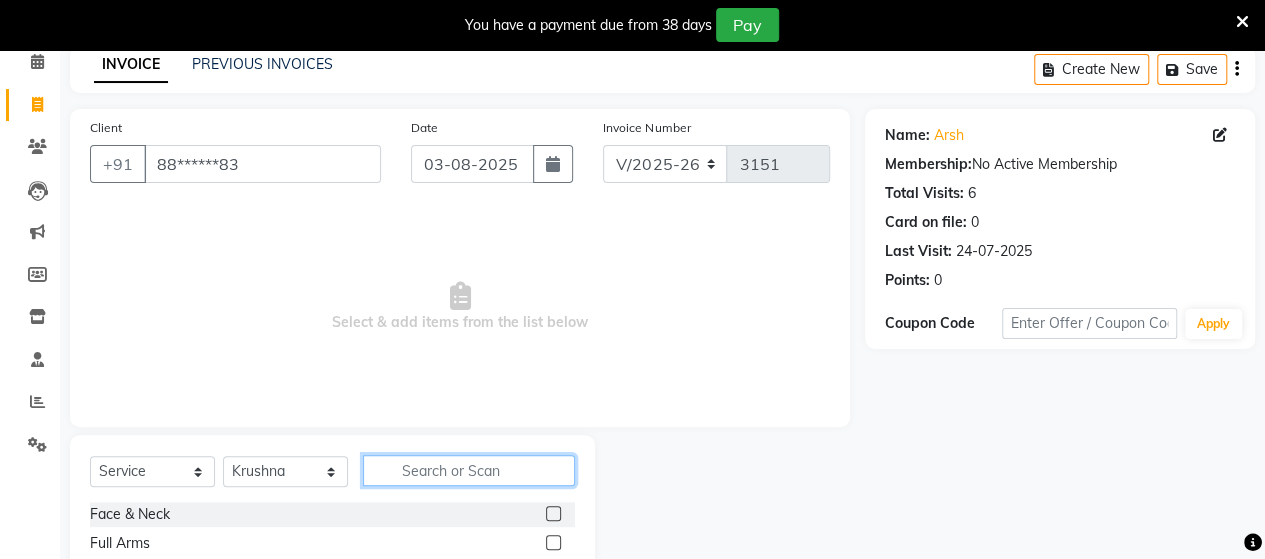 click 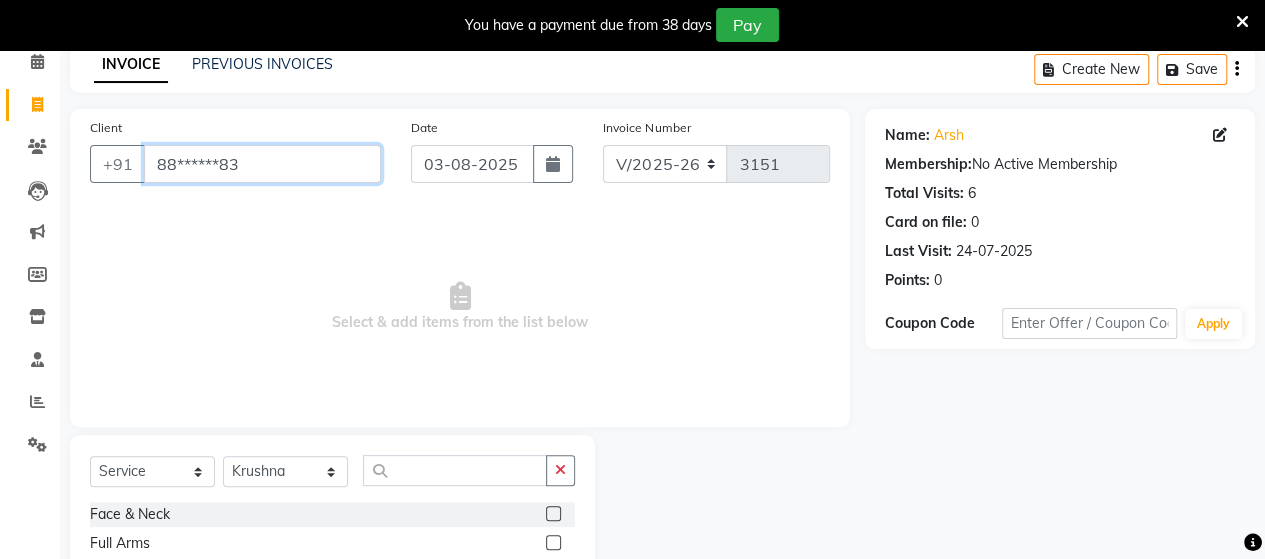 click on "88******83" at bounding box center [262, 164] 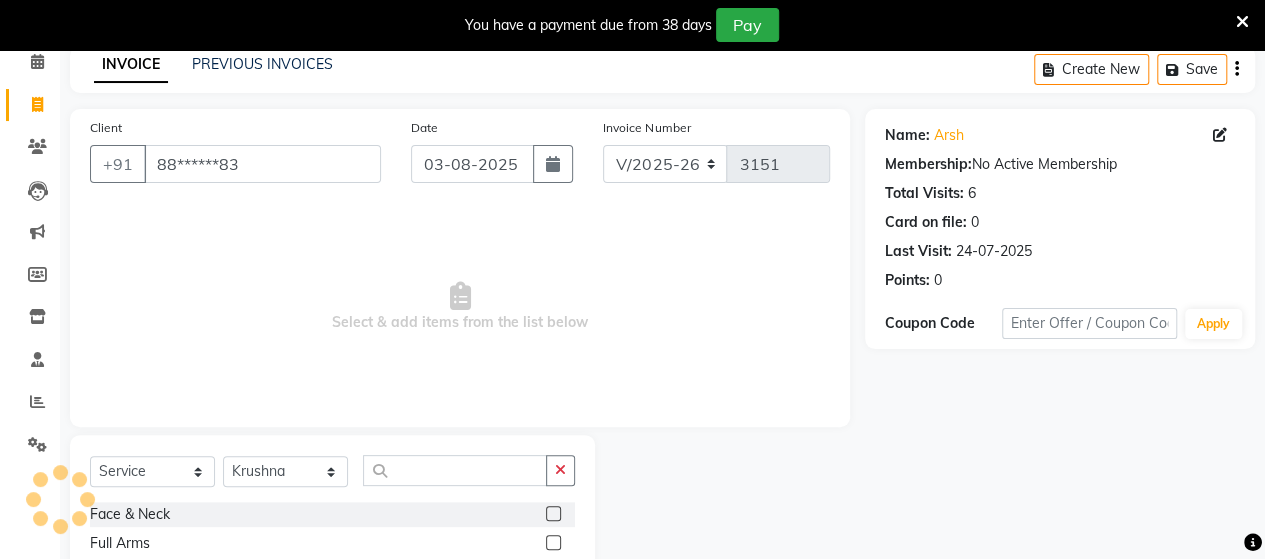 click on "Select  Service  Product  Membership  Package Voucher Prepaid Gift Card  Select Stylist Admin Datta  Jyoti  Krushna  Pratik  RAVI Rohit Rutuja  Face & Neck  Full Arms  Full Back Bleach  Full Body  Underarms  hydra facial   HAIR CUT +BEARD  HAIR CUT  D TAN FACE  D TAN NECK  D TAN HAND  D TAN FEET  Full Body(Without Bikini) Polishing  B Wax  Upperlips Brazilian  Keratin  Smoothening  Straightening  Anti-Tan Cleanup  Basic Clean Up  O3+ Cleanup  Saree Draping  Cheryals  Luxuzry Facial  O3+ Facial  Crown Highlights  Global Color Men  Global Color Women  Global Fashion Shade  Global Highlights  Root Tuch Up  Global color  Boy Hair Cut  Dry Haircut Female  Female Hair Cut & BD  Girl Hair Cut  Hair-set  Shaving  Wash Haircut Female  Wash Haircut Male  Dry Haircut Male   Ironing  Tong  Basic Manicure  Basic Pedicure  Spa Manicure  Spa Pedicure  Full Body(Without Bikini) Honey Wax  Full Hands Honey Wax  Full Legs Honey Wax" 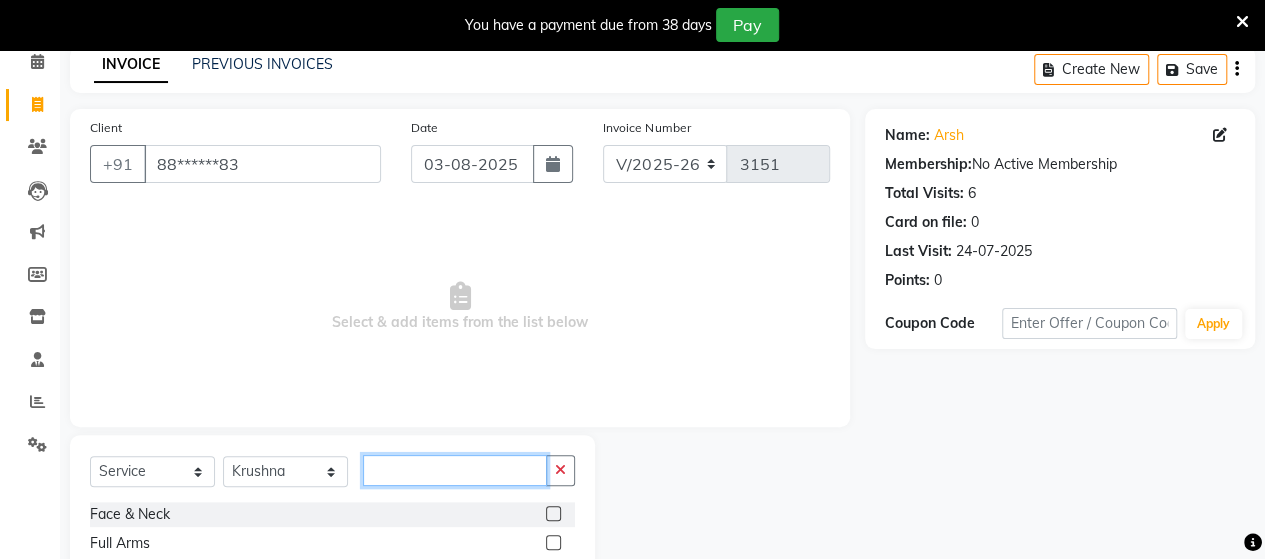 click 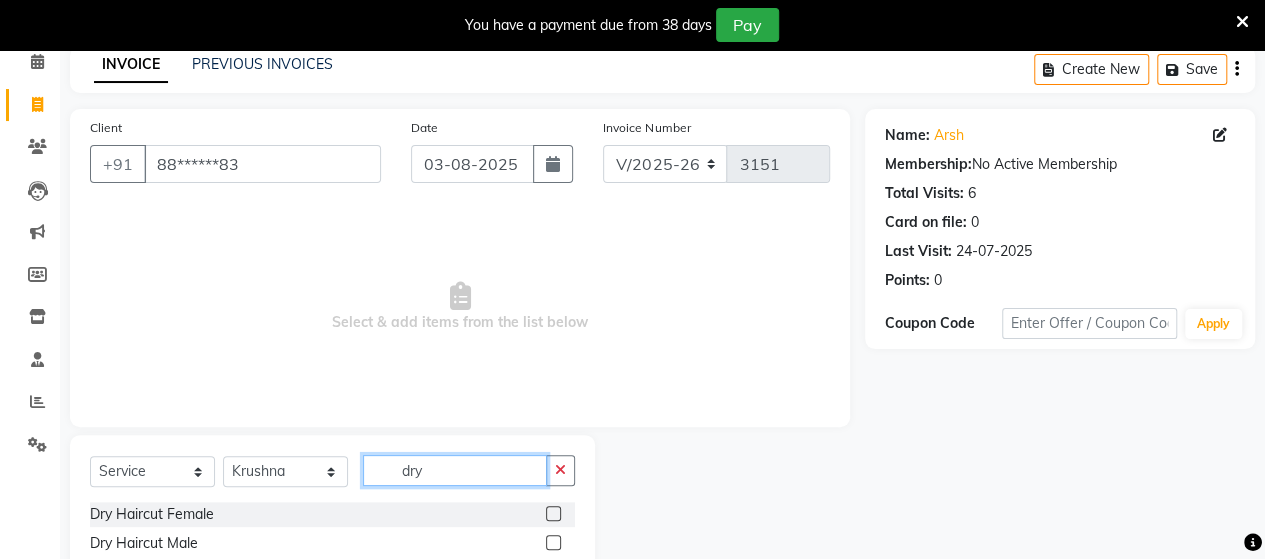 type on "dry" 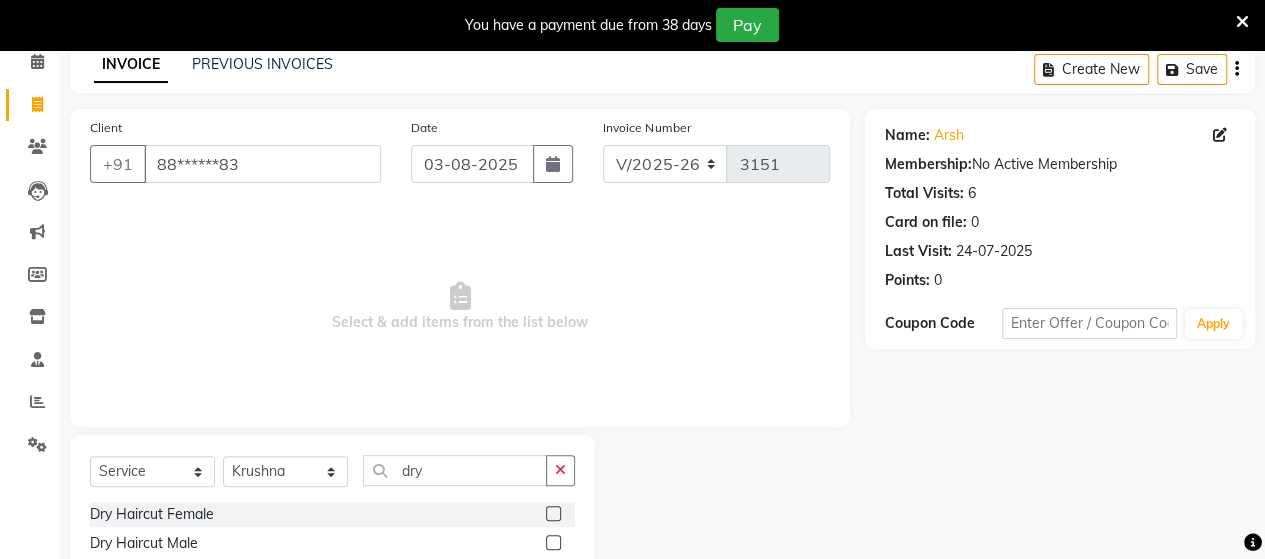 click 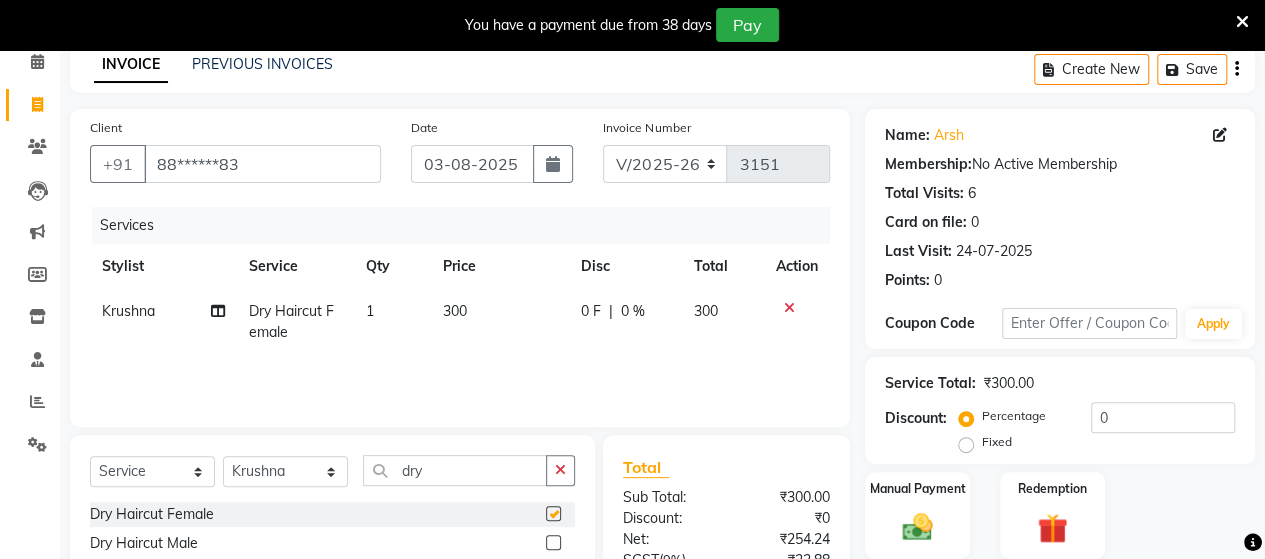 checkbox on "false" 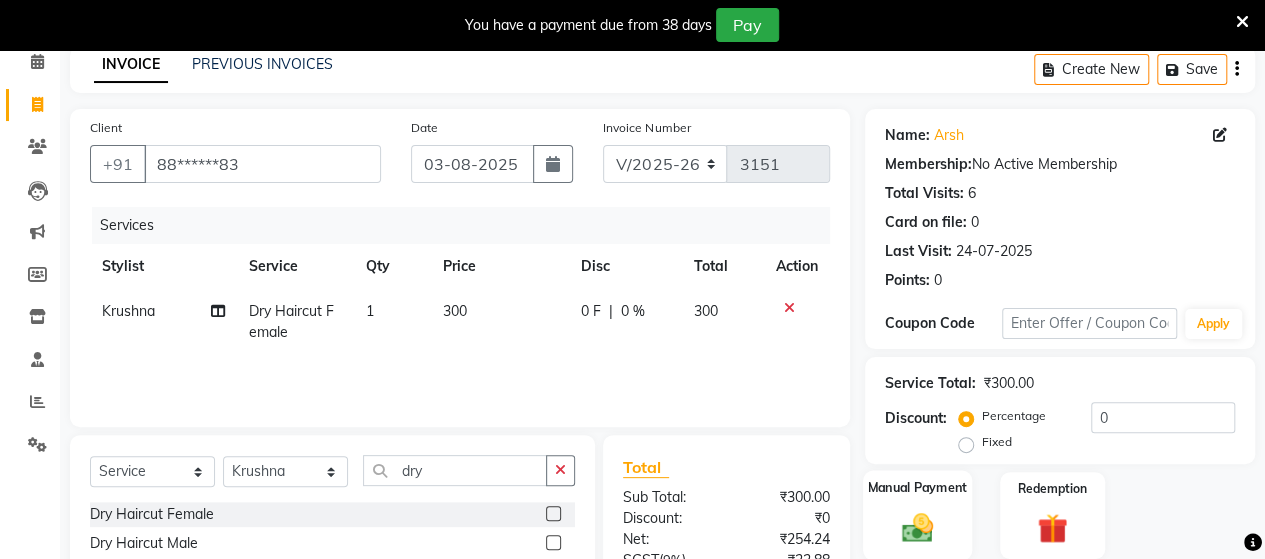 click on "Manual Payment" 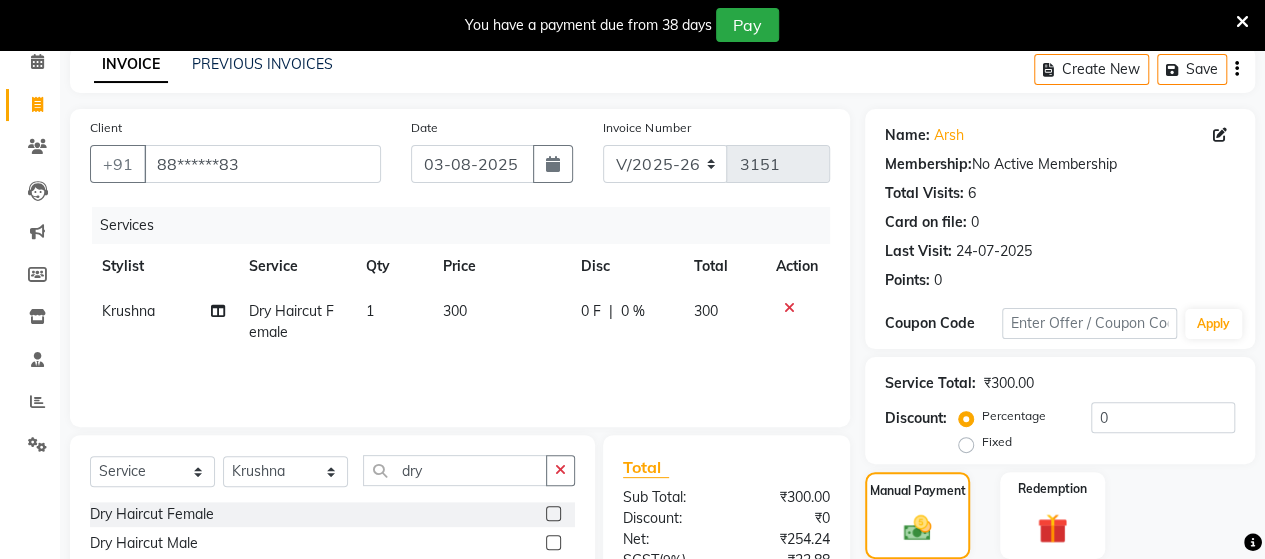 scroll, scrollTop: 288, scrollLeft: 0, axis: vertical 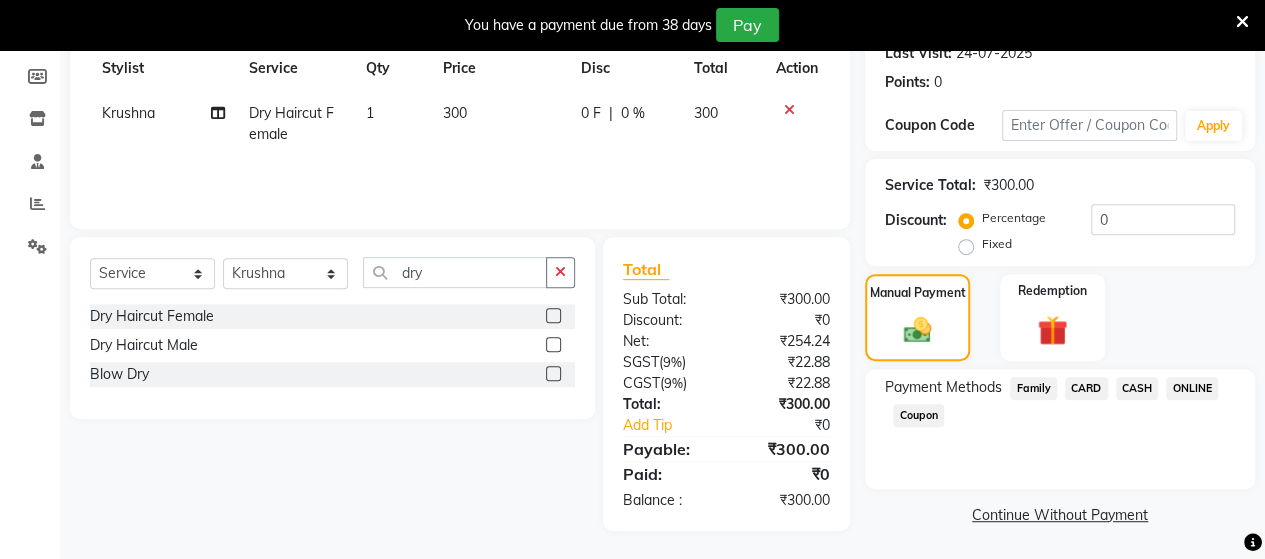 click on "ONLINE" 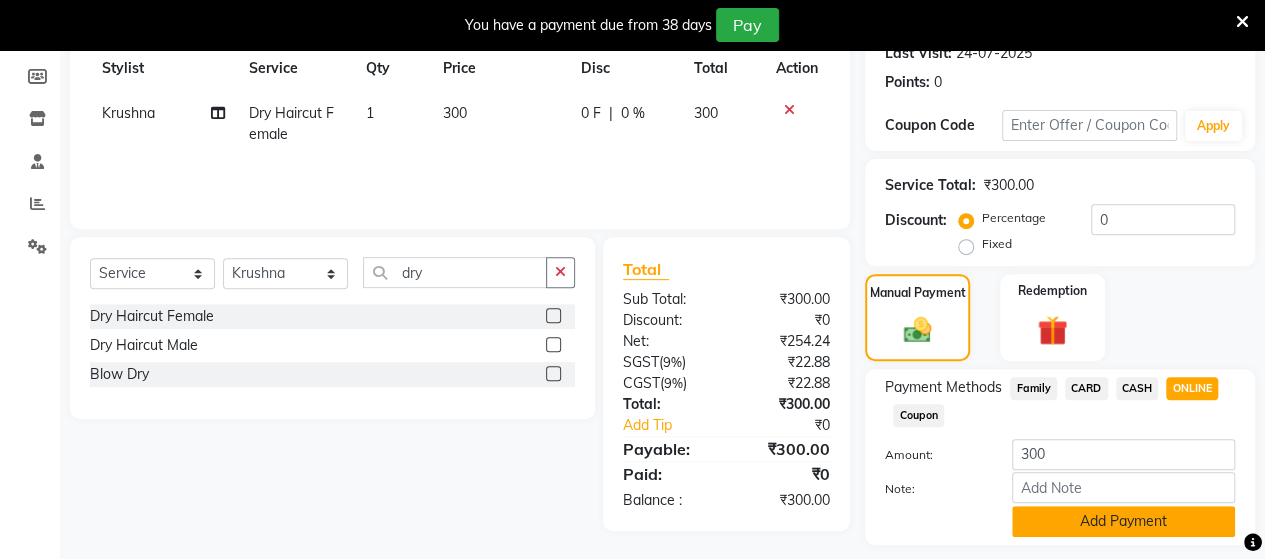 click on "Add Payment" 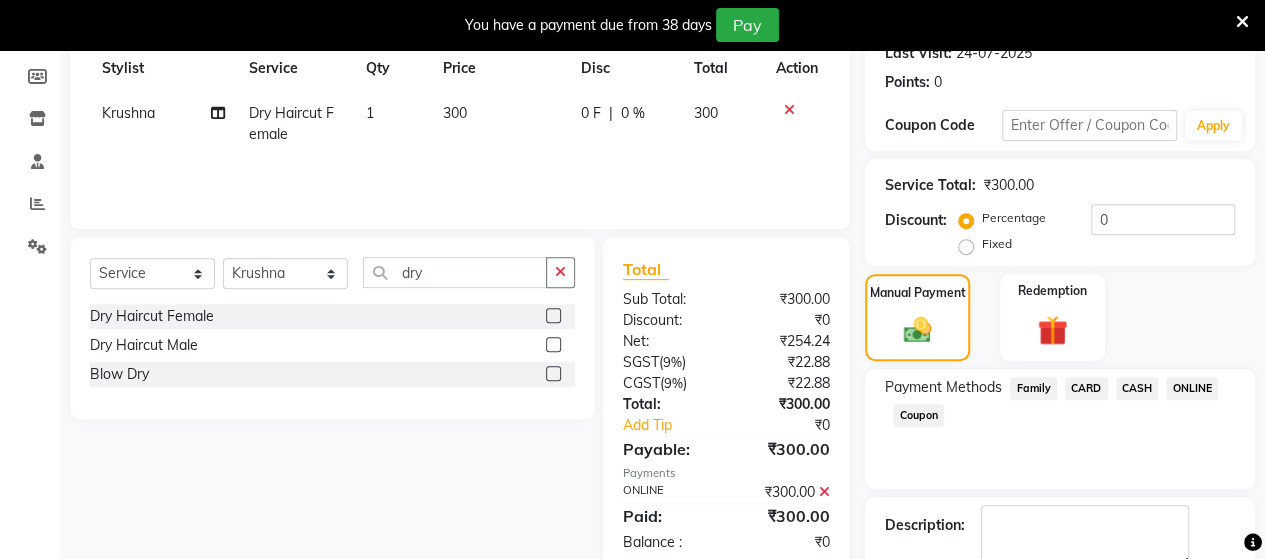 scroll, scrollTop: 400, scrollLeft: 0, axis: vertical 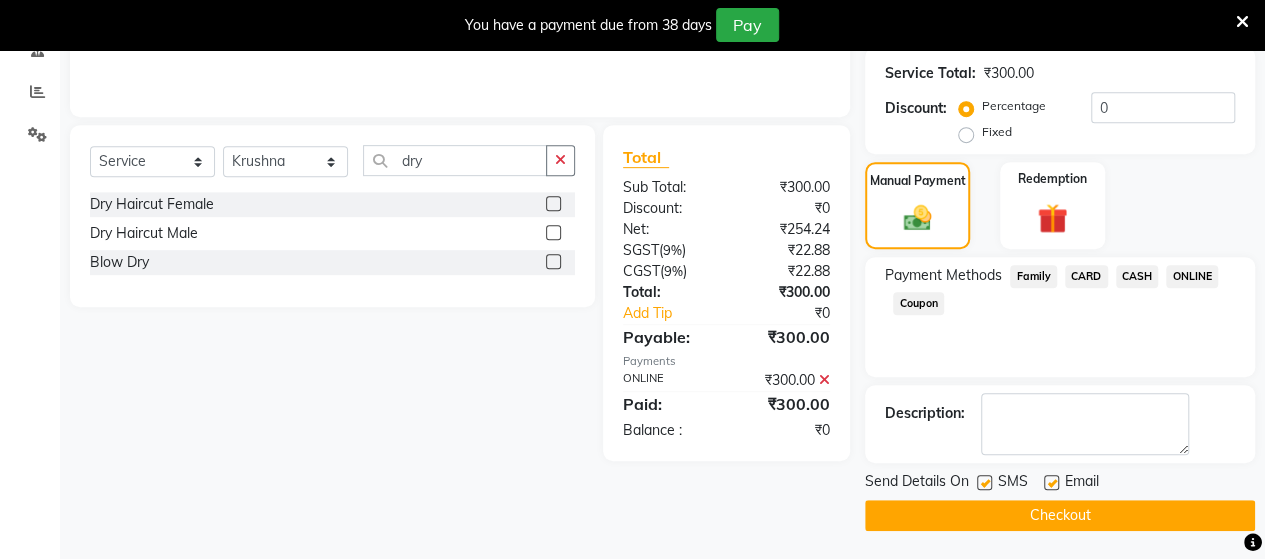 click on "Checkout" 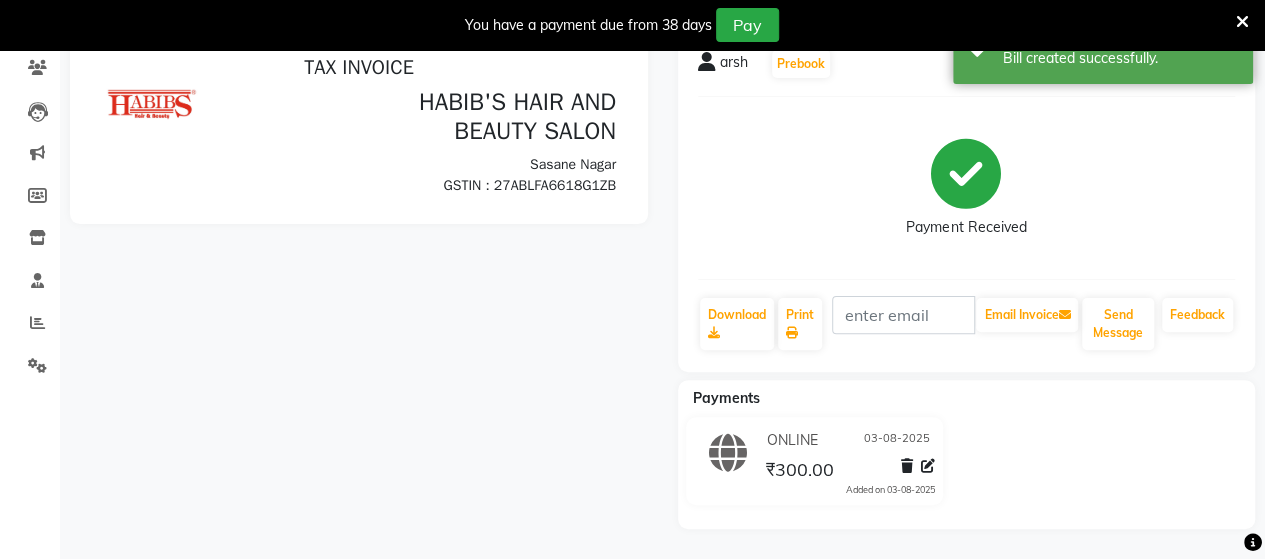 scroll, scrollTop: 0, scrollLeft: 0, axis: both 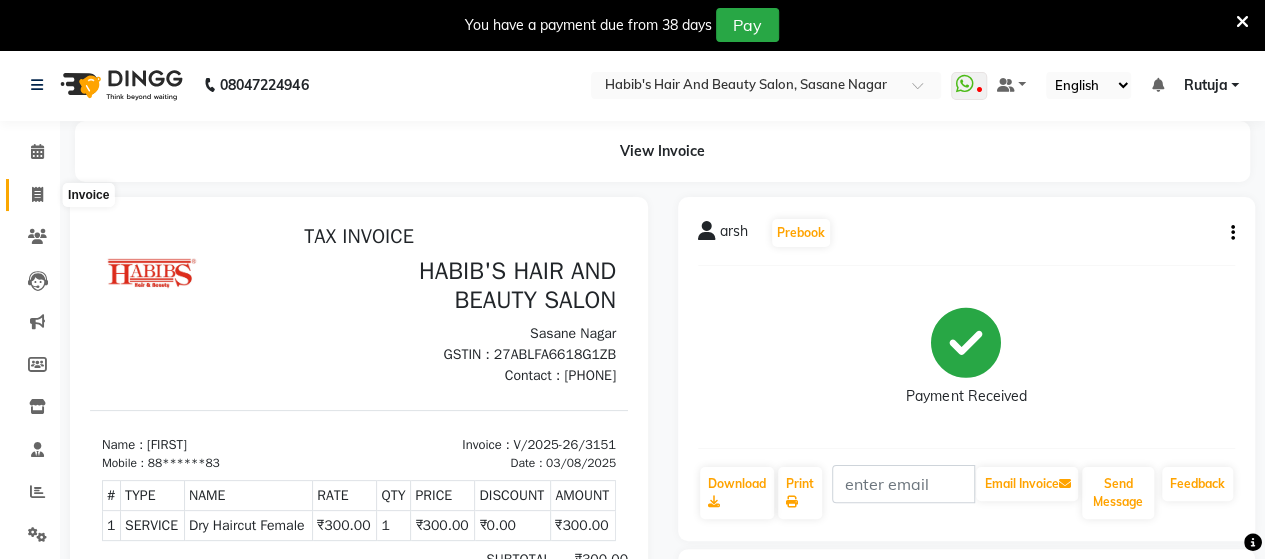click 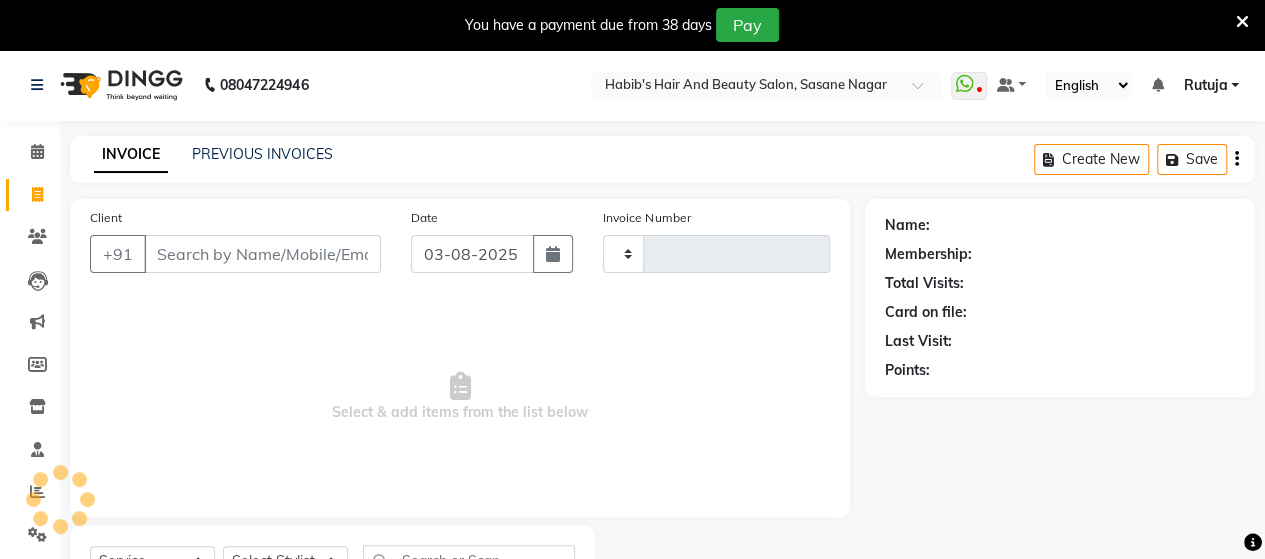 type on "3152" 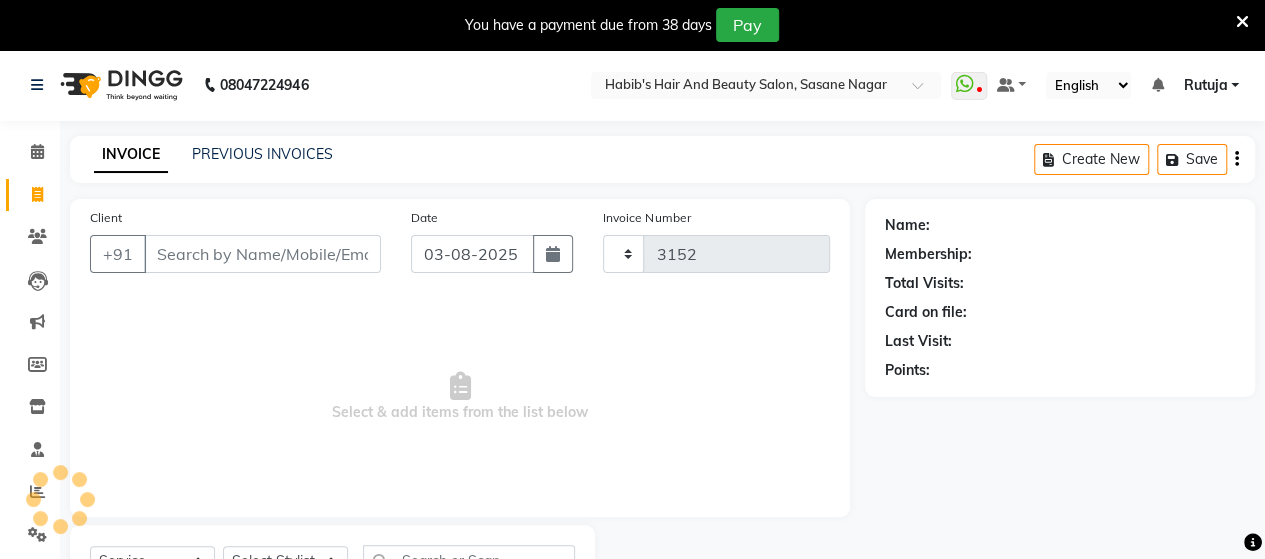 scroll, scrollTop: 90, scrollLeft: 0, axis: vertical 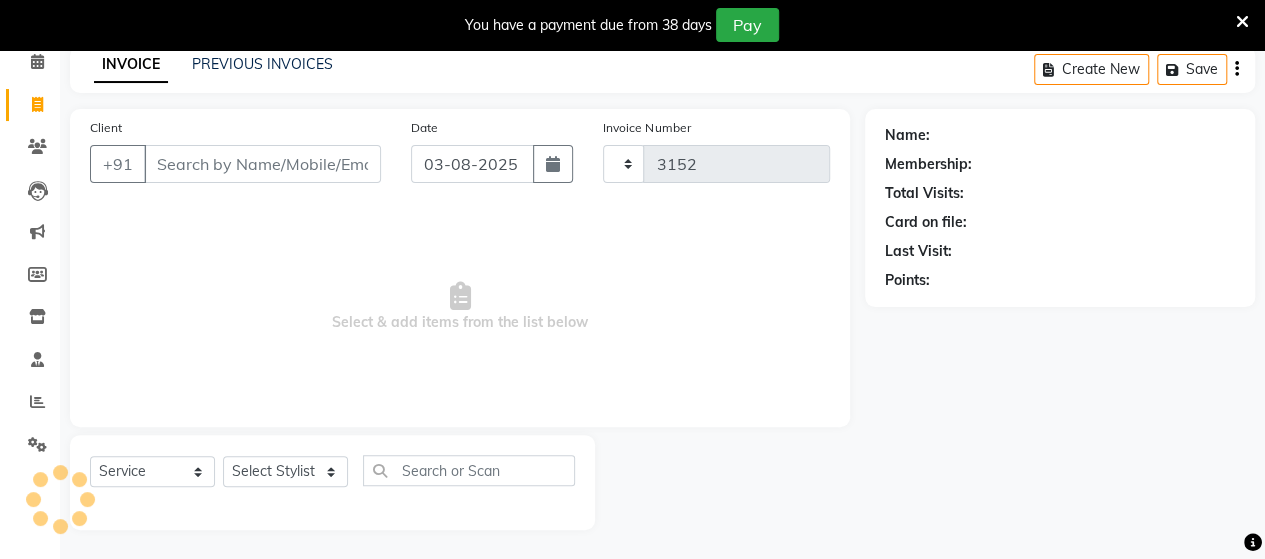 select on "6429" 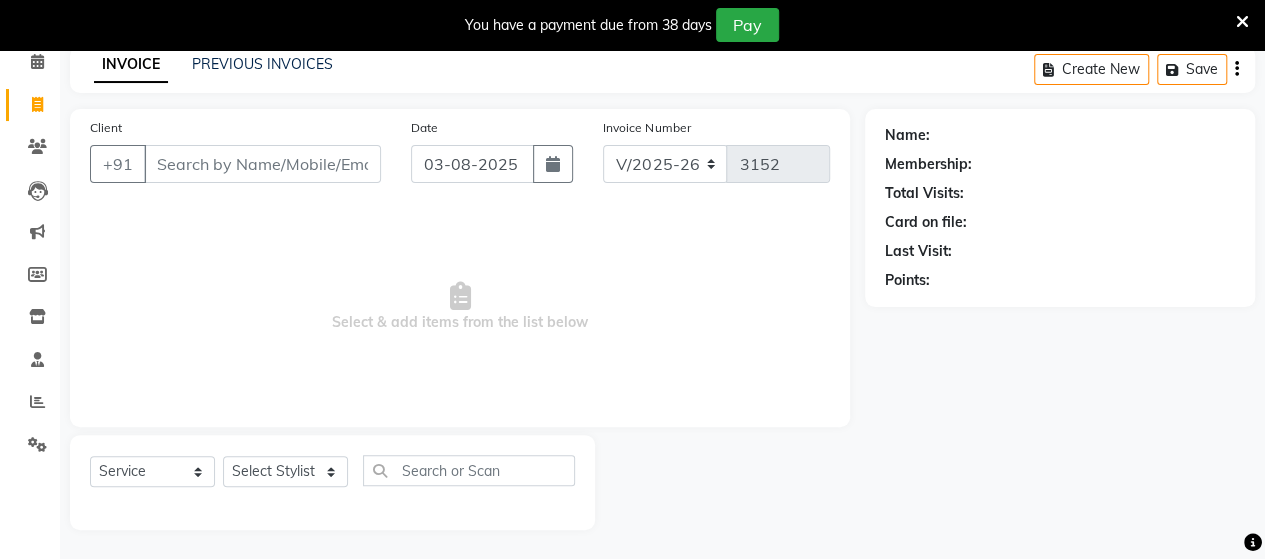 click on "Client" at bounding box center (262, 164) 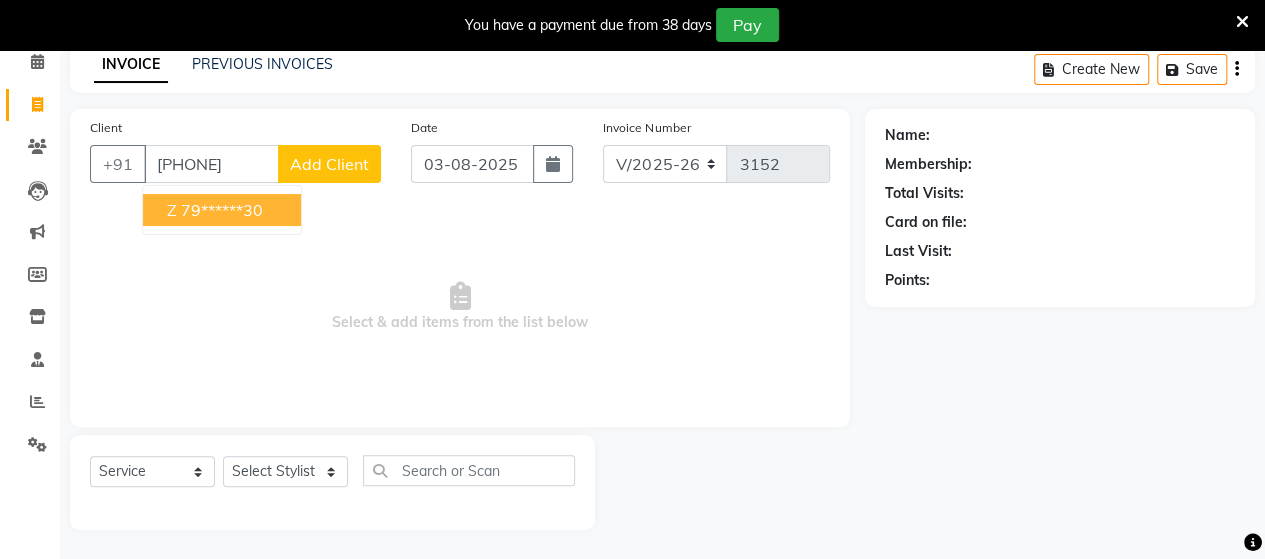click on "79******30" at bounding box center [222, 210] 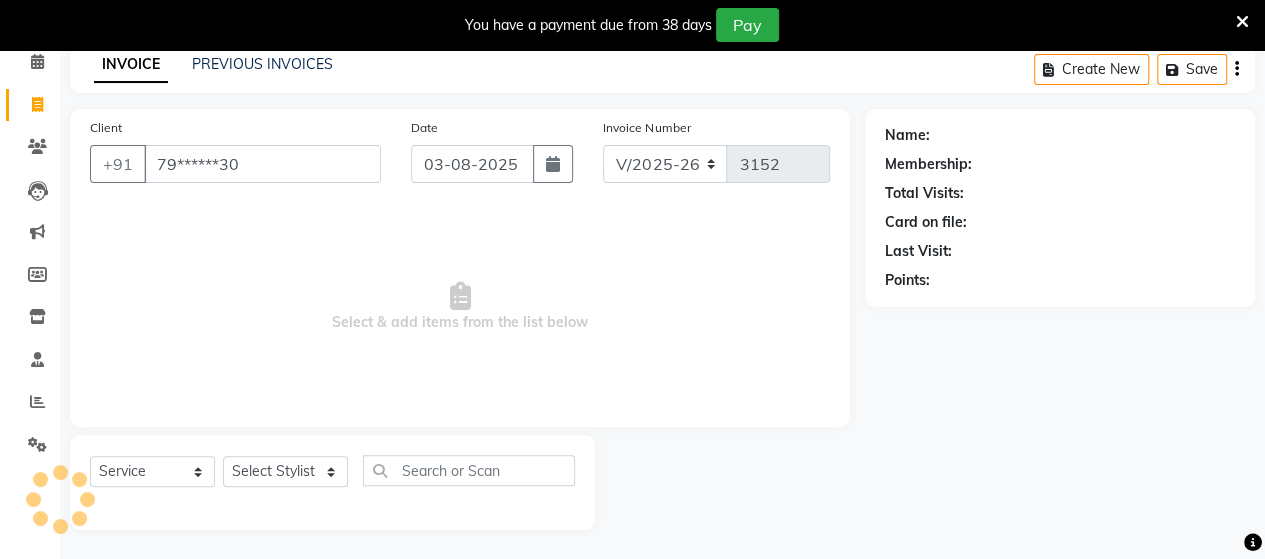 type on "79******30" 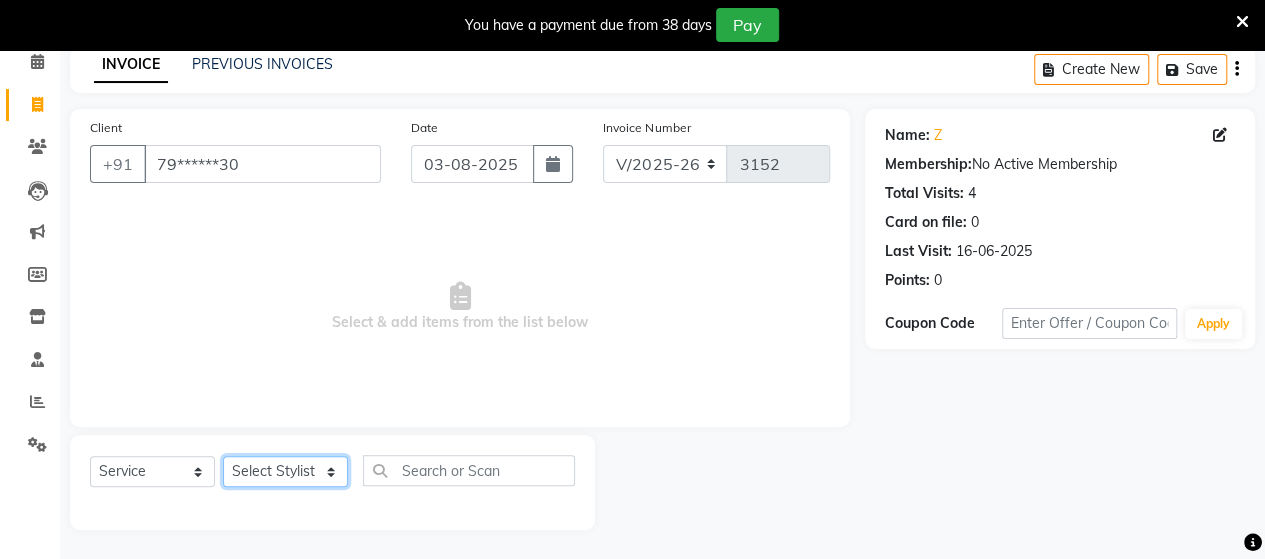 click on "Select Stylist Admin Datta  Jyoti  Krushna  Pratik  RAVI Rohit Rutuja" 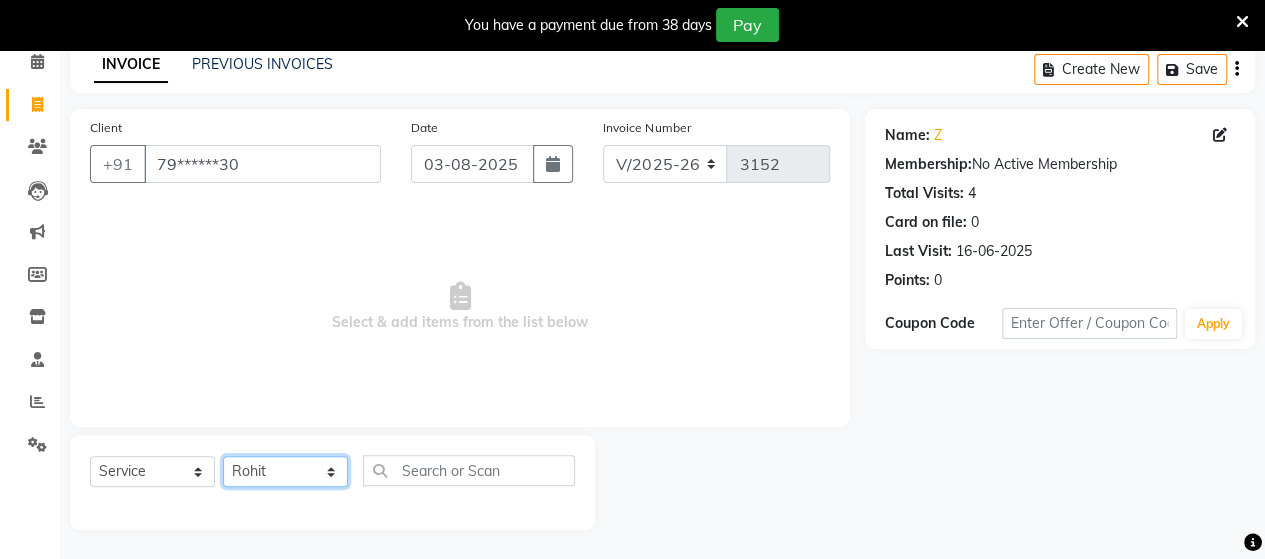 click on "Select Stylist Admin Datta  Jyoti  Krushna  Pratik  RAVI Rohit Rutuja" 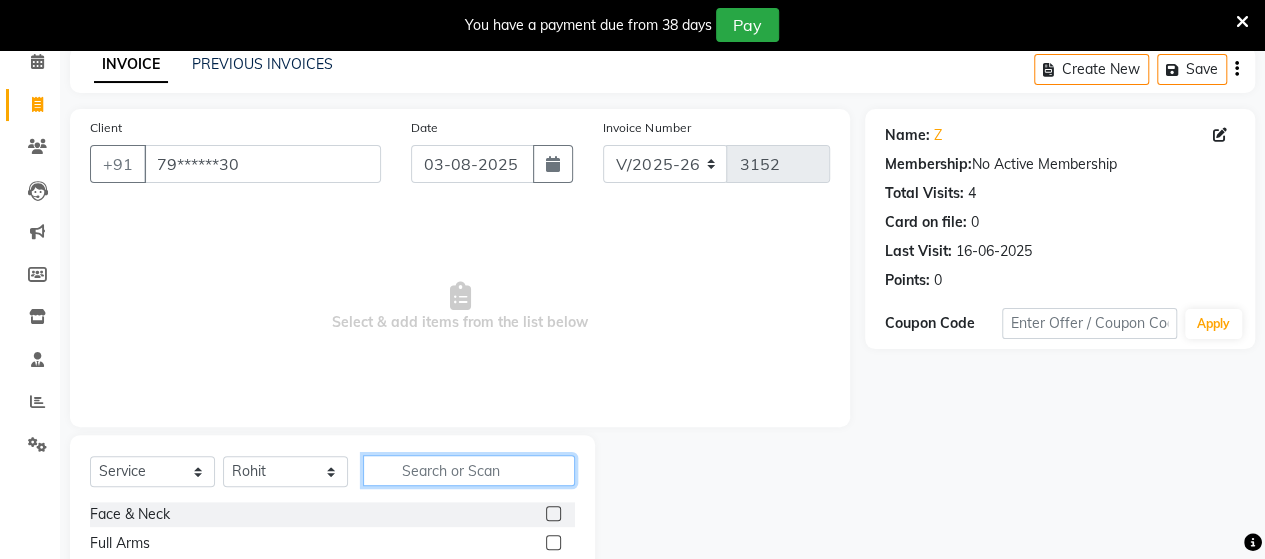click 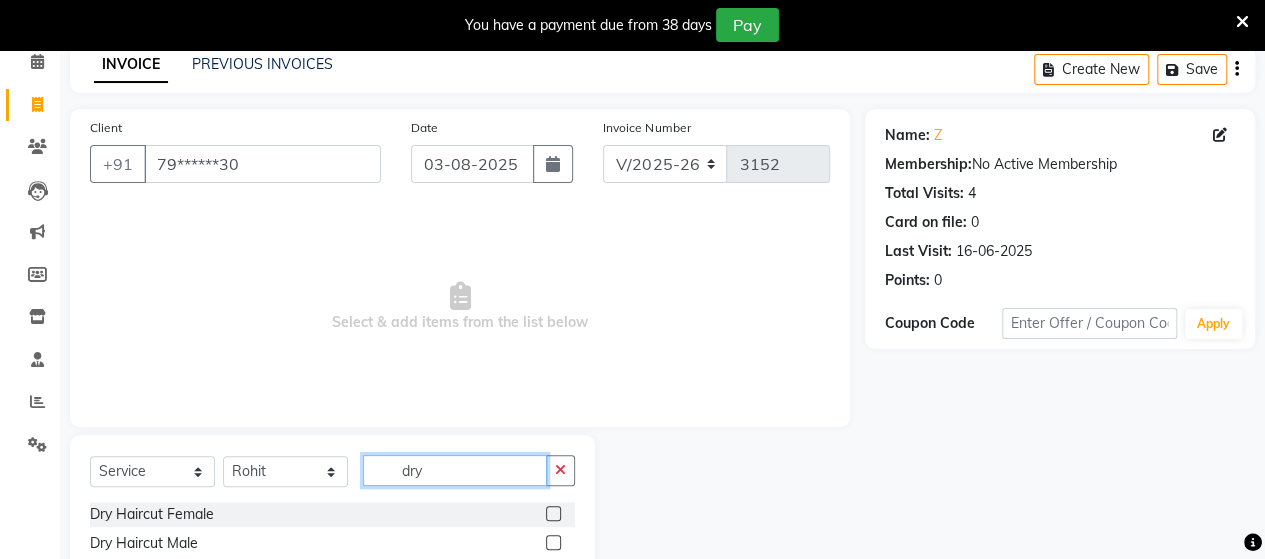 type on "dry" 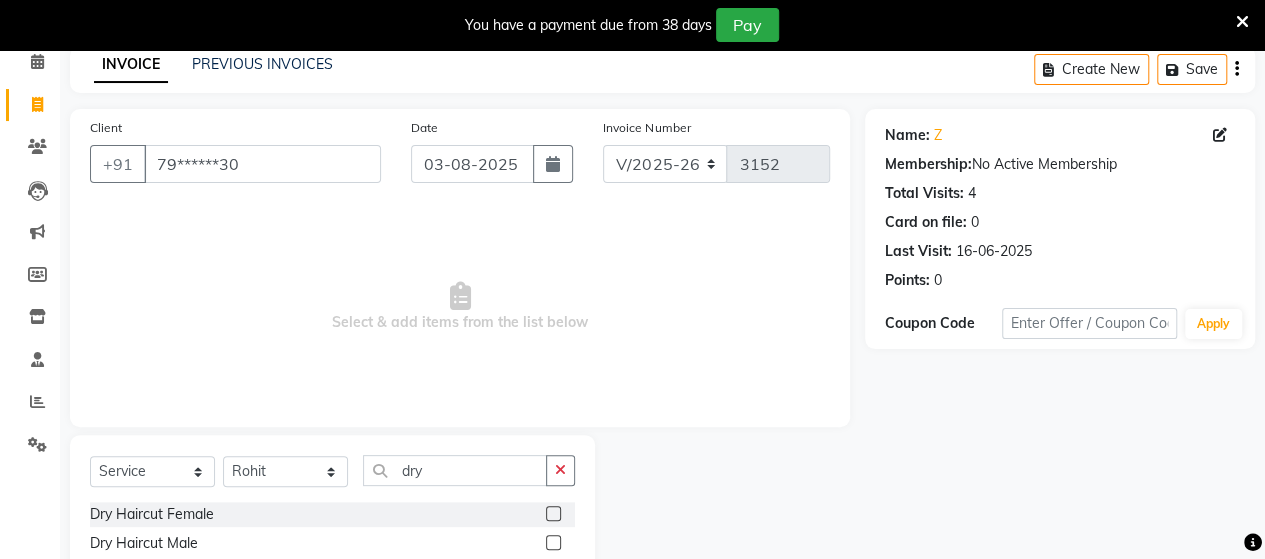click 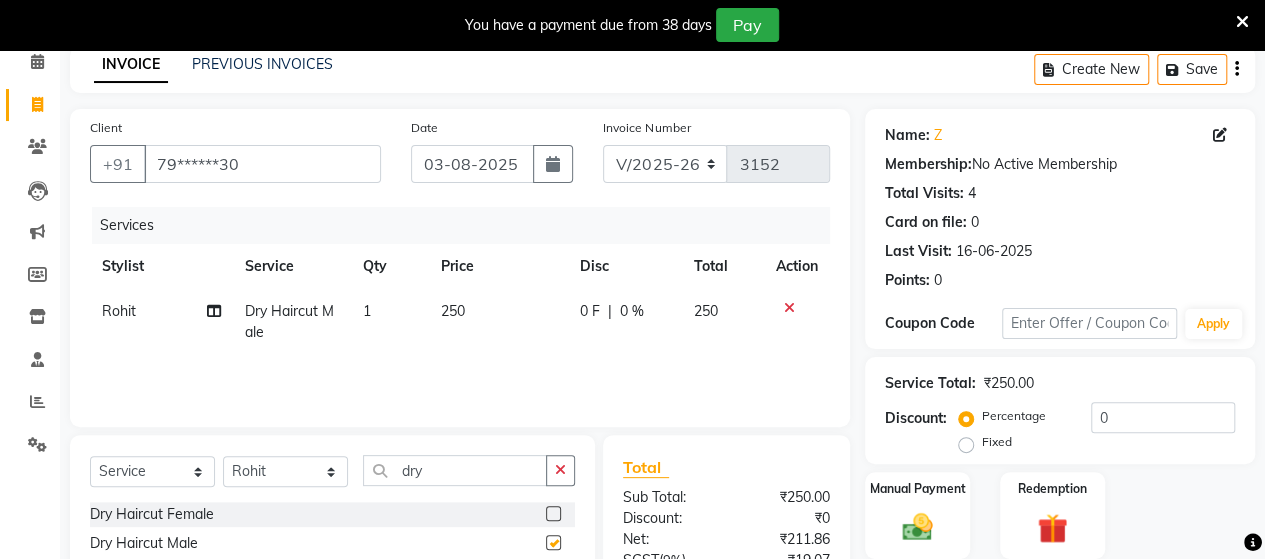 checkbox on "false" 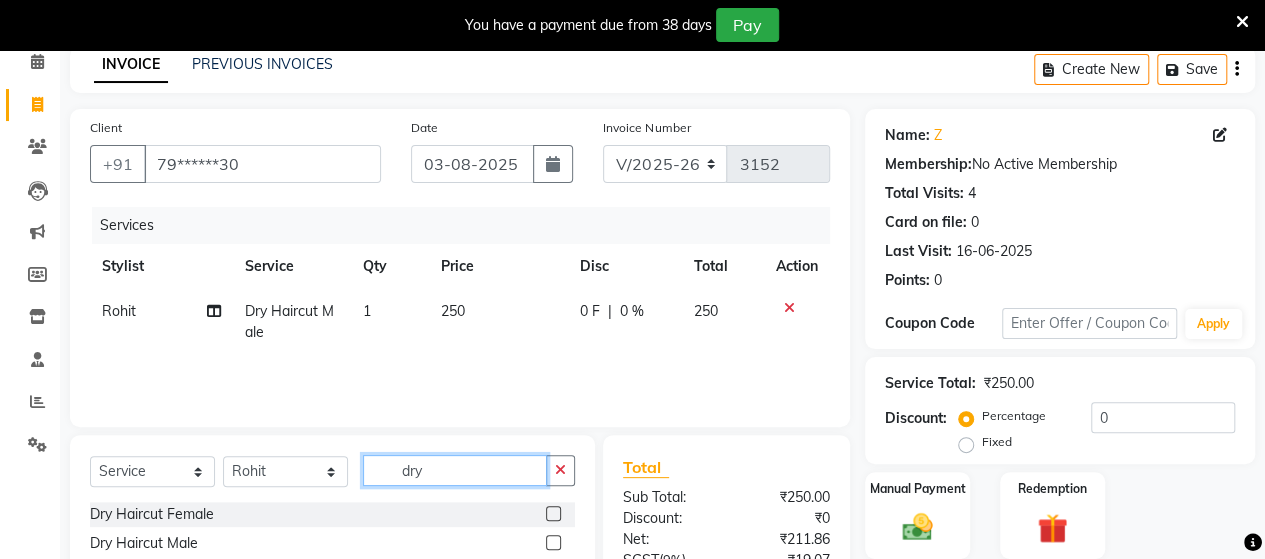 click on "dry" 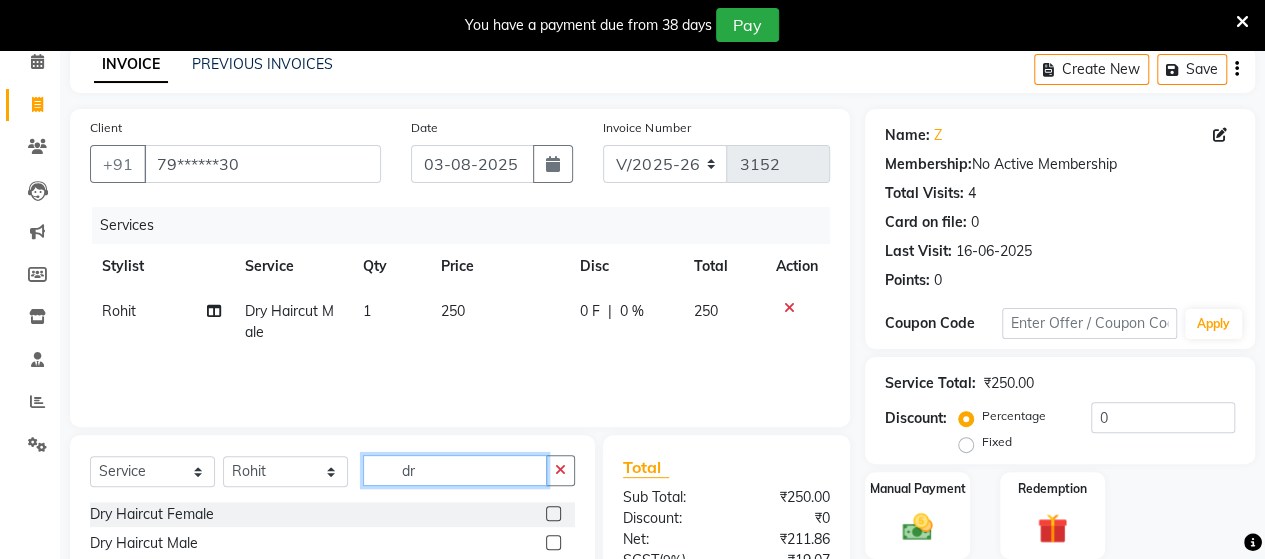 type on "d" 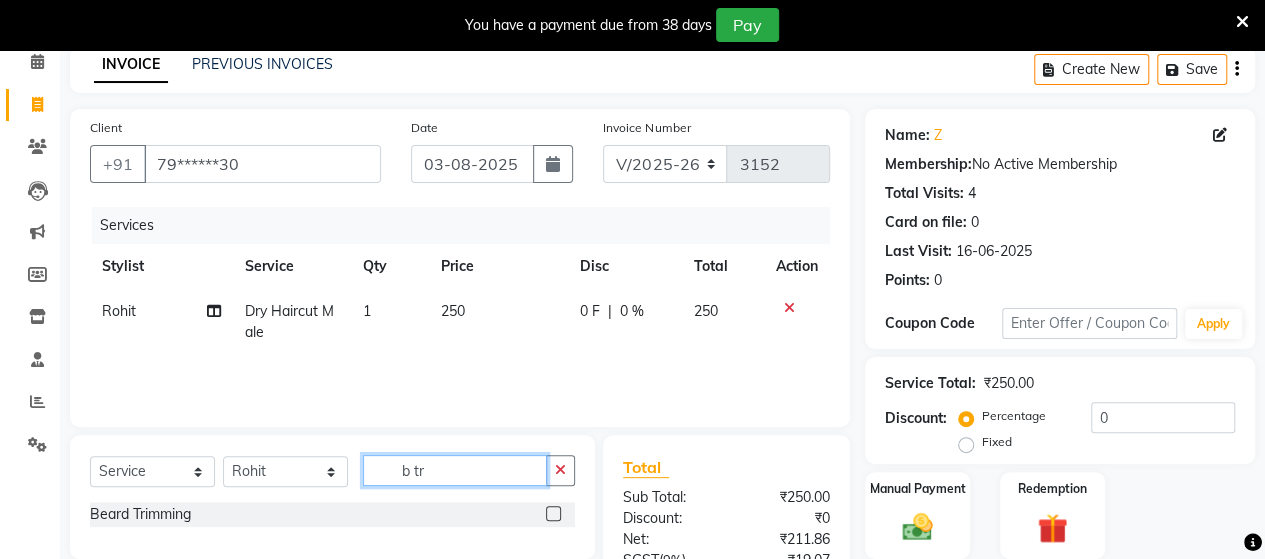 type on "b tr" 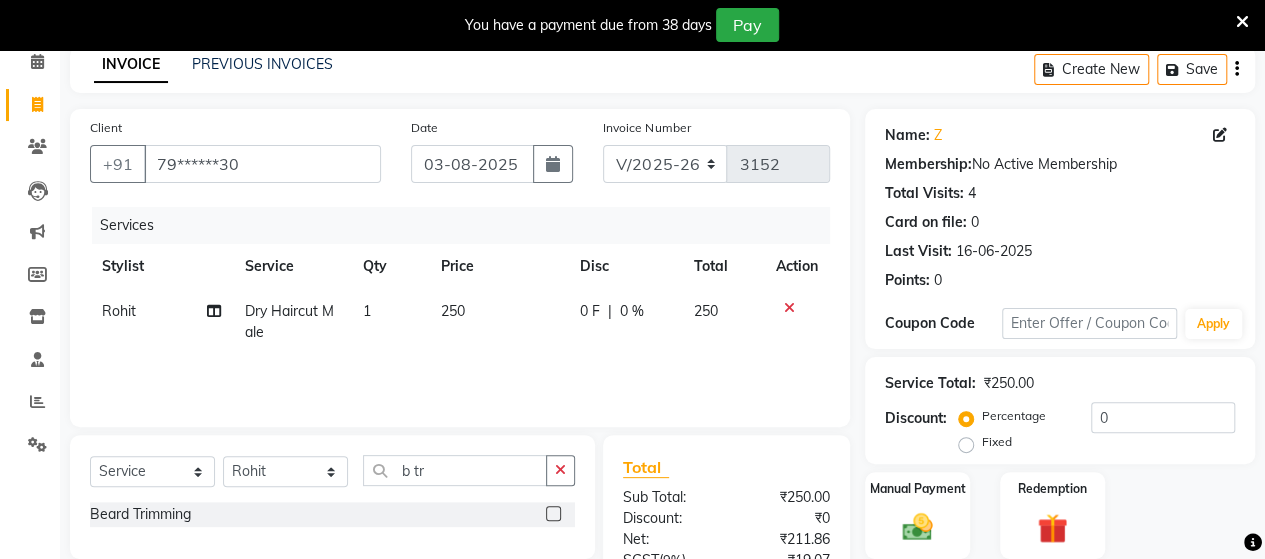 click 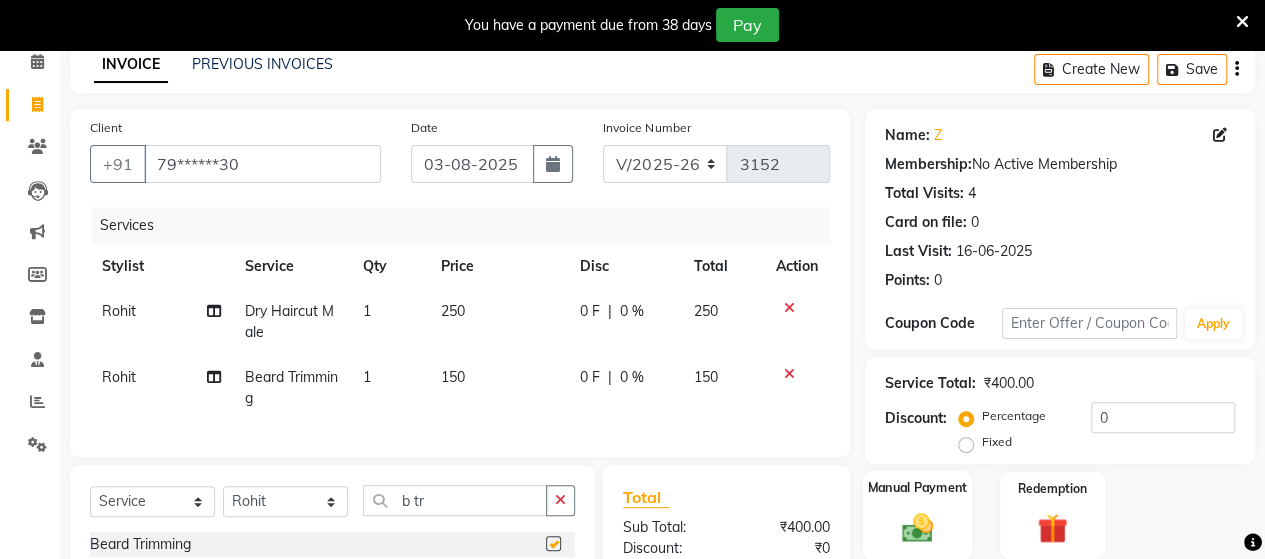 checkbox on "false" 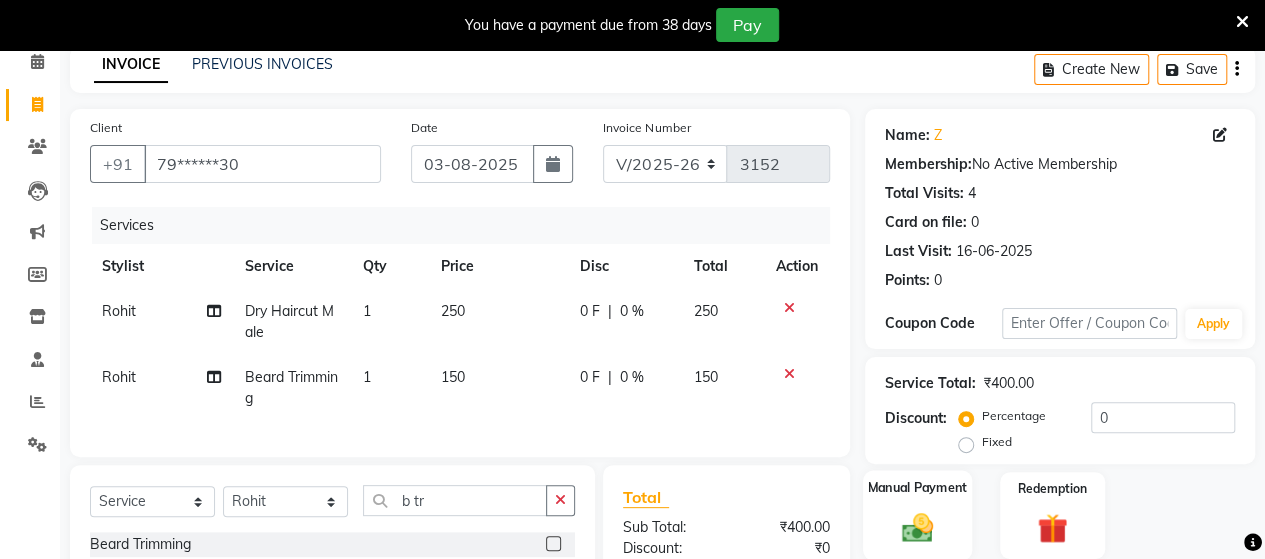 click on "Manual Payment" 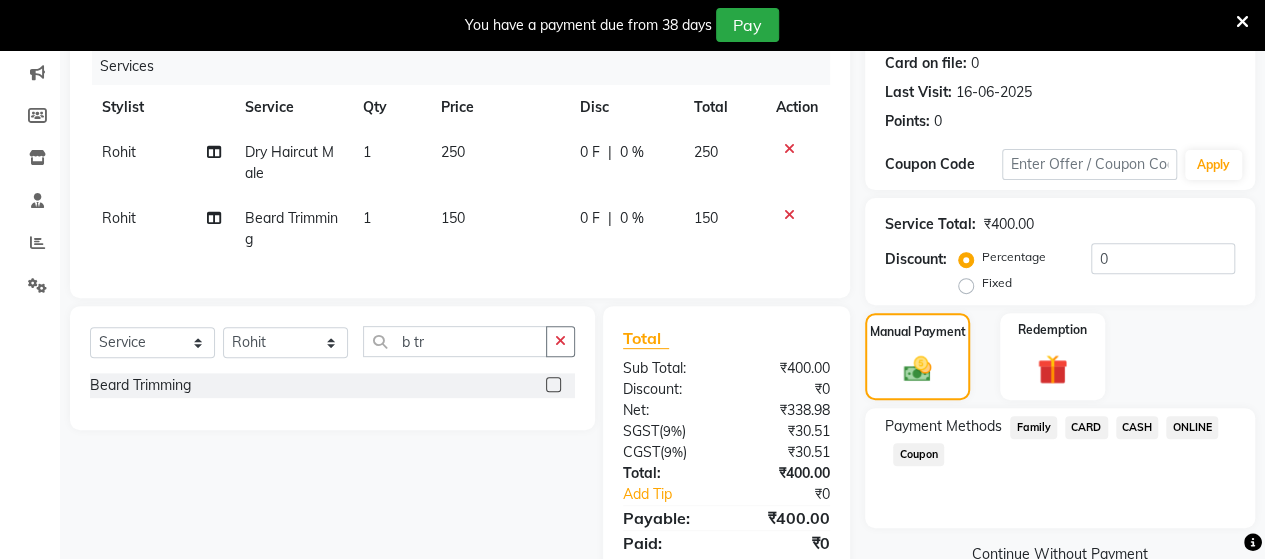 scroll, scrollTop: 334, scrollLeft: 0, axis: vertical 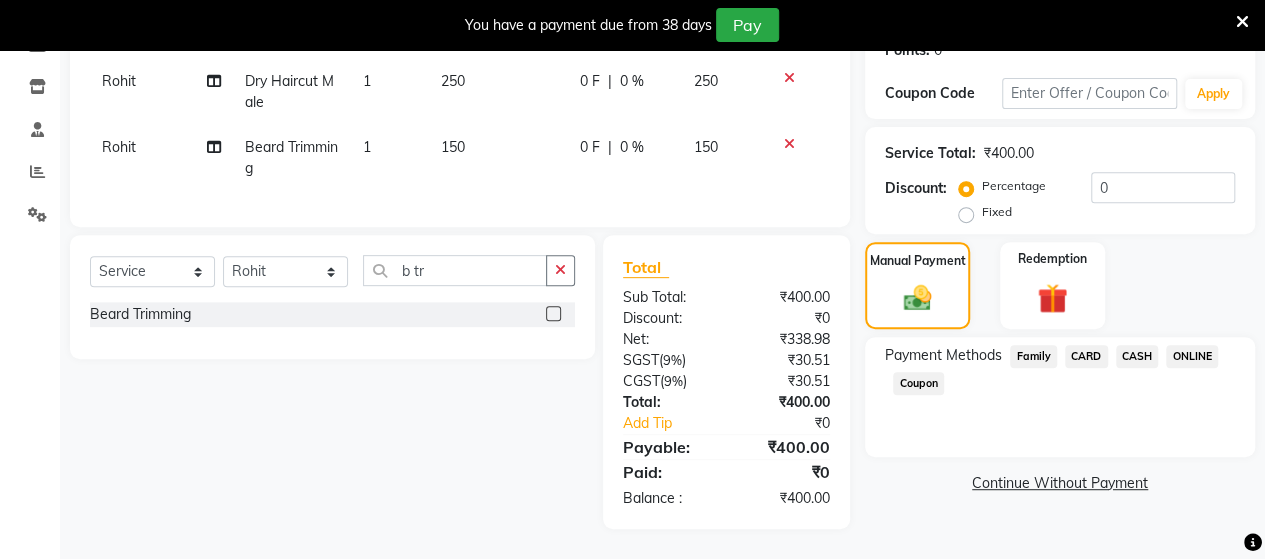 click on "ONLINE" 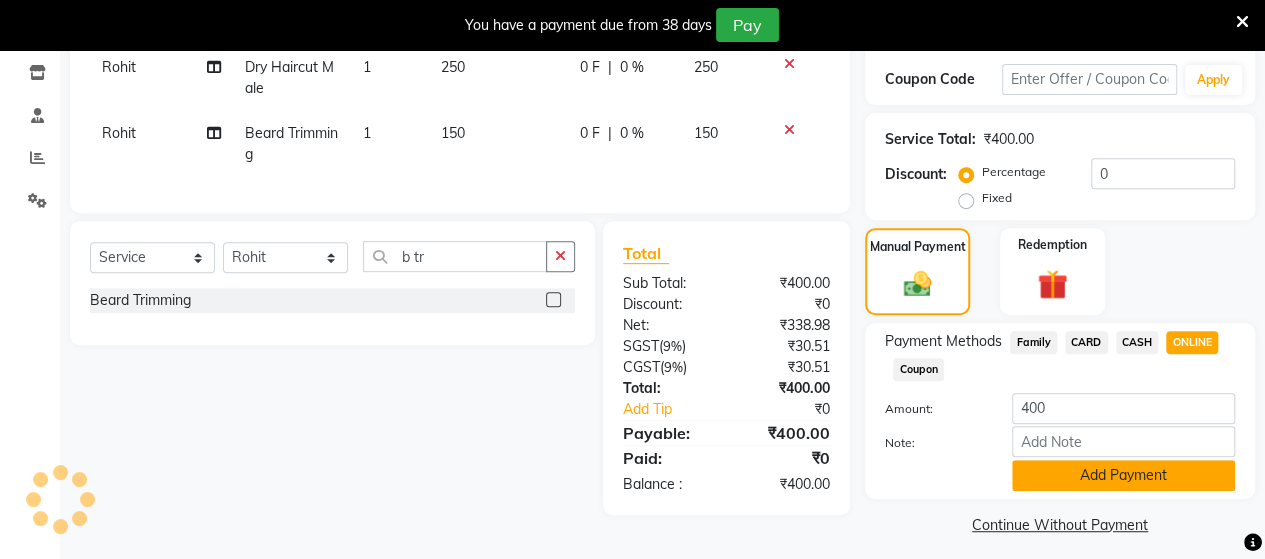 click on "Add Payment" 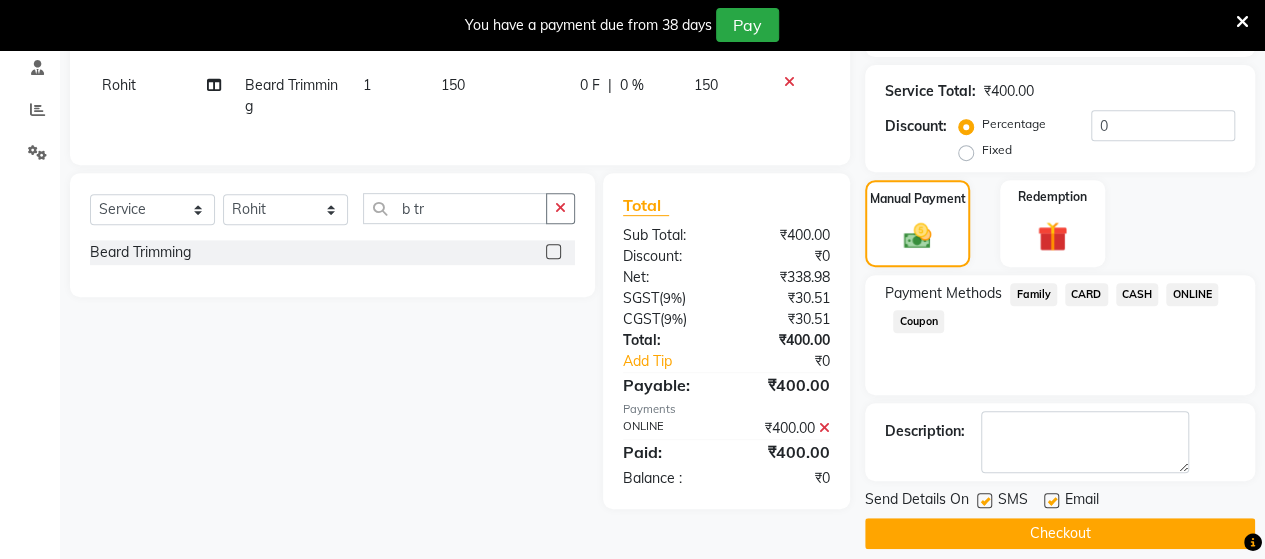 scroll, scrollTop: 400, scrollLeft: 0, axis: vertical 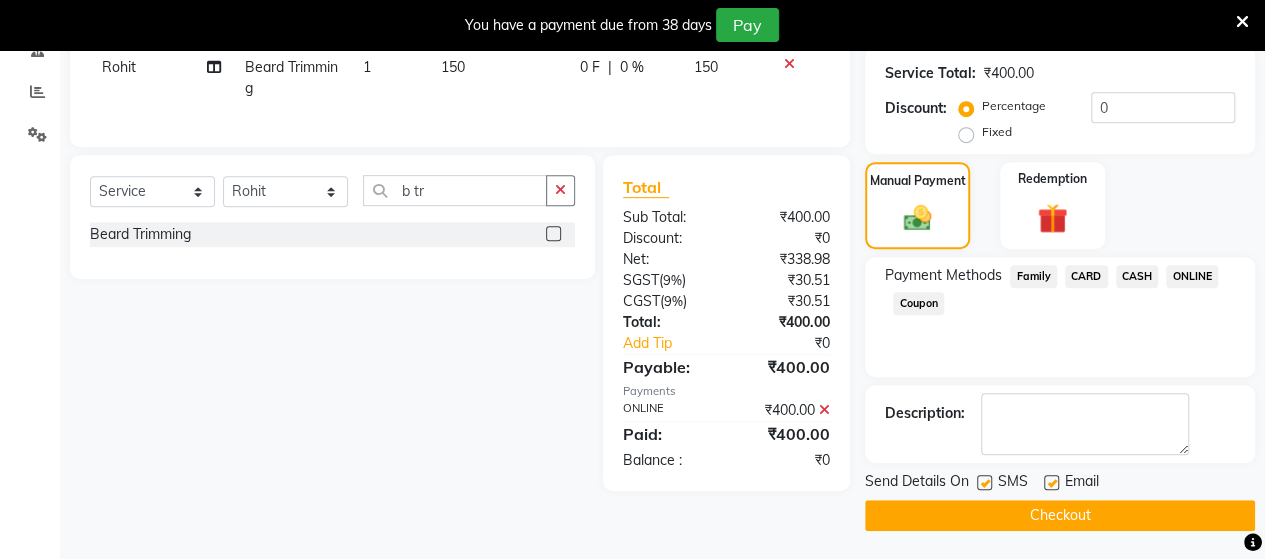 click on "Checkout" 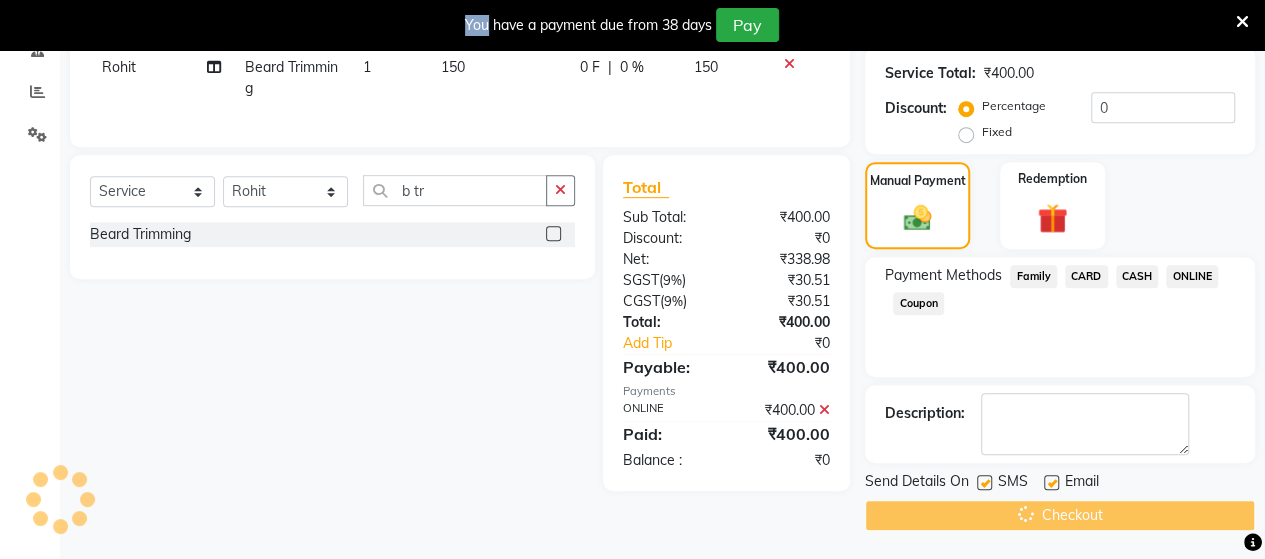 click on "Checkout" 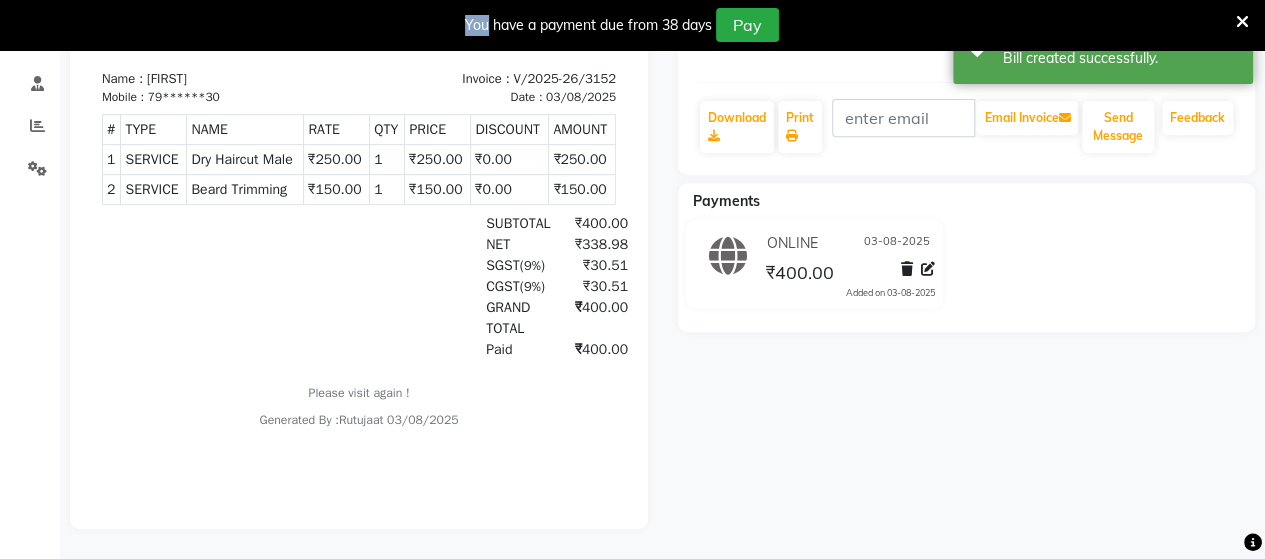scroll, scrollTop: 65, scrollLeft: 0, axis: vertical 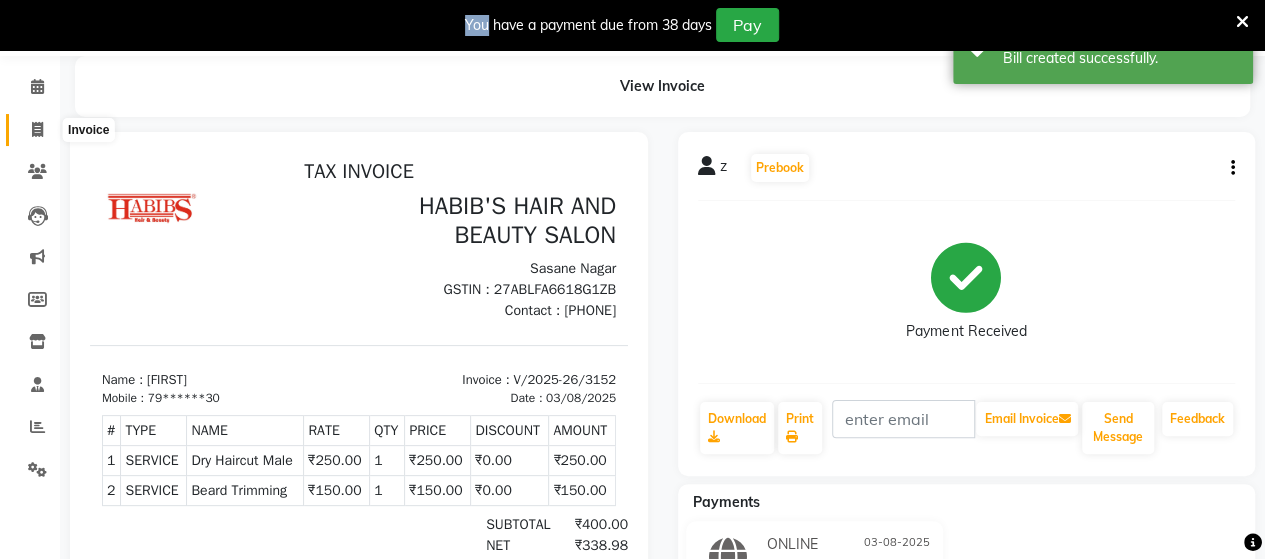 click 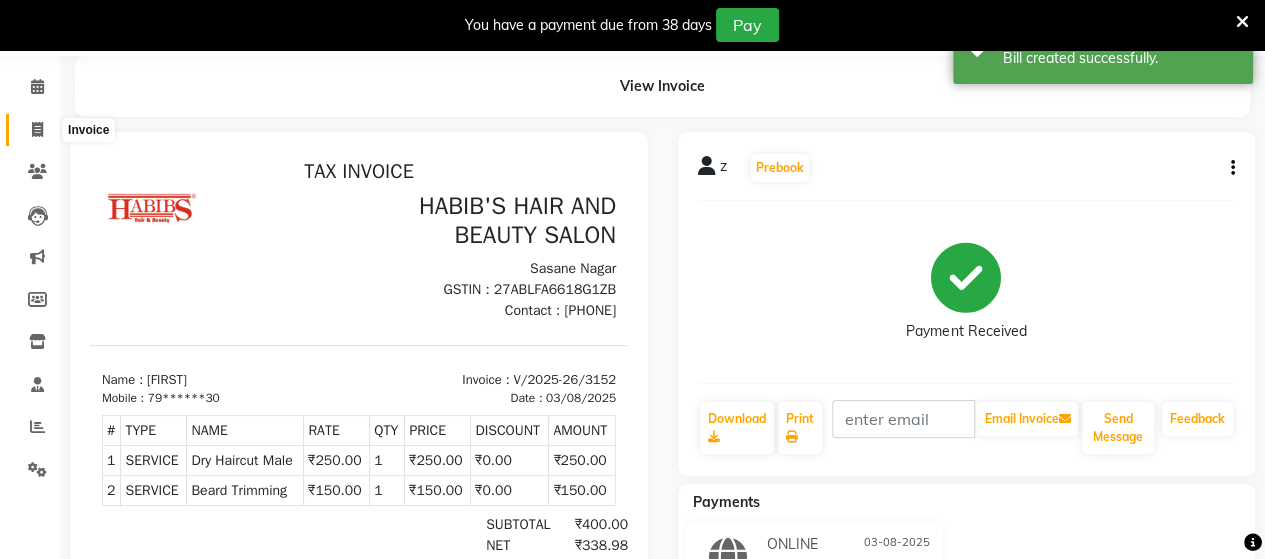 select on "6429" 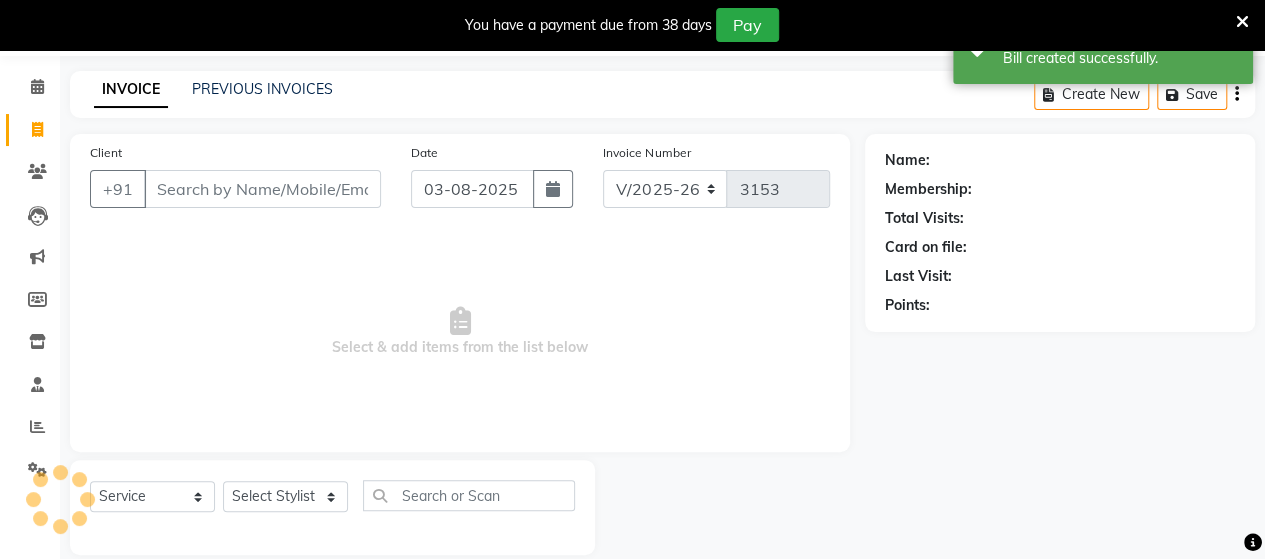 scroll, scrollTop: 90, scrollLeft: 0, axis: vertical 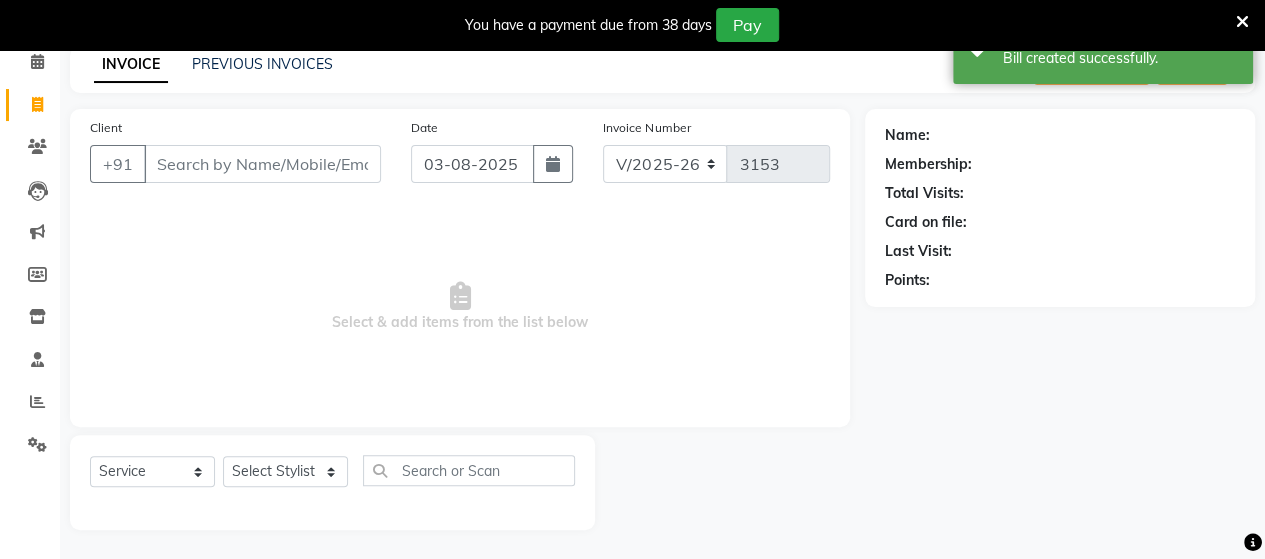 click on "Client" at bounding box center [262, 164] 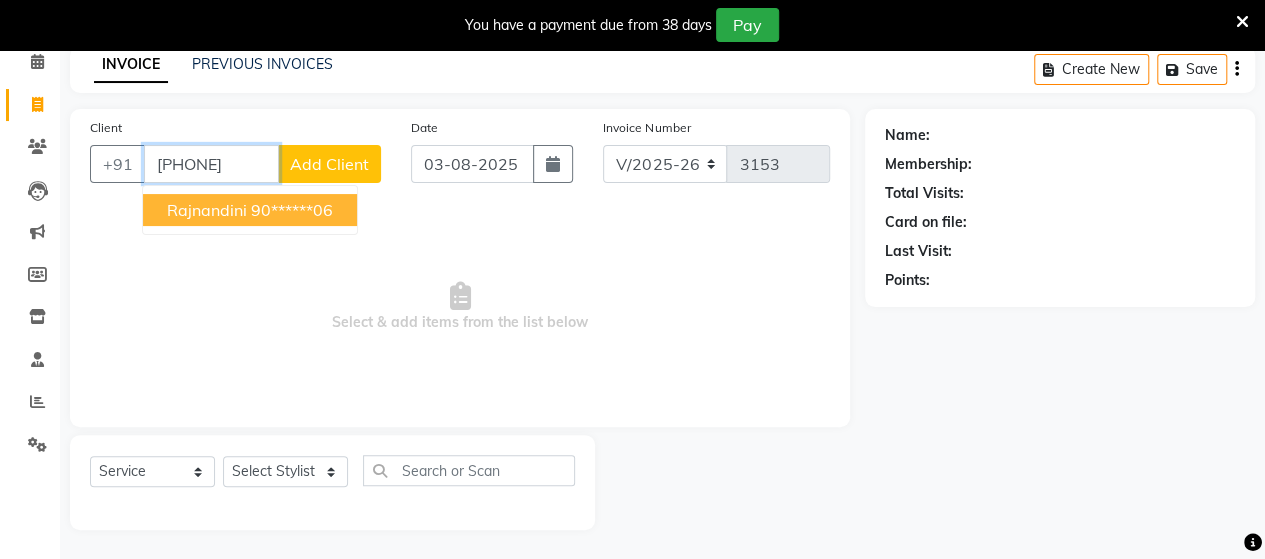 click on "Rajnandini" at bounding box center (207, 210) 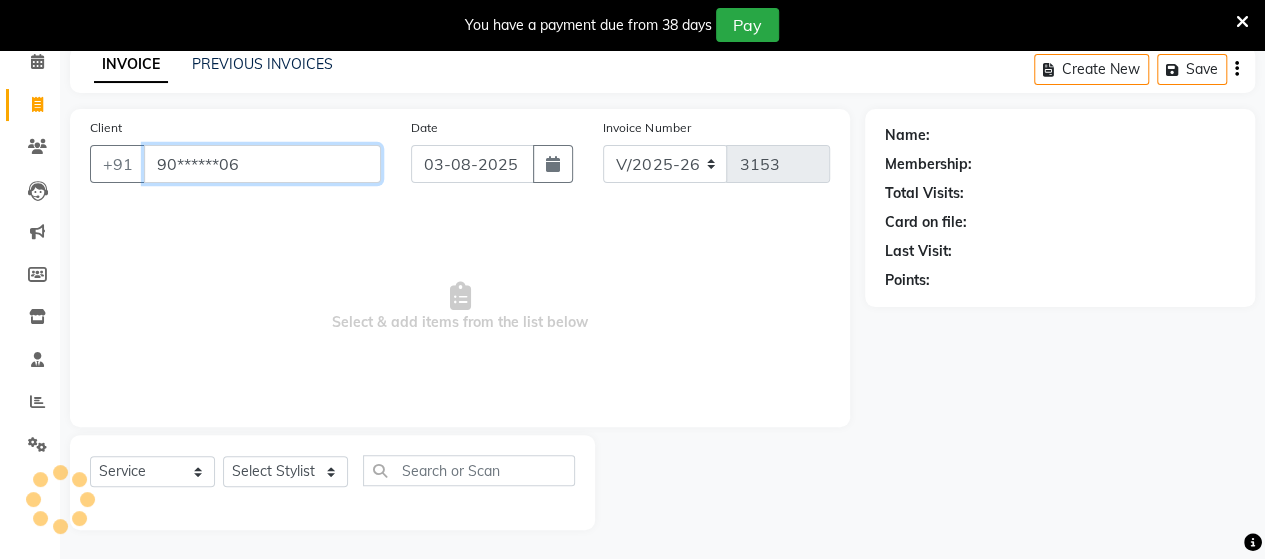type on "90******06" 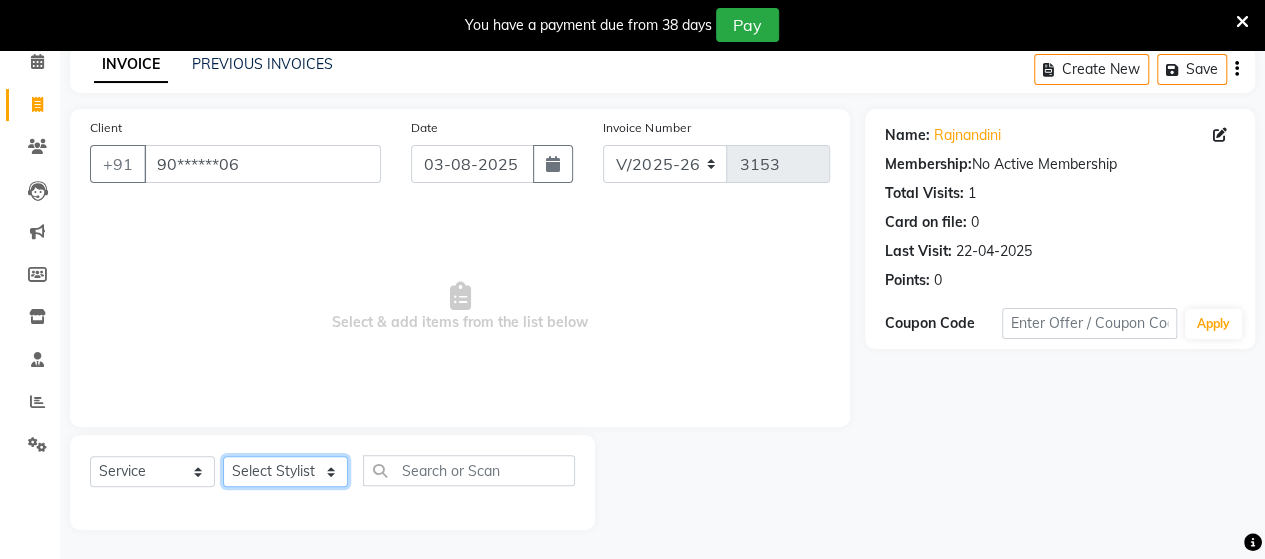 click on "Select Stylist Admin Datta  Jyoti  Krushna  Pratik  RAVI Rohit Rutuja" 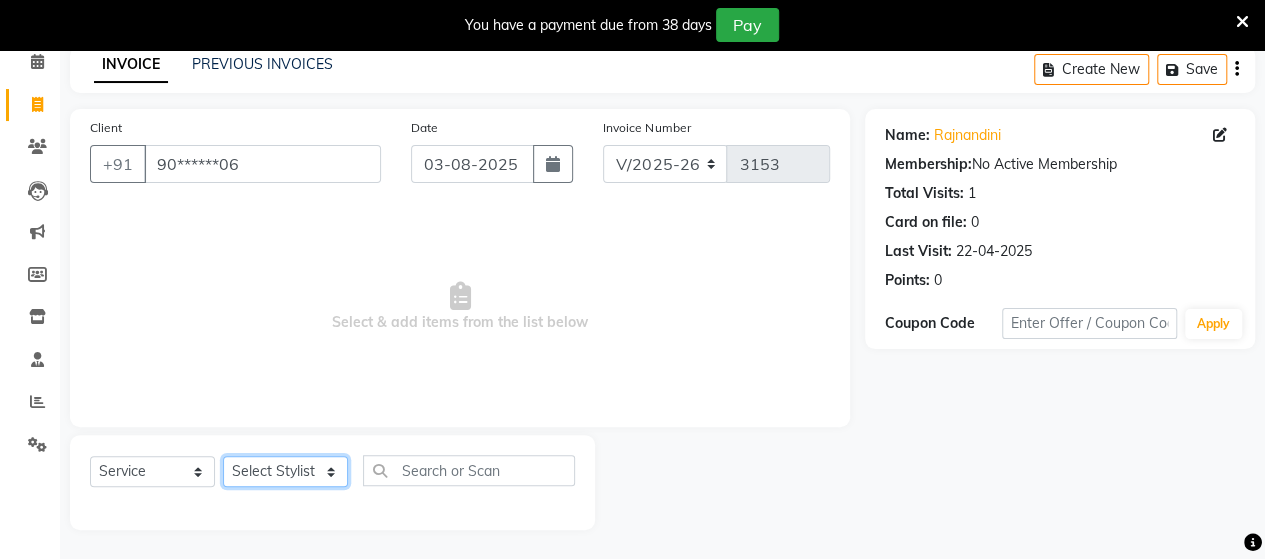 select on "58673" 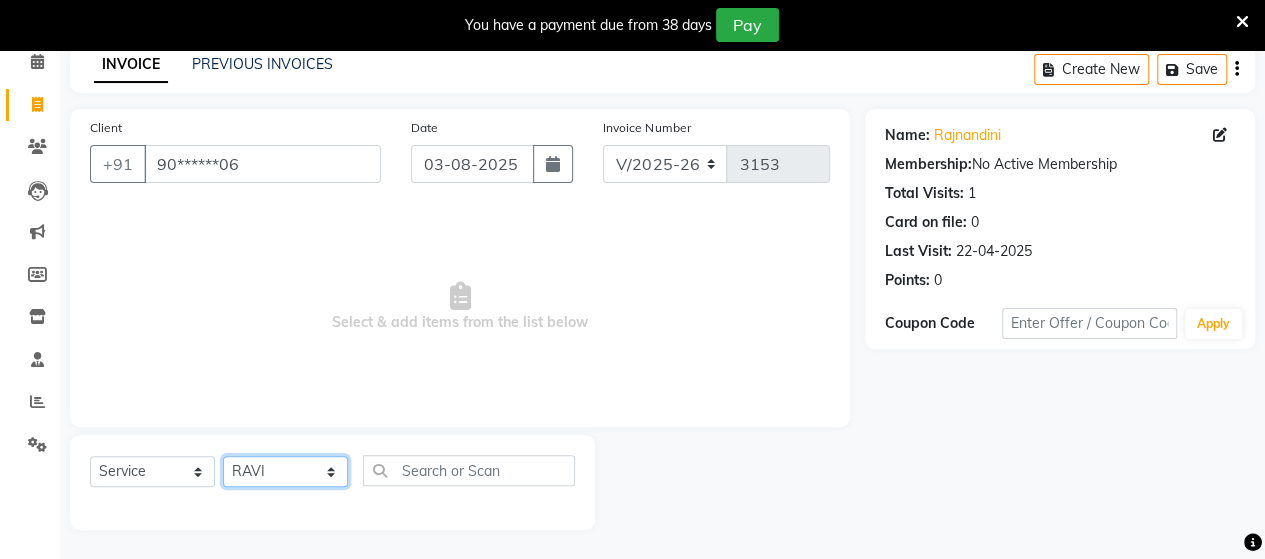click on "Select Stylist Admin Datta  Jyoti  Krushna  Pratik  RAVI Rohit Rutuja" 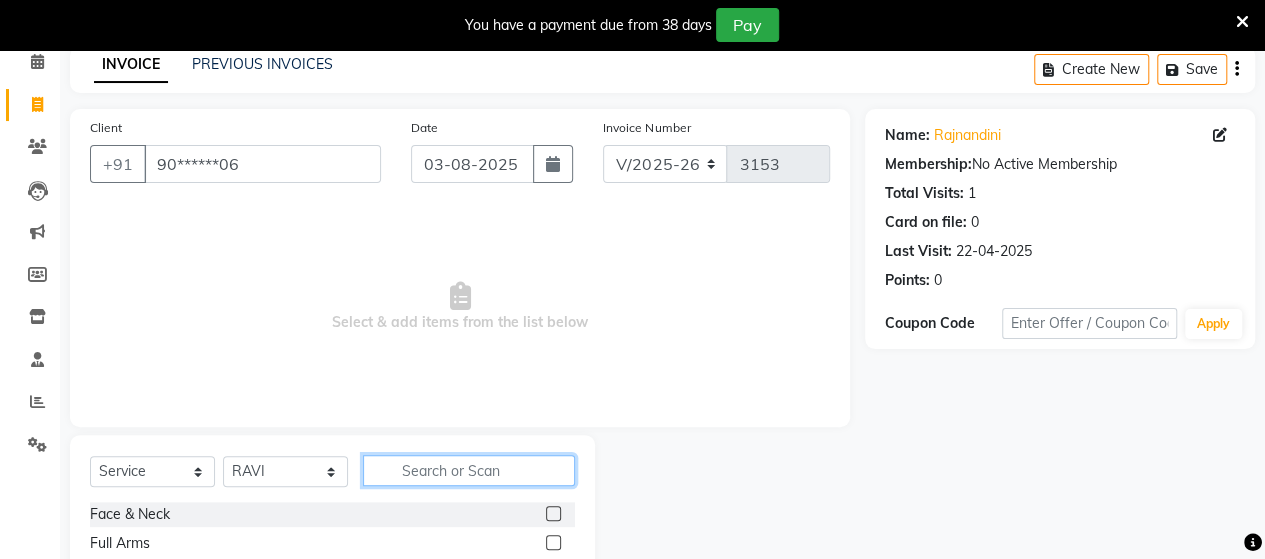 click 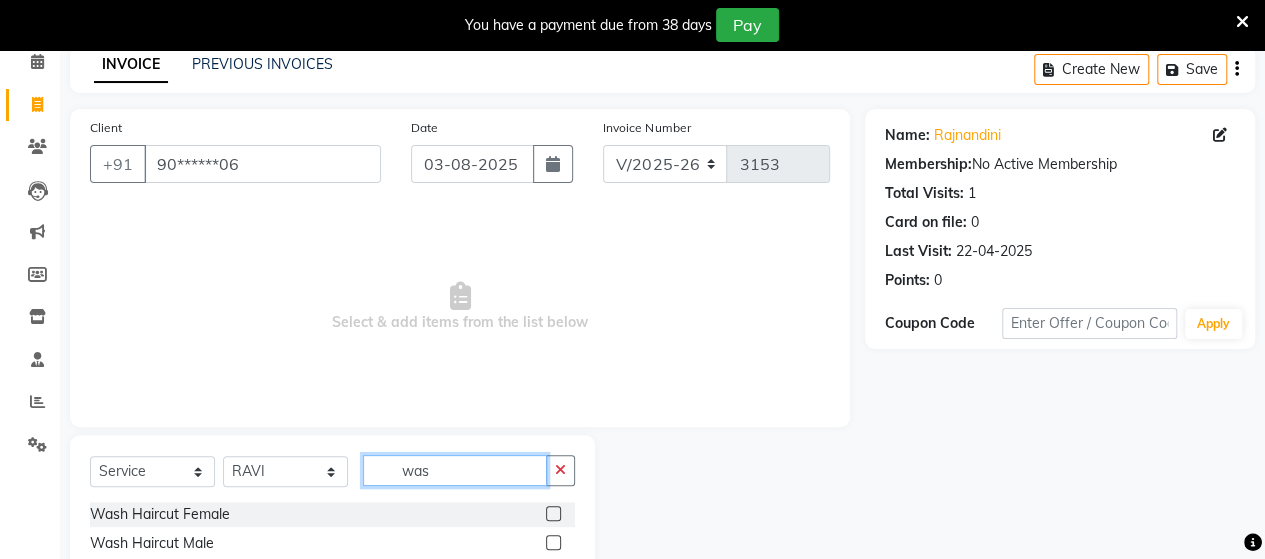 type on "was" 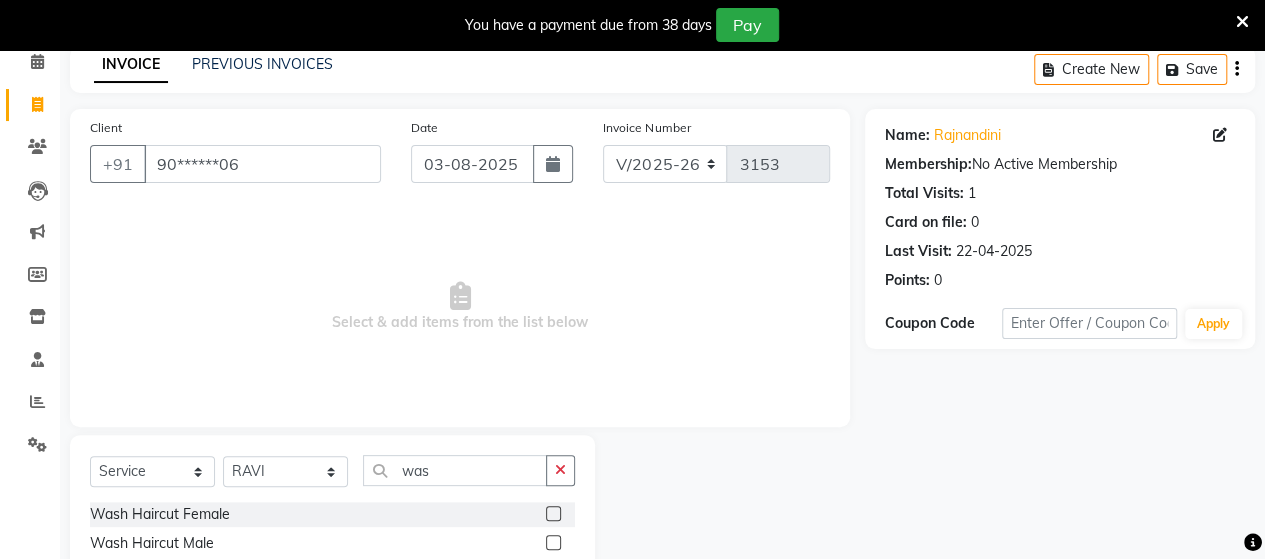 click 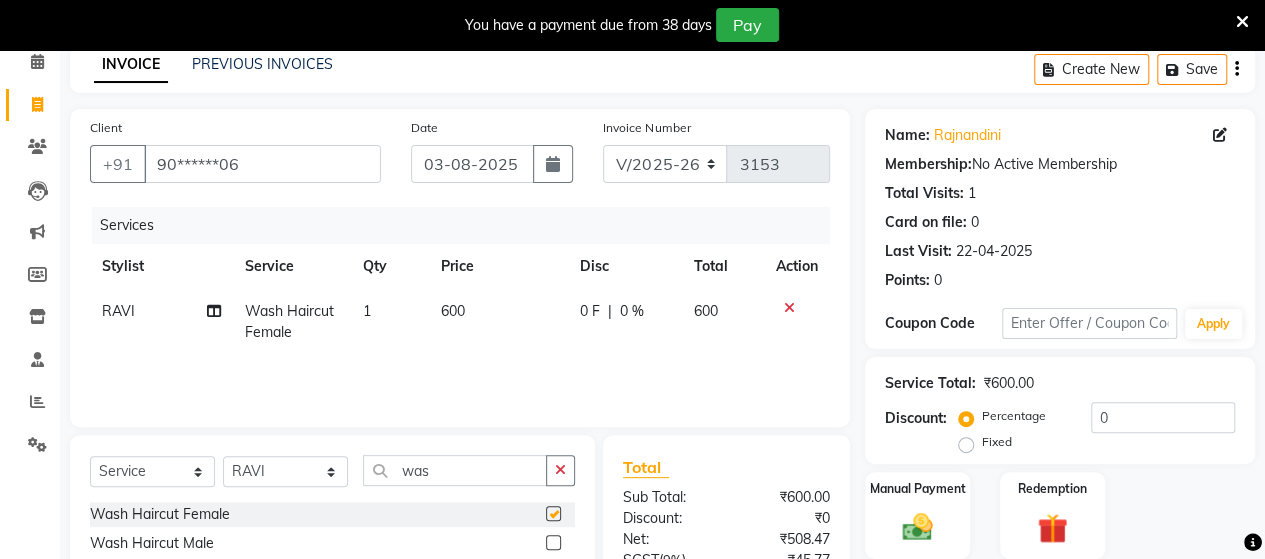 checkbox on "false" 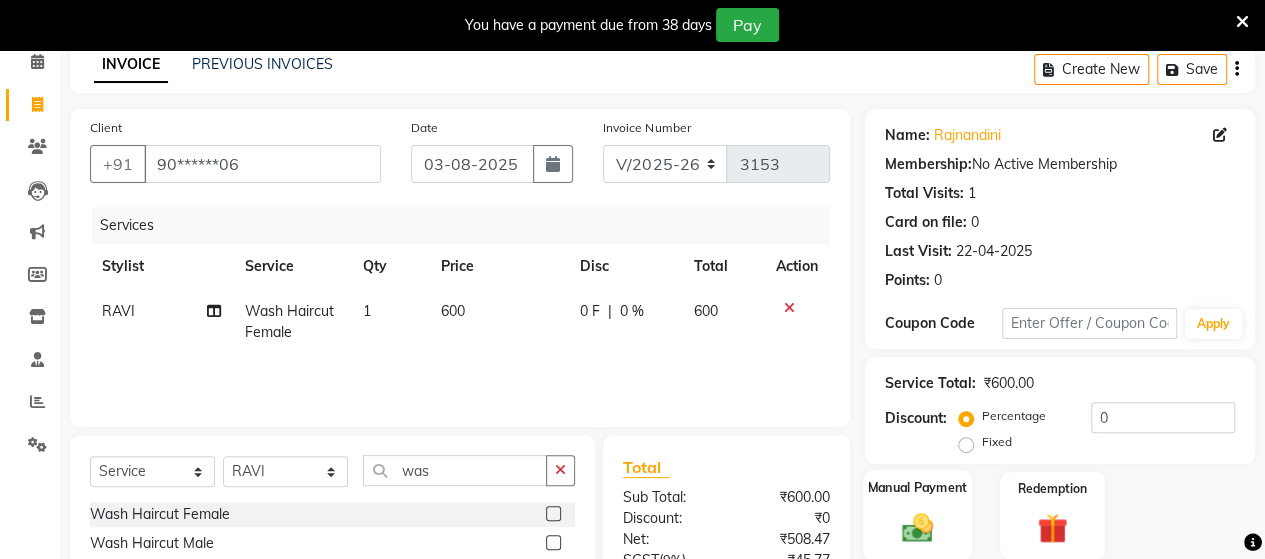 click on "Manual Payment" 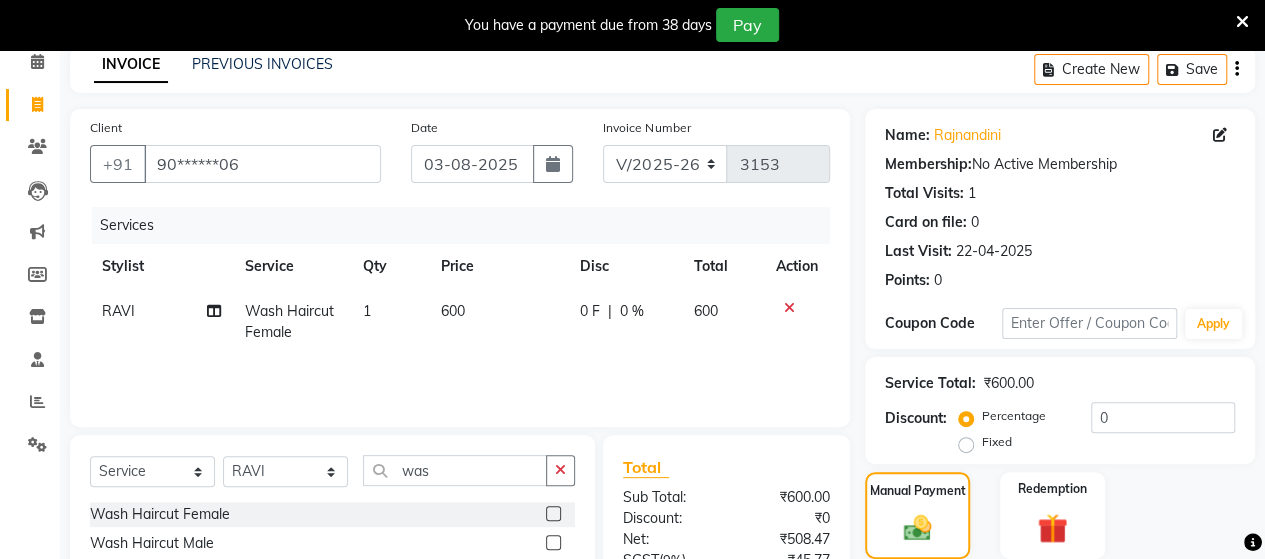scroll, scrollTop: 288, scrollLeft: 0, axis: vertical 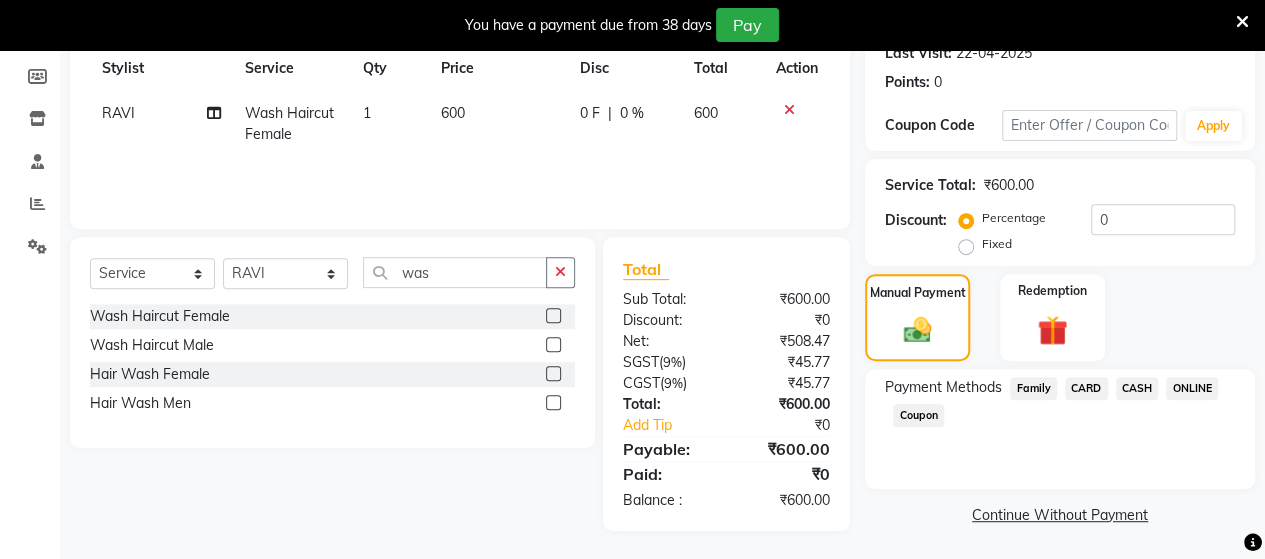 click on "CASH" 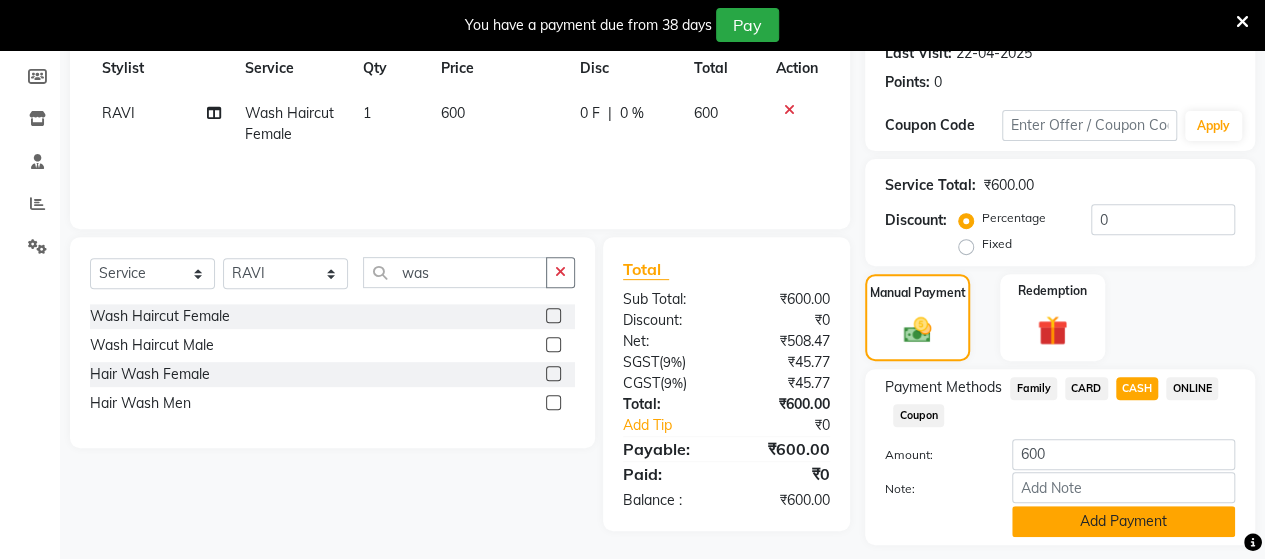 click on "Add Payment" 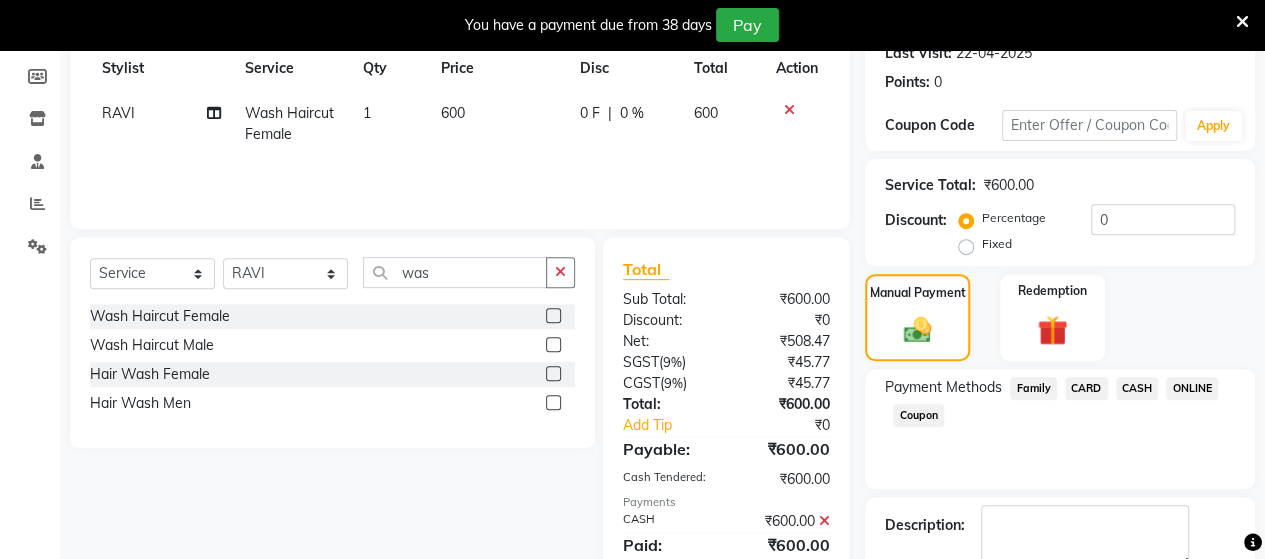 scroll, scrollTop: 400, scrollLeft: 0, axis: vertical 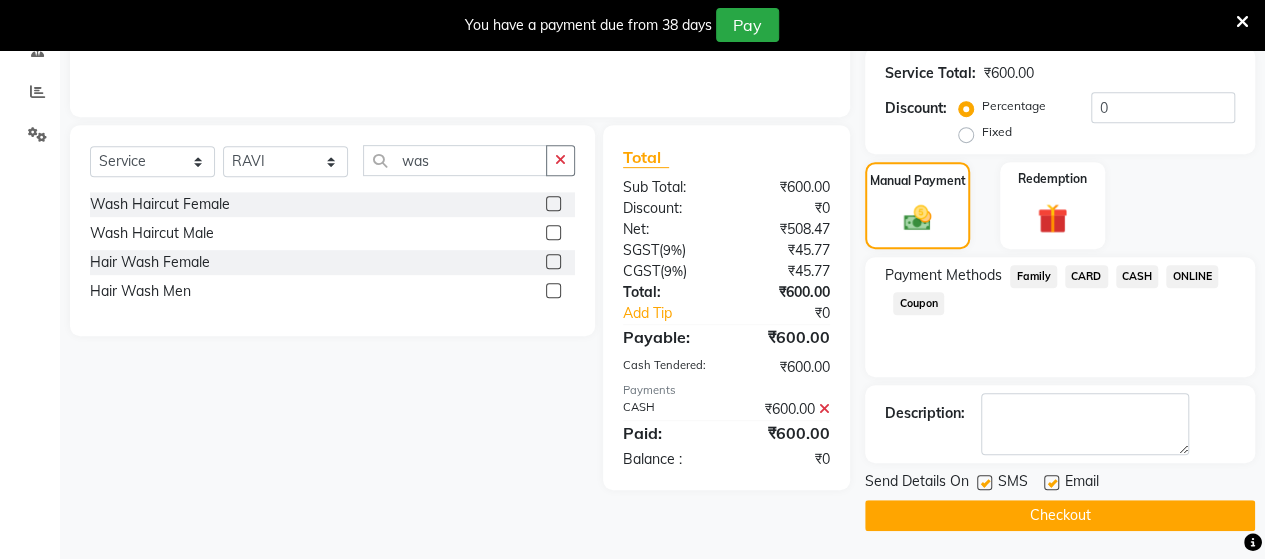 click on "Checkout" 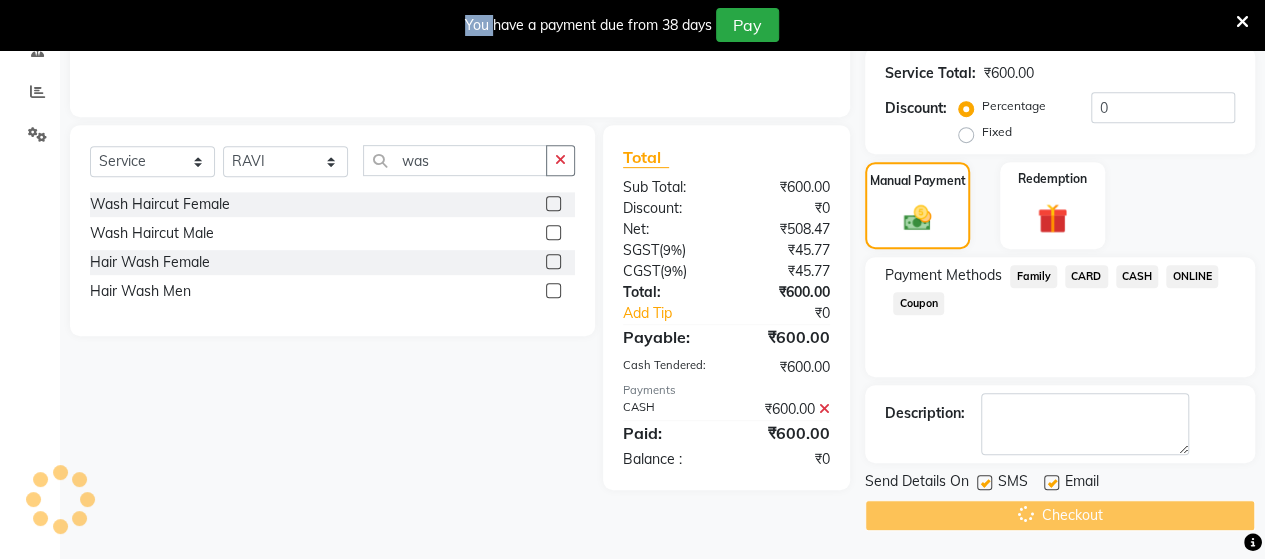 click on "Checkout" 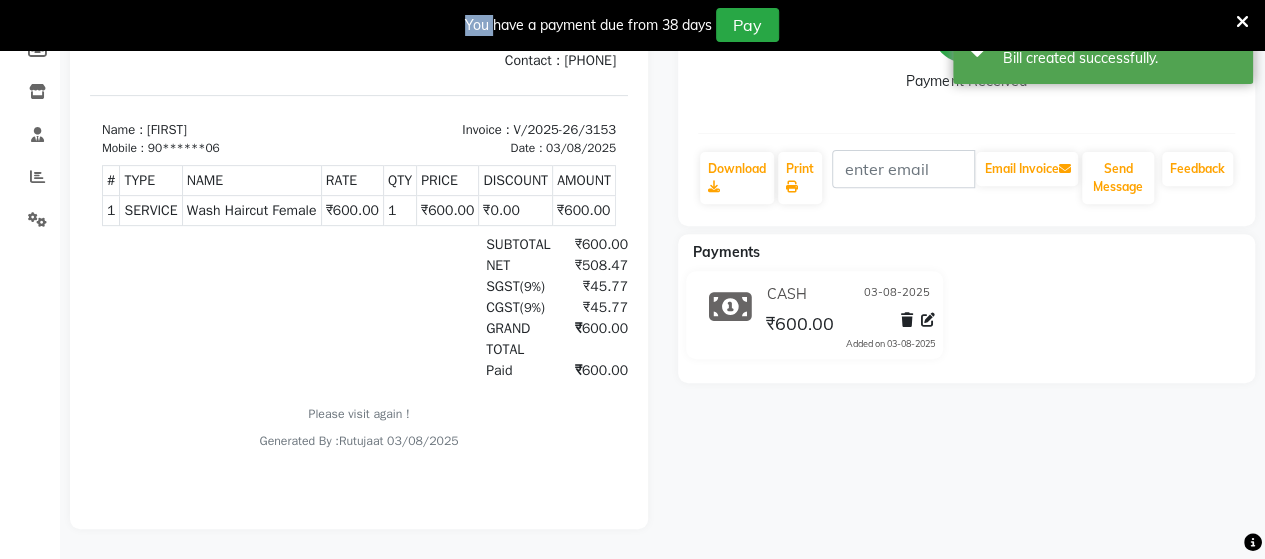 scroll, scrollTop: 0, scrollLeft: 0, axis: both 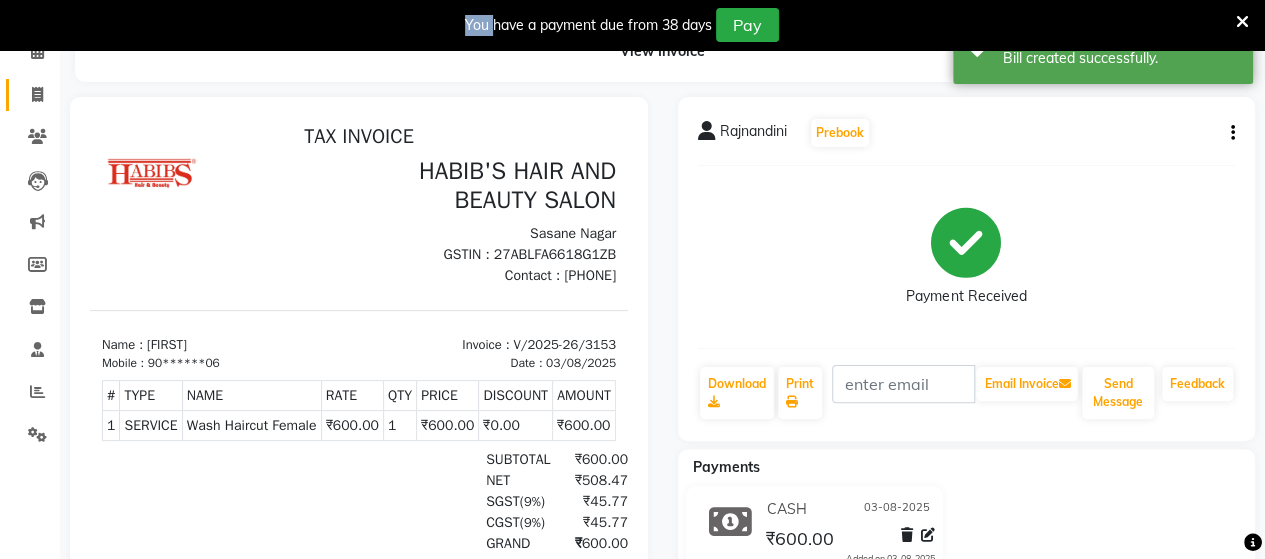 click on "Invoice" 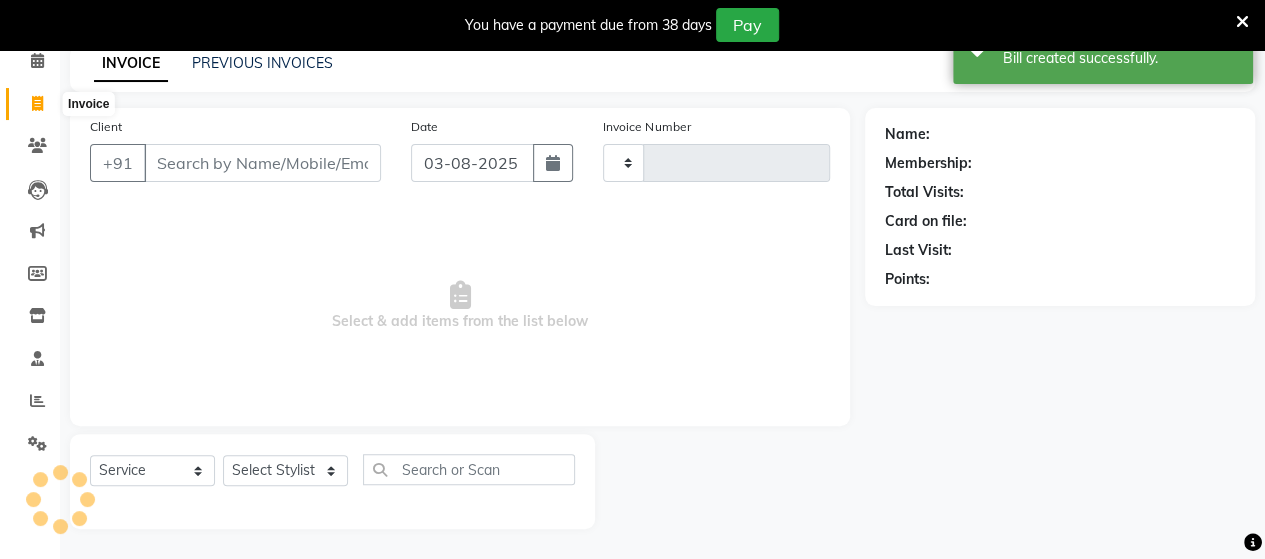 scroll, scrollTop: 90, scrollLeft: 0, axis: vertical 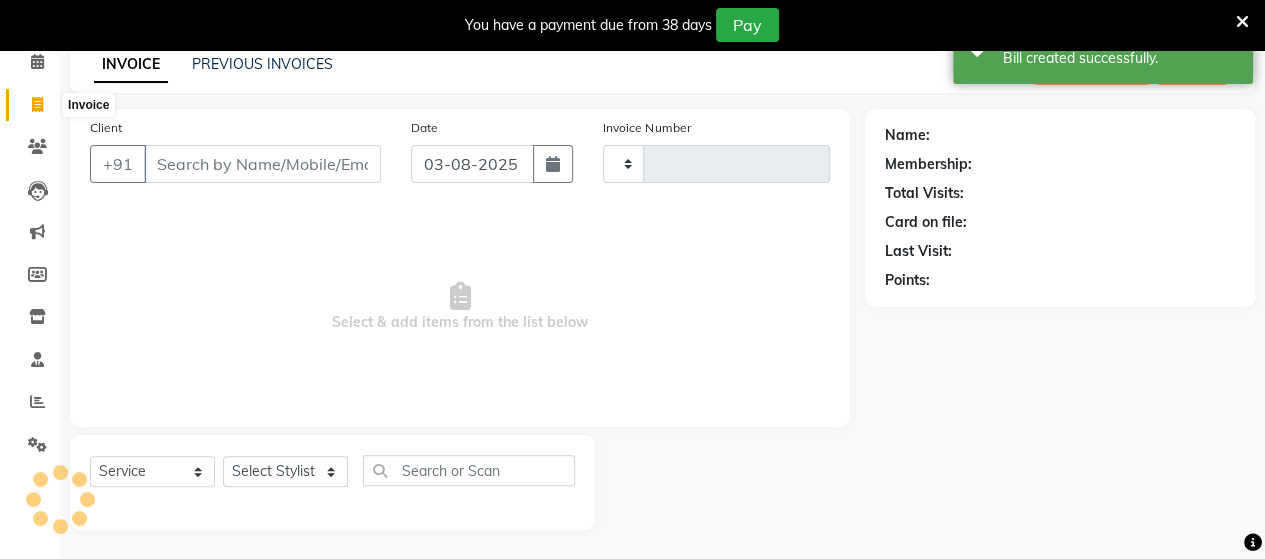 type on "3154" 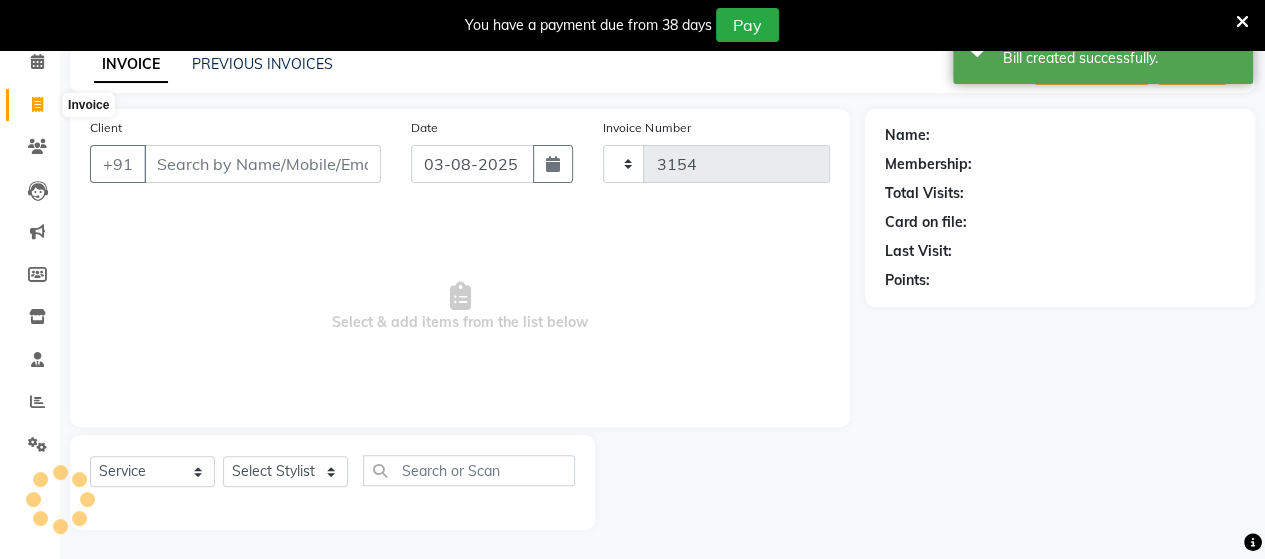 select on "6429" 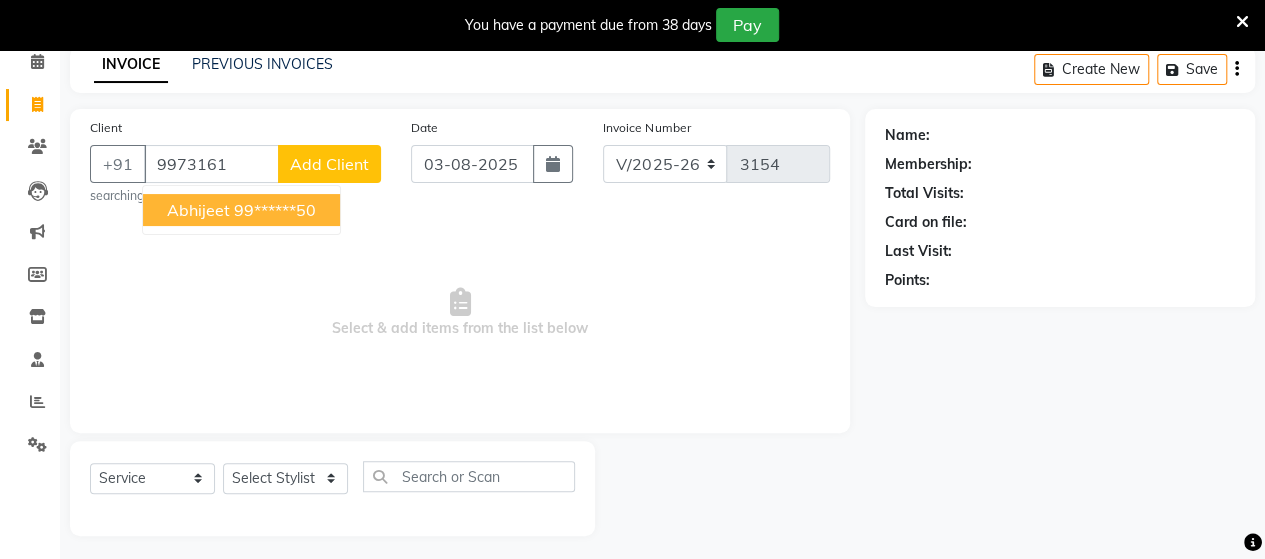 scroll, scrollTop: 90, scrollLeft: 0, axis: vertical 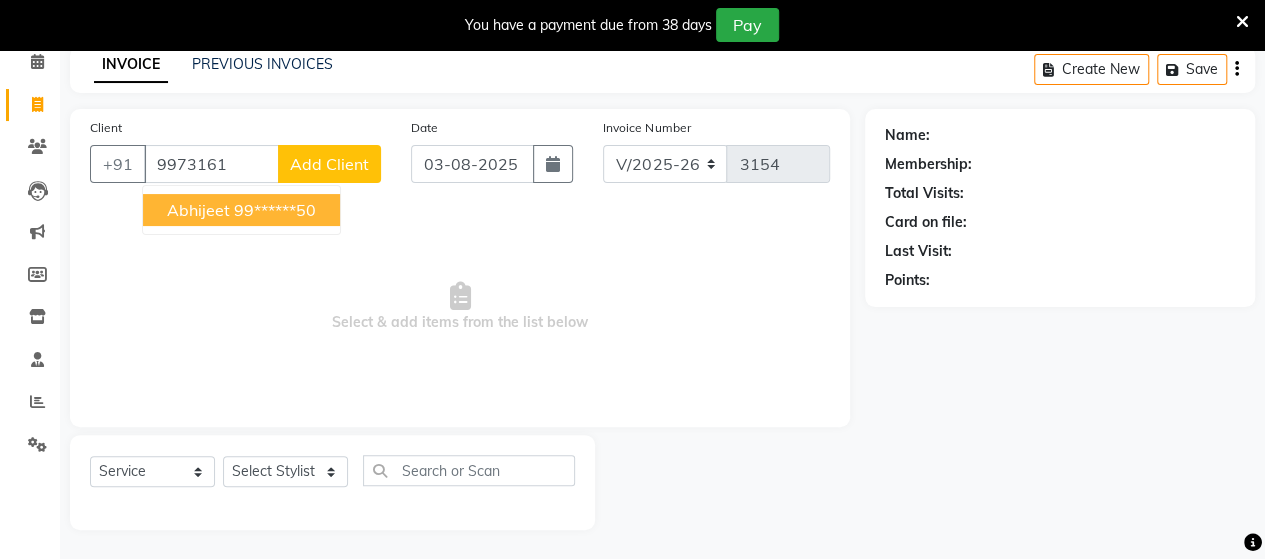 click on "[FIRST] [PHONE]" at bounding box center [241, 210] 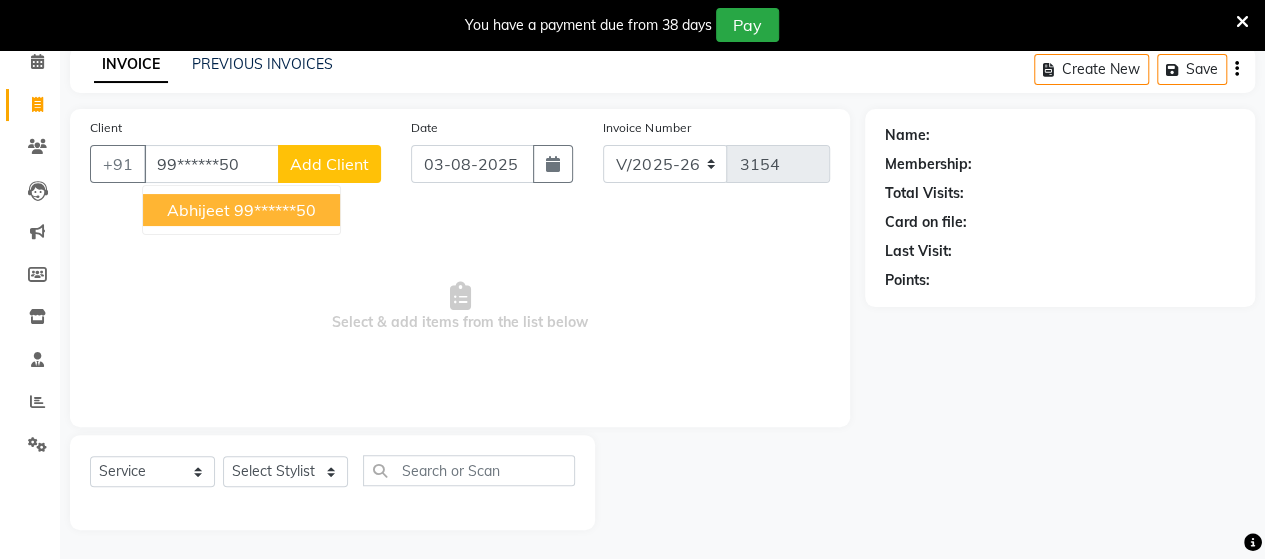 type on "99******50" 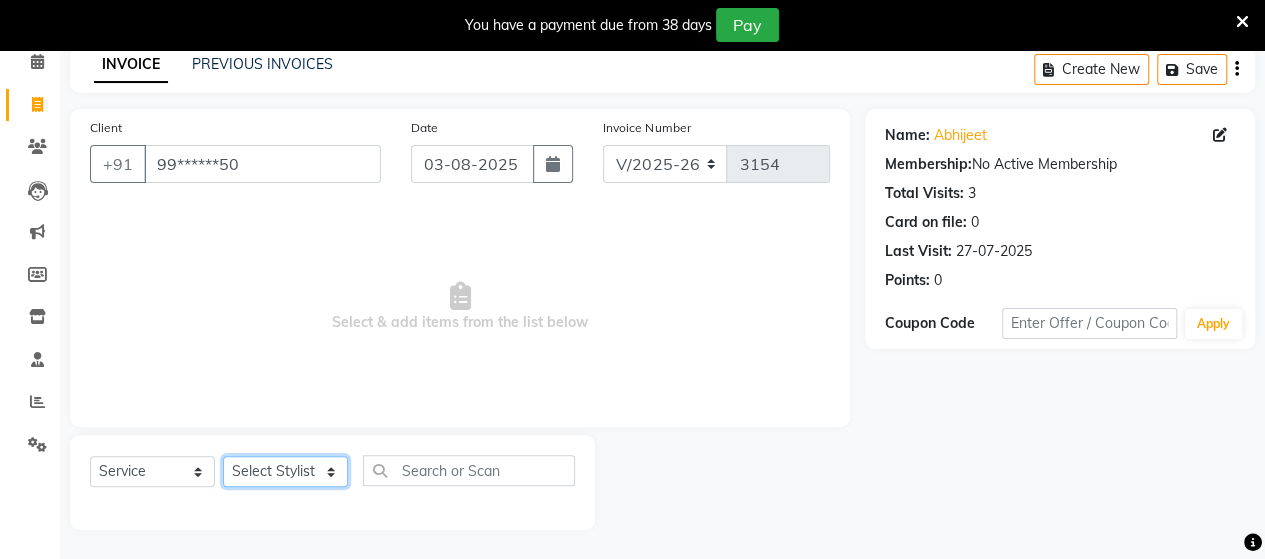 click on "Select Stylist Admin Datta  Jyoti  Krushna  Pratik  RAVI Rohit Rutuja" 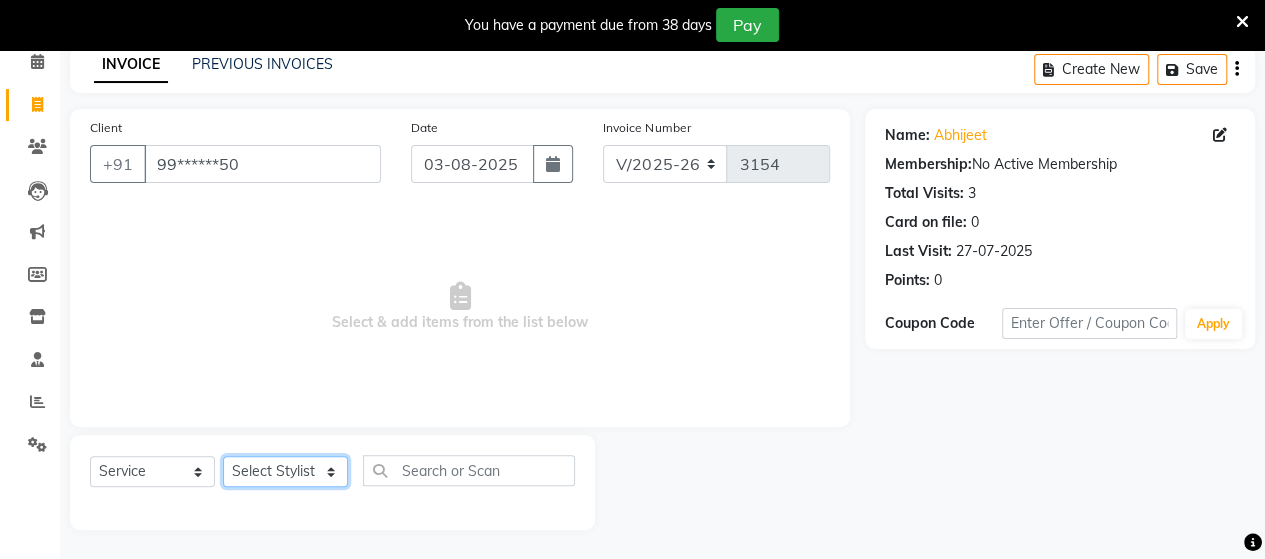 select on "48829" 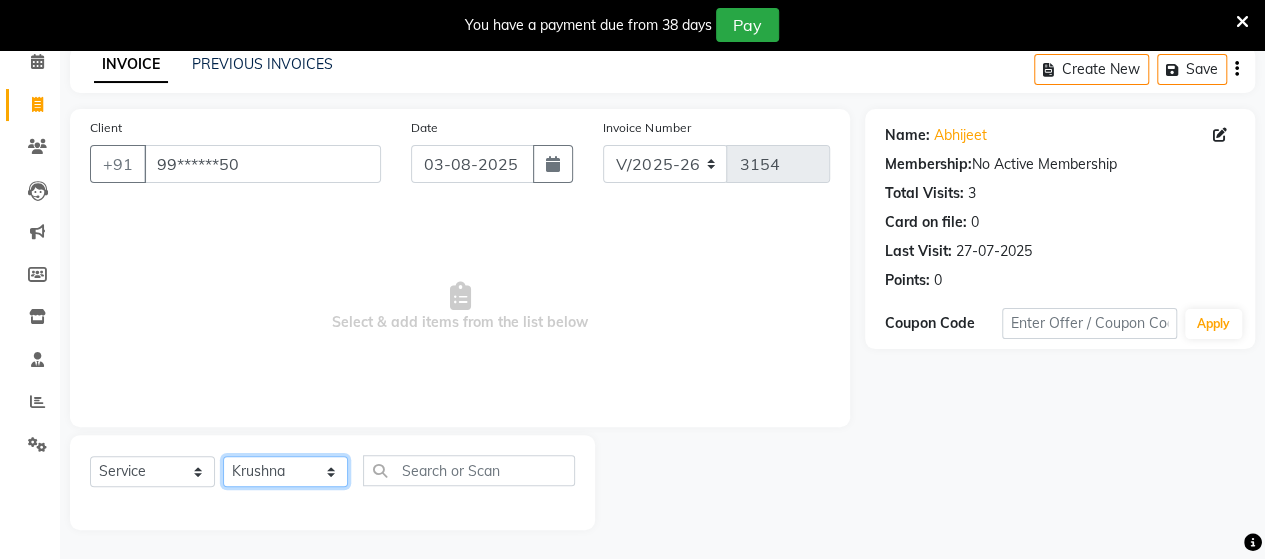 click on "Select Stylist Admin Datta  Jyoti  Krushna  Pratik  RAVI Rohit Rutuja" 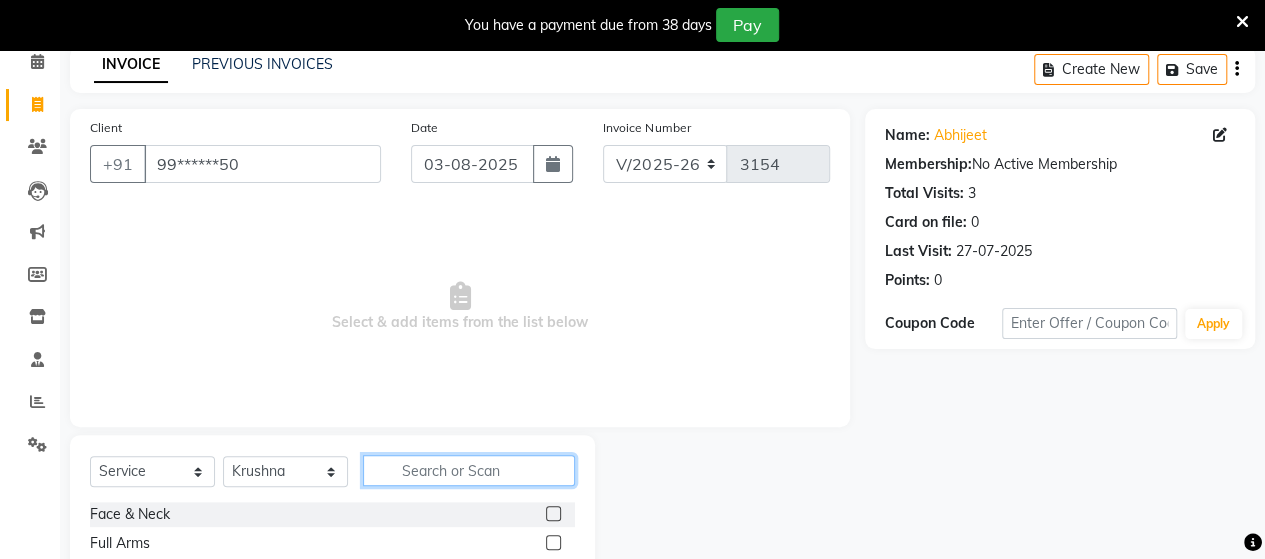 click 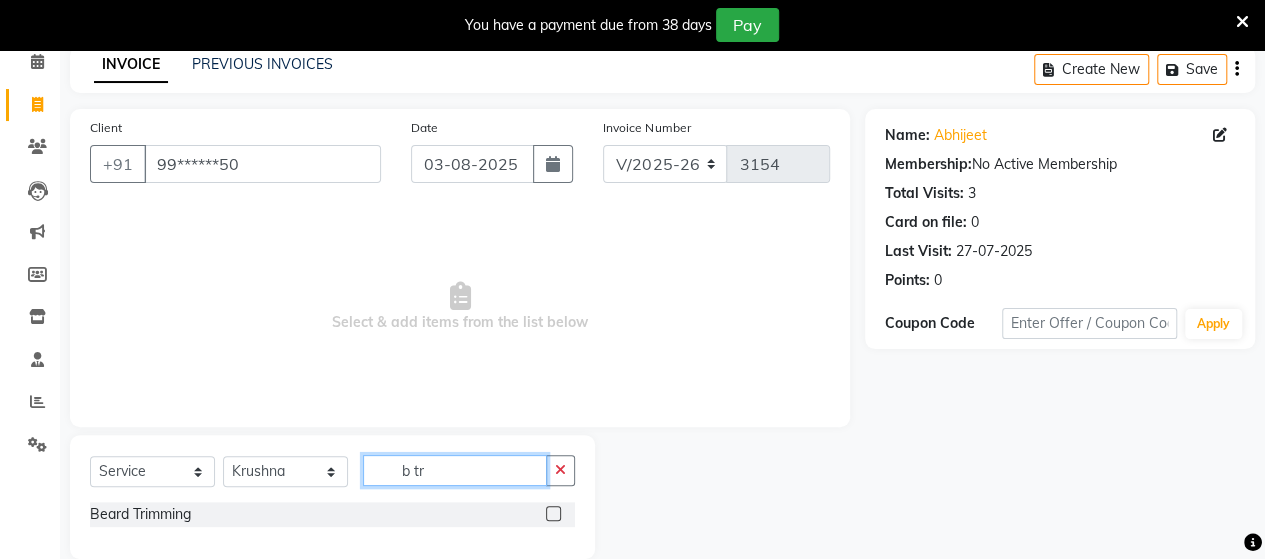 type on "b tr" 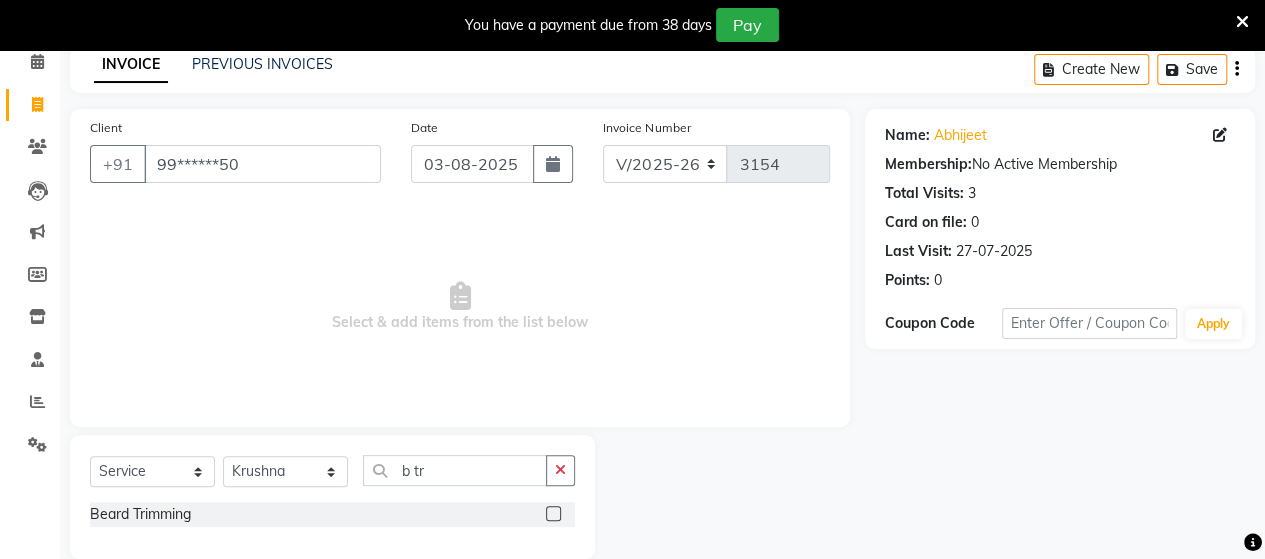 click 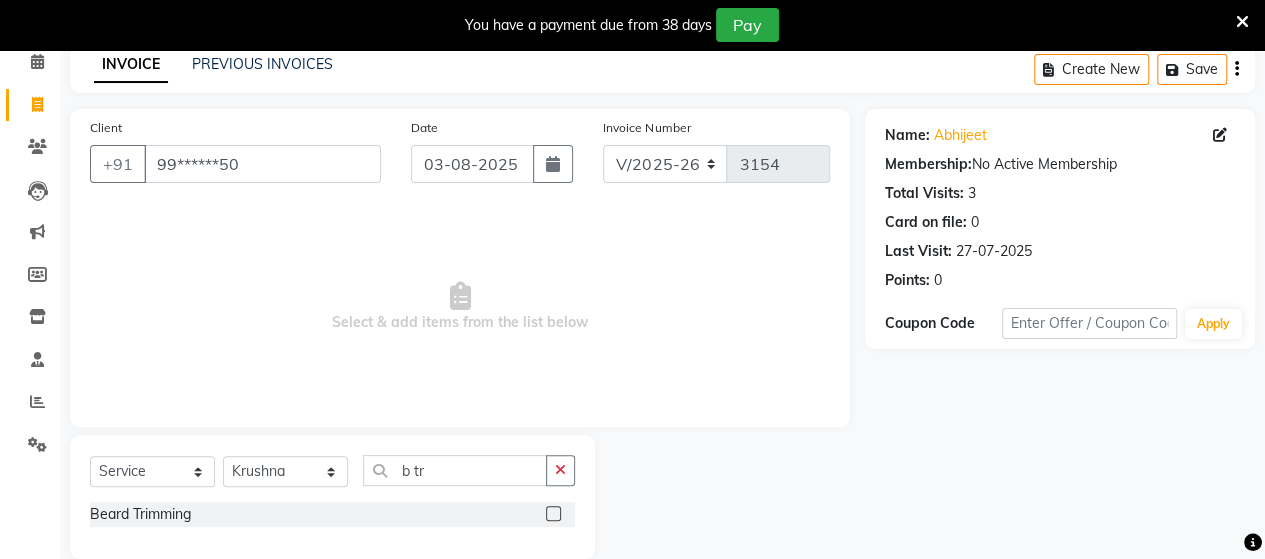 click at bounding box center [552, 514] 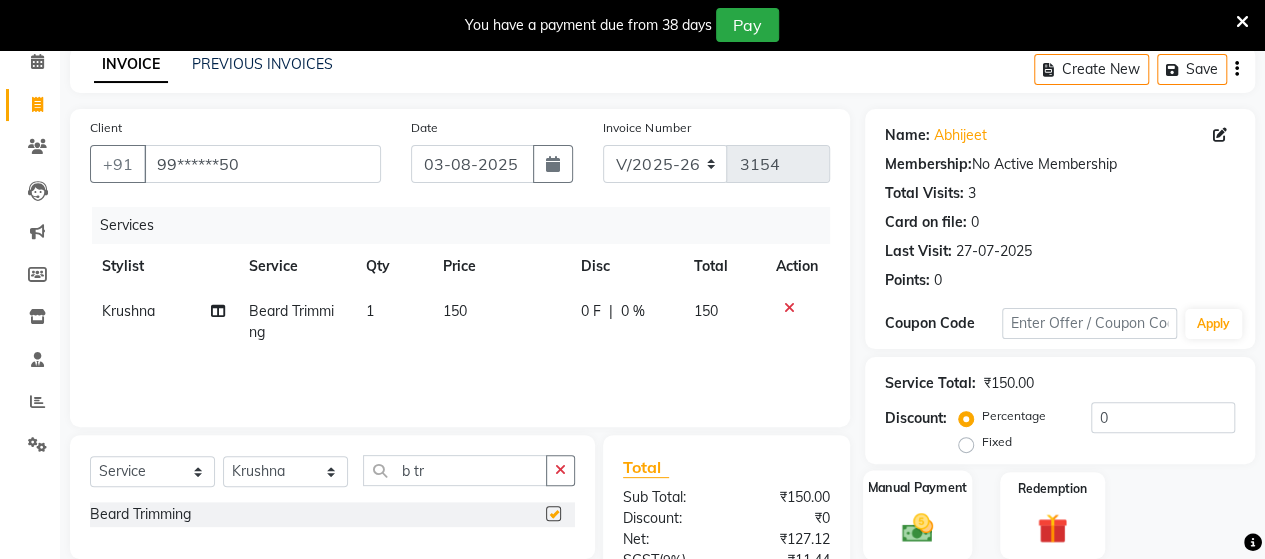 checkbox on "false" 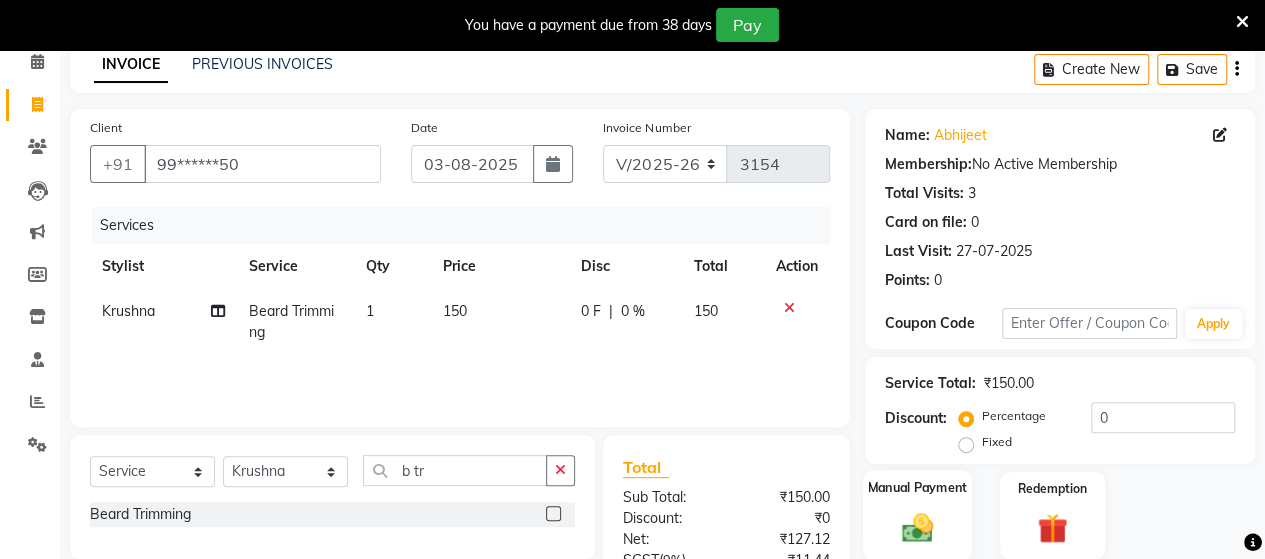 click 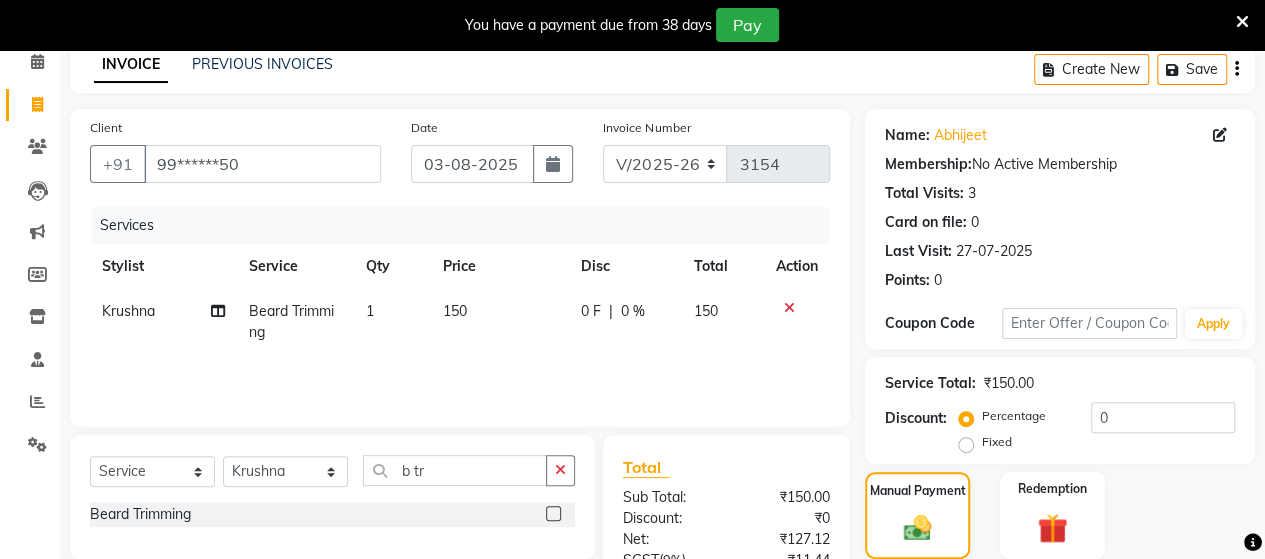 scroll, scrollTop: 288, scrollLeft: 0, axis: vertical 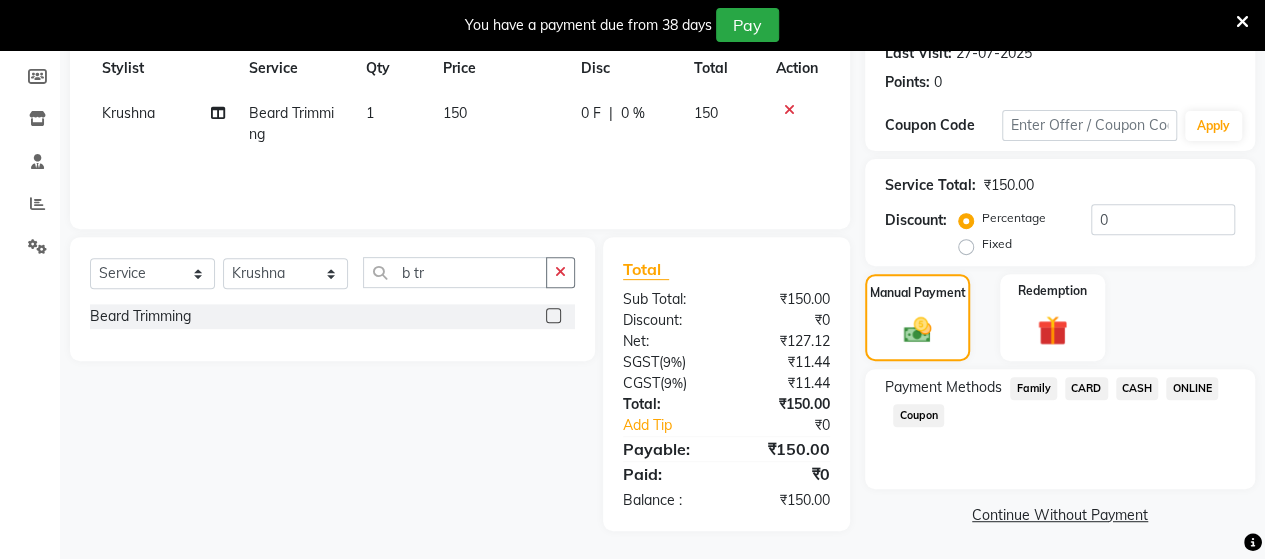 click on "ONLINE" 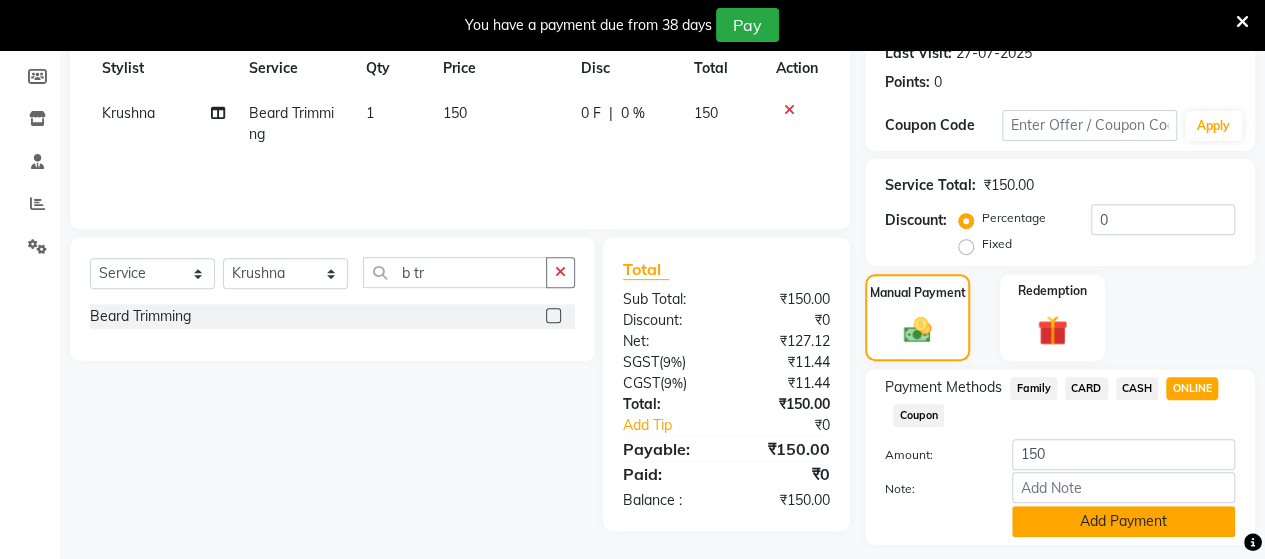 click on "Add Payment" 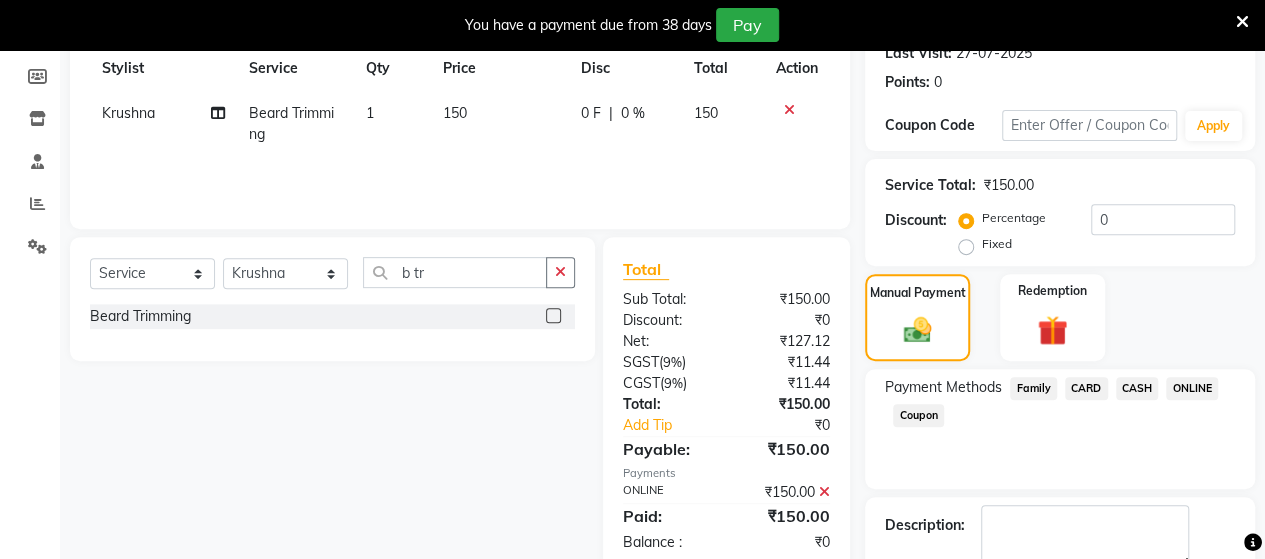 scroll, scrollTop: 400, scrollLeft: 0, axis: vertical 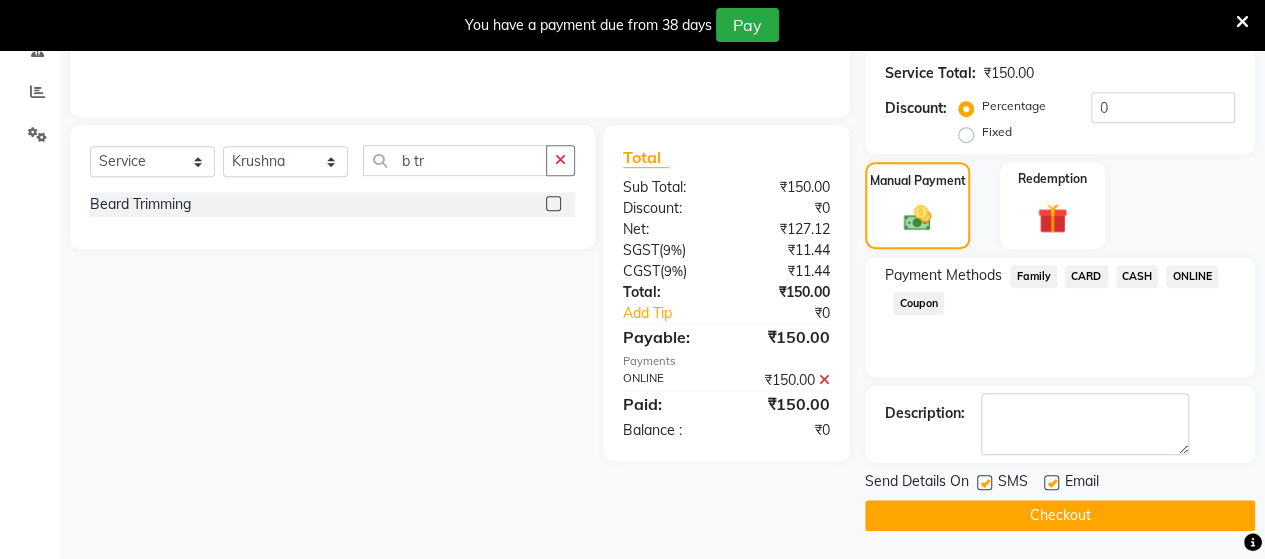 click on "Checkout" 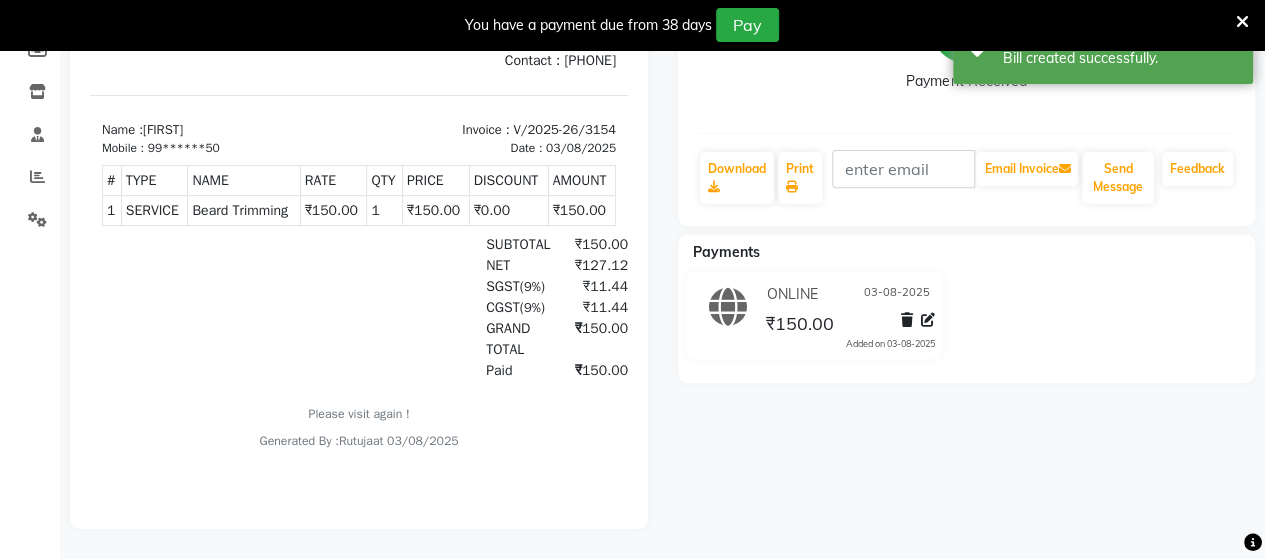 scroll, scrollTop: 0, scrollLeft: 0, axis: both 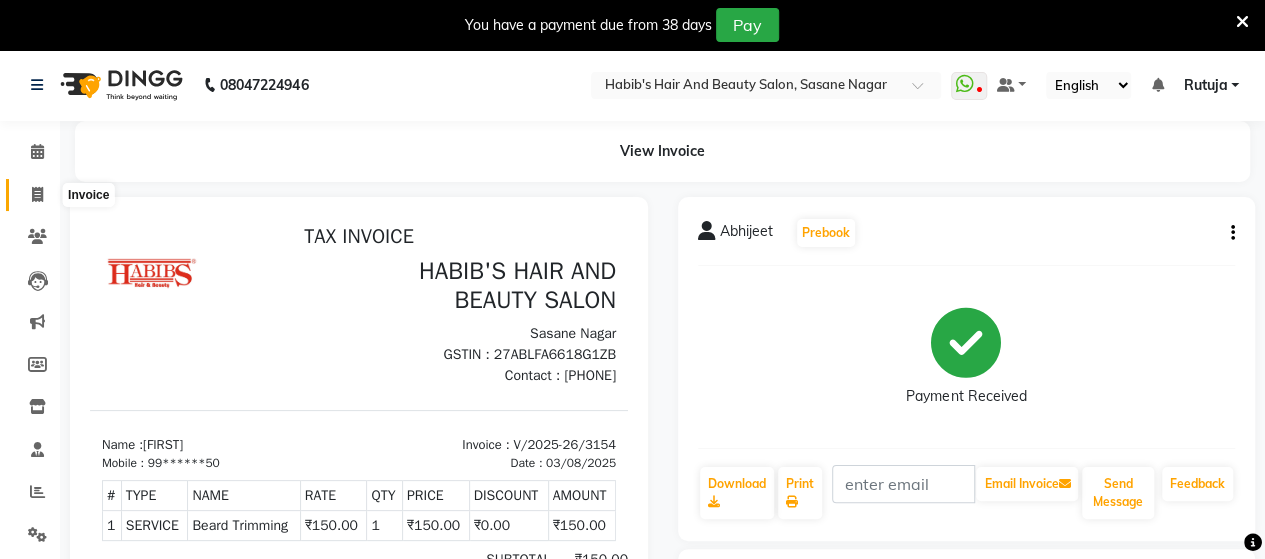 click 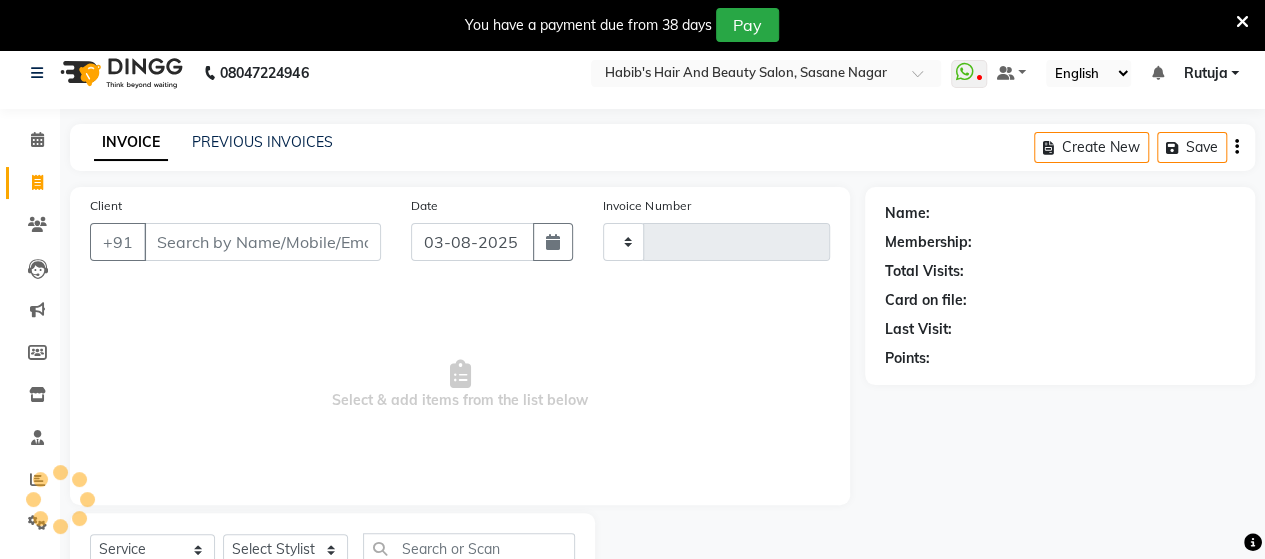 type on "3155" 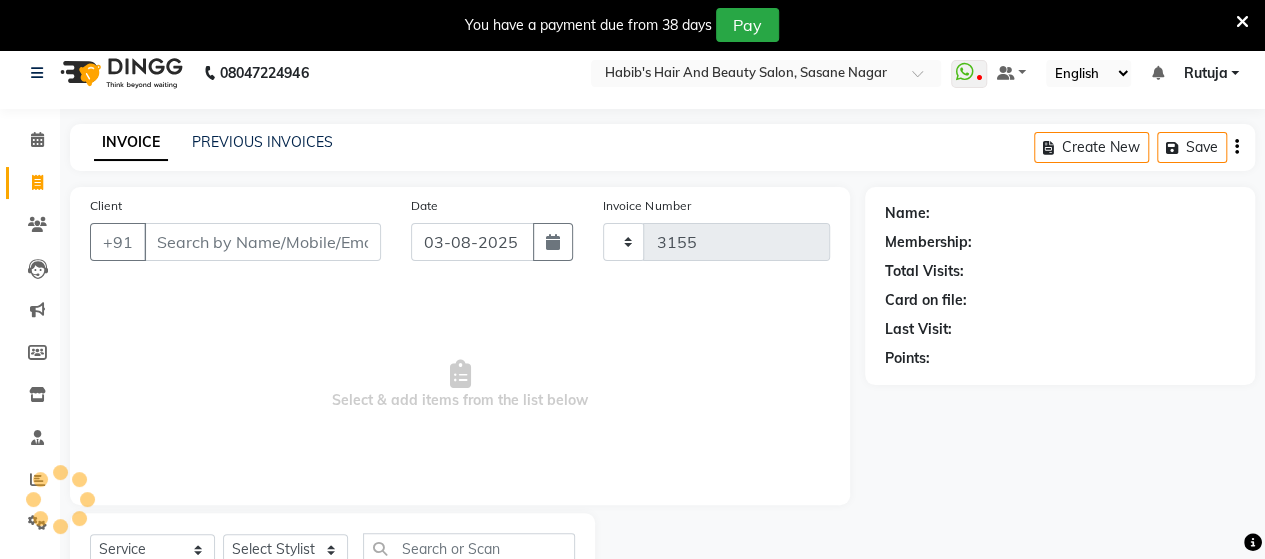 select on "6429" 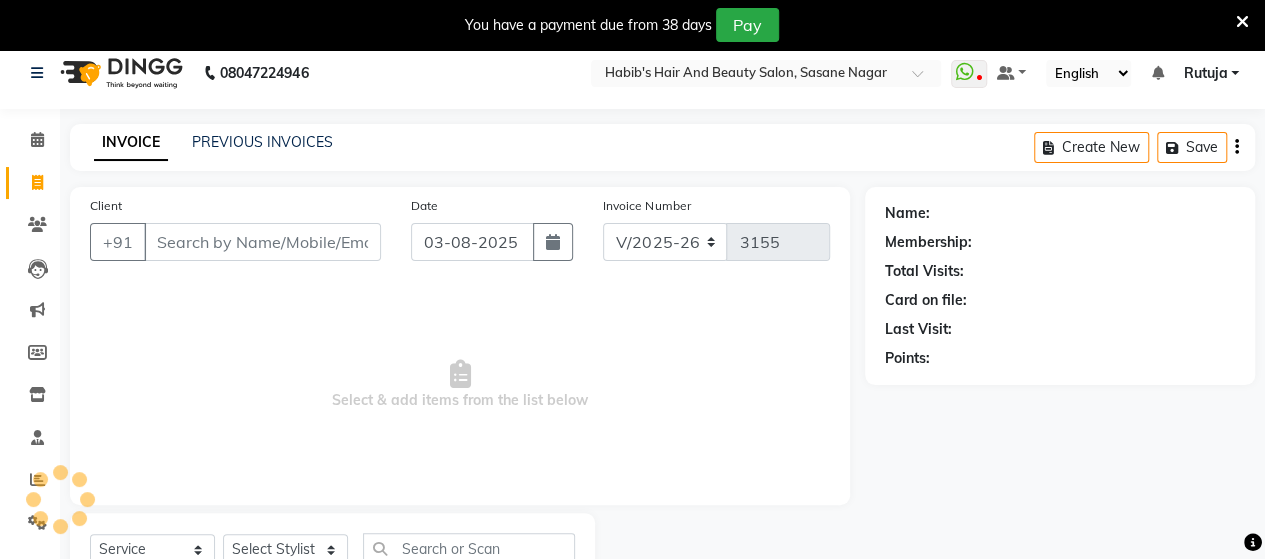 scroll, scrollTop: 90, scrollLeft: 0, axis: vertical 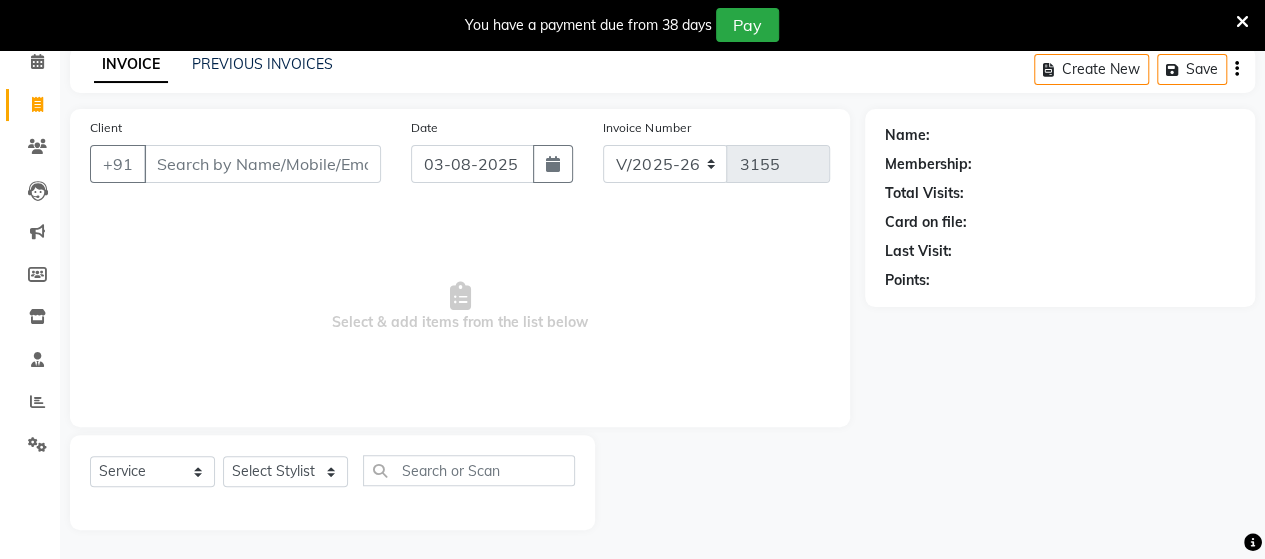 click on "Client" at bounding box center [262, 164] 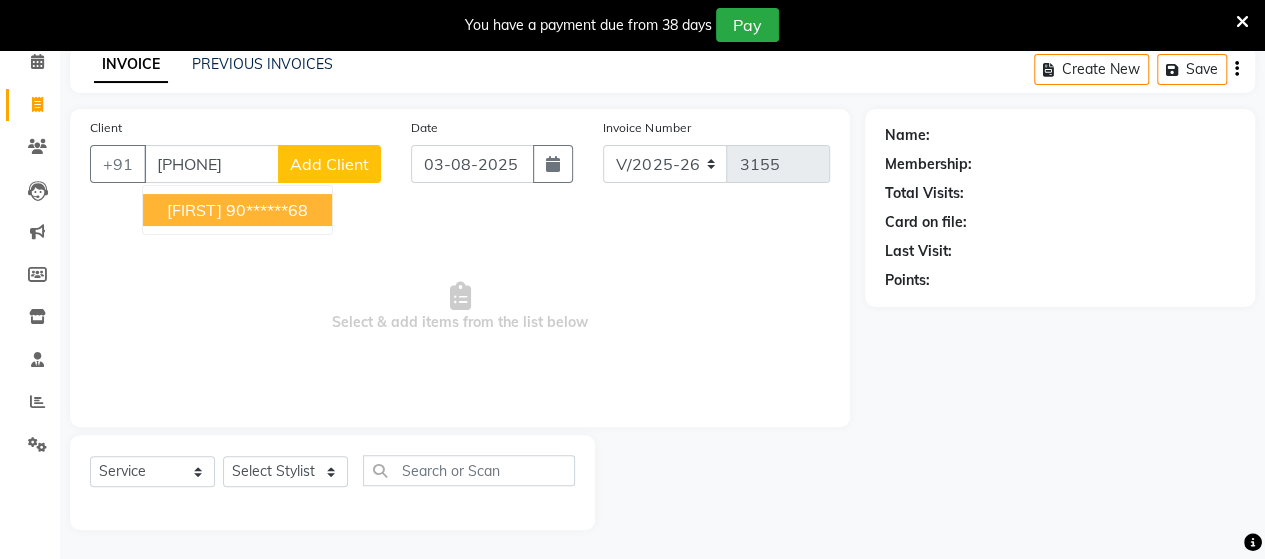 click on "90******68" at bounding box center [267, 210] 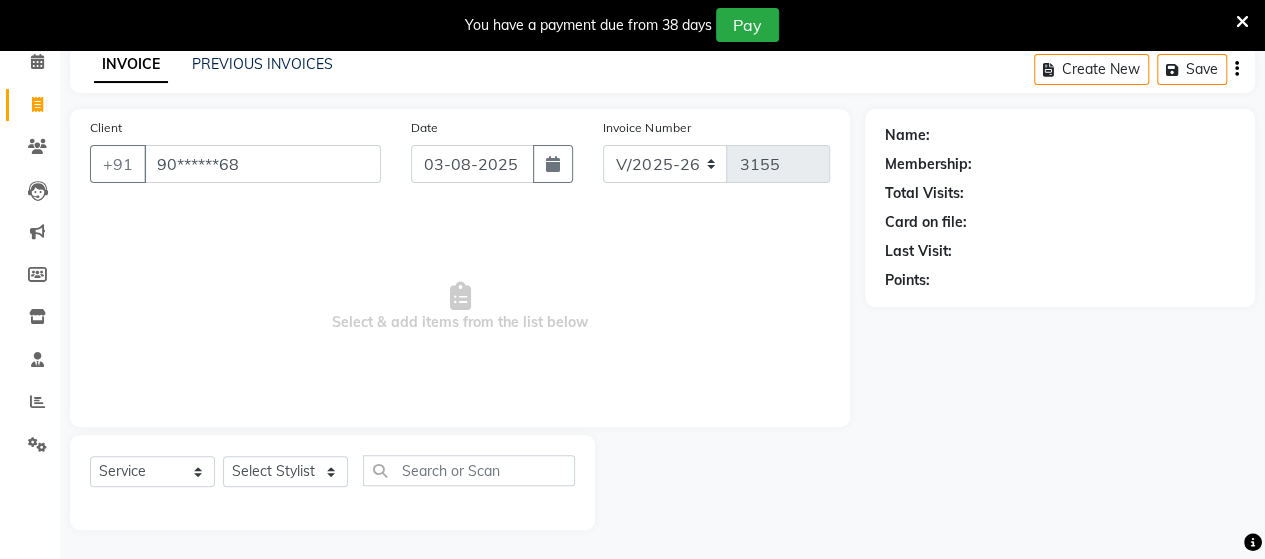 type on "90******68" 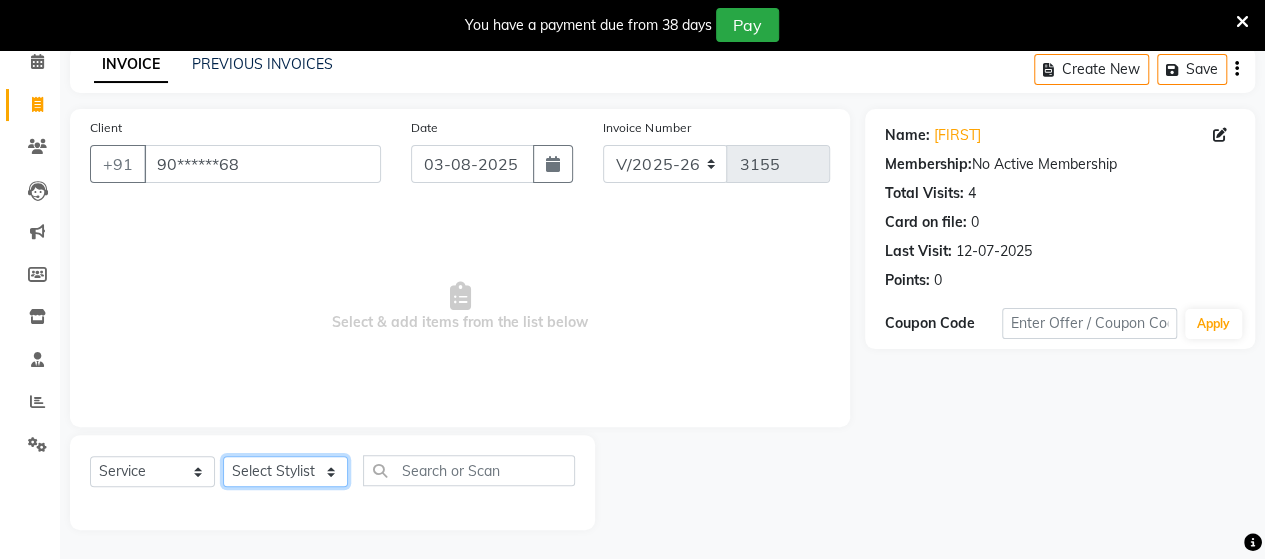 click on "Select Stylist Admin Datta  Jyoti  Krushna  Pratik  RAVI Rohit Rutuja" 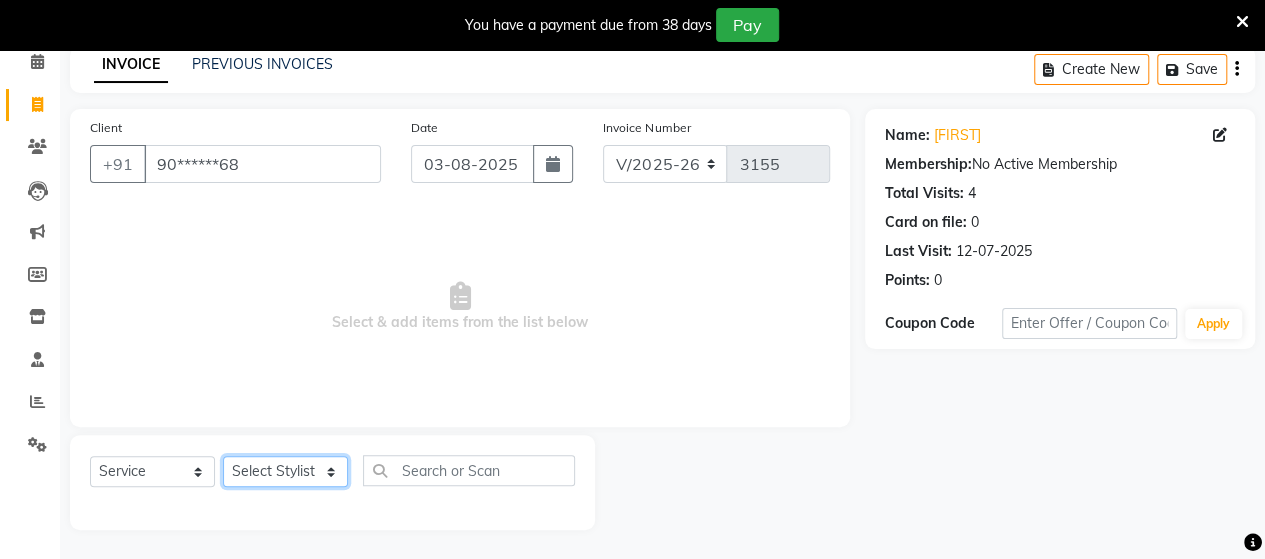 select on "48829" 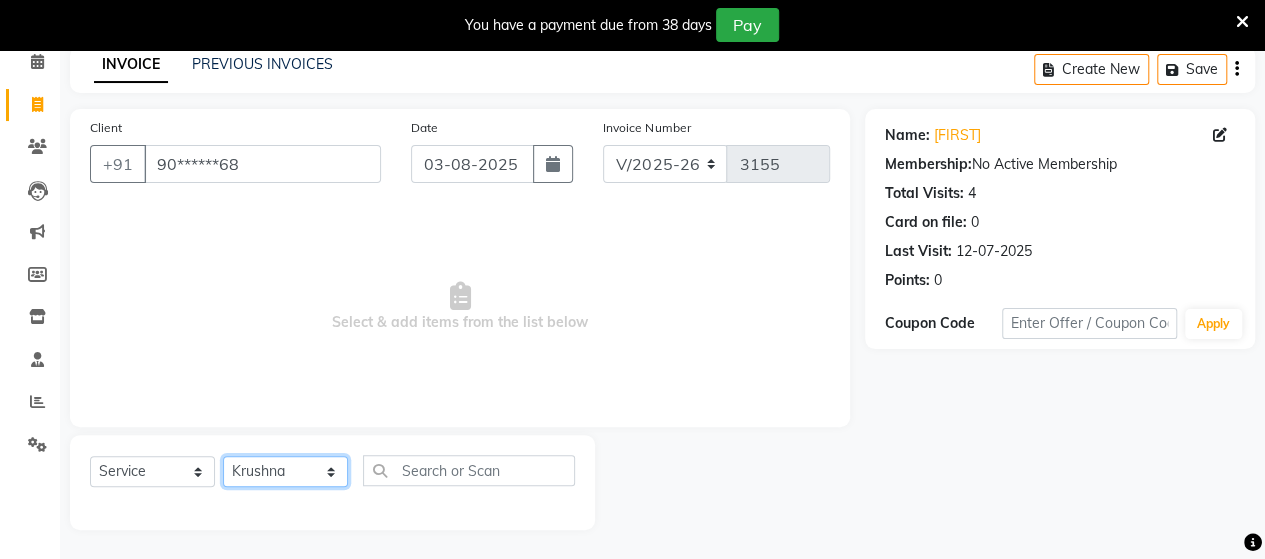 click on "Select Stylist Admin Datta  Jyoti  Krushna  Pratik  RAVI Rohit Rutuja" 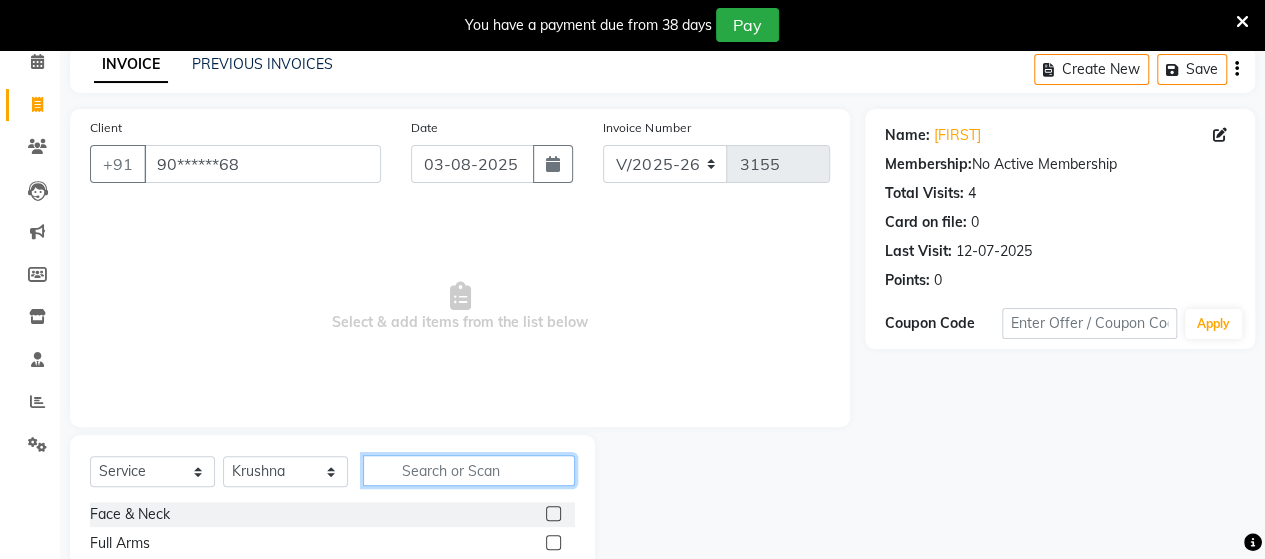 click 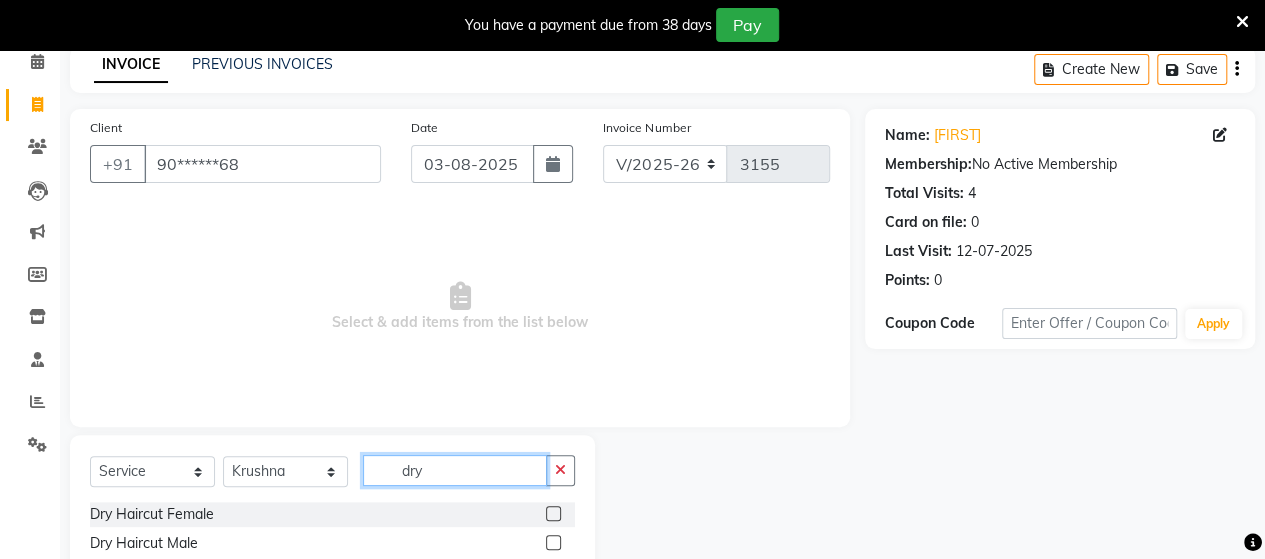 type on "dry" 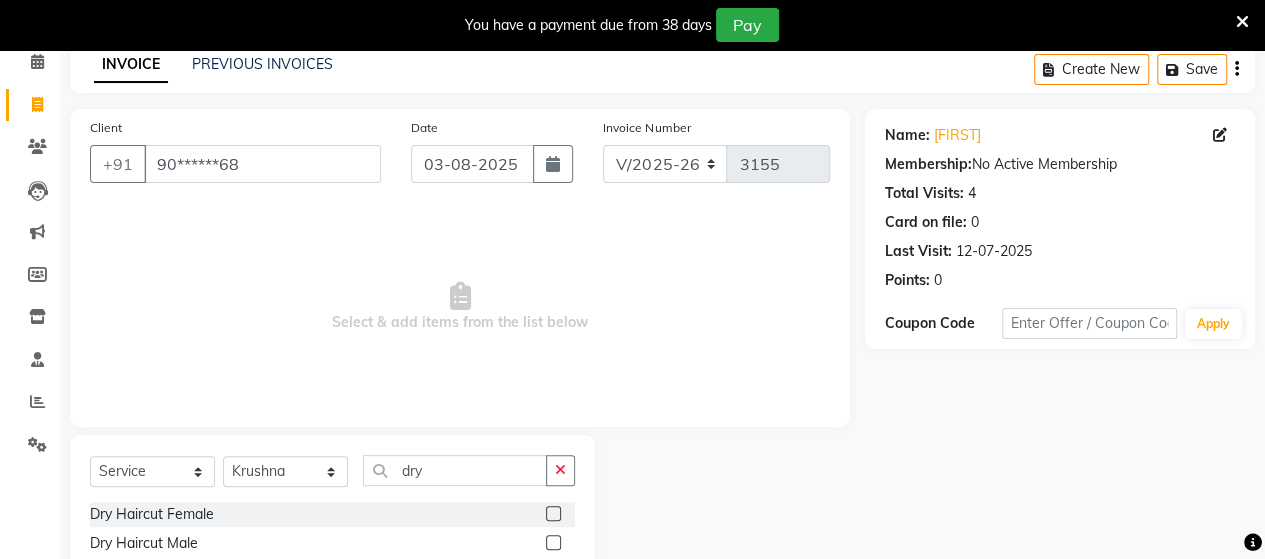 click 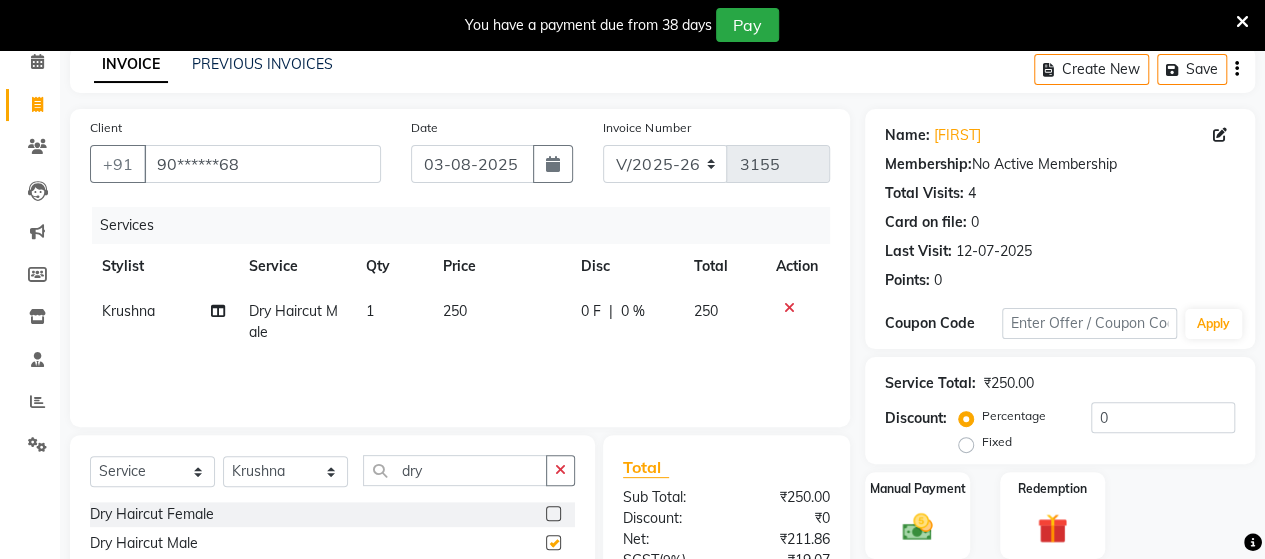 checkbox on "false" 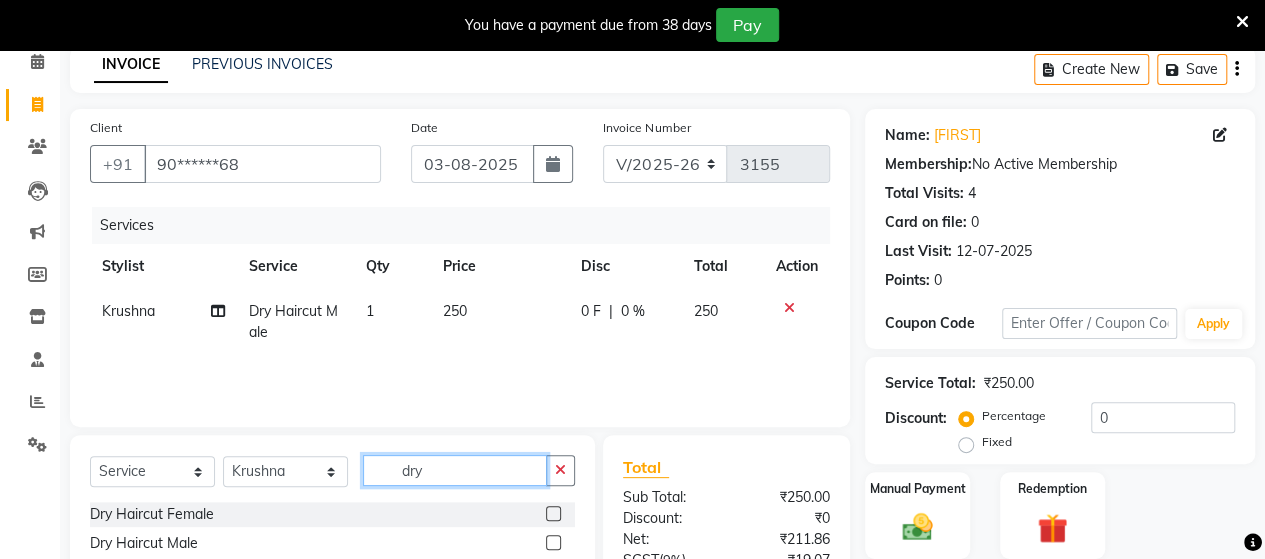 click on "dry" 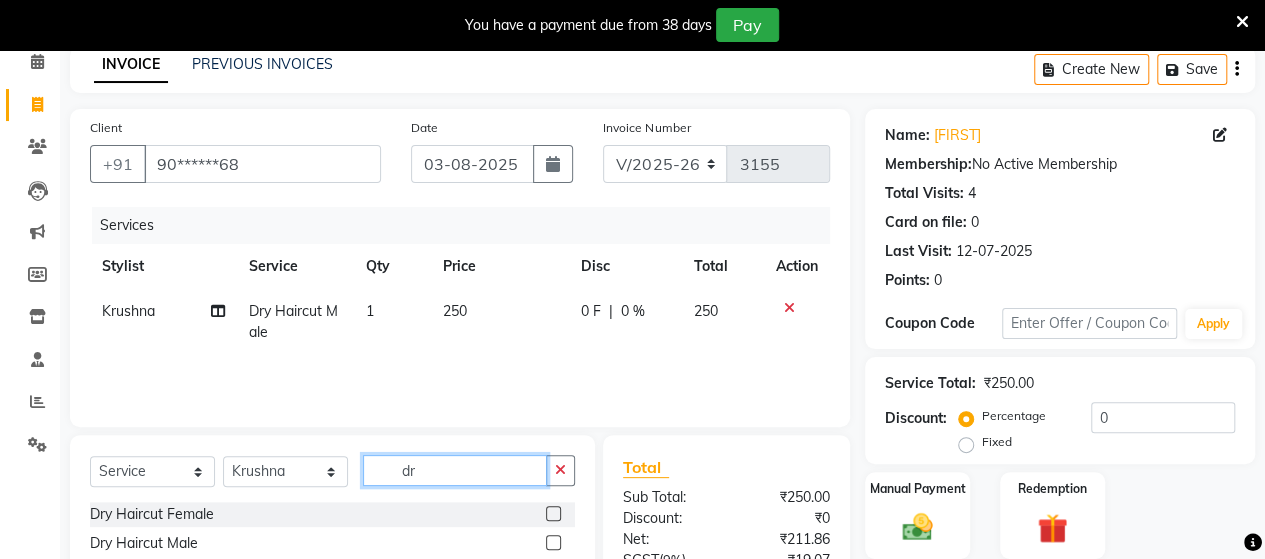 type on "d" 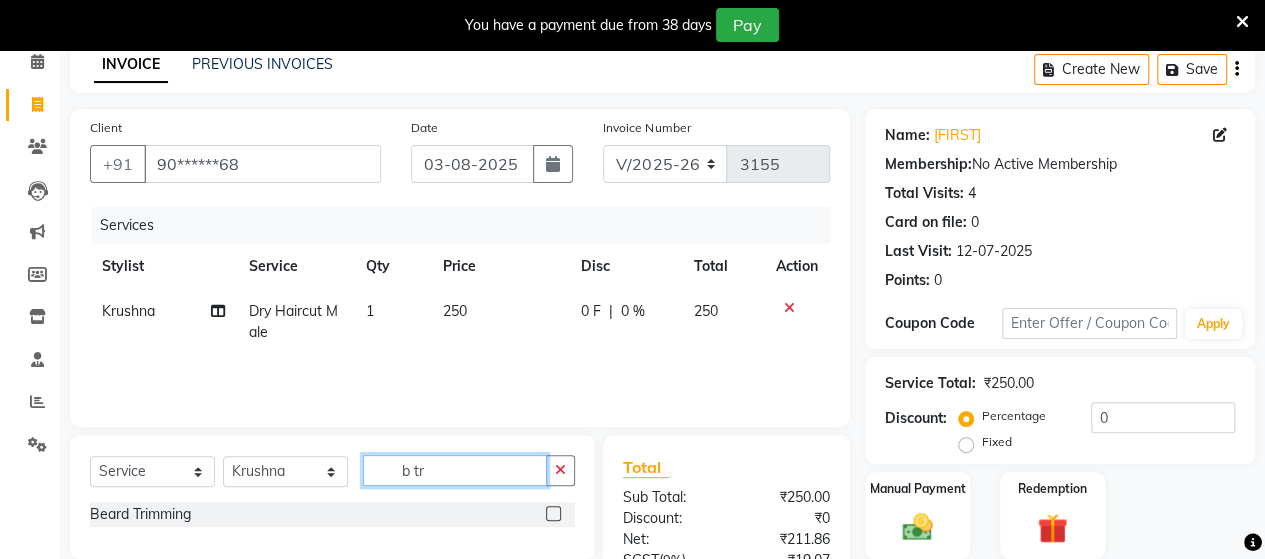 type on "b tr" 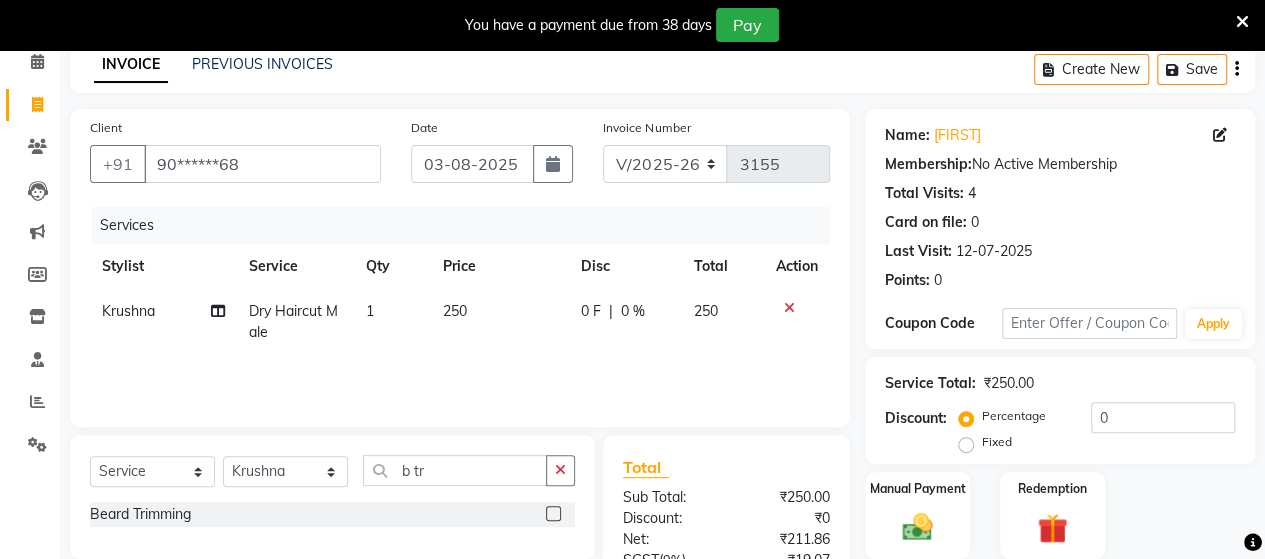 click 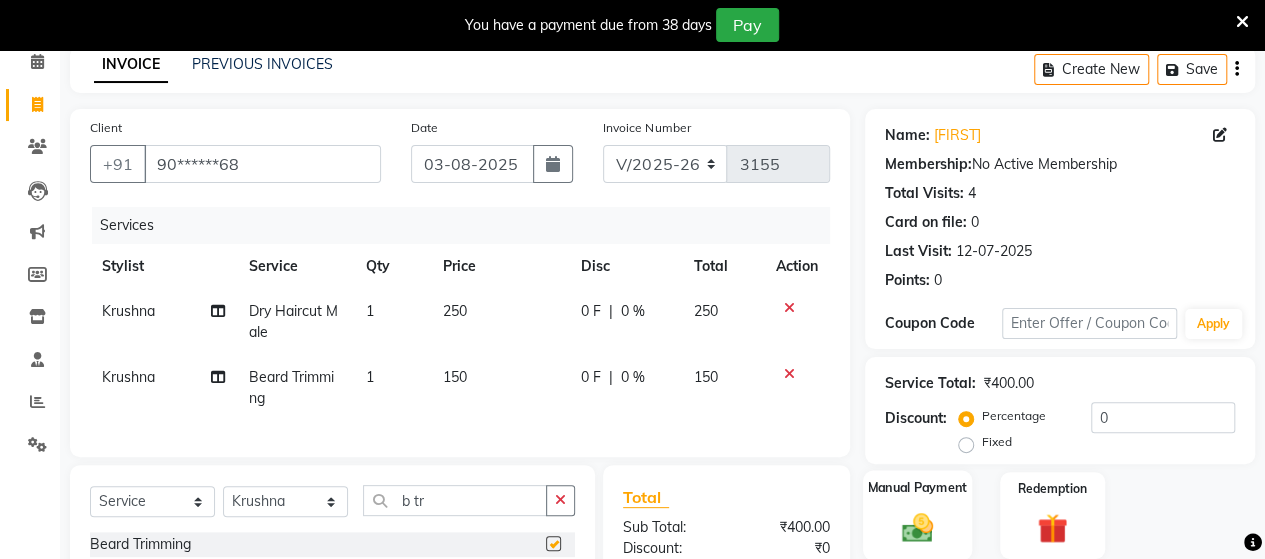 checkbox on "false" 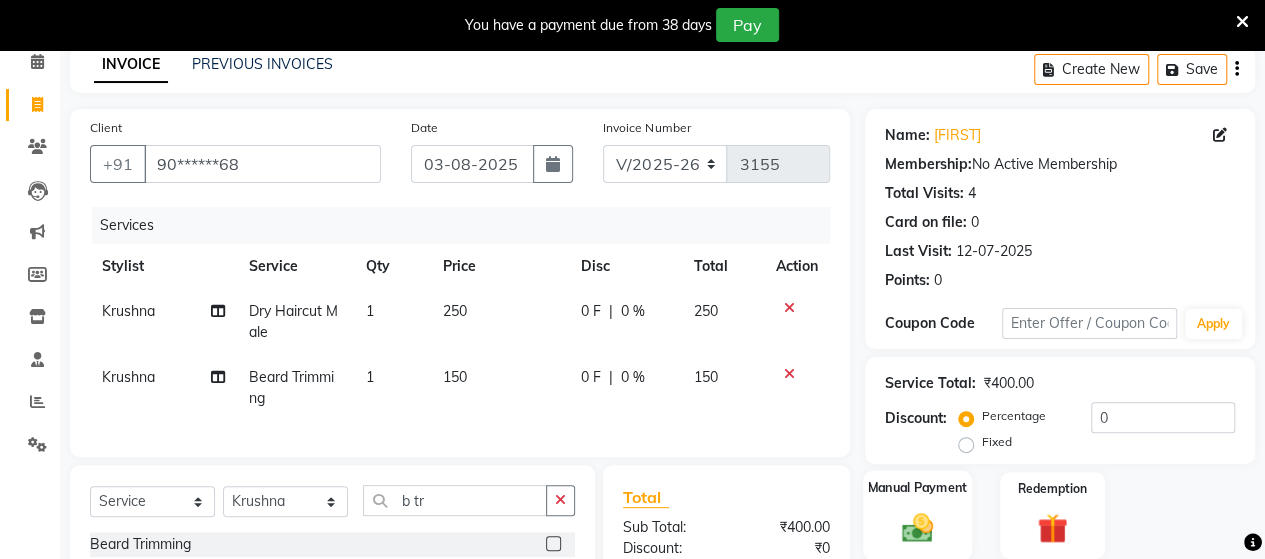 click on "Manual Payment" 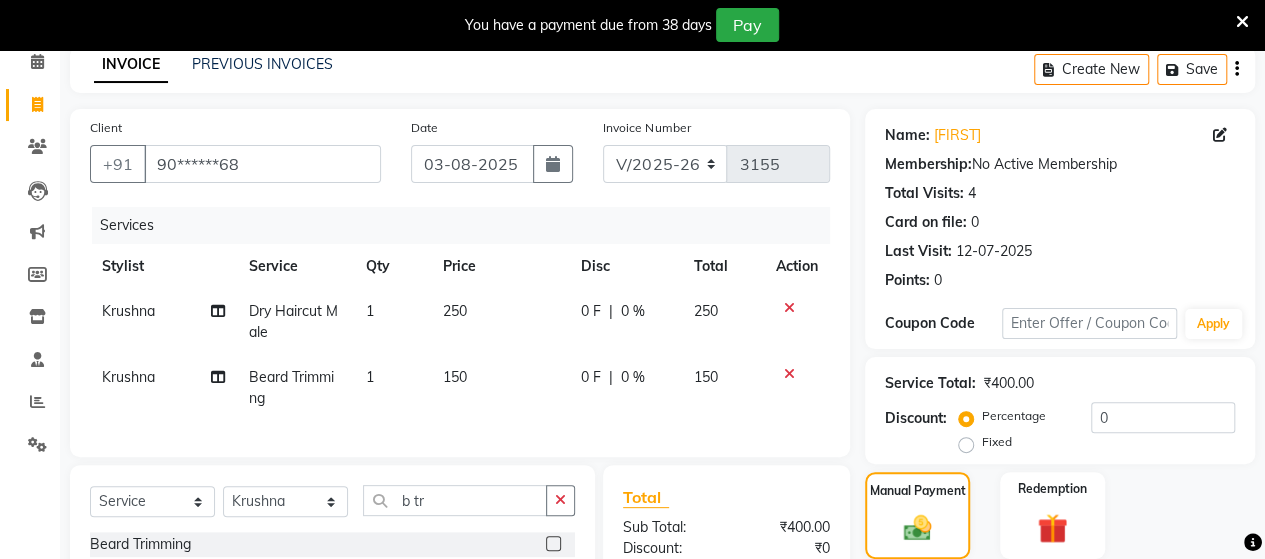 scroll, scrollTop: 334, scrollLeft: 0, axis: vertical 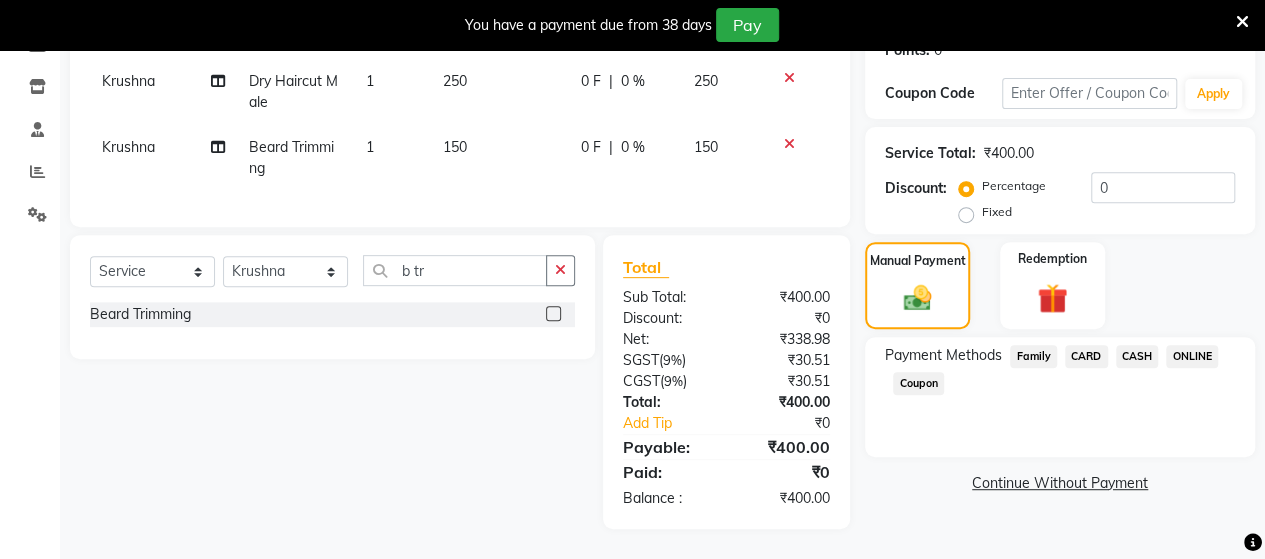 click on "ONLINE" 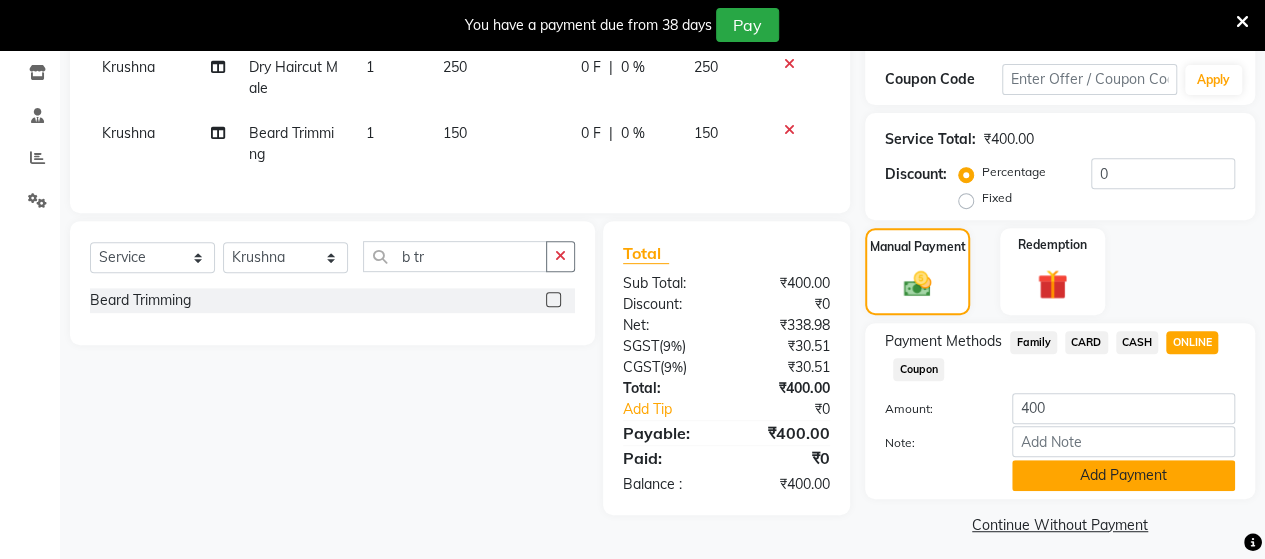 click on "Add Payment" 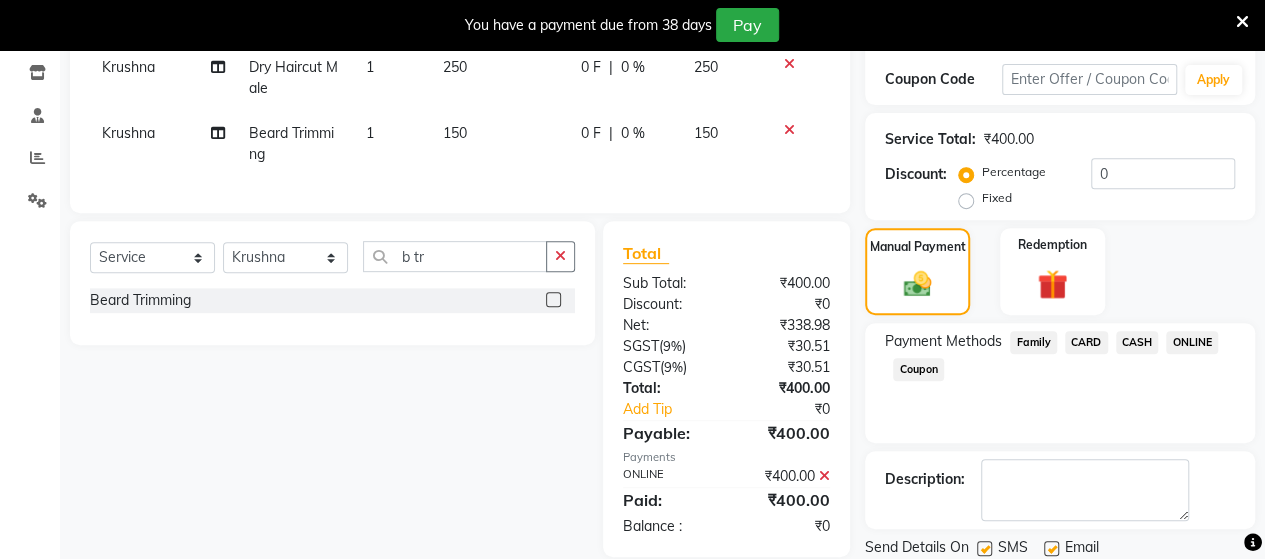 scroll, scrollTop: 400, scrollLeft: 0, axis: vertical 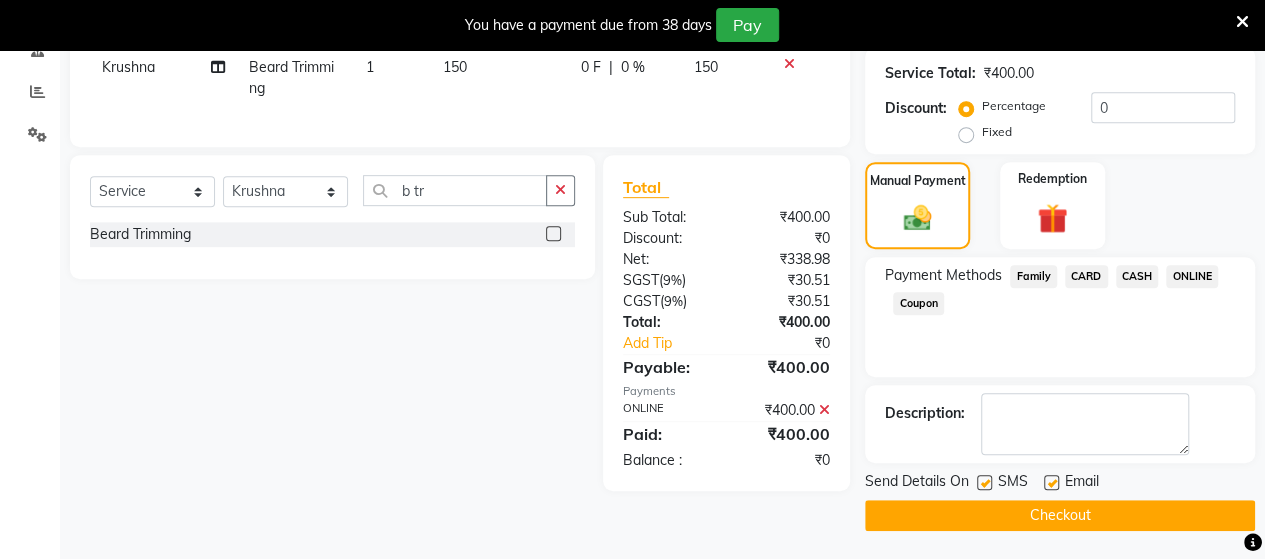 click on "Checkout" 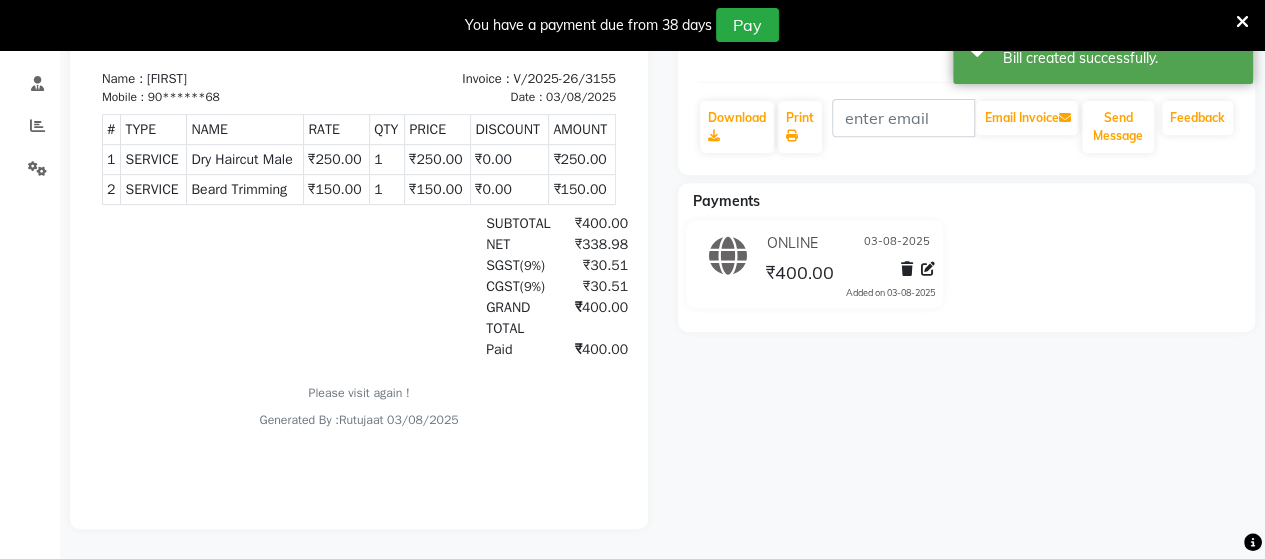 scroll, scrollTop: 0, scrollLeft: 0, axis: both 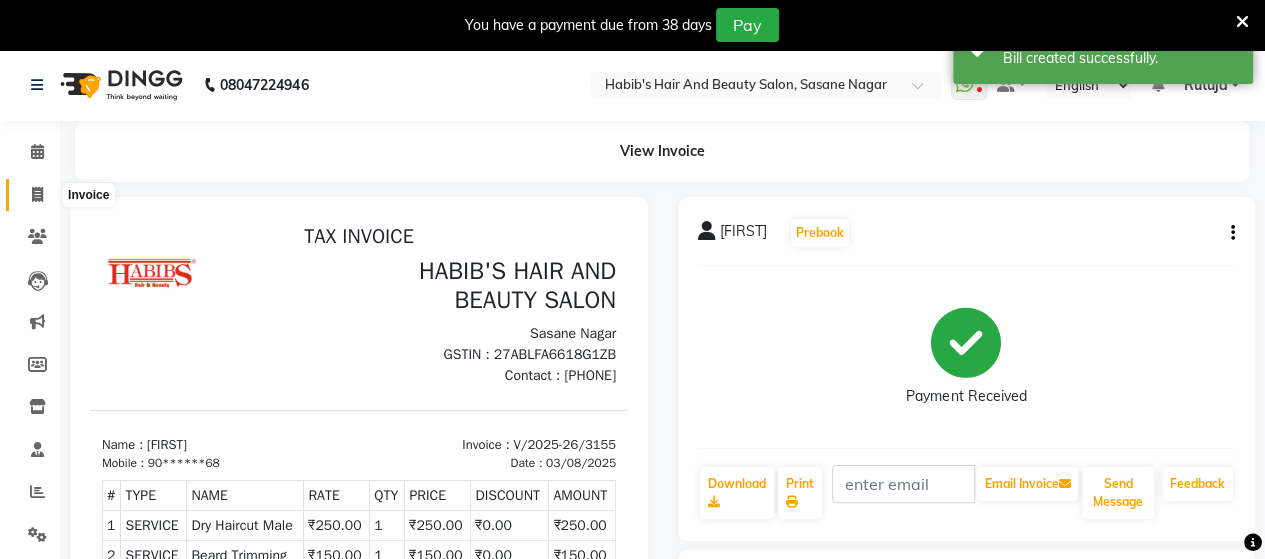 click 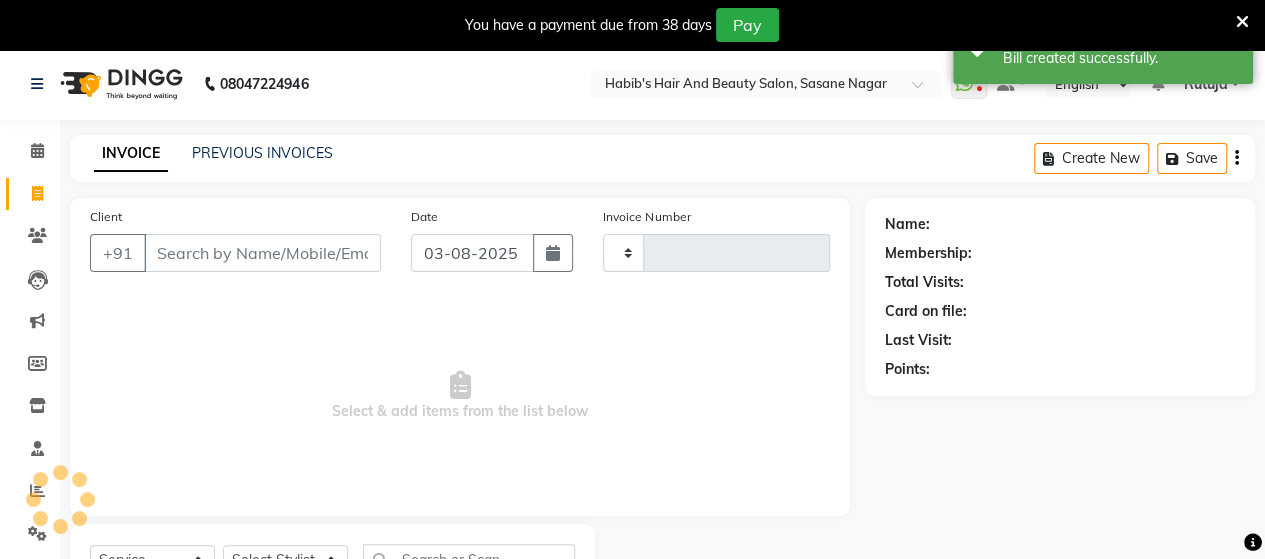 scroll, scrollTop: 90, scrollLeft: 0, axis: vertical 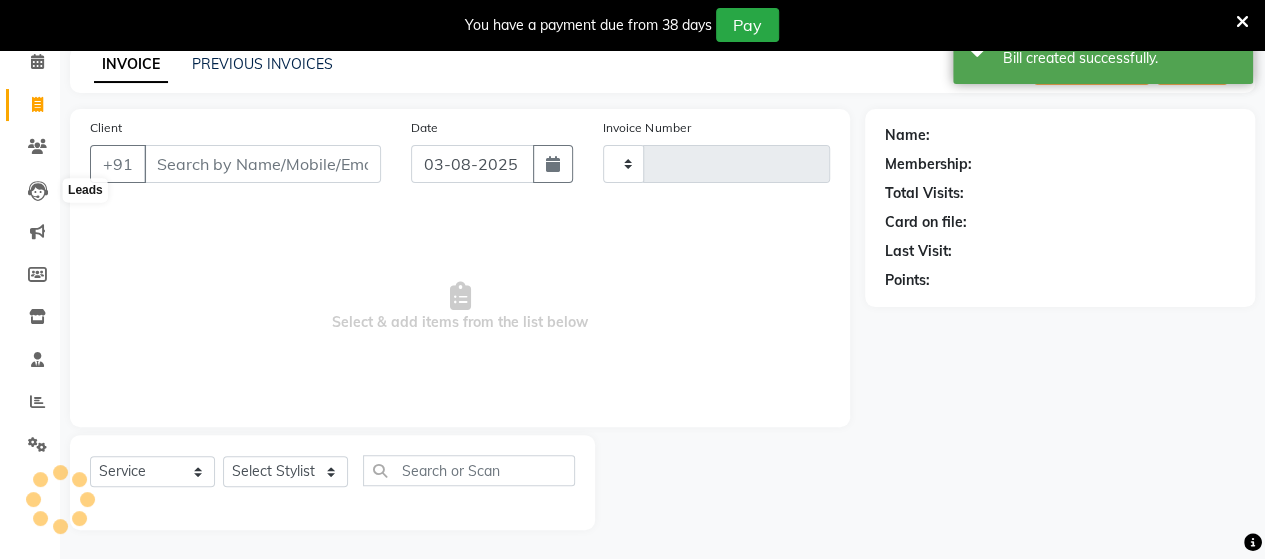 type on "3156" 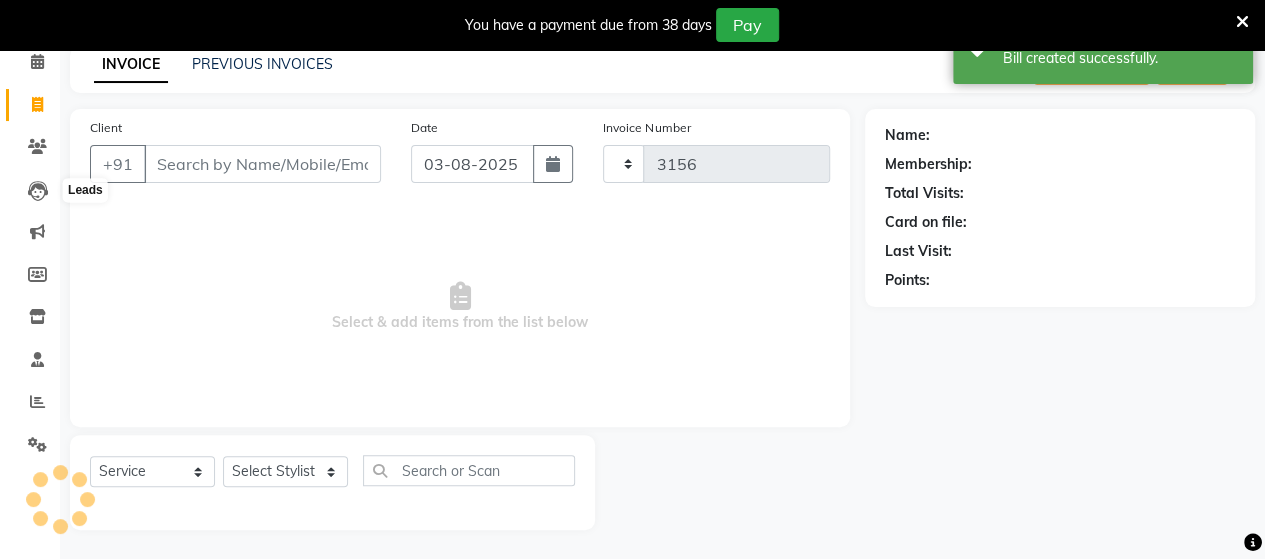 select on "6429" 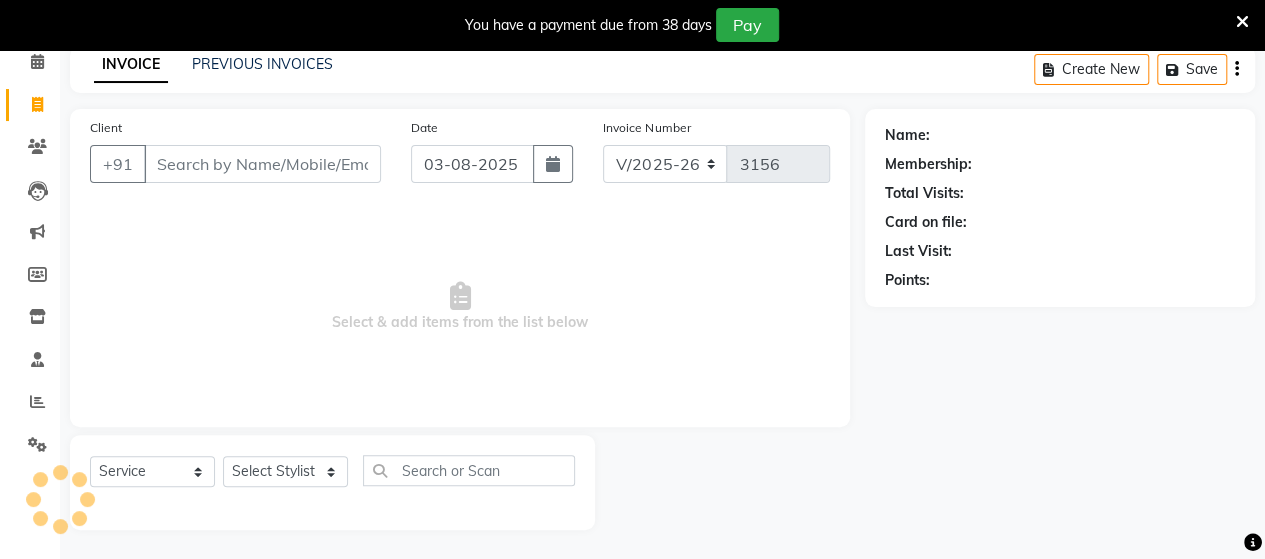 click on "Client" at bounding box center (262, 164) 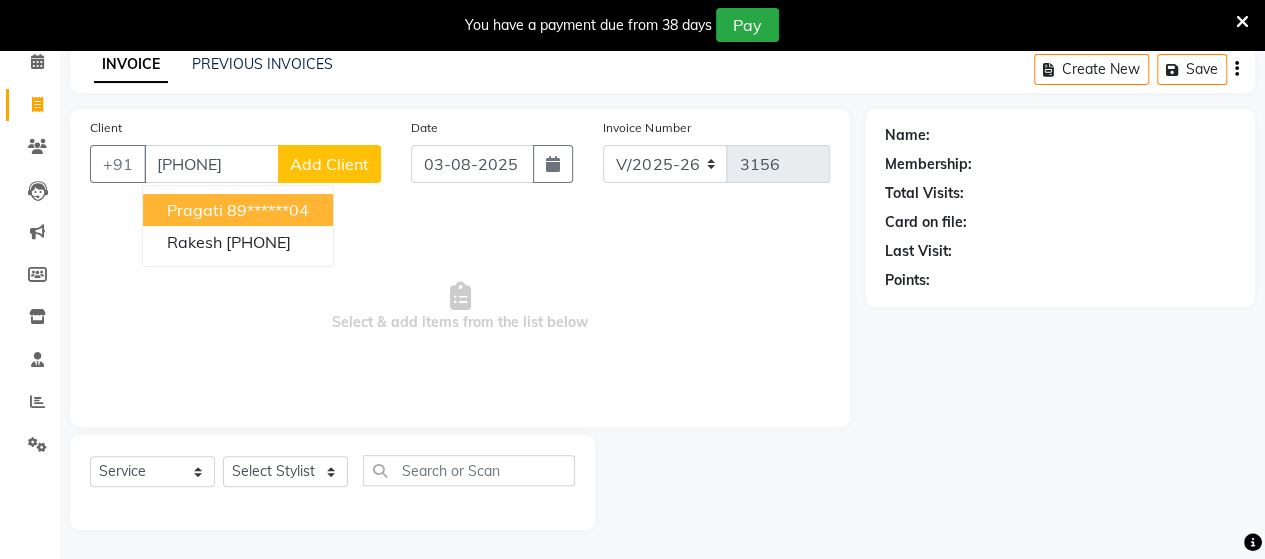 click on "[FIRST] [PHONE]" at bounding box center (238, 210) 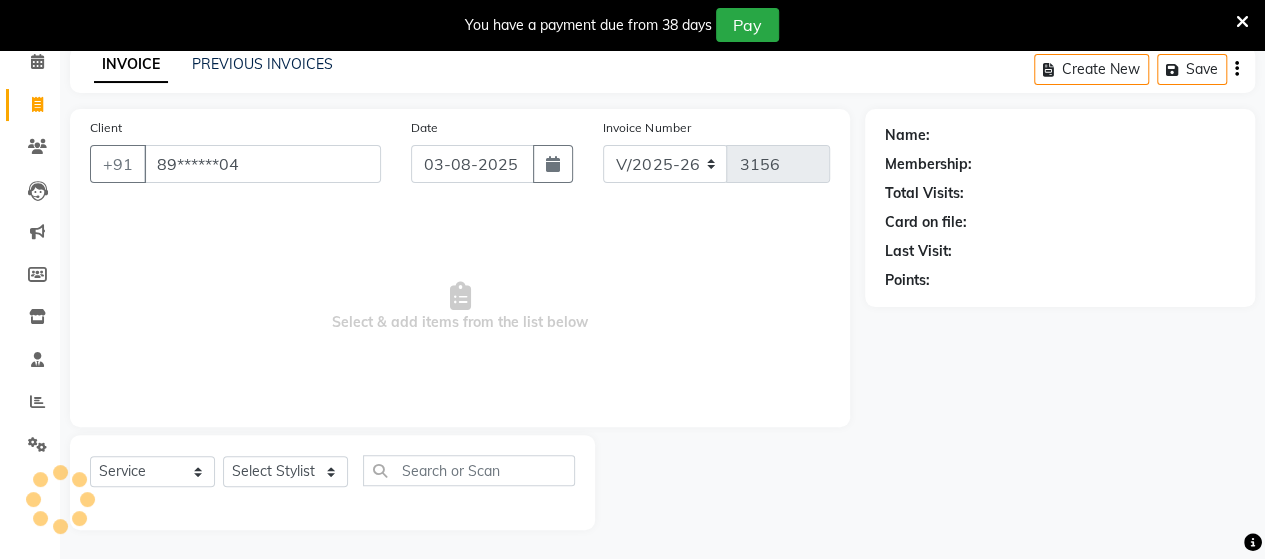 type on "89******04" 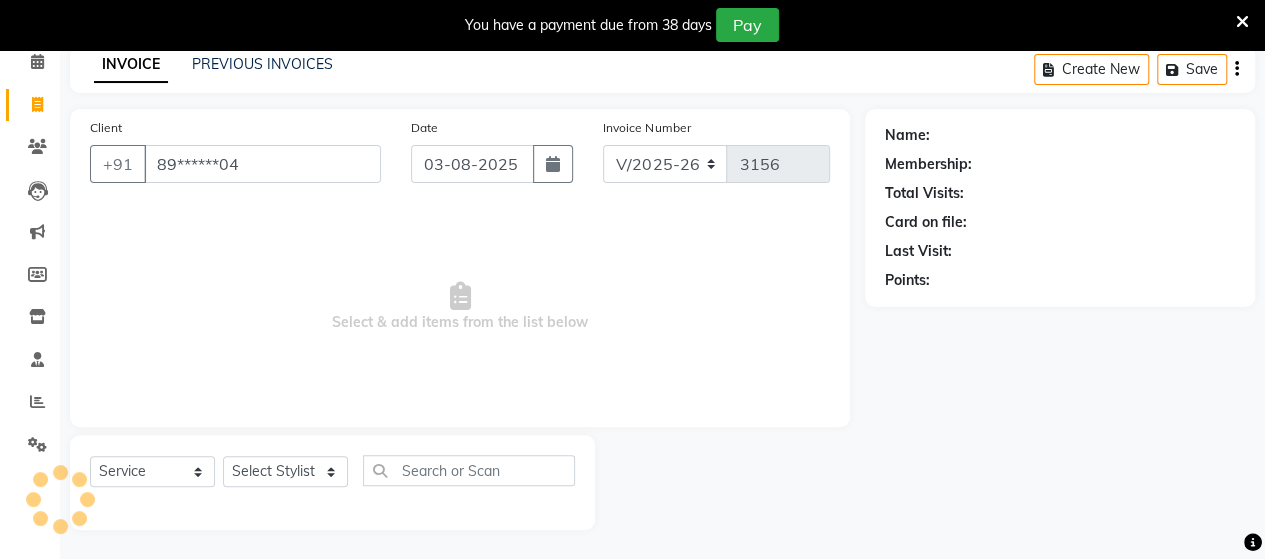 select on "1: Object" 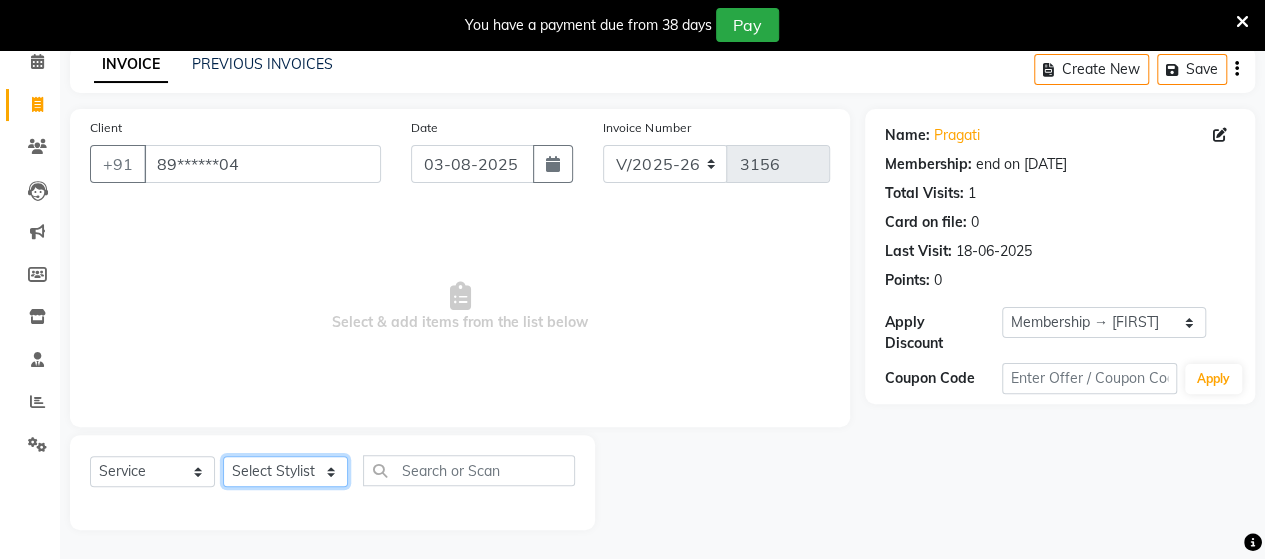 click on "Select Stylist Admin Datta  Jyoti  Krushna  Pratik  RAVI Rohit Rutuja" 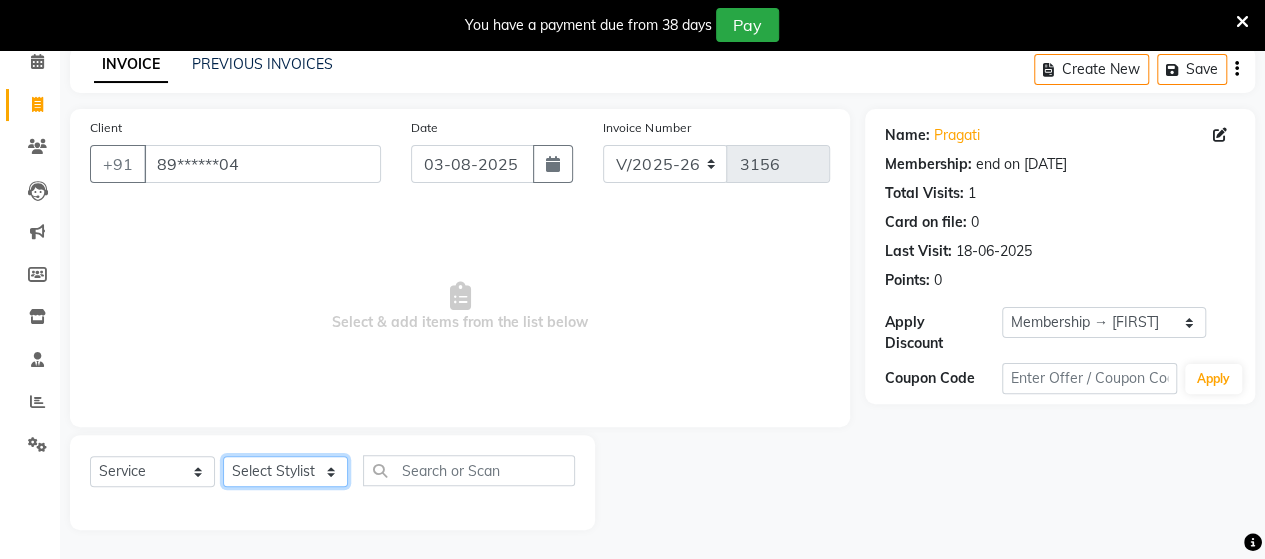 select on "62464" 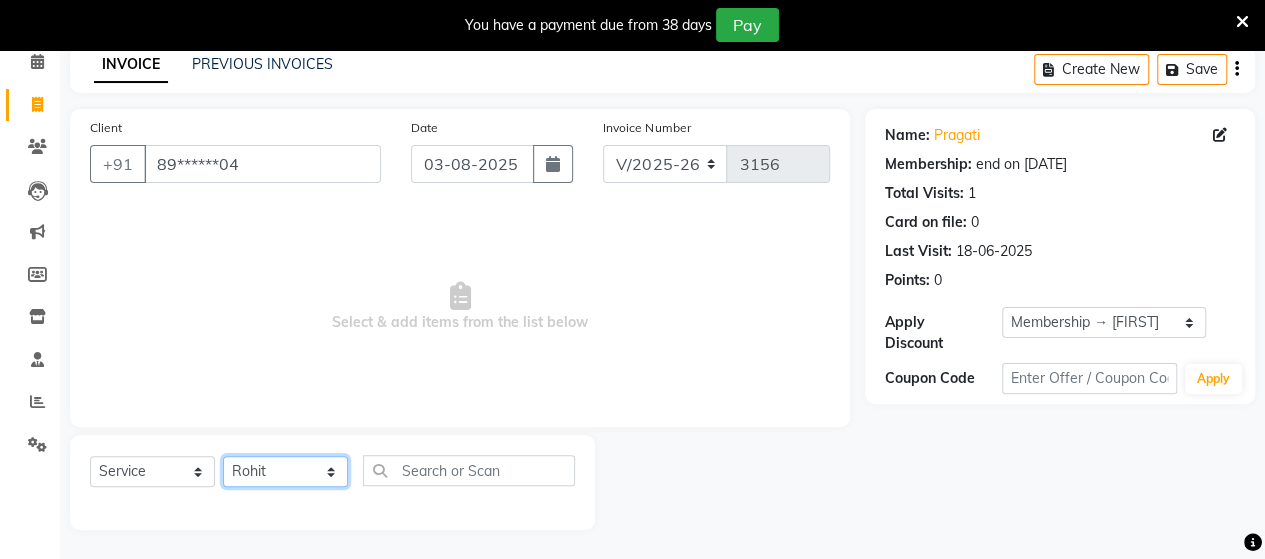 click on "Select Stylist Admin Datta  Jyoti  Krushna  Pratik  RAVI Rohit Rutuja" 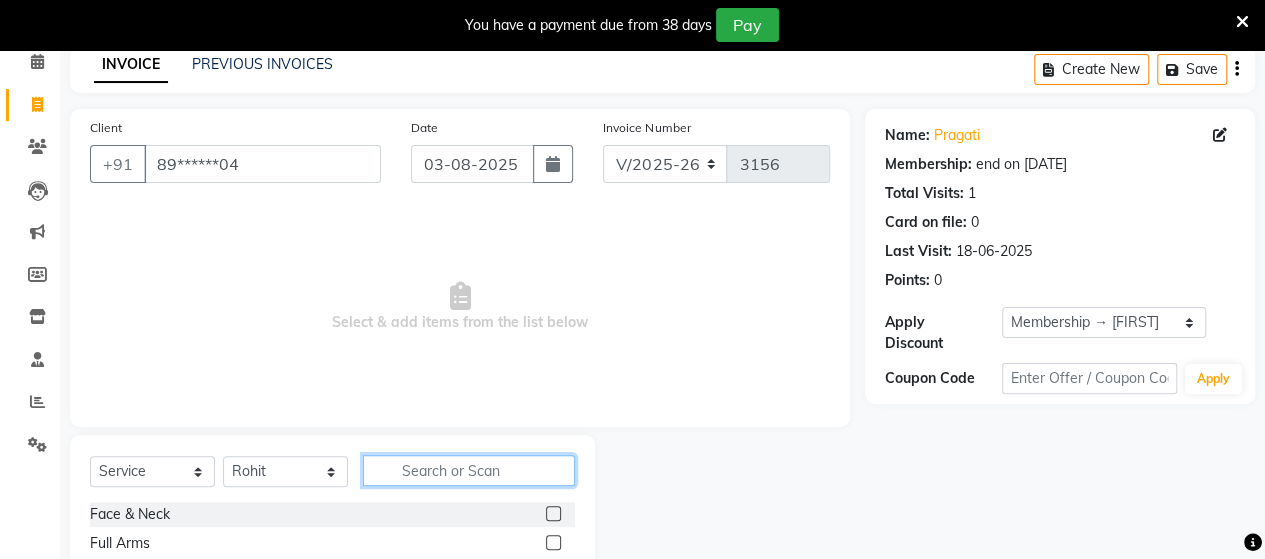 click 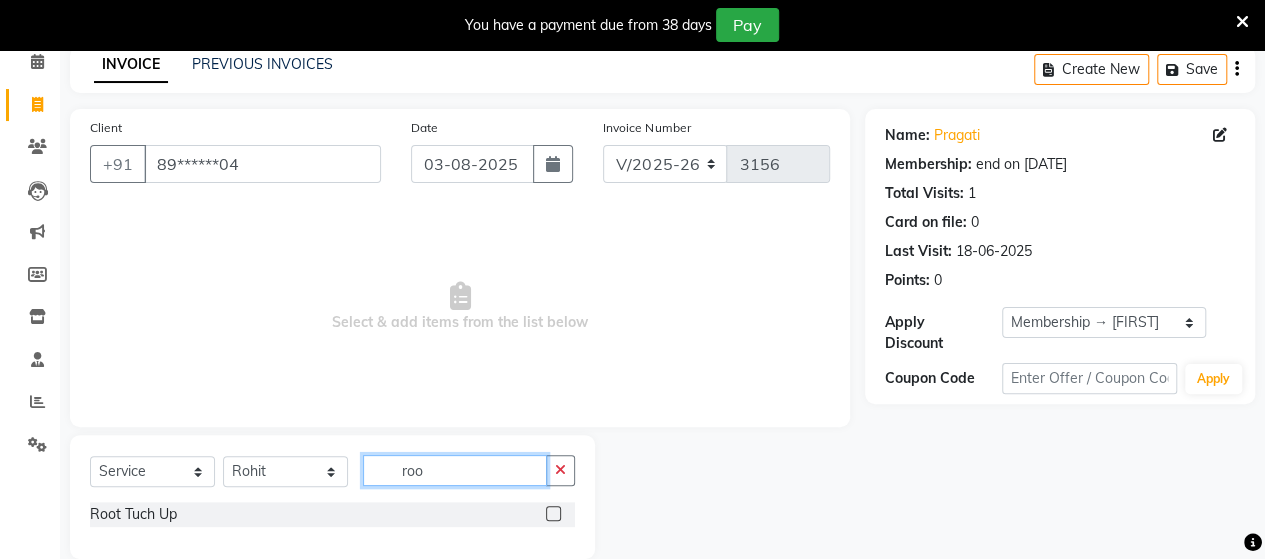type on "roo" 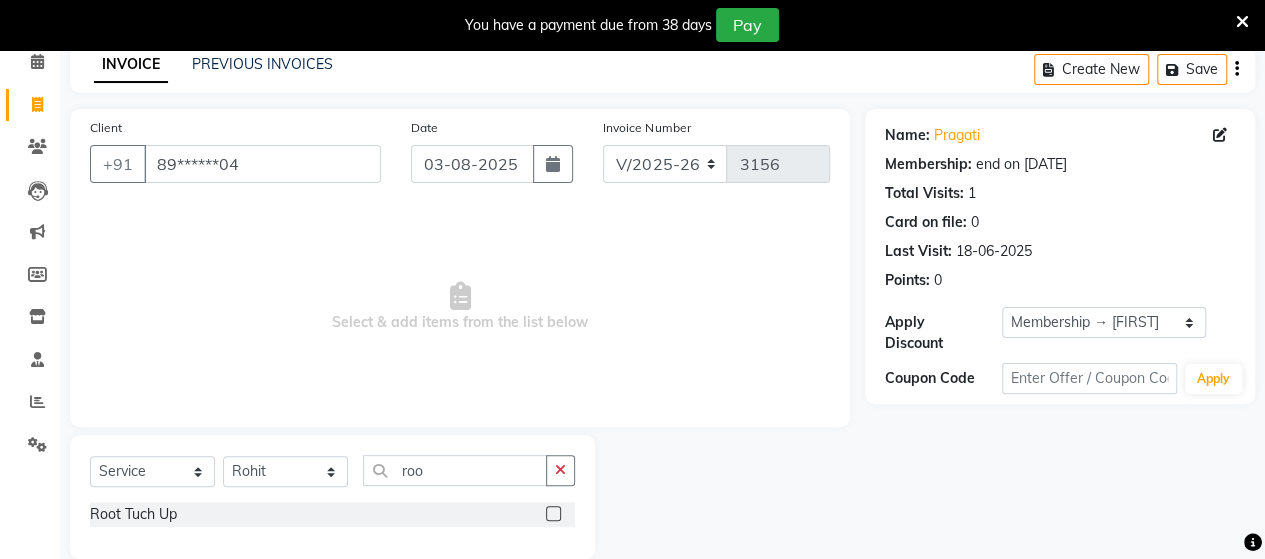 click 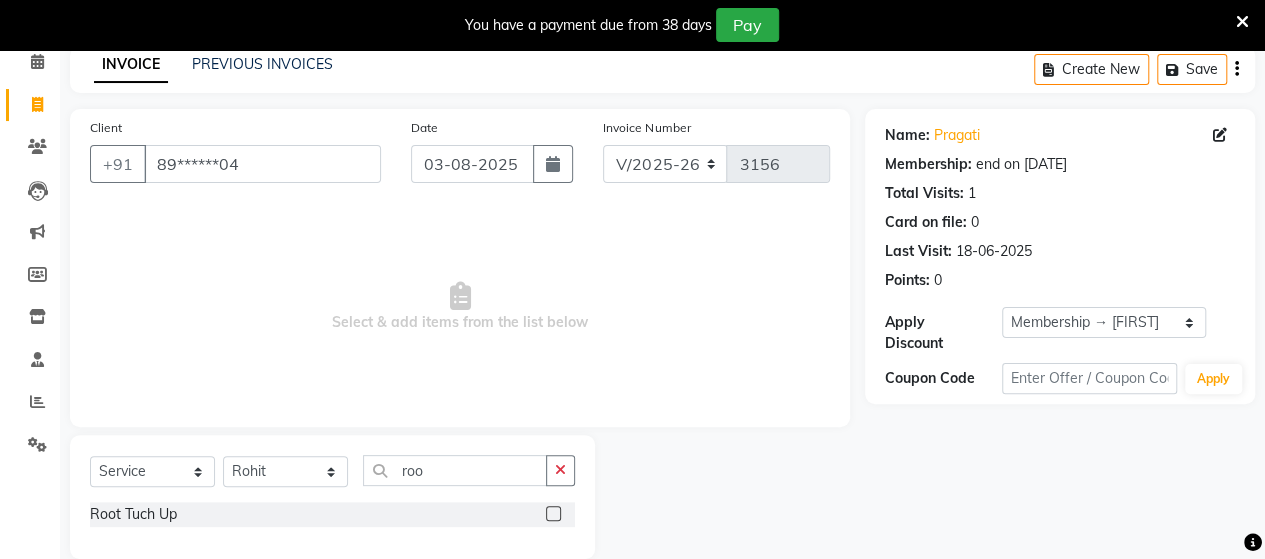 click at bounding box center (552, 514) 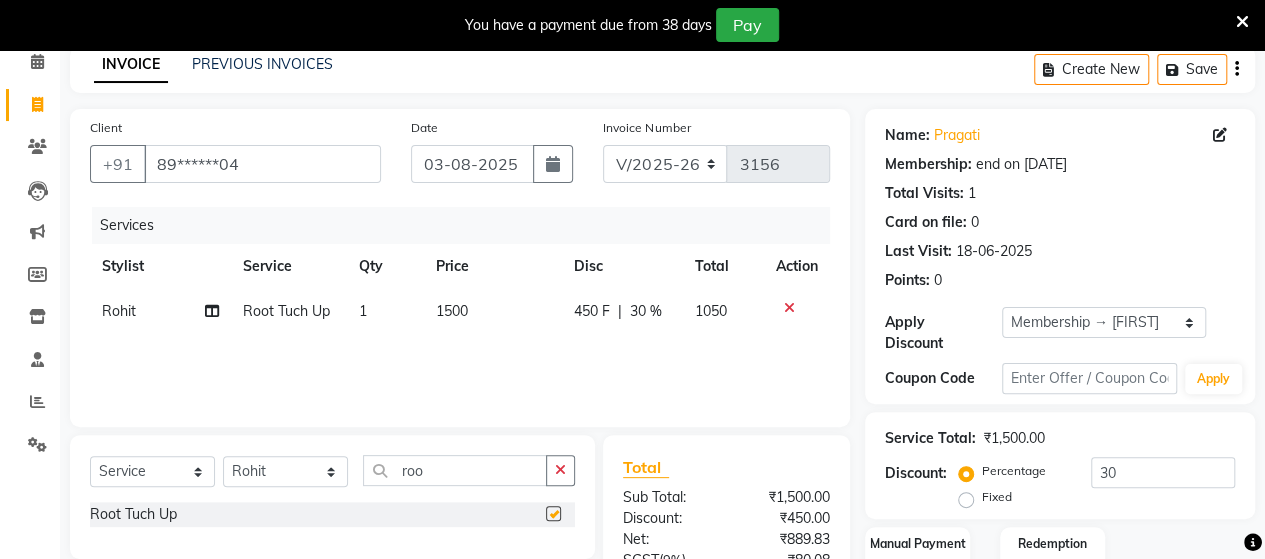 checkbox on "false" 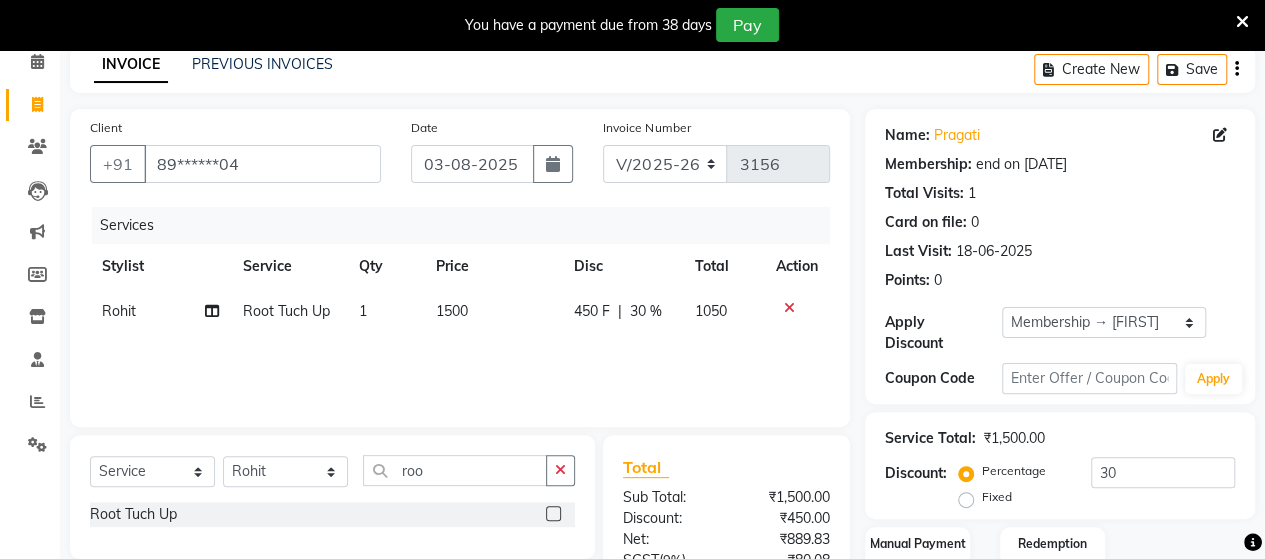 scroll, scrollTop: 288, scrollLeft: 0, axis: vertical 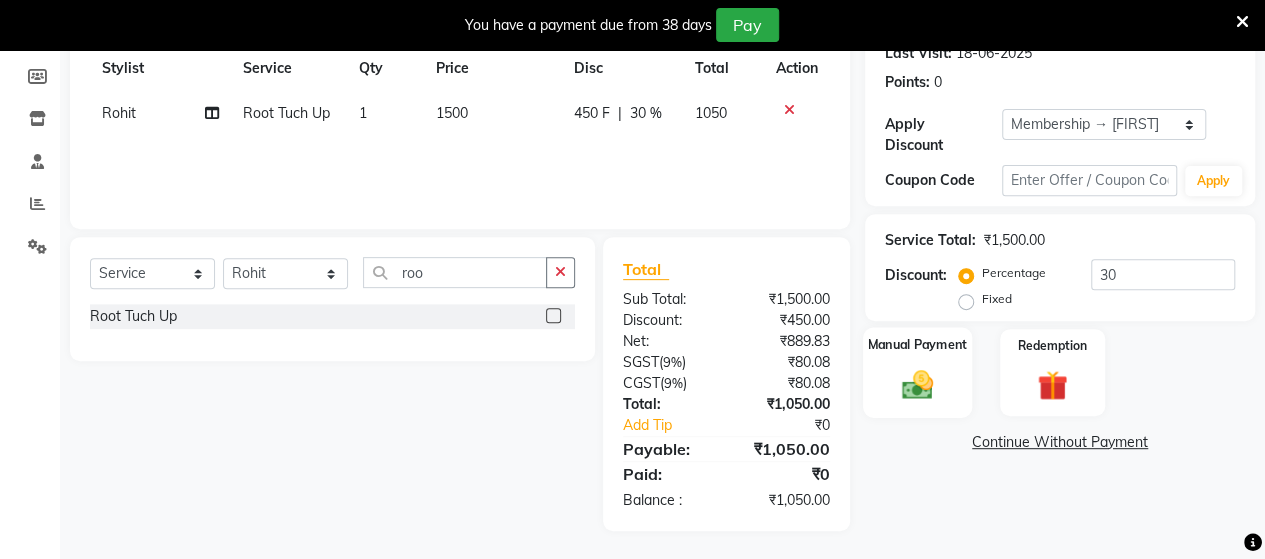 click on "Manual Payment" 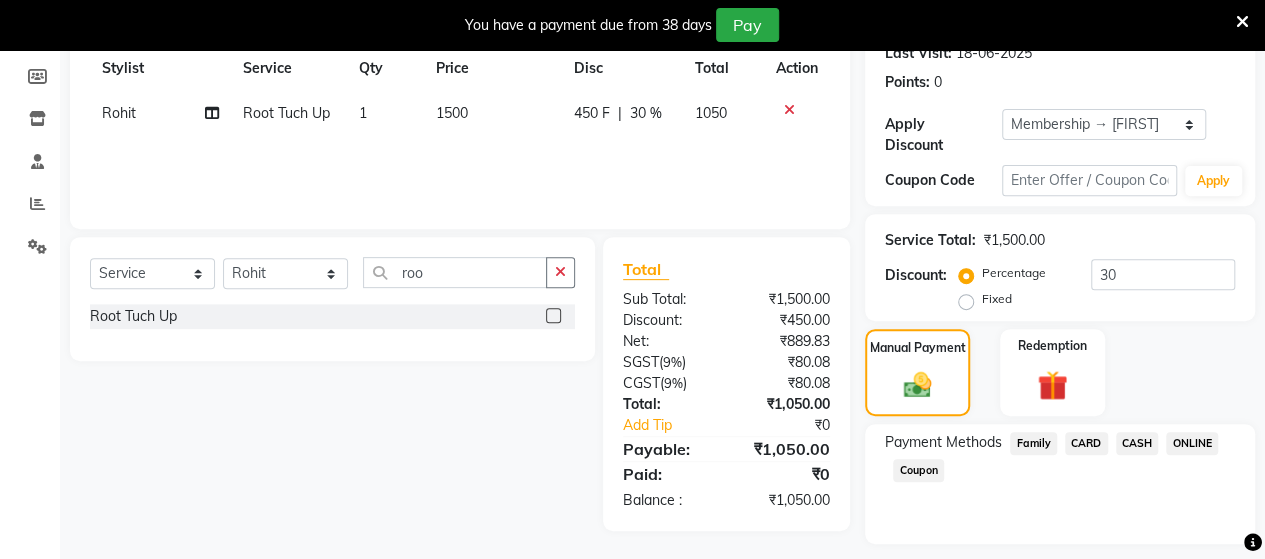 click on "ONLINE" 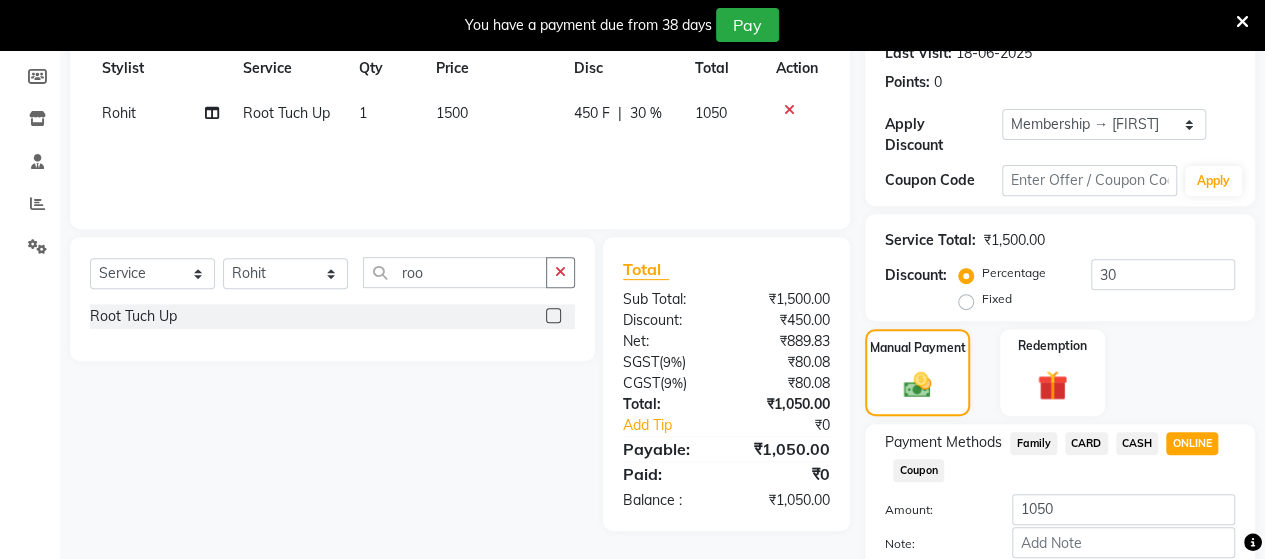 scroll, scrollTop: 398, scrollLeft: 0, axis: vertical 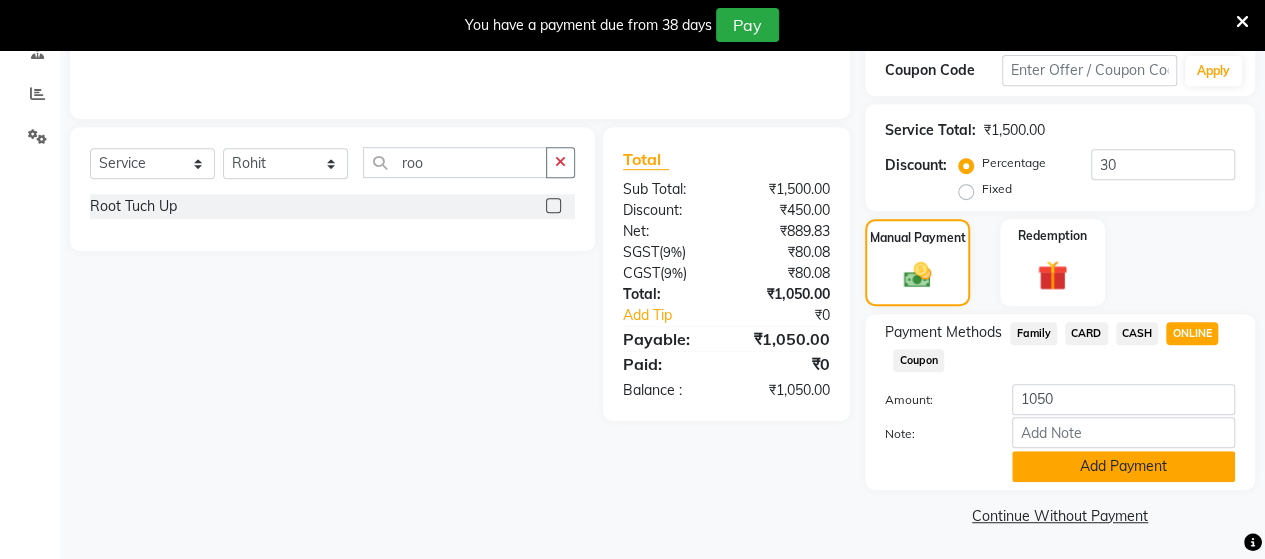 click on "Add Payment" 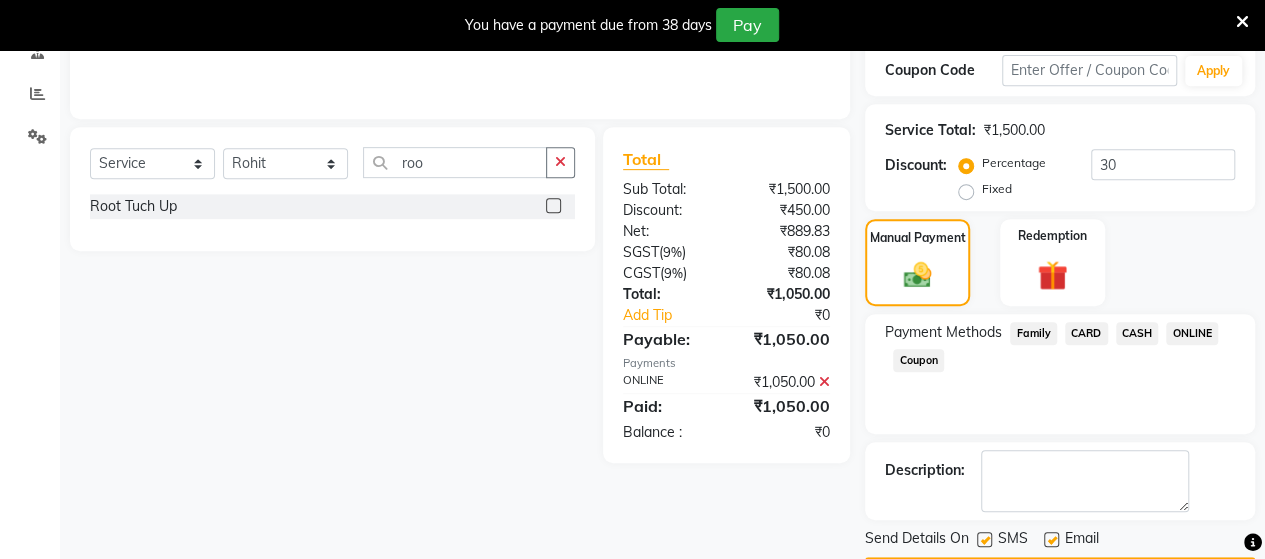 scroll, scrollTop: 454, scrollLeft: 0, axis: vertical 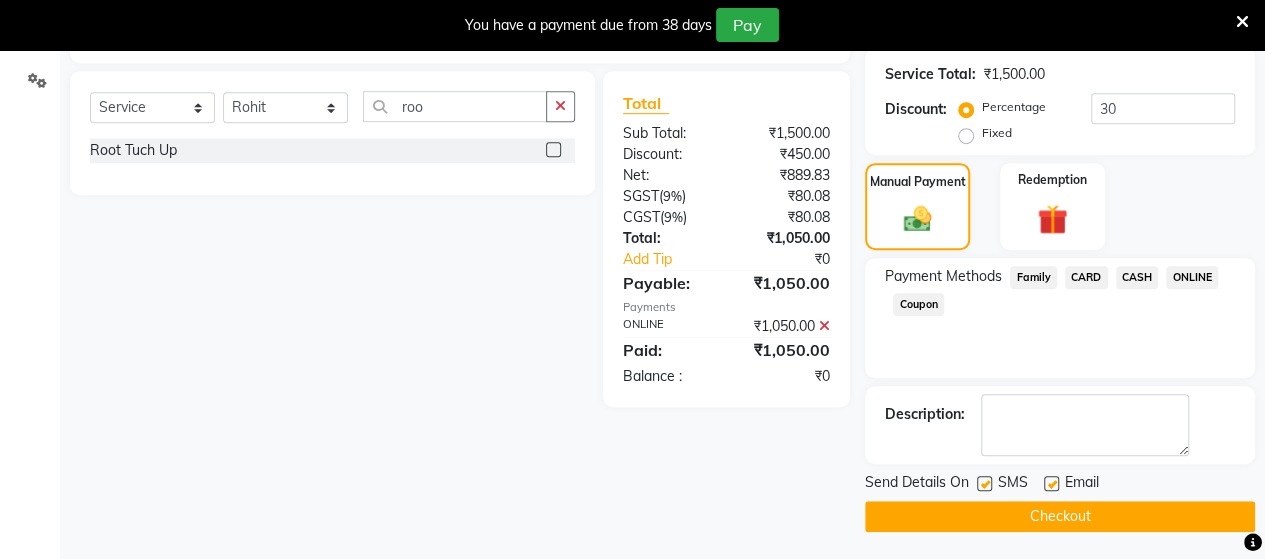 click on "Checkout" 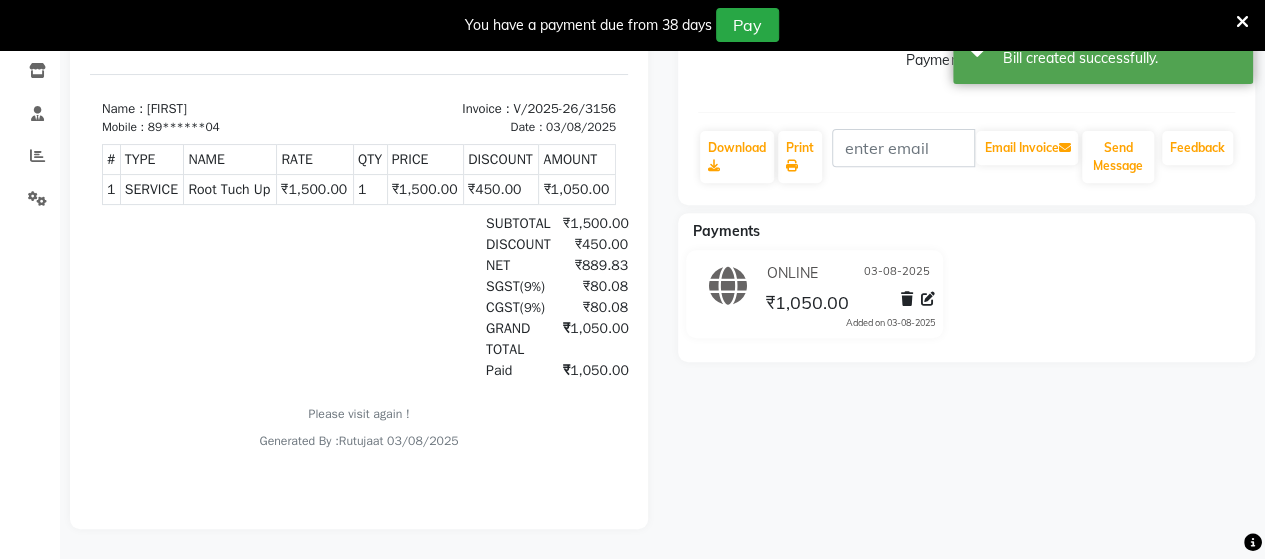 scroll, scrollTop: 0, scrollLeft: 0, axis: both 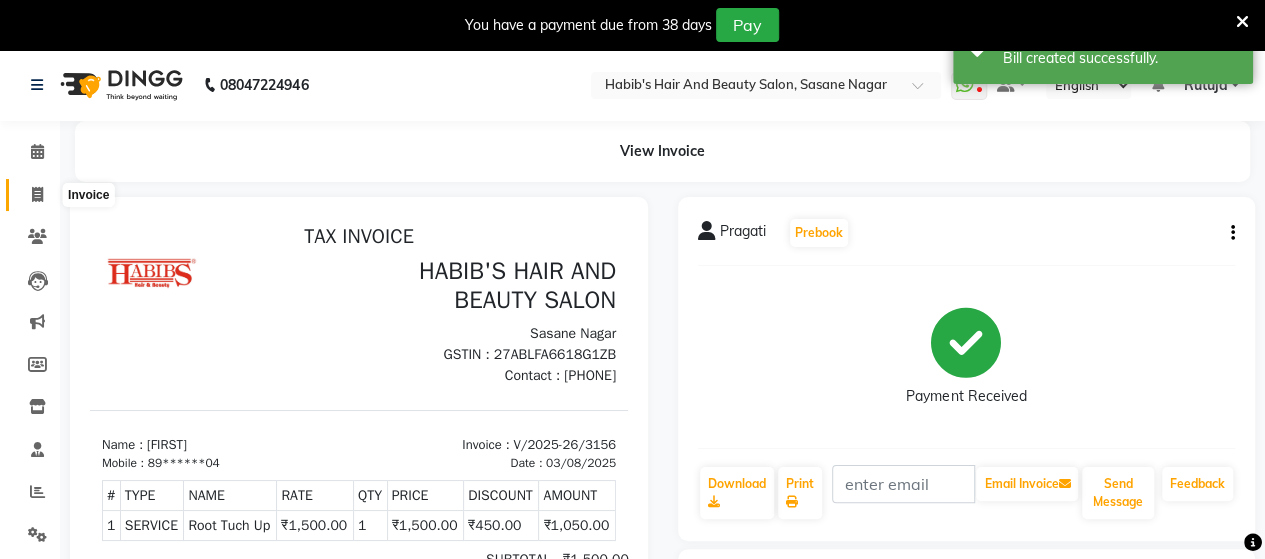 click 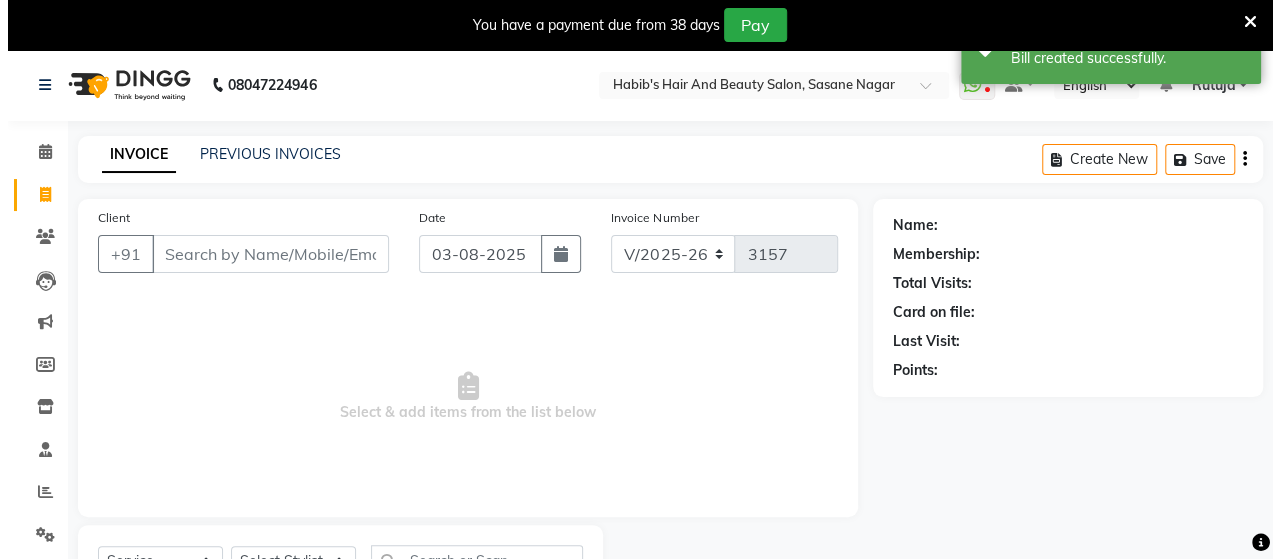 scroll, scrollTop: 90, scrollLeft: 0, axis: vertical 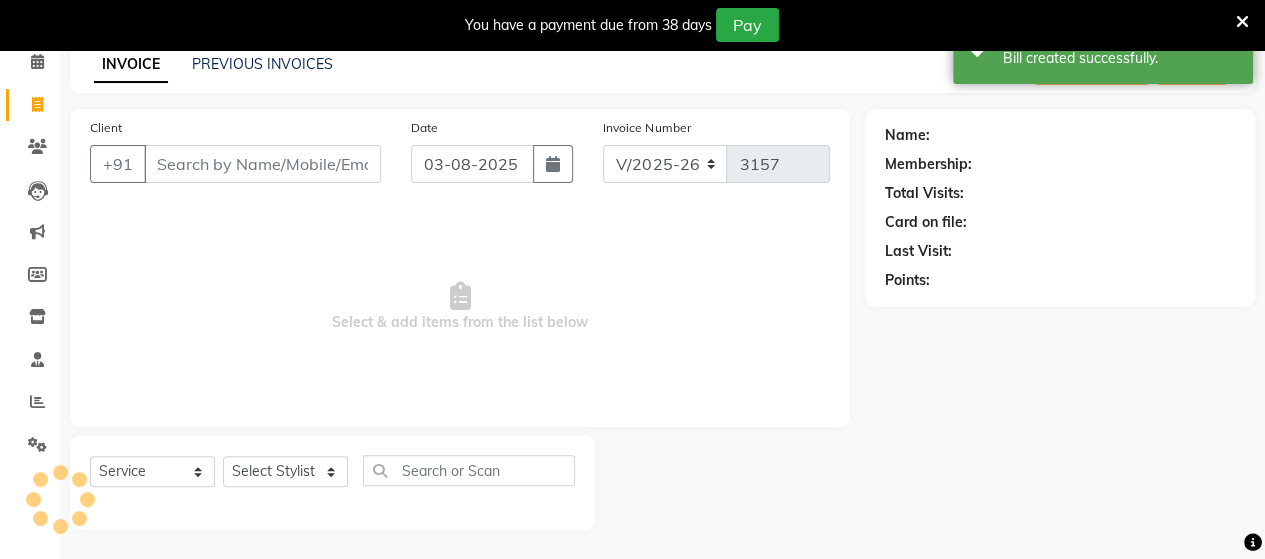 click on "Client" at bounding box center (262, 164) 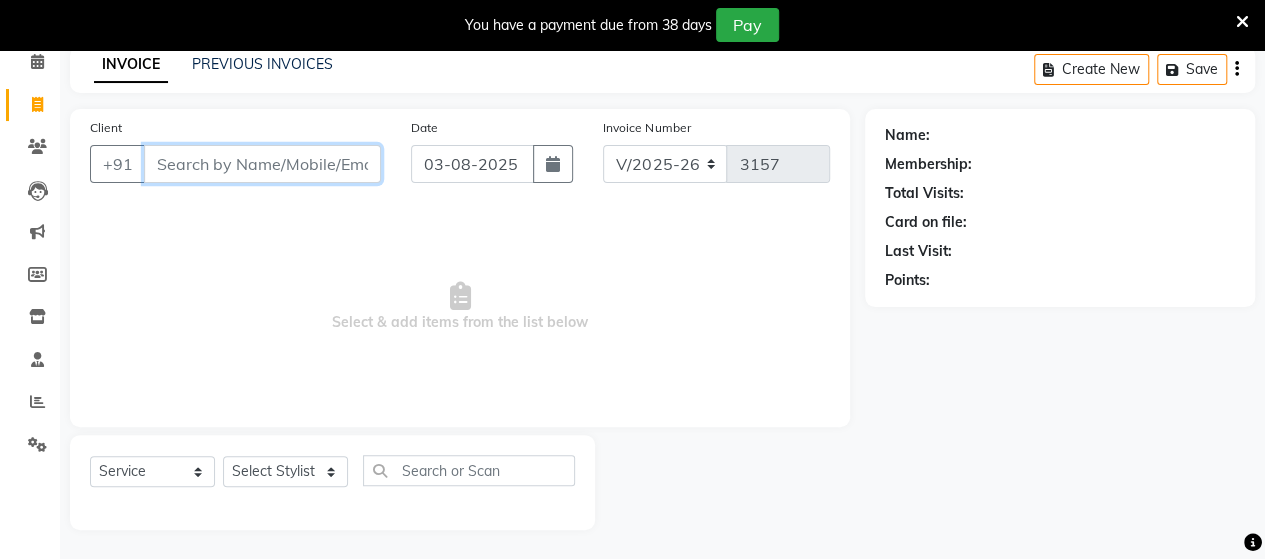 click on "Client" at bounding box center [262, 164] 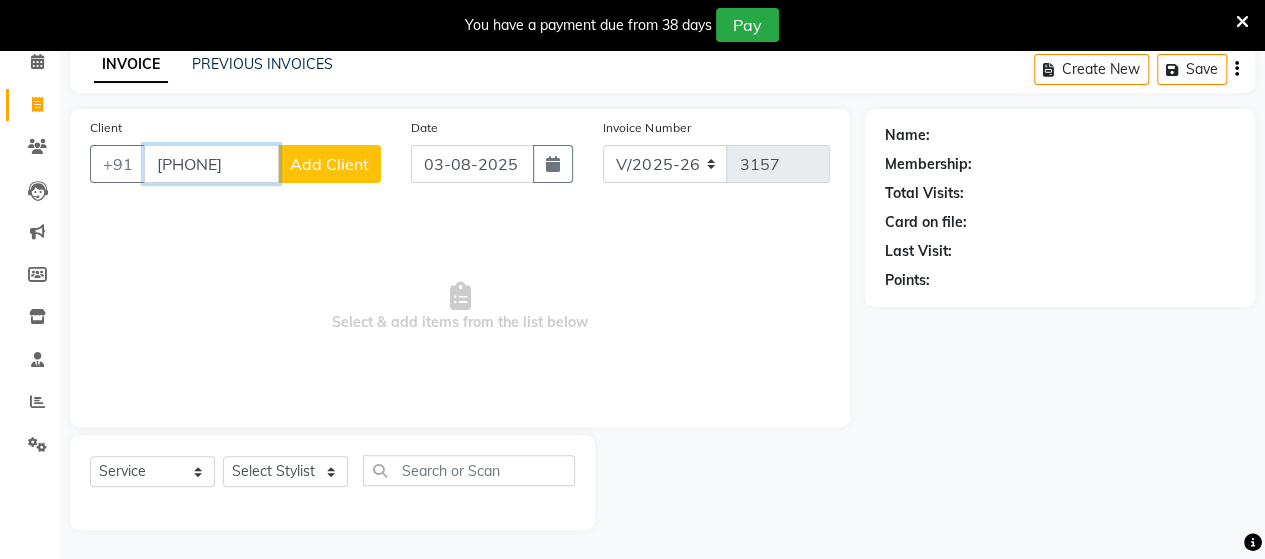 type on "[PHONE]" 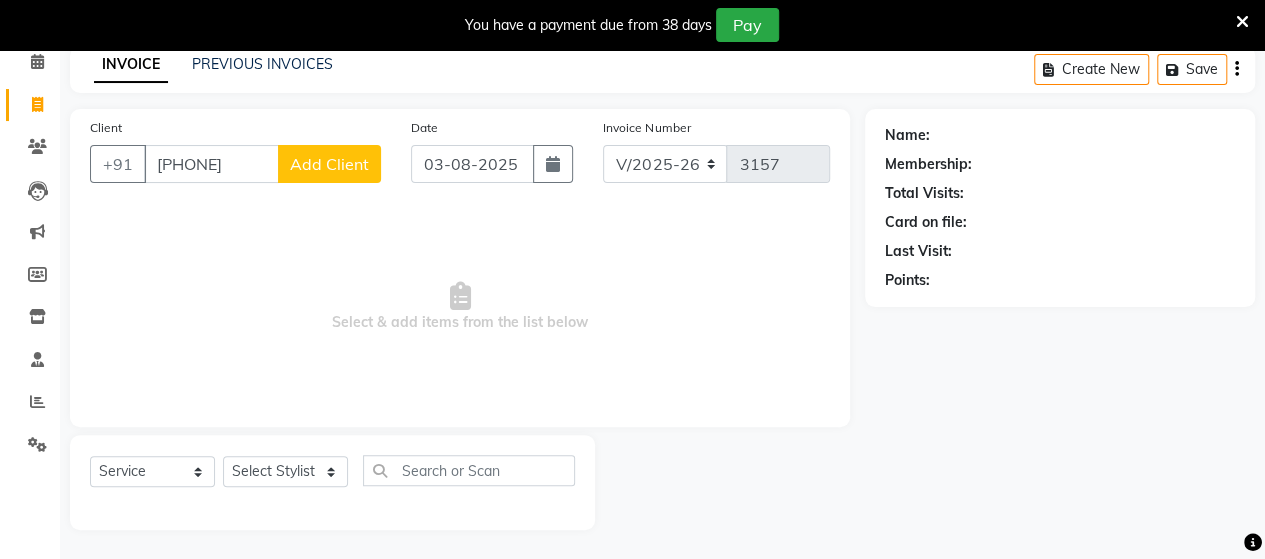 click on "Add Client" 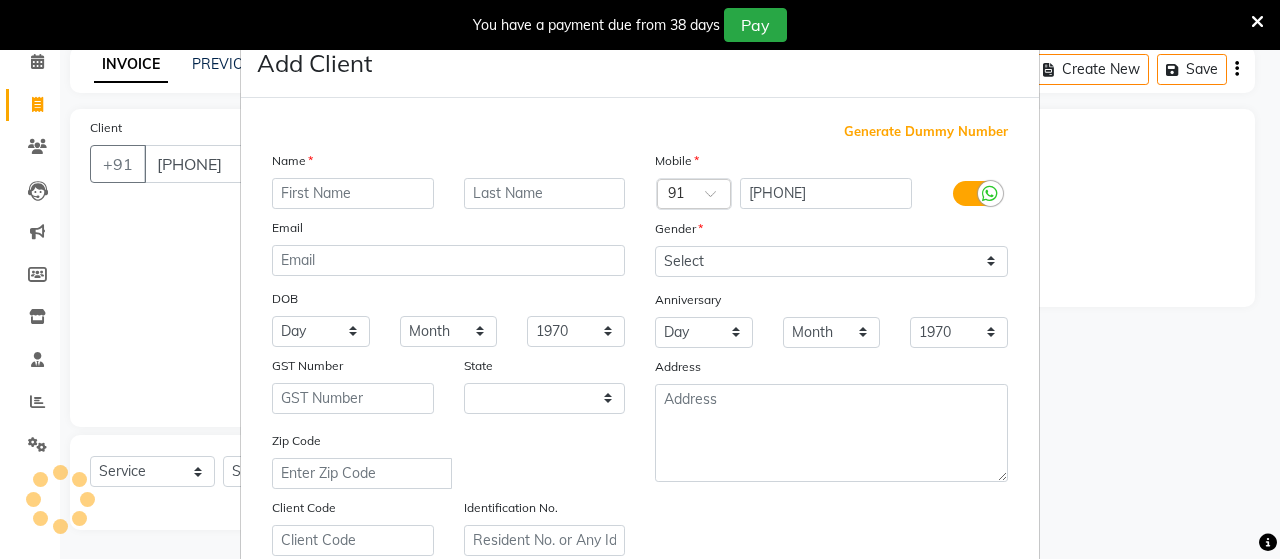 click at bounding box center [353, 193] 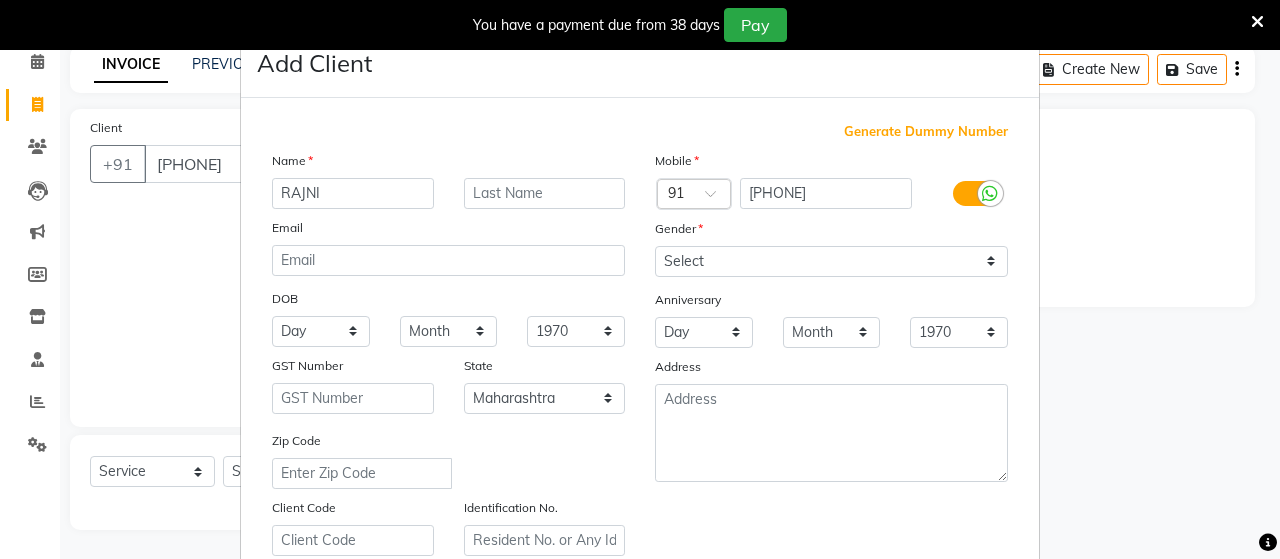 type on "RAJNI" 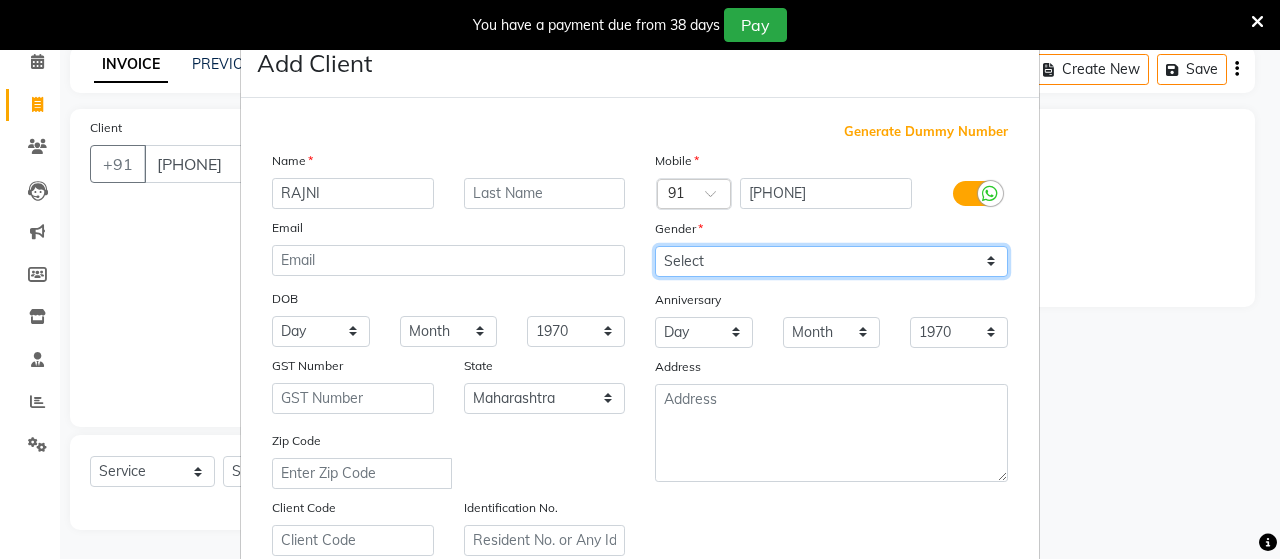 click on "Select Male Female Other Prefer Not To Say" at bounding box center (831, 261) 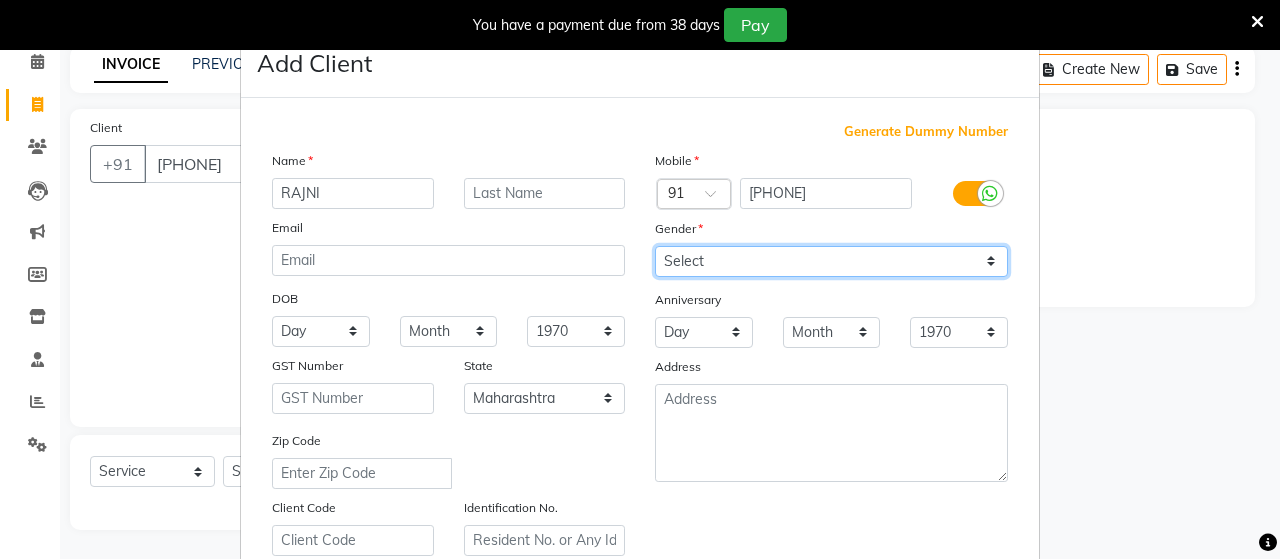 select on "female" 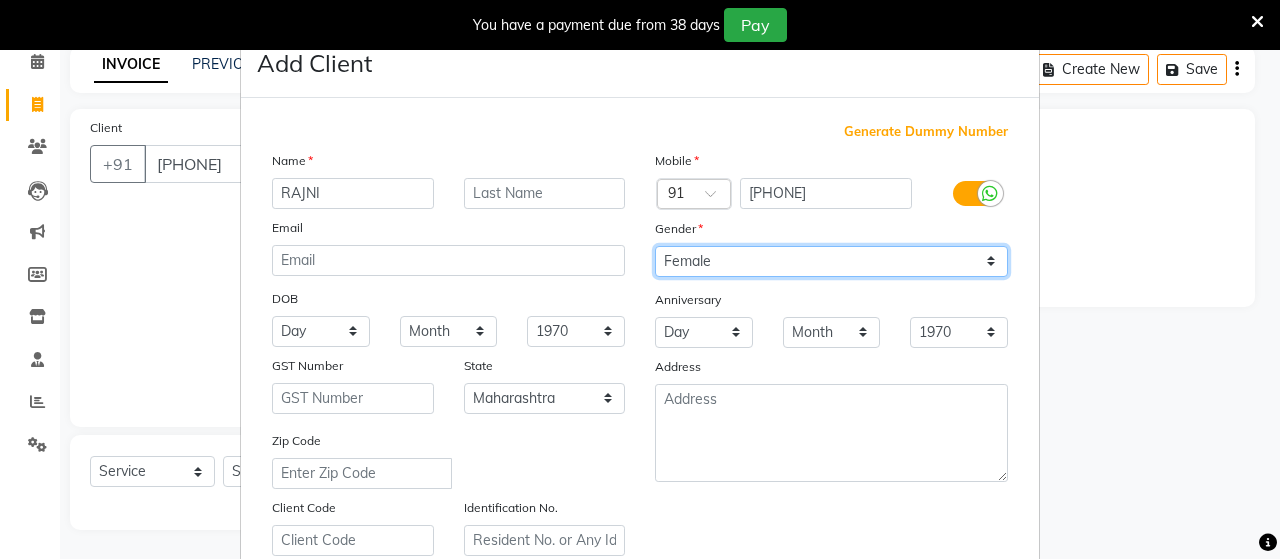 click on "Select Male Female Other Prefer Not To Say" at bounding box center [831, 261] 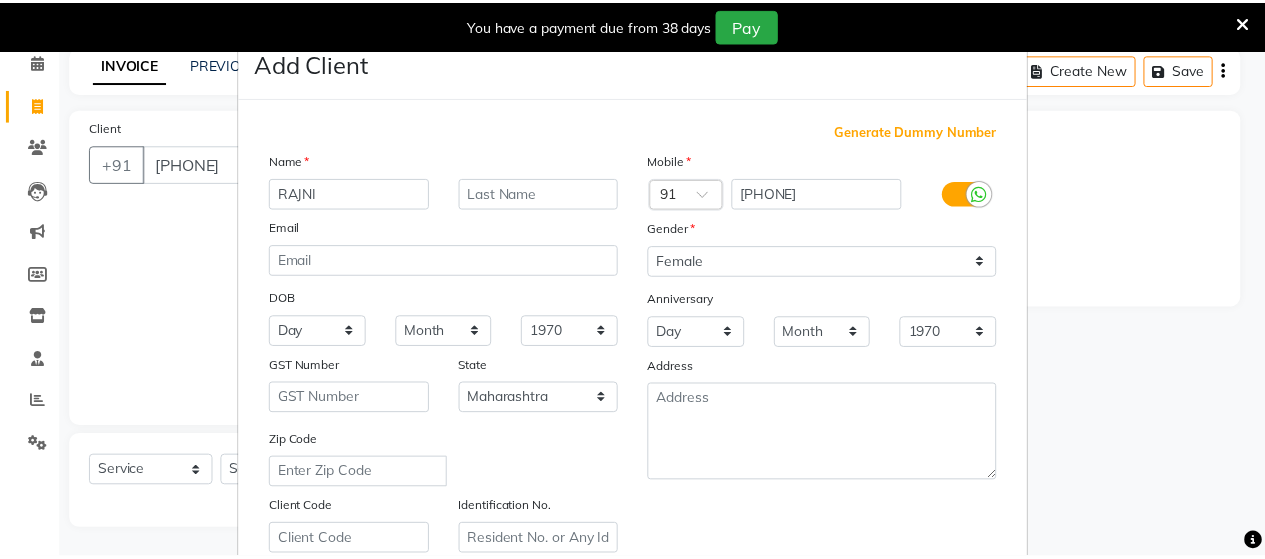 scroll, scrollTop: 360, scrollLeft: 0, axis: vertical 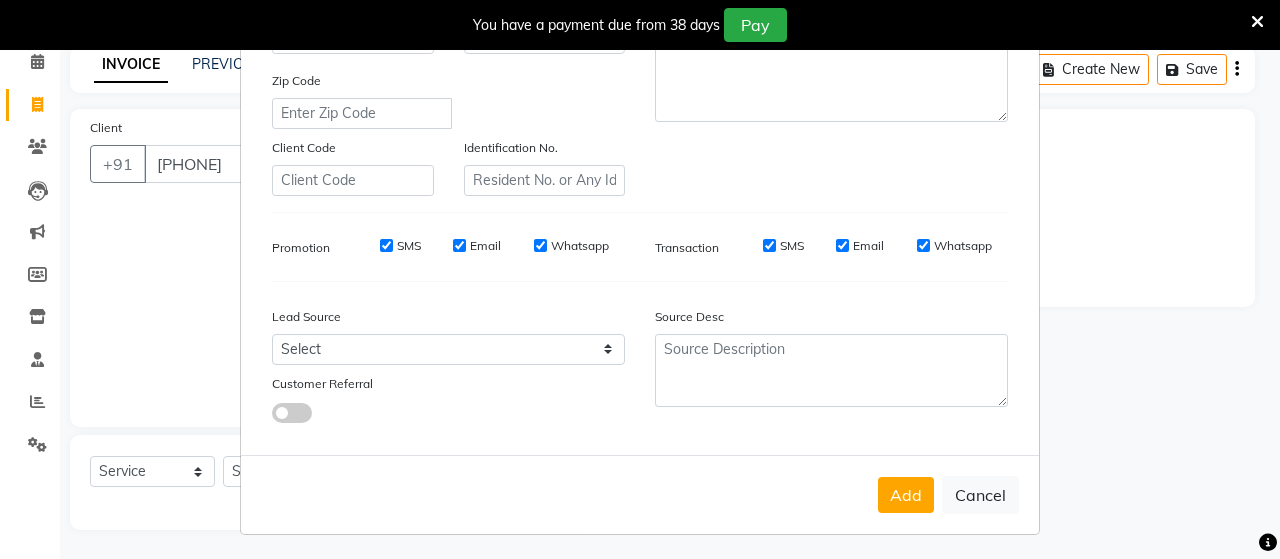 click on "Add   Cancel" at bounding box center [640, 494] 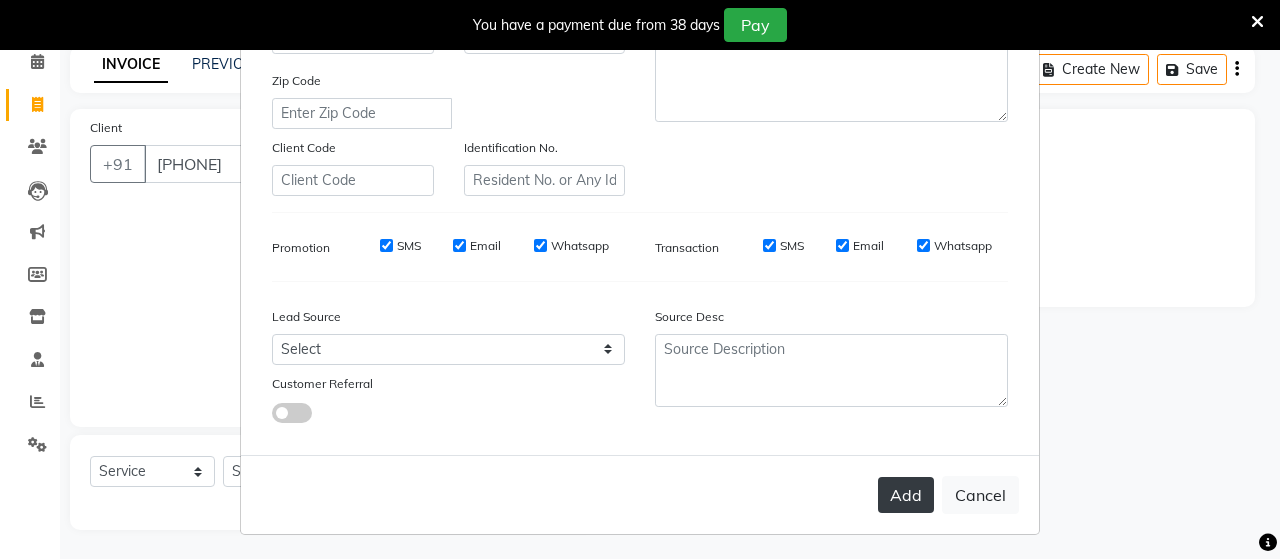 click on "Add" at bounding box center [906, 495] 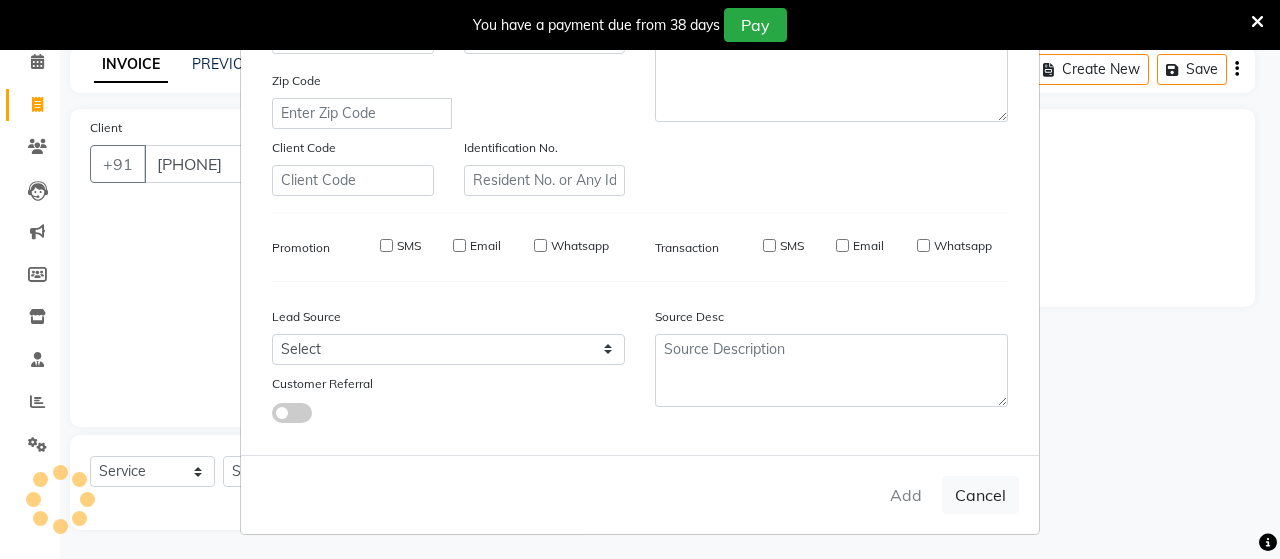 type on "76******21" 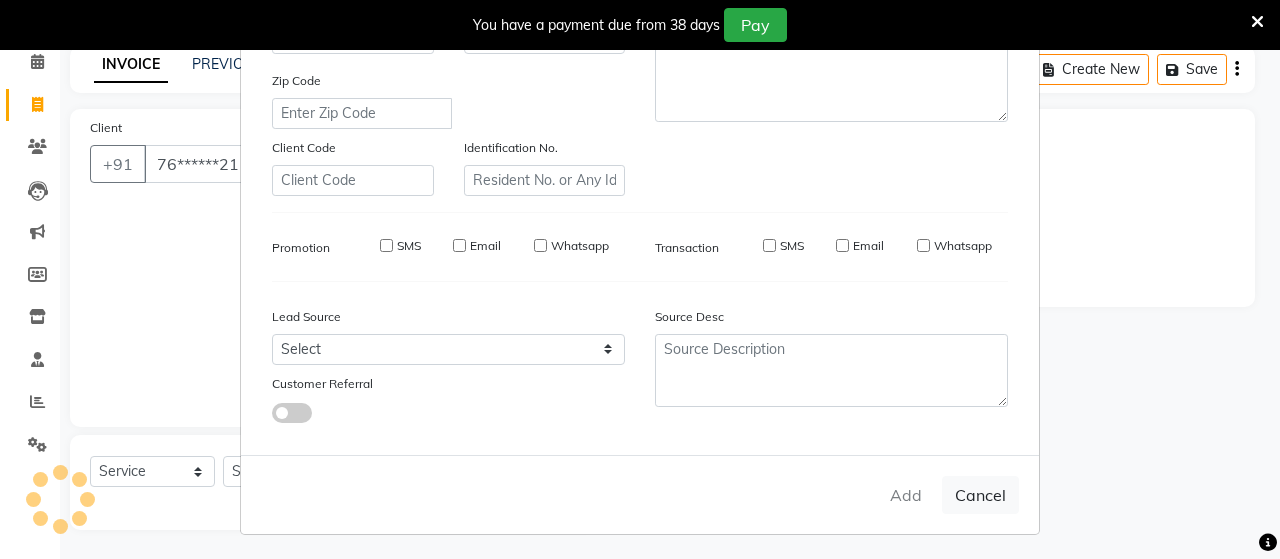 checkbox on "false" 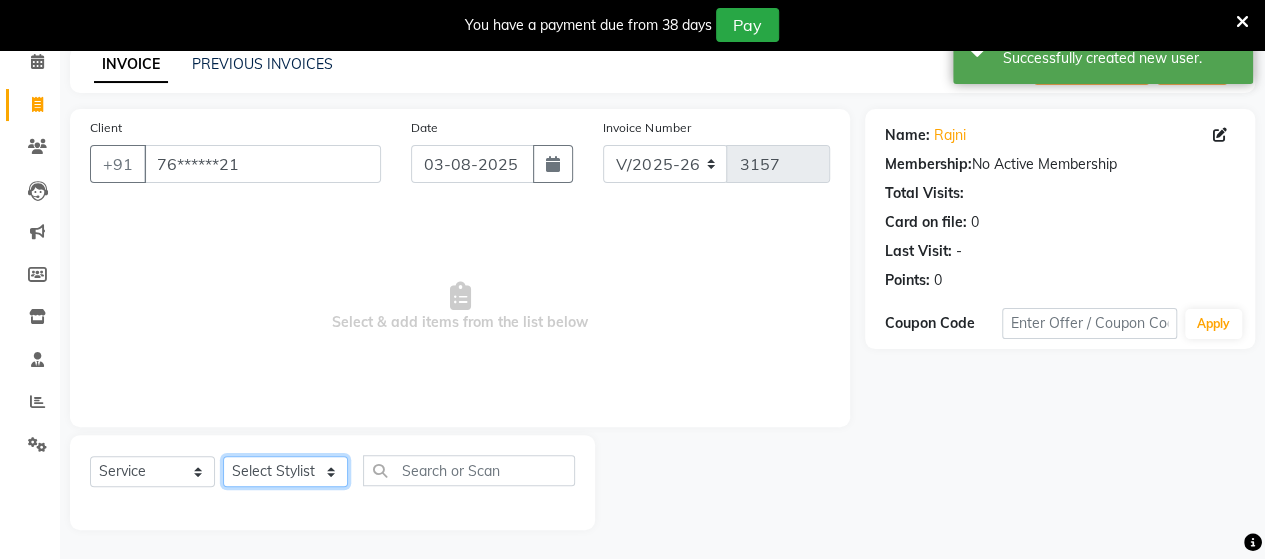 click on "Select Stylist Admin Datta  Jyoti  Krushna  Pratik  RAVI Rohit Rutuja" 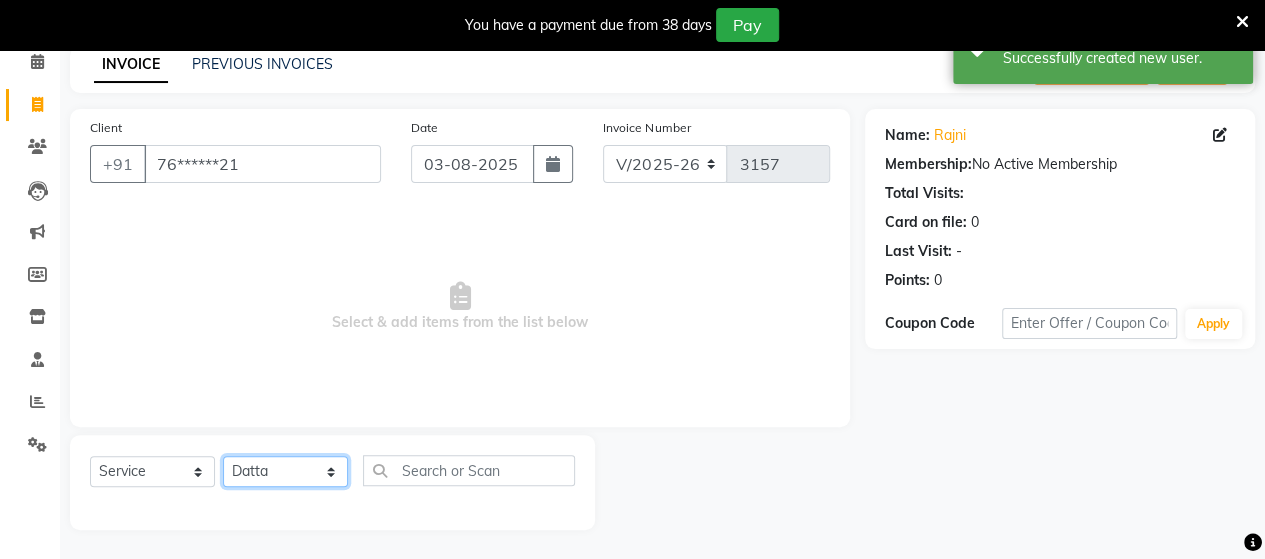 click on "Select Stylist Admin Datta  Jyoti  Krushna  Pratik  RAVI Rohit Rutuja" 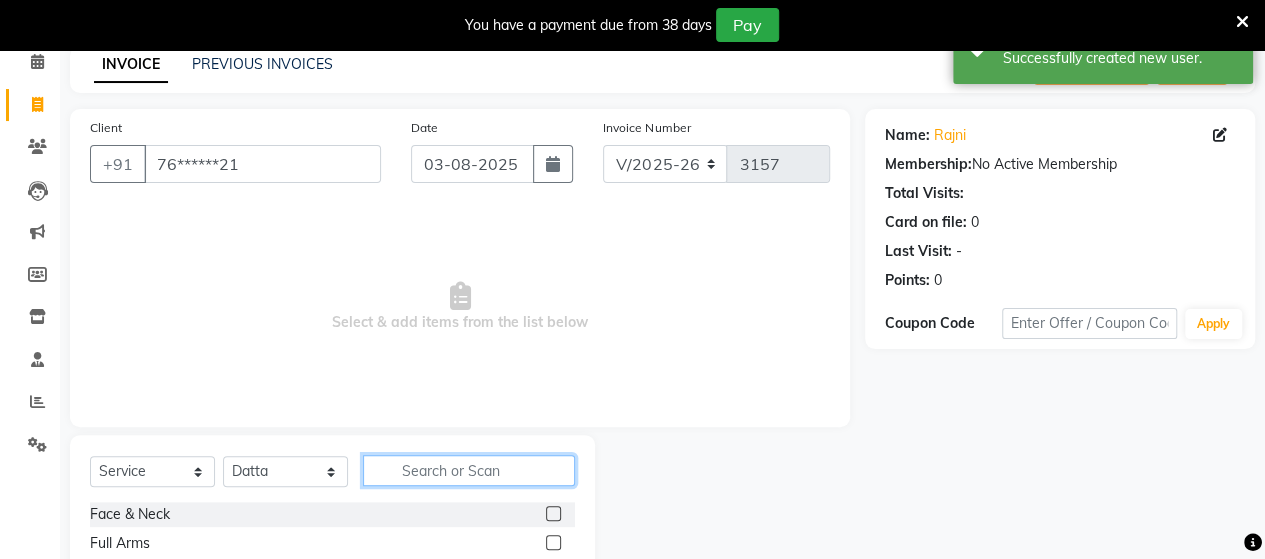 click 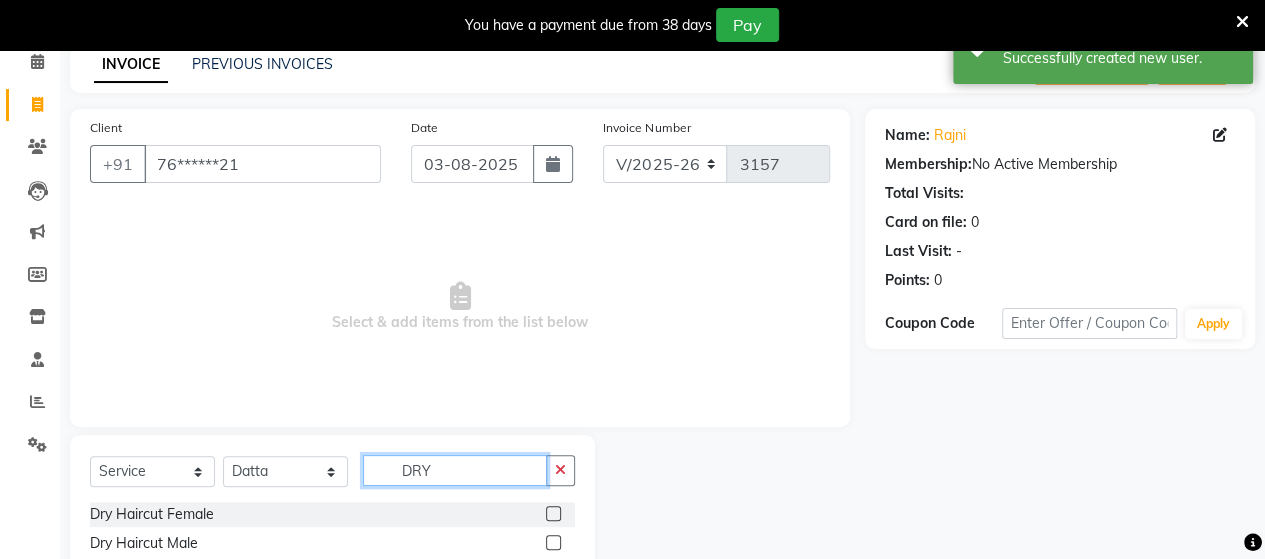 type on "DRY" 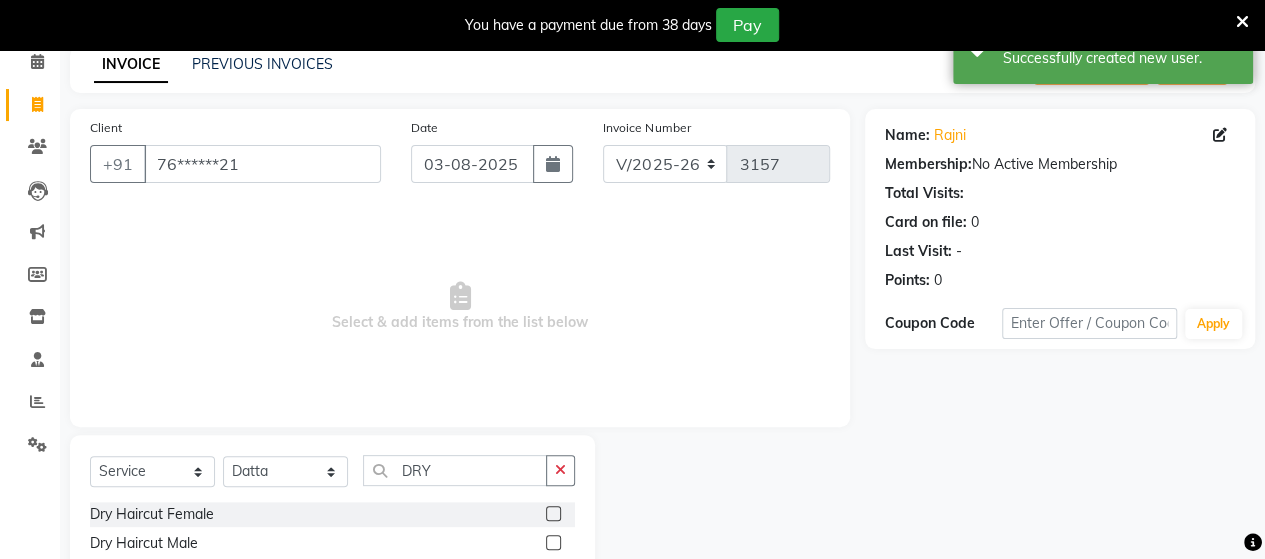 click 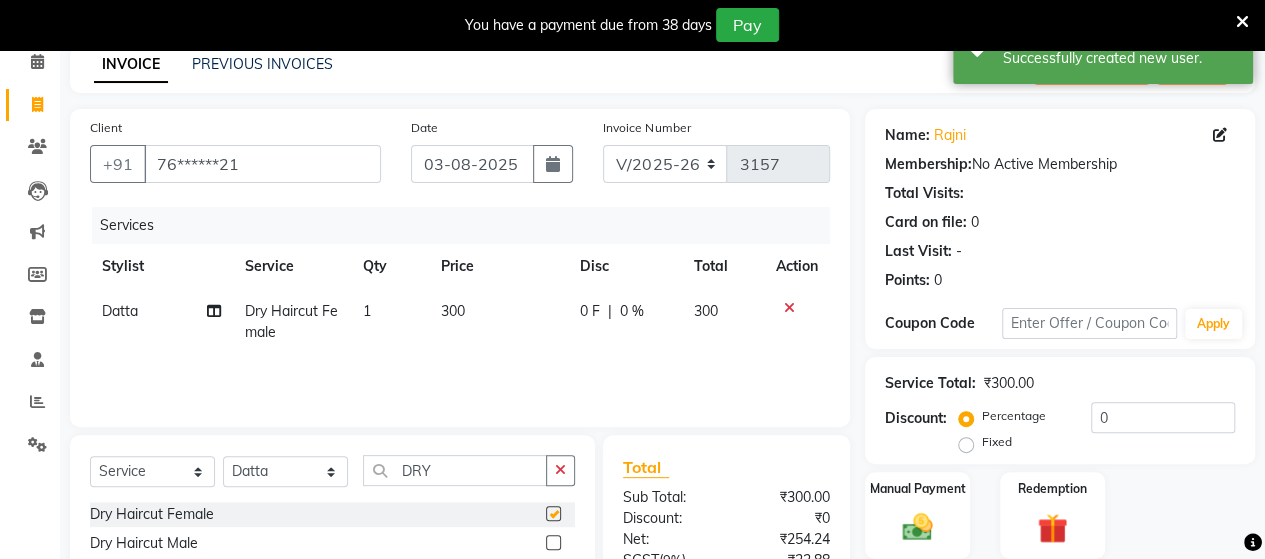checkbox on "false" 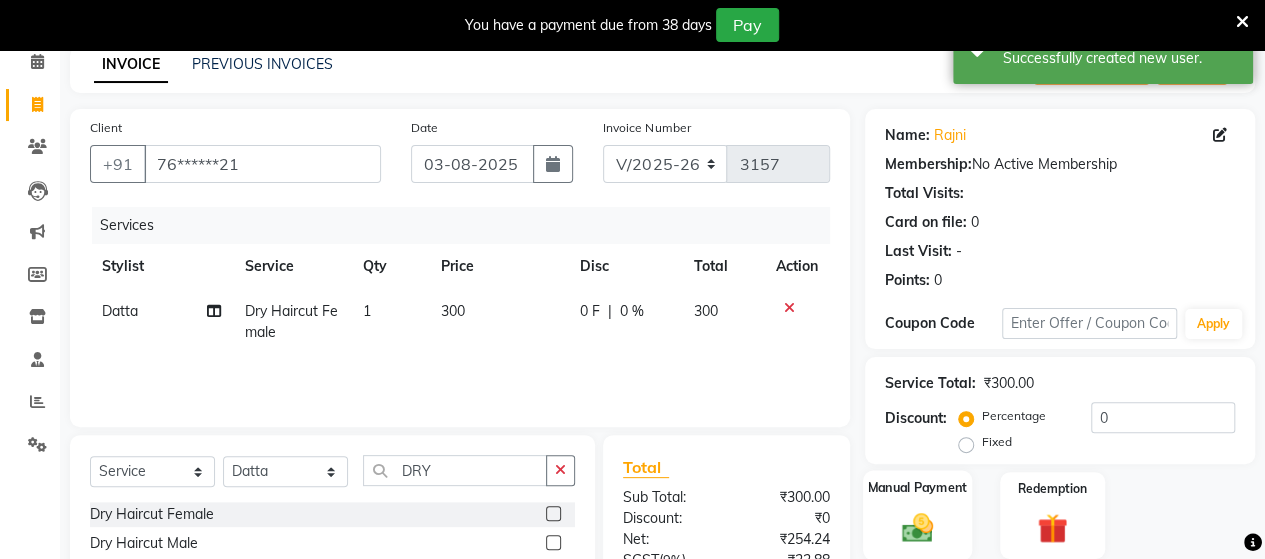 click 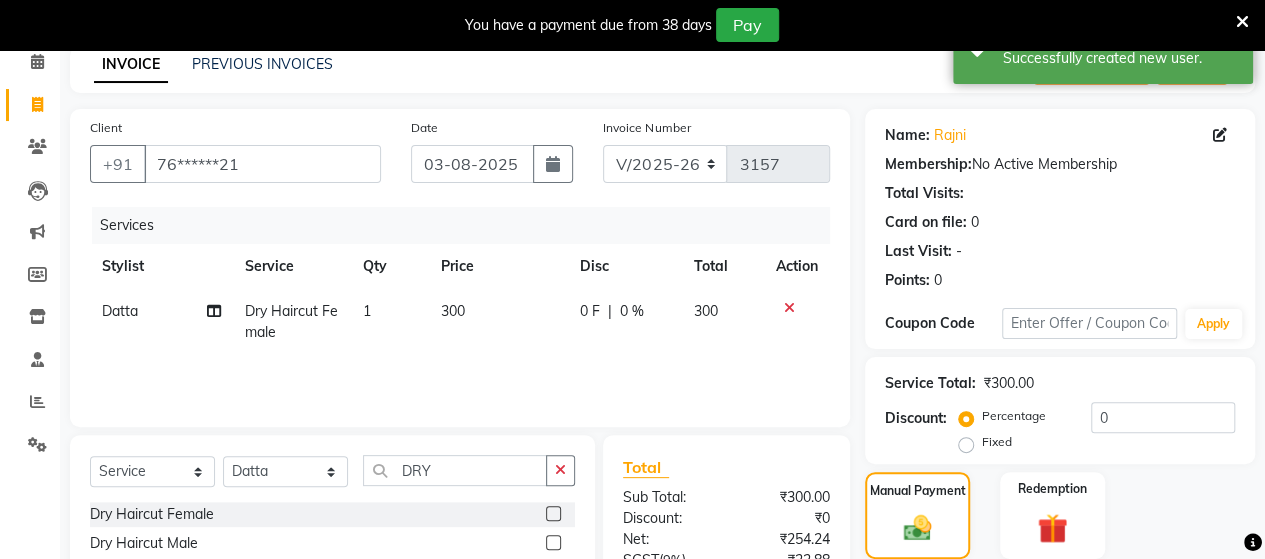 drag, startPoint x: 1252, startPoint y: 381, endPoint x: 1272, endPoint y: 575, distance: 195.0282 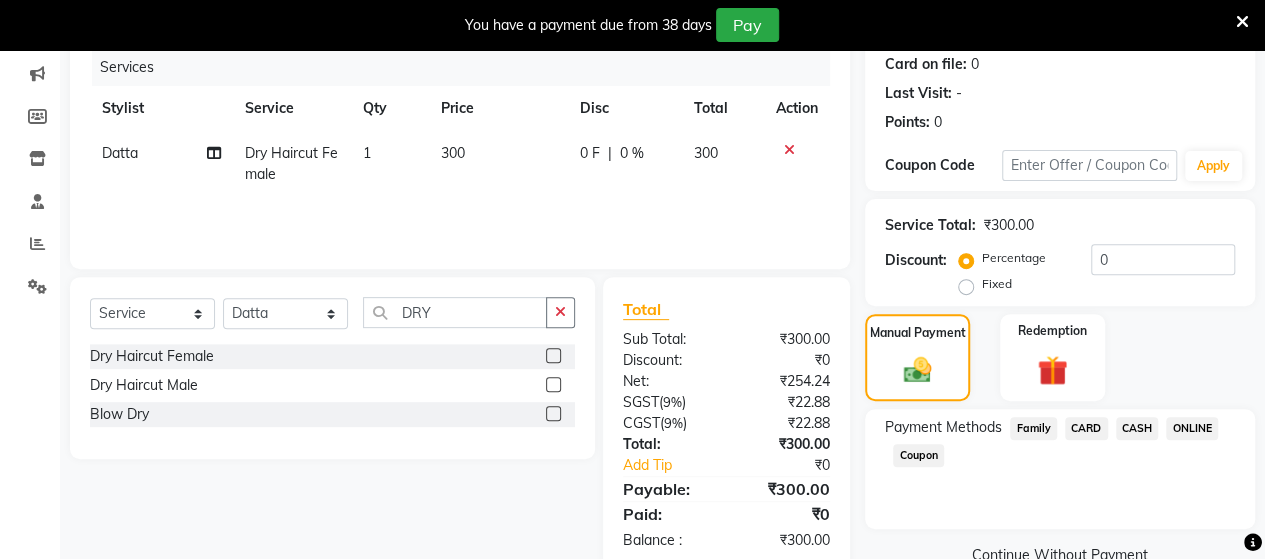 click on "CASH" 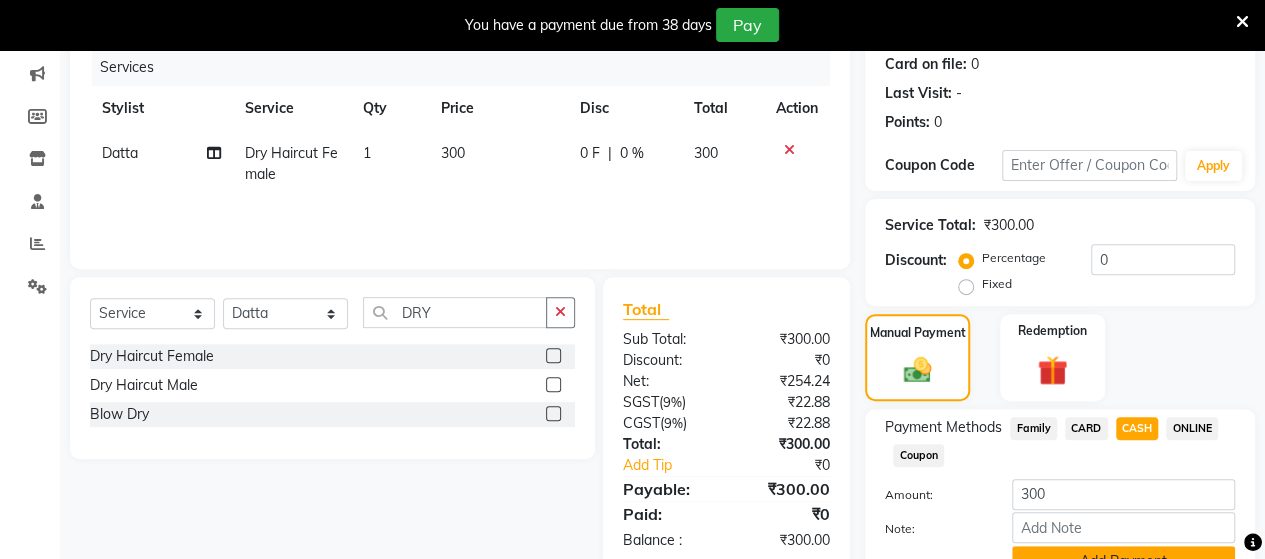 click on "Add Payment" 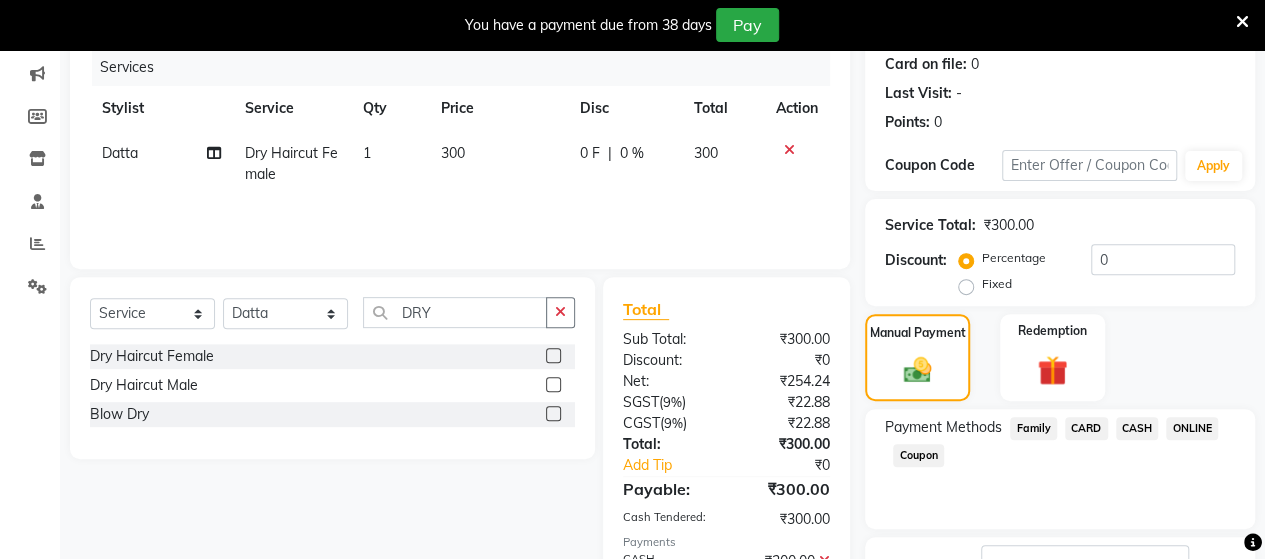 scroll, scrollTop: 400, scrollLeft: 0, axis: vertical 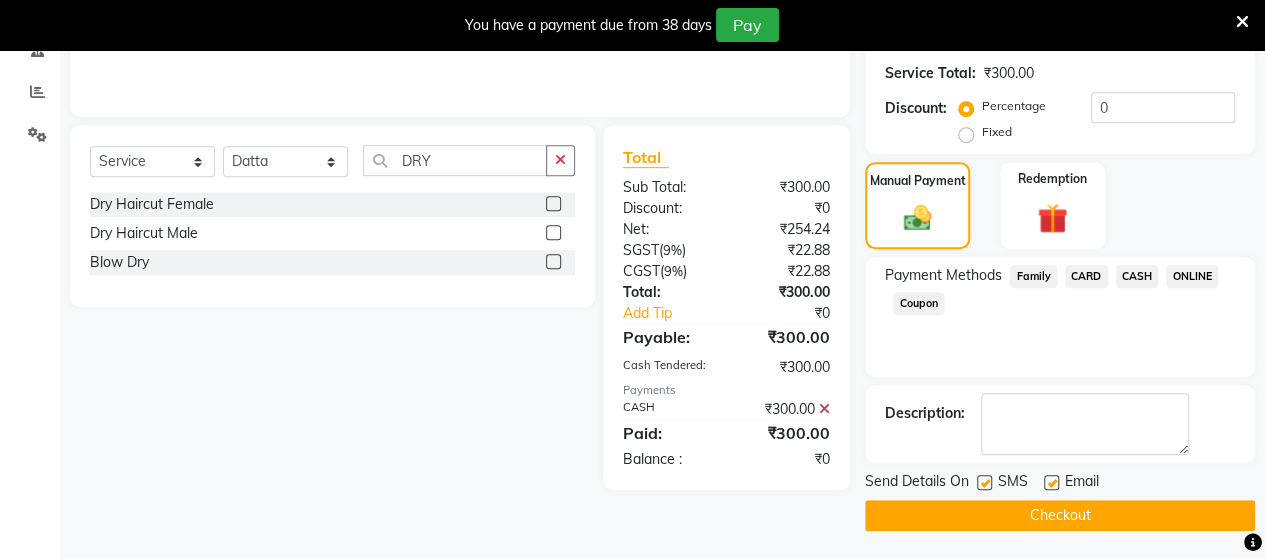 click on "Checkout" 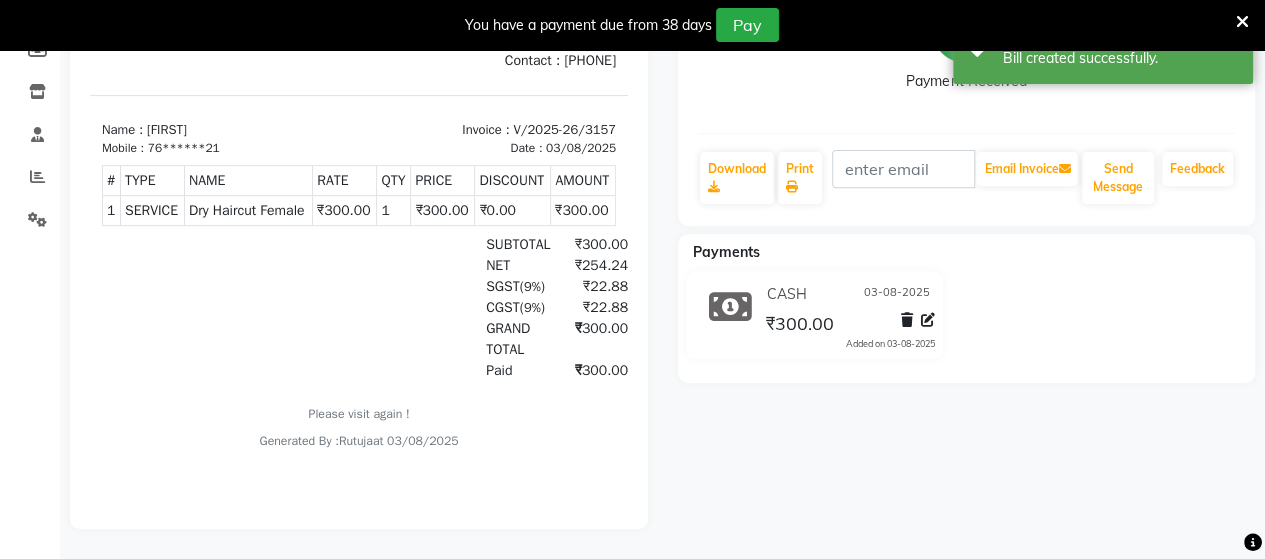 scroll, scrollTop: 20, scrollLeft: 0, axis: vertical 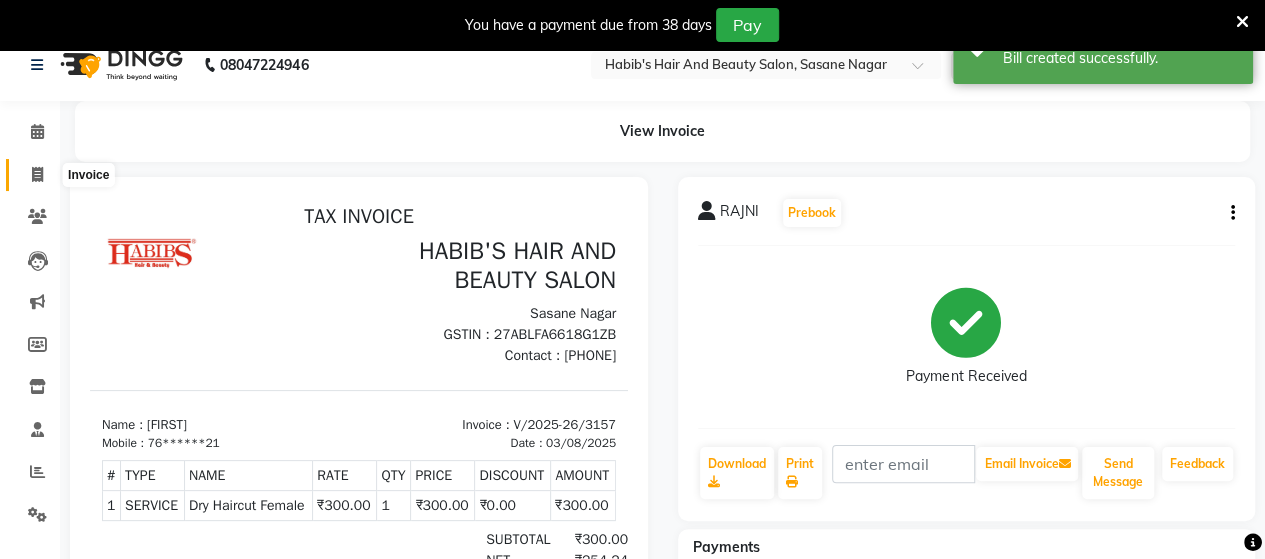 click 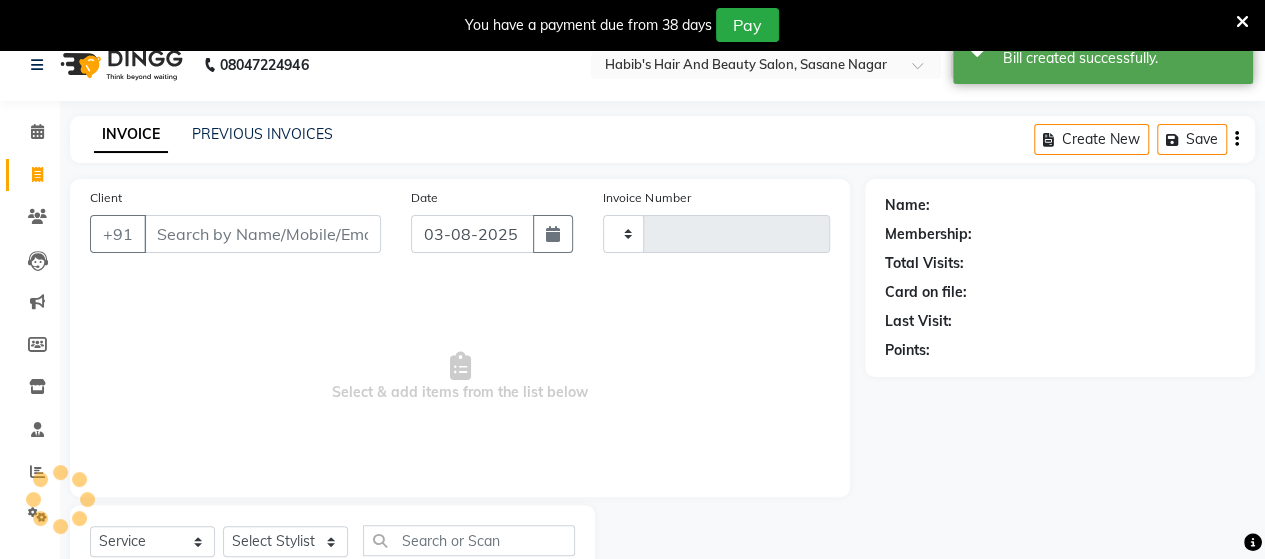 scroll, scrollTop: 90, scrollLeft: 0, axis: vertical 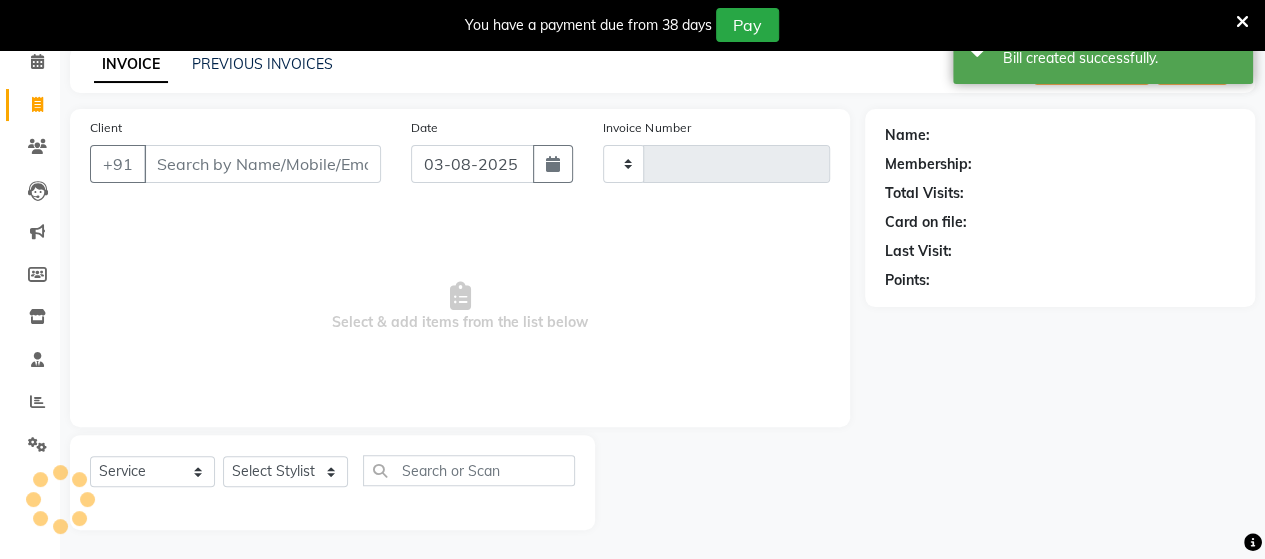 type on "3158" 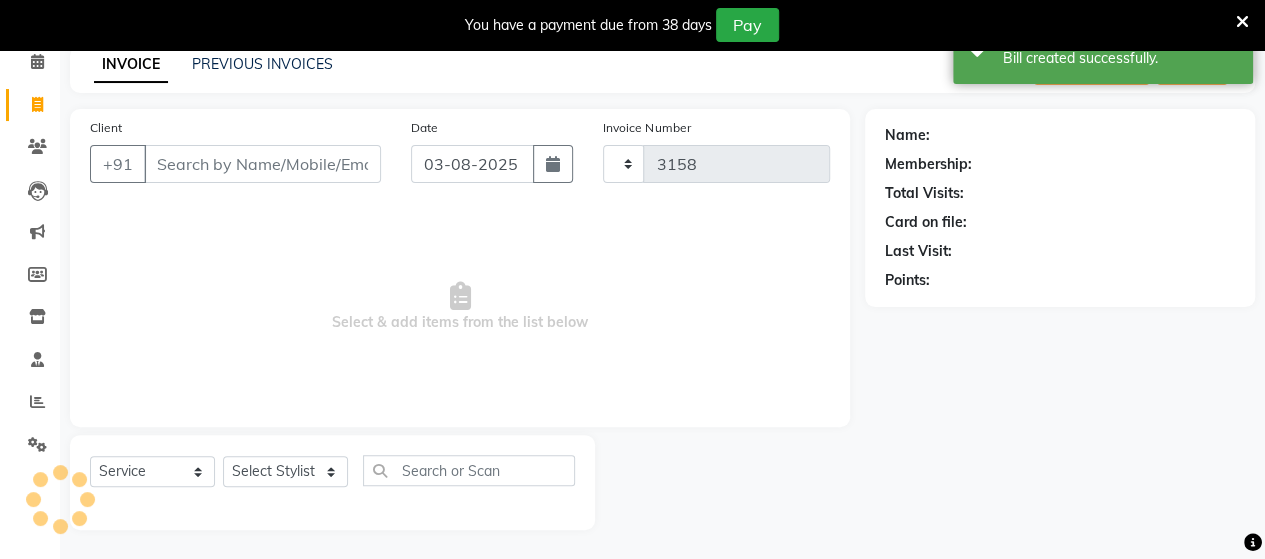 select on "6429" 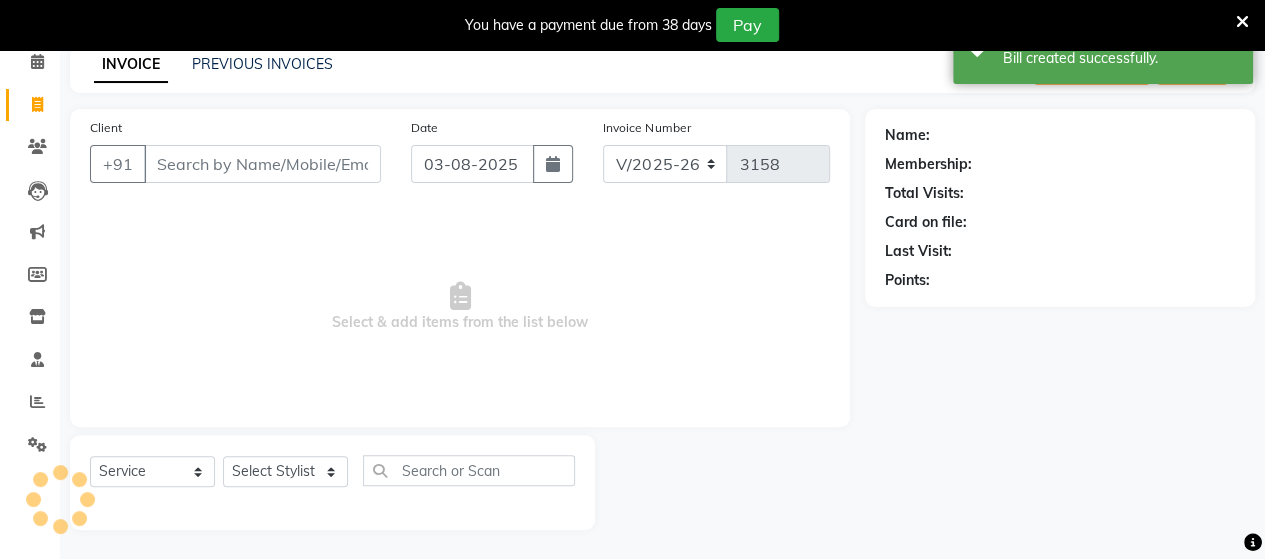 click on "Client" at bounding box center (262, 164) 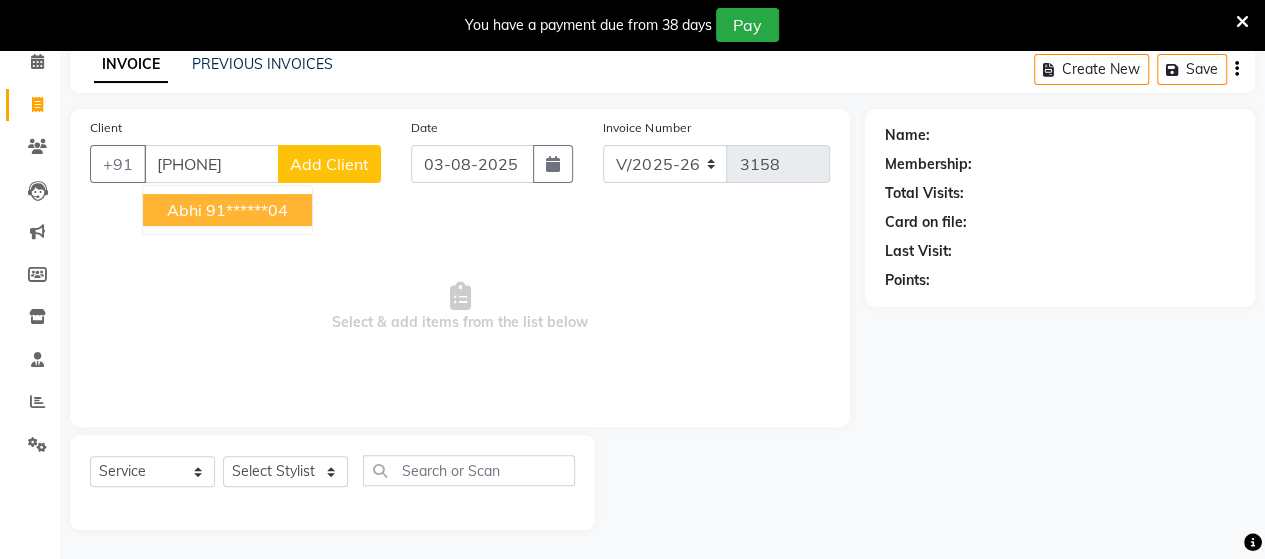 click on "91******04" at bounding box center (247, 210) 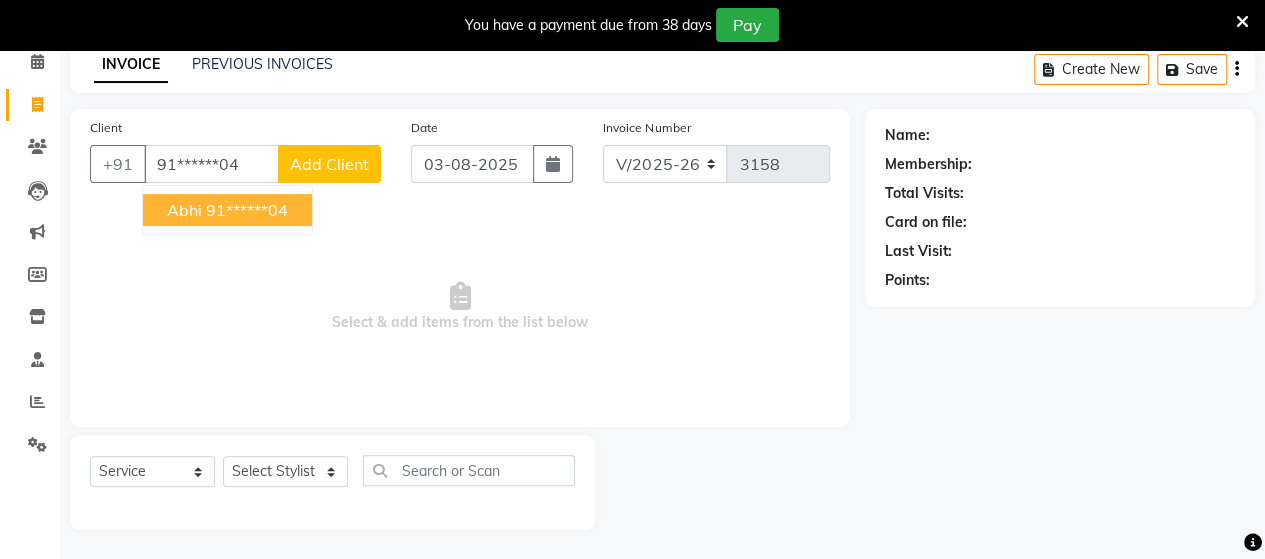 type on "91******04" 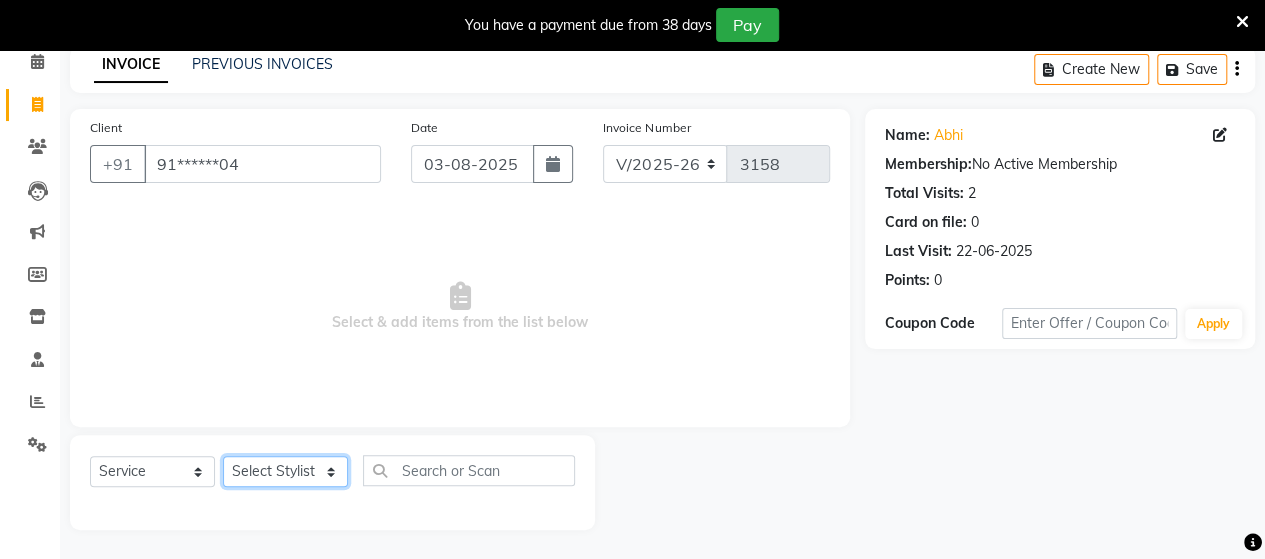 click on "Select Stylist Admin Datta  Jyoti  Krushna  Pratik  RAVI Rohit Rutuja" 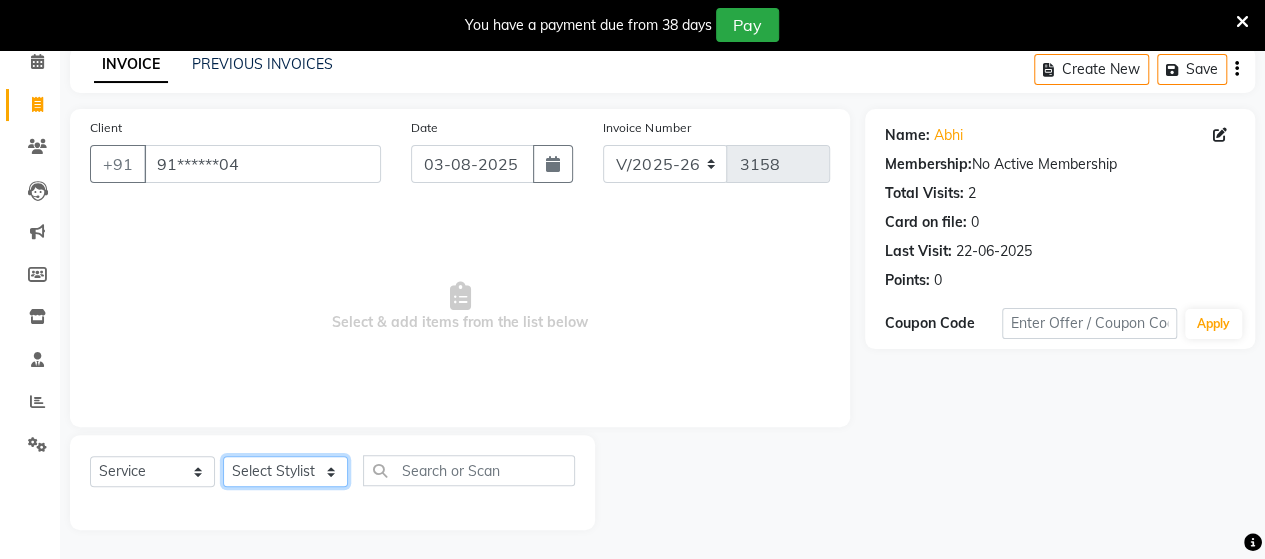 select on "48826" 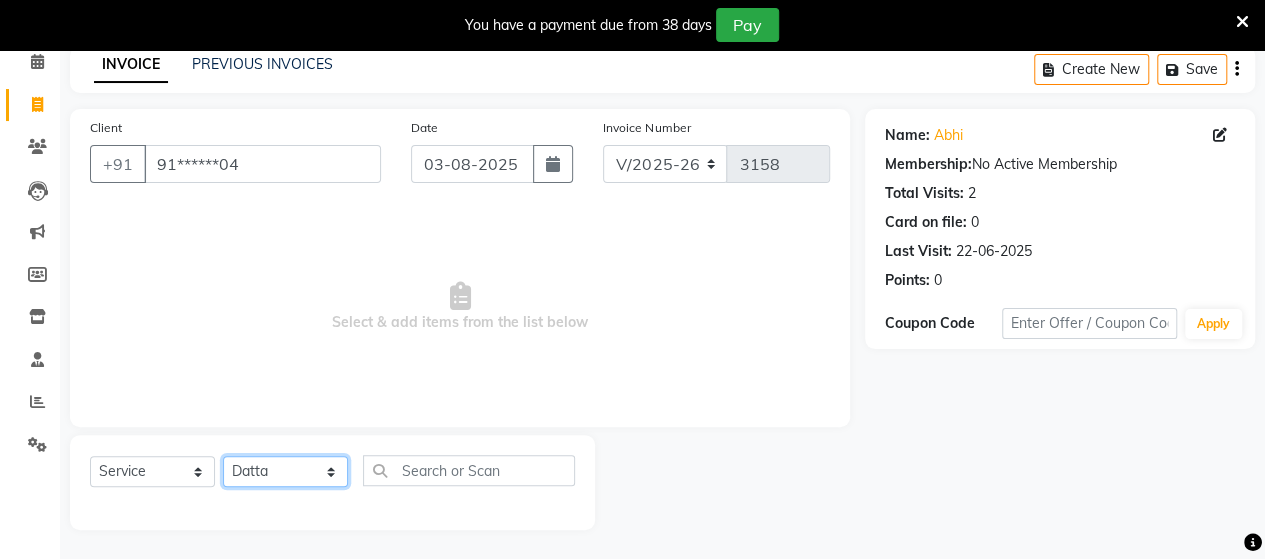 click on "Select Stylist Admin Datta  Jyoti  Krushna  Pratik  RAVI Rohit Rutuja" 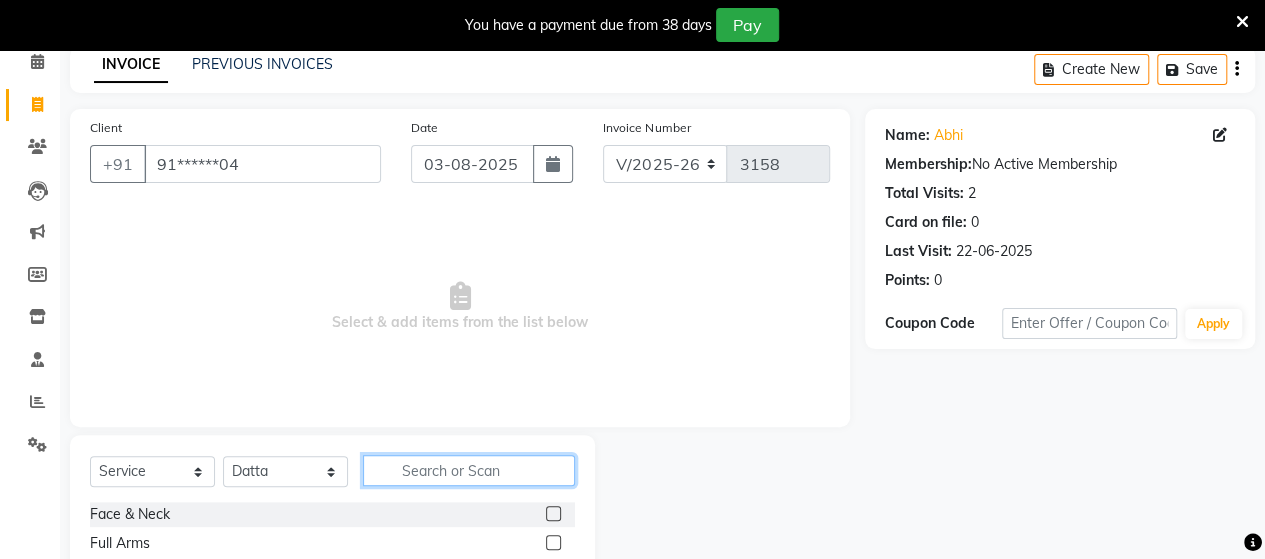 click 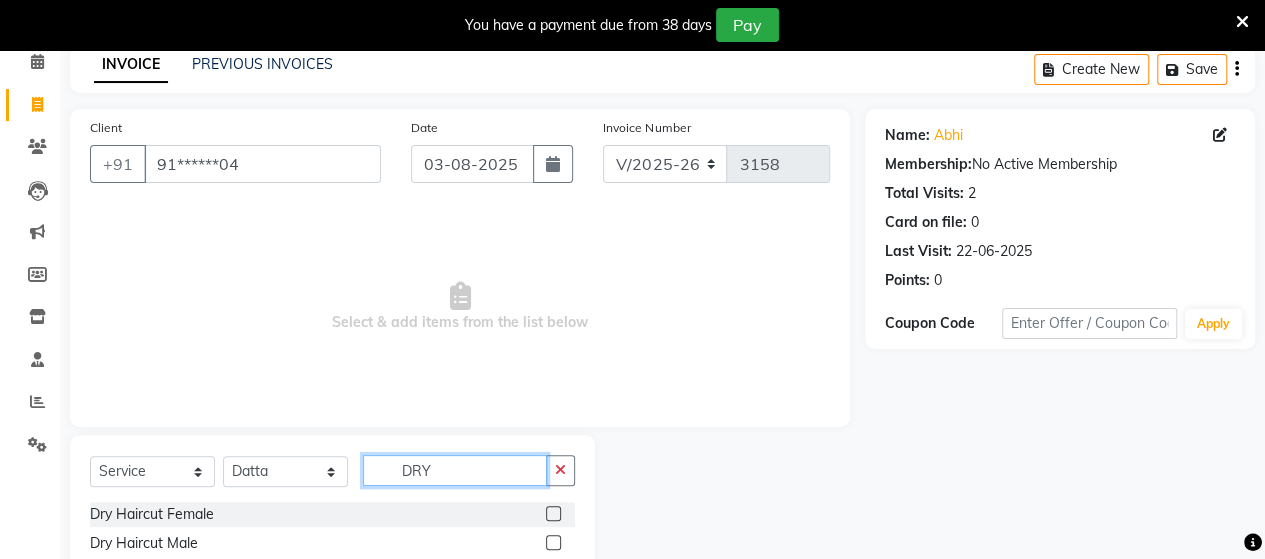 type on "DRY" 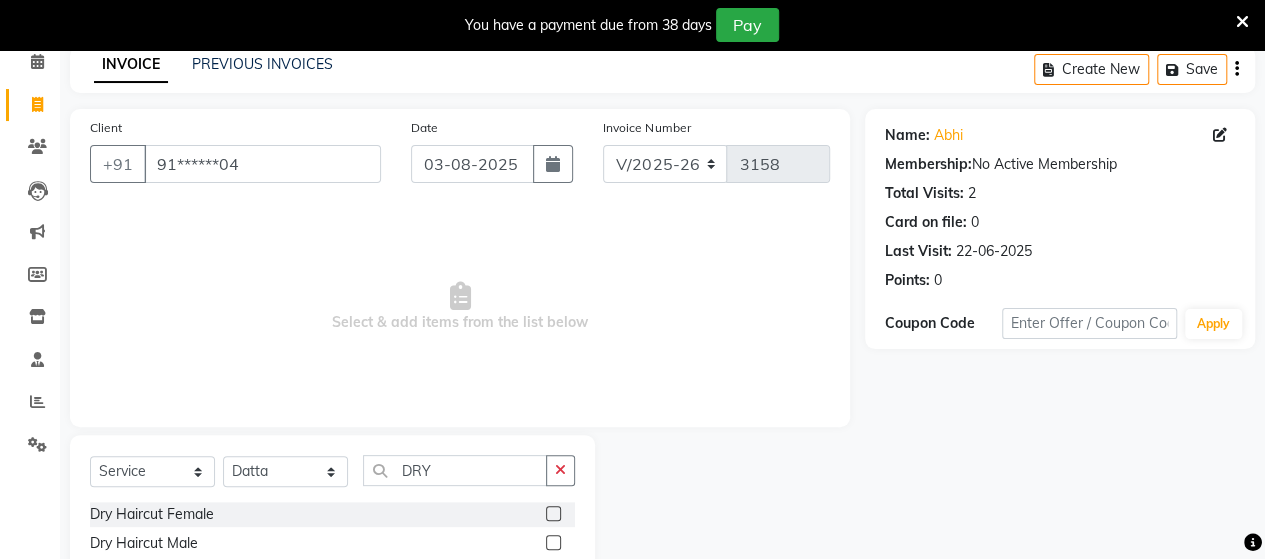 click 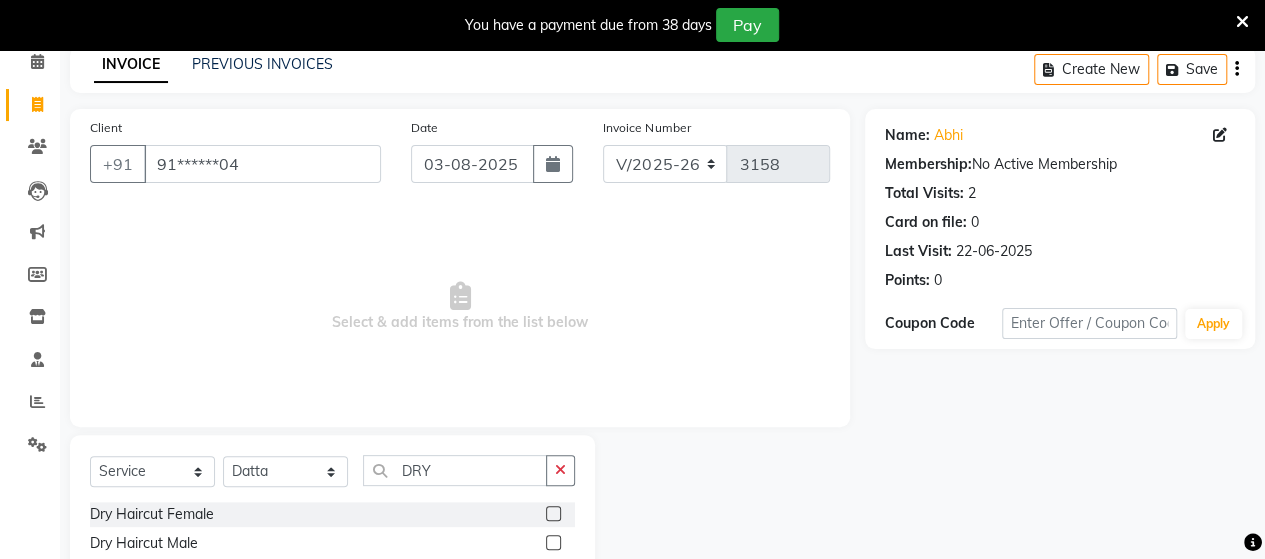 click at bounding box center [552, 543] 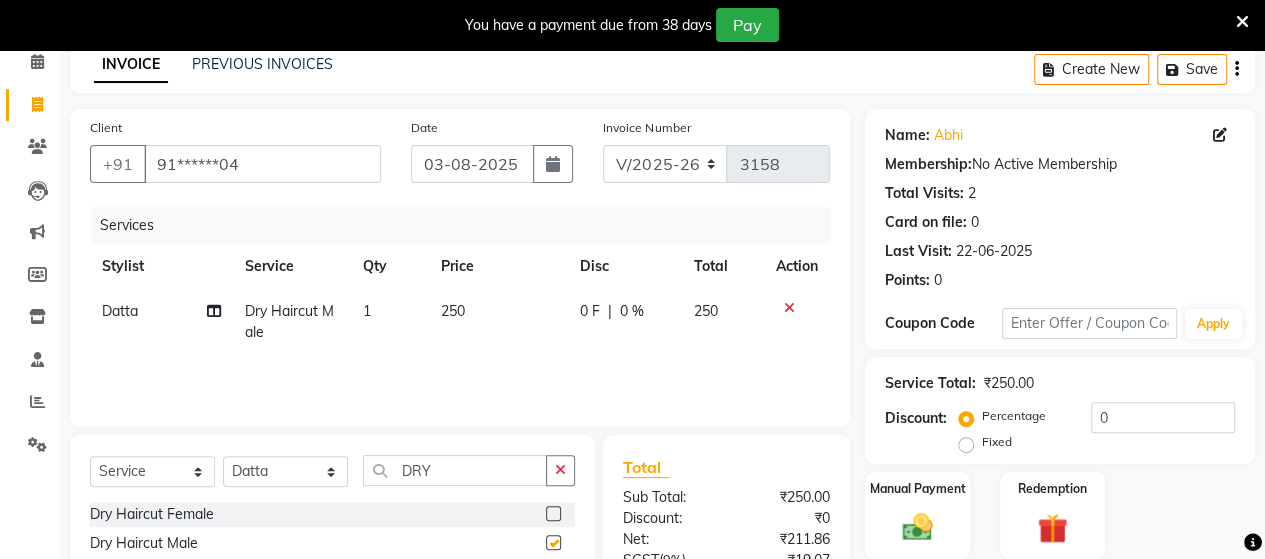 checkbox on "false" 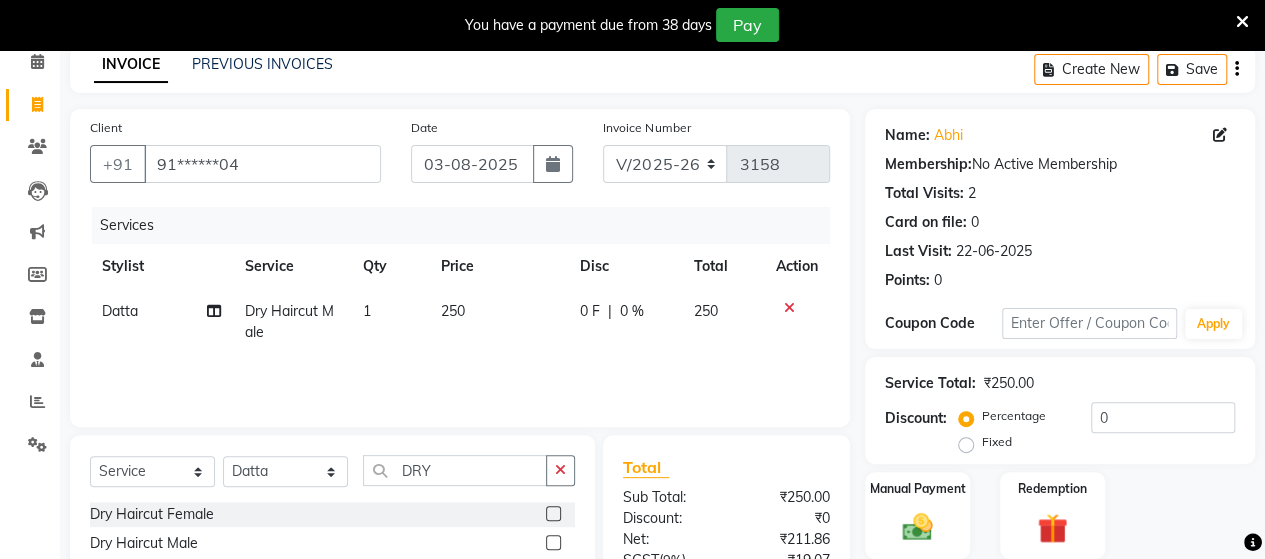 drag, startPoint x: 500, startPoint y: 446, endPoint x: 480, endPoint y: 481, distance: 40.311287 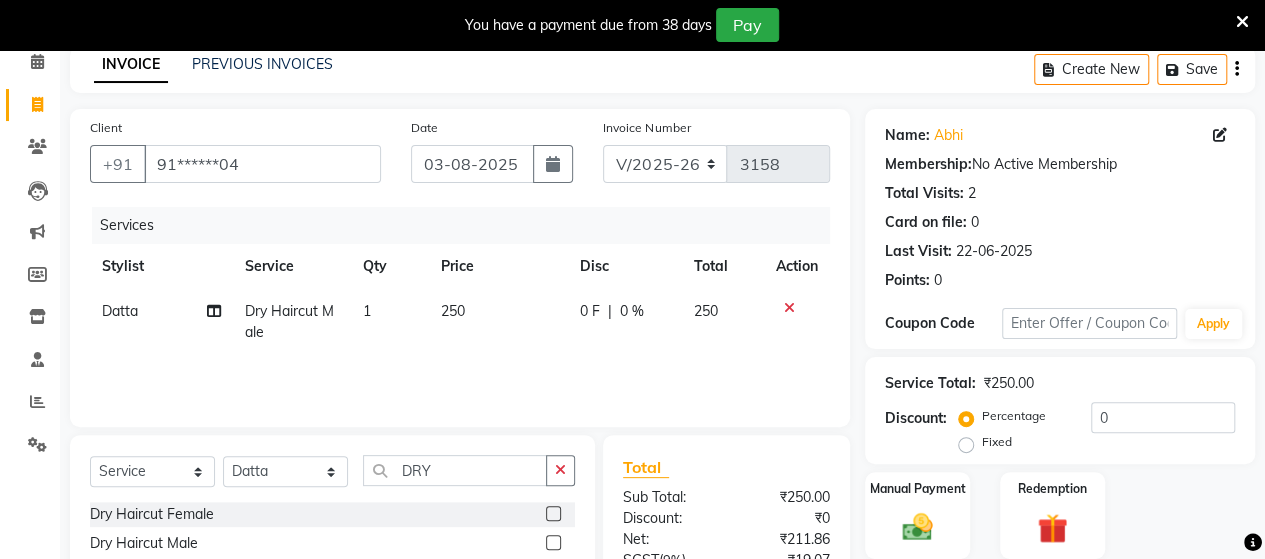 click on "Select  Service  Product  Membership  Package Voucher Prepaid Gift Card  Select Stylist Admin Datta  Jyoti  Krushna  Pratik  RAVI Rohit Rutuja  DRY [FIRST] [FIRST] Male   Blow Dry" 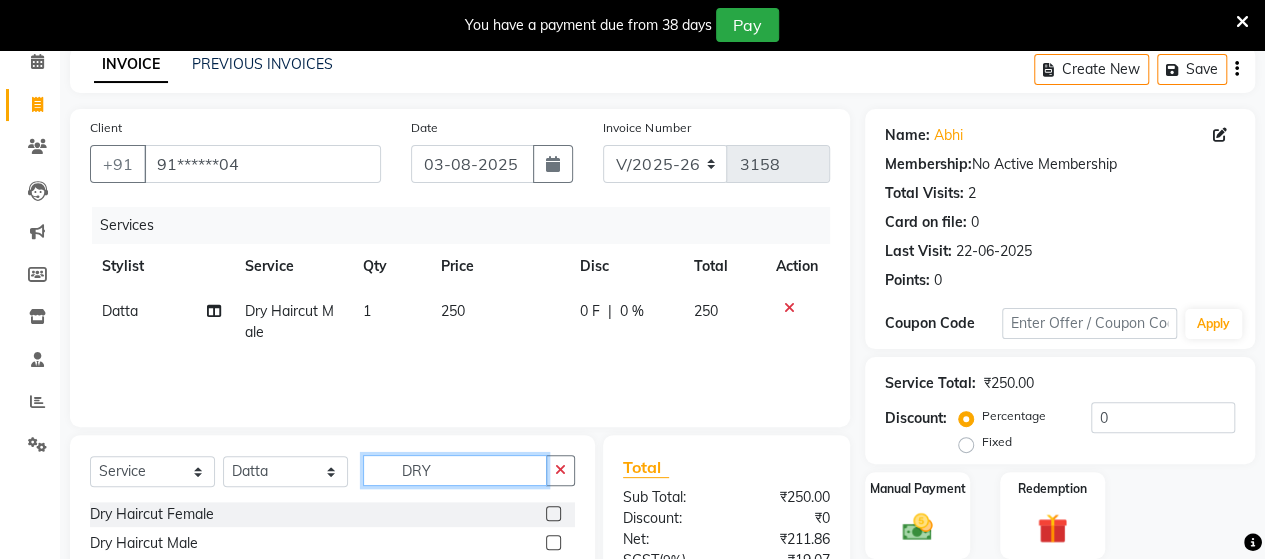 click on "DRY" 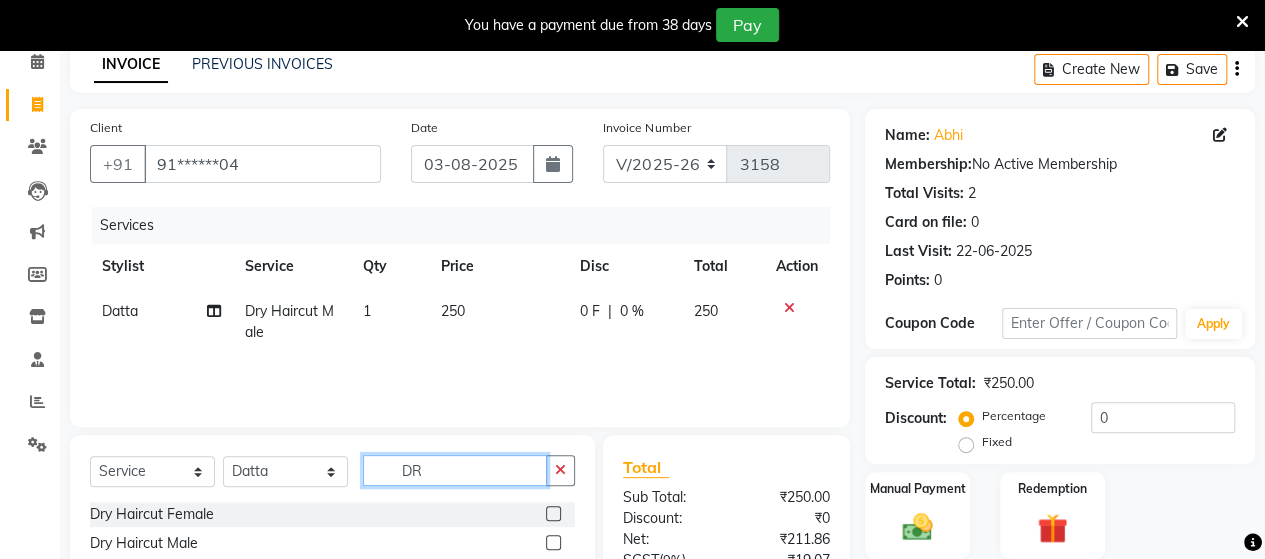 type on "D" 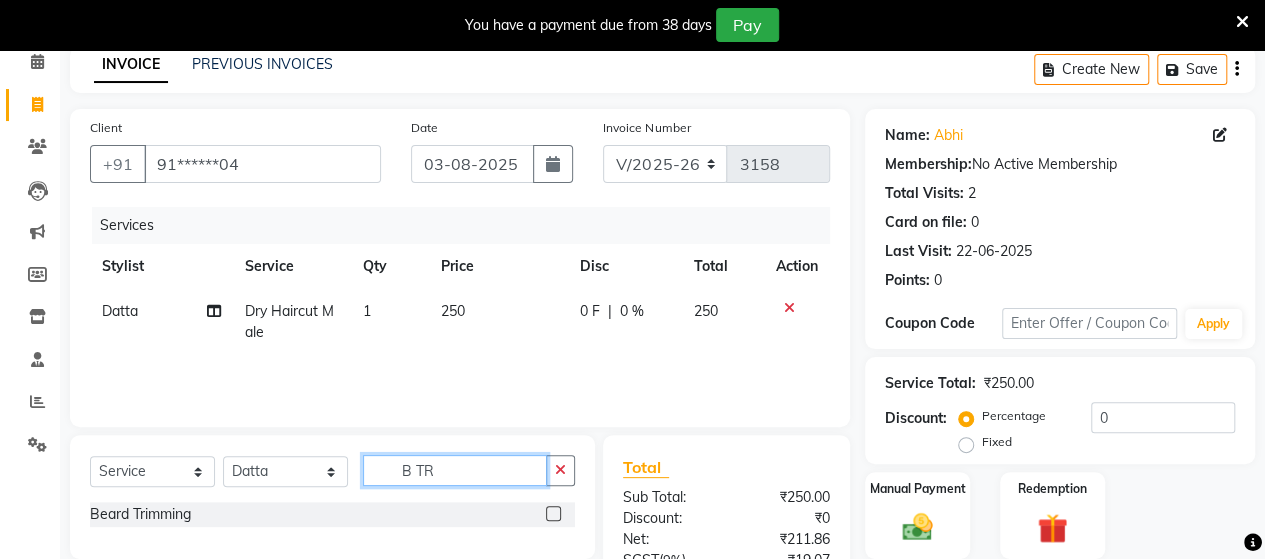 type on "B TR" 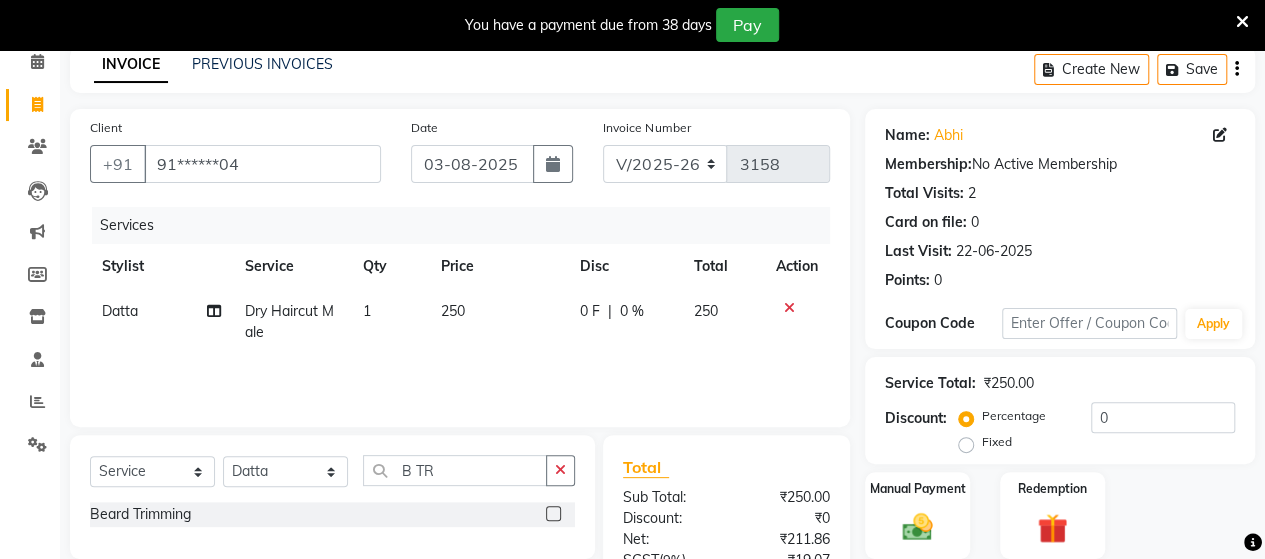 click 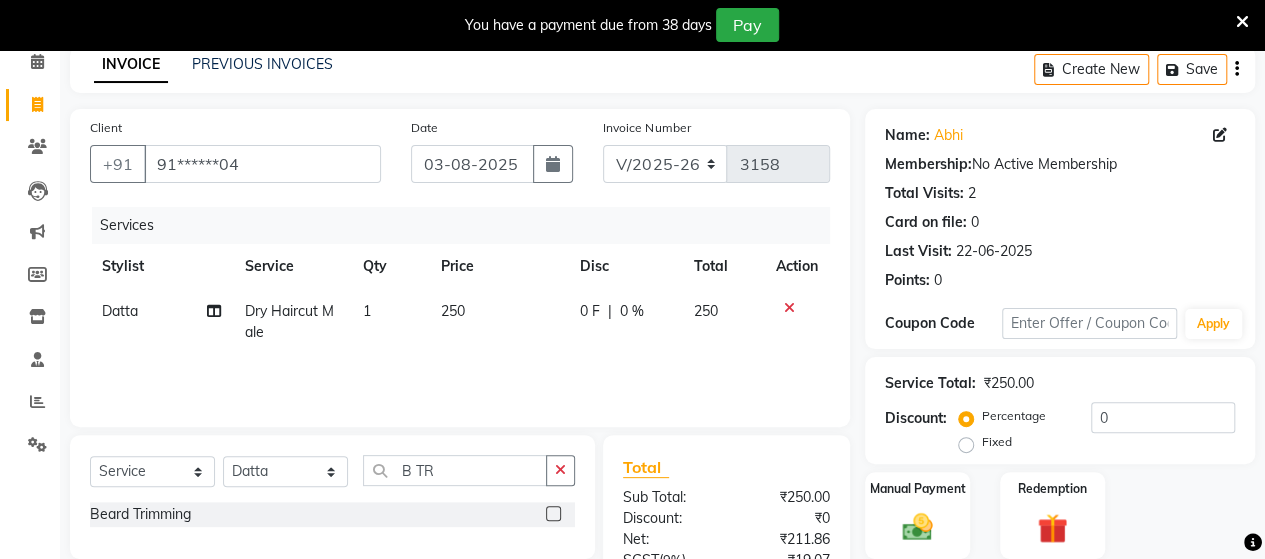 click at bounding box center [552, 514] 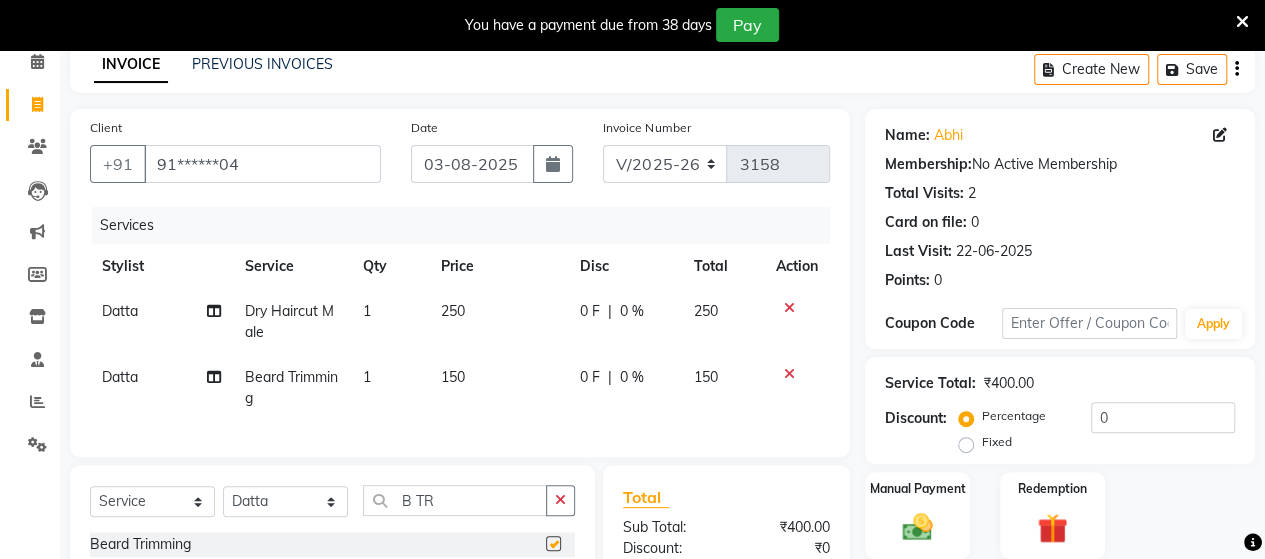 checkbox on "false" 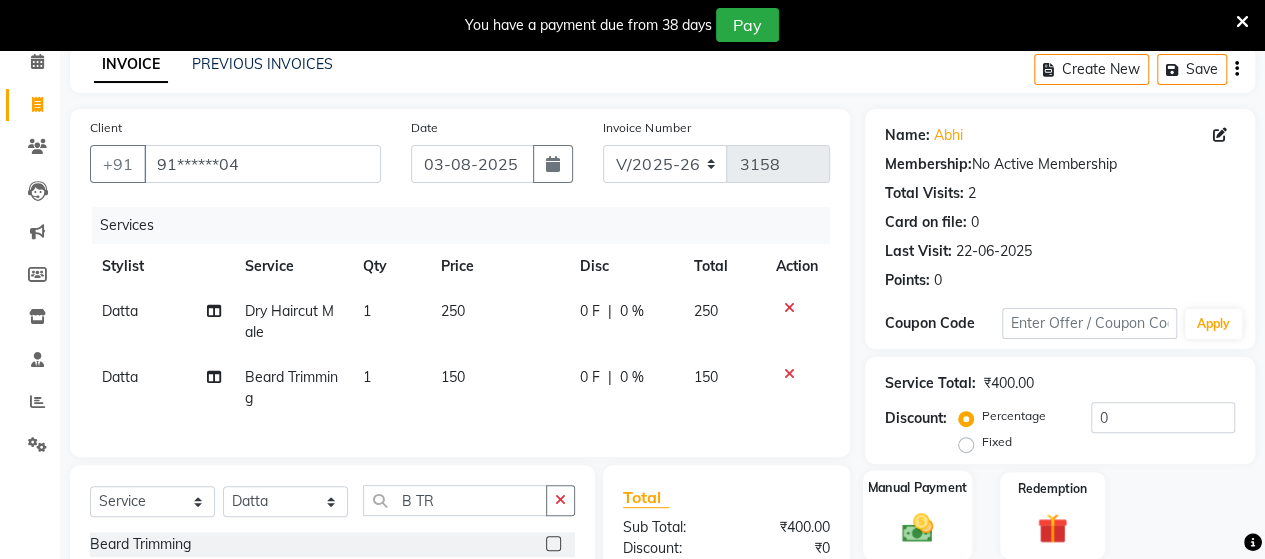 click on "Manual Payment" 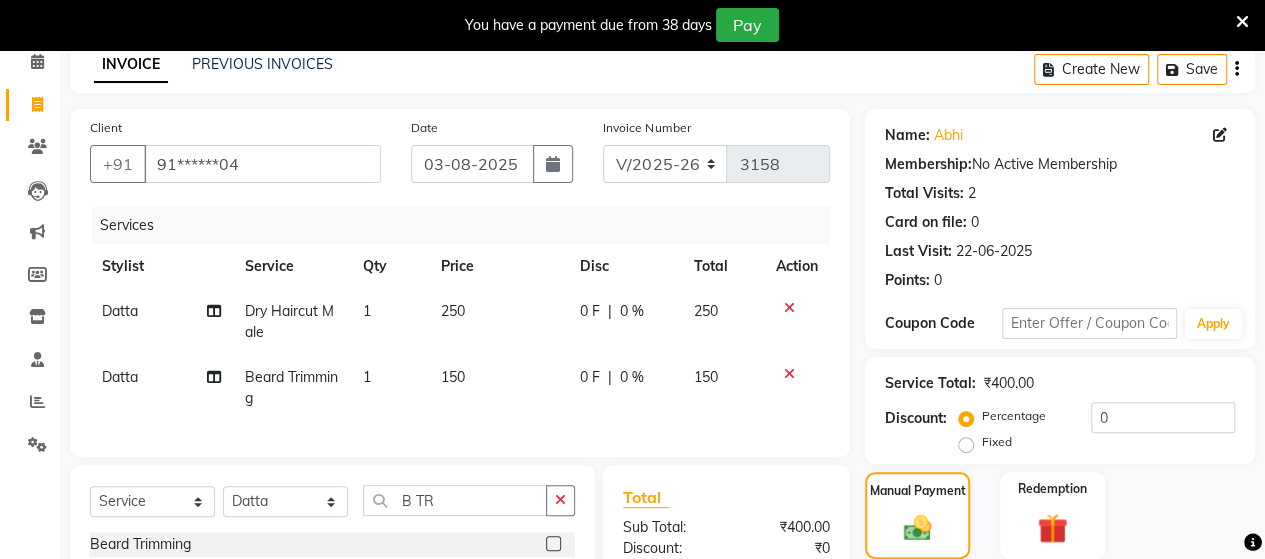 scroll, scrollTop: 334, scrollLeft: 0, axis: vertical 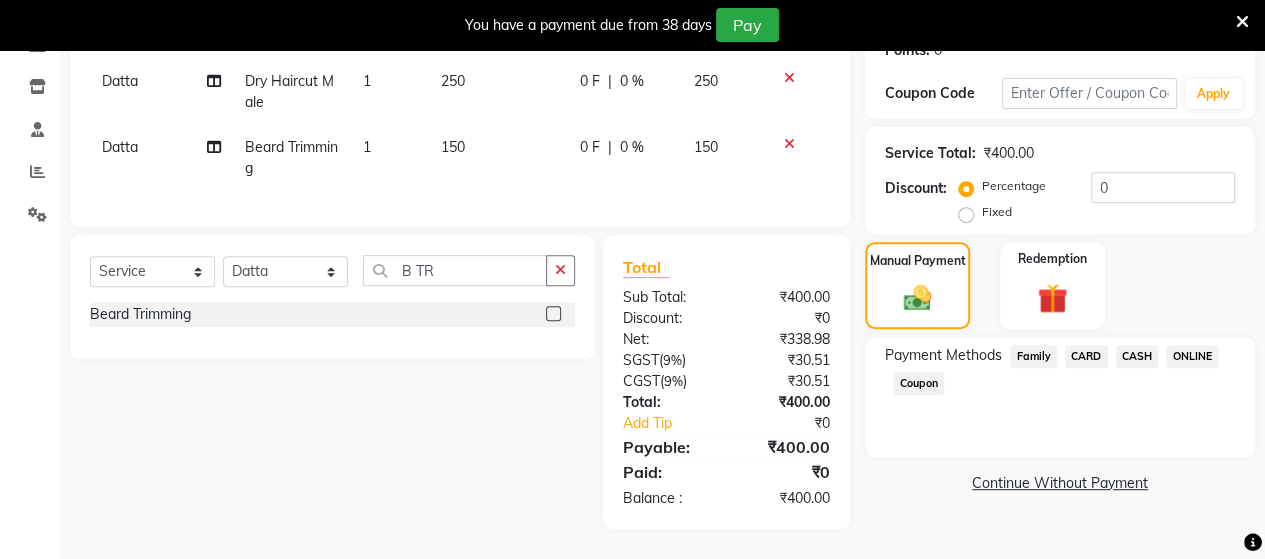 click on "ONLINE" 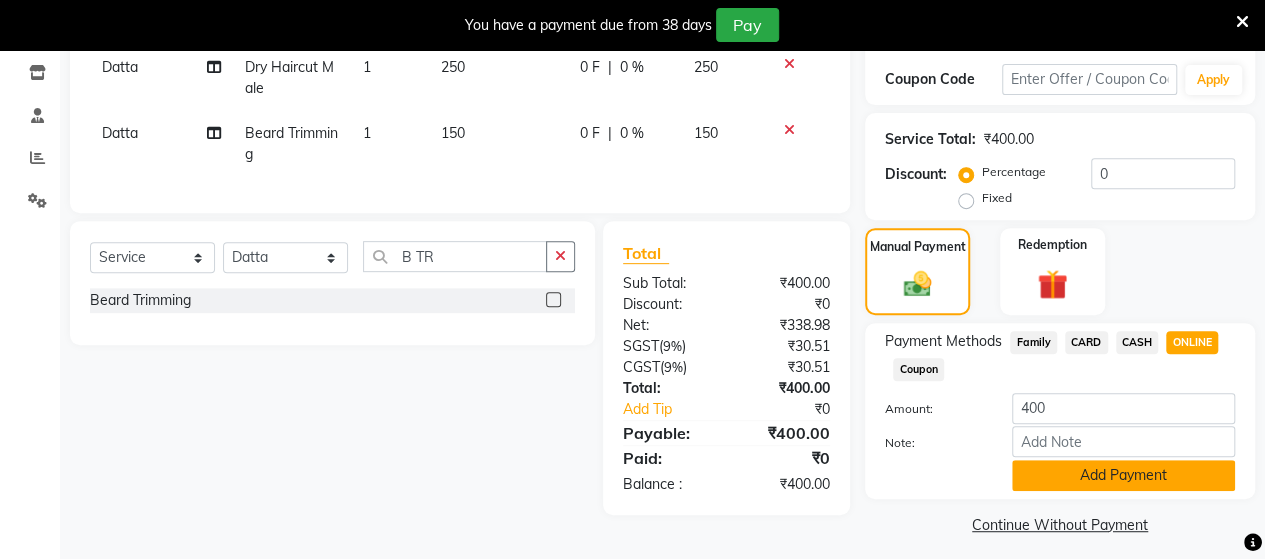 click on "Add Payment" 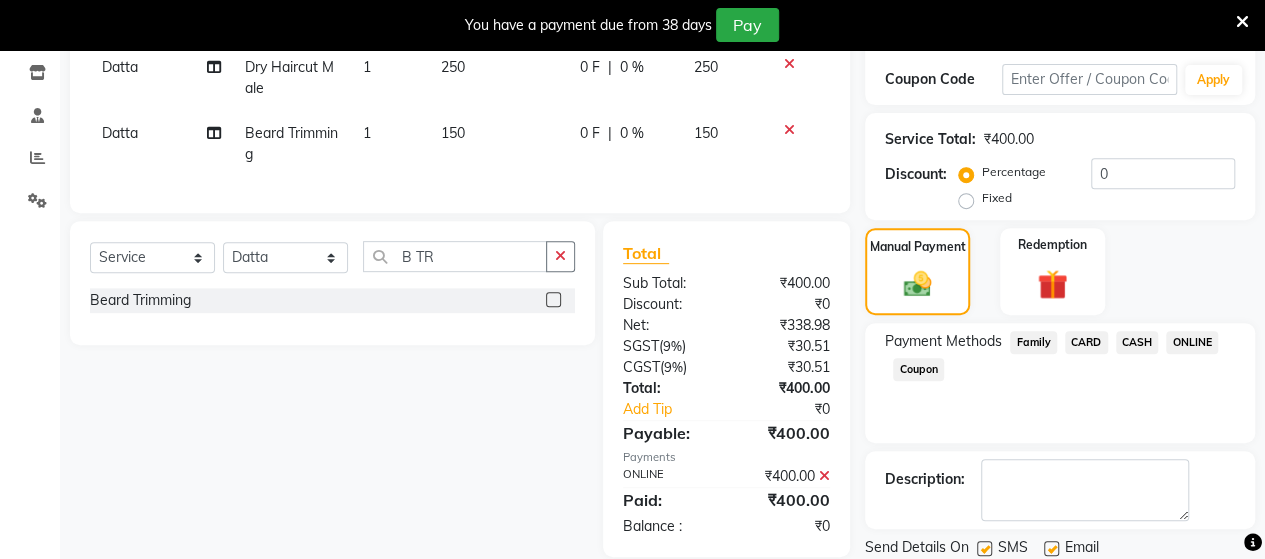 scroll, scrollTop: 400, scrollLeft: 0, axis: vertical 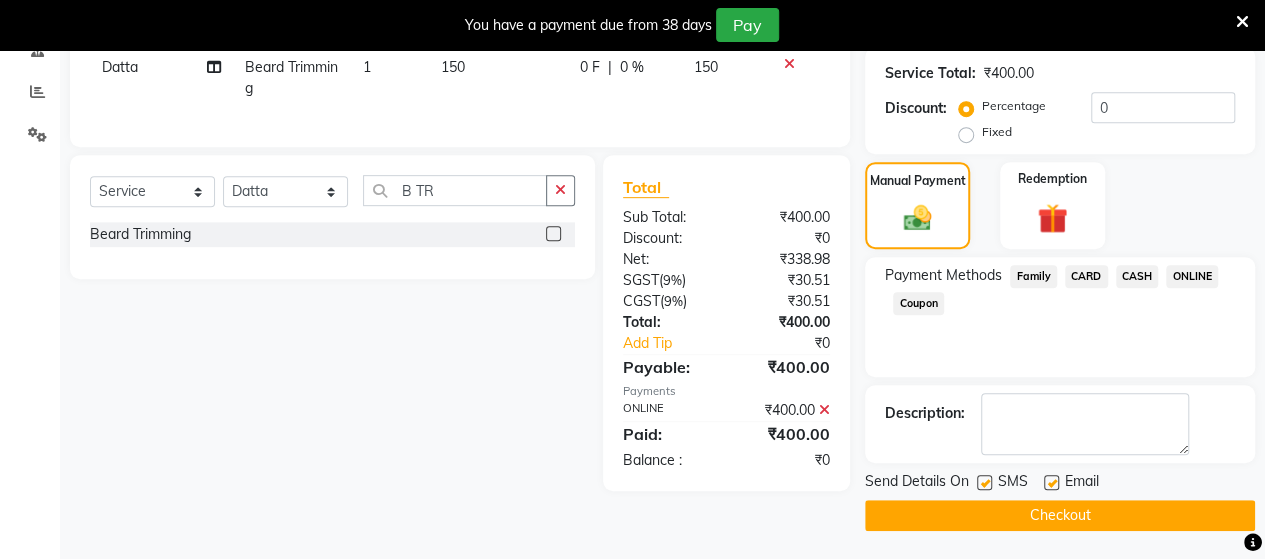 click on "Checkout" 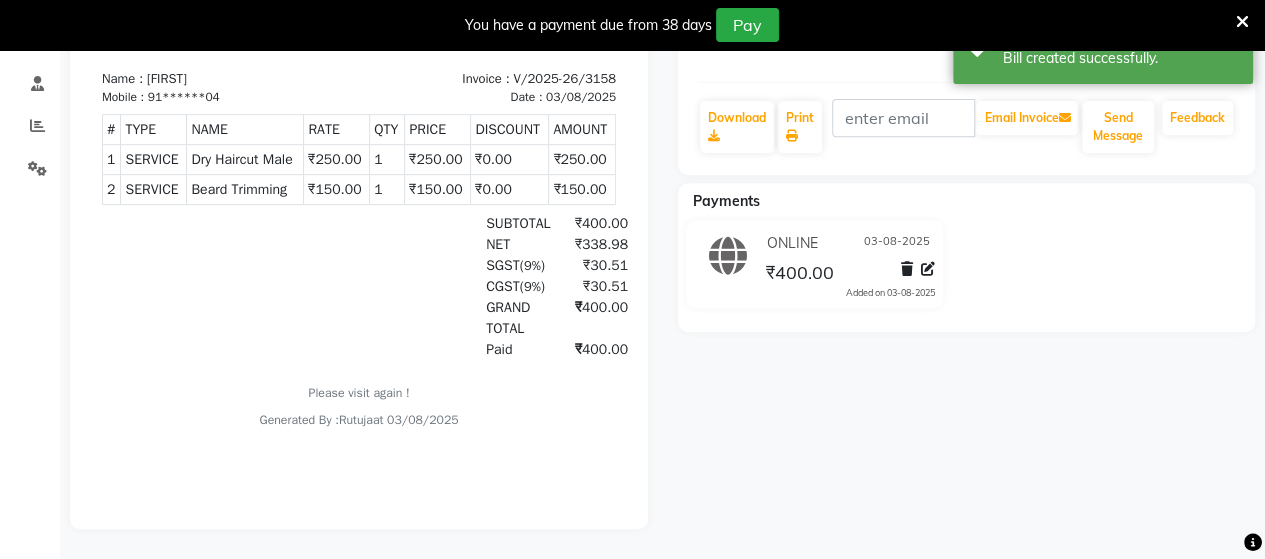 scroll, scrollTop: 0, scrollLeft: 0, axis: both 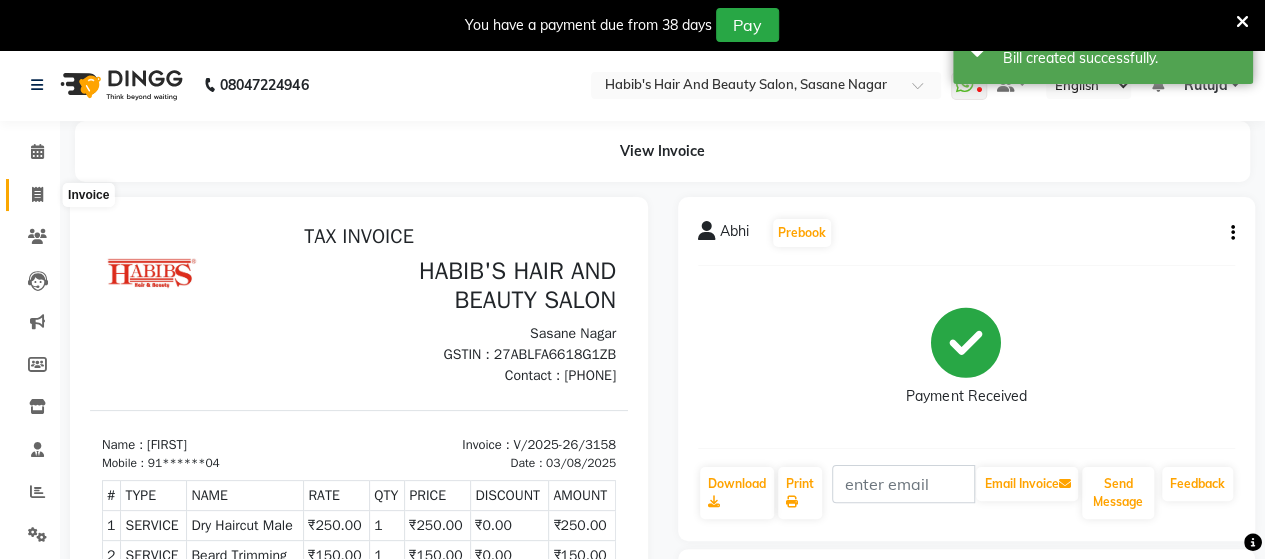 click 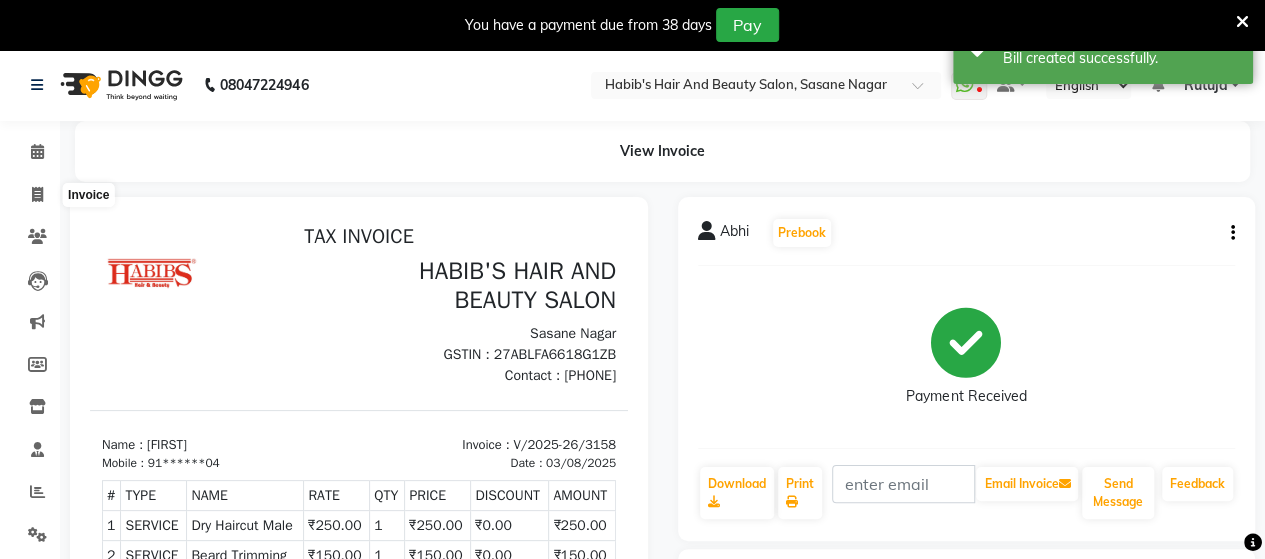 select on "6429" 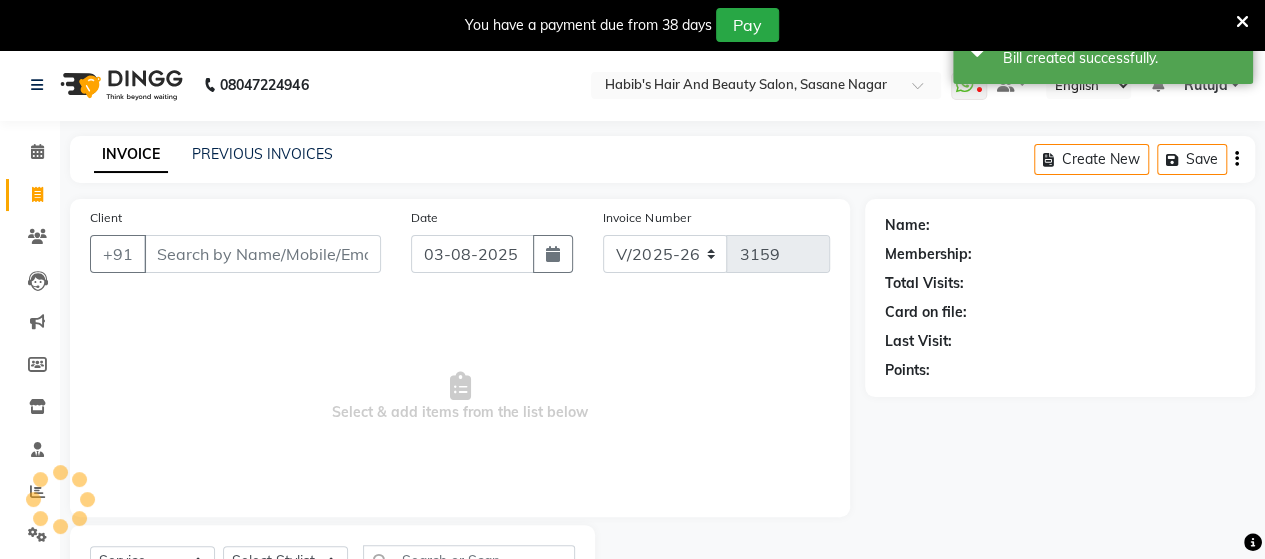 scroll, scrollTop: 90, scrollLeft: 0, axis: vertical 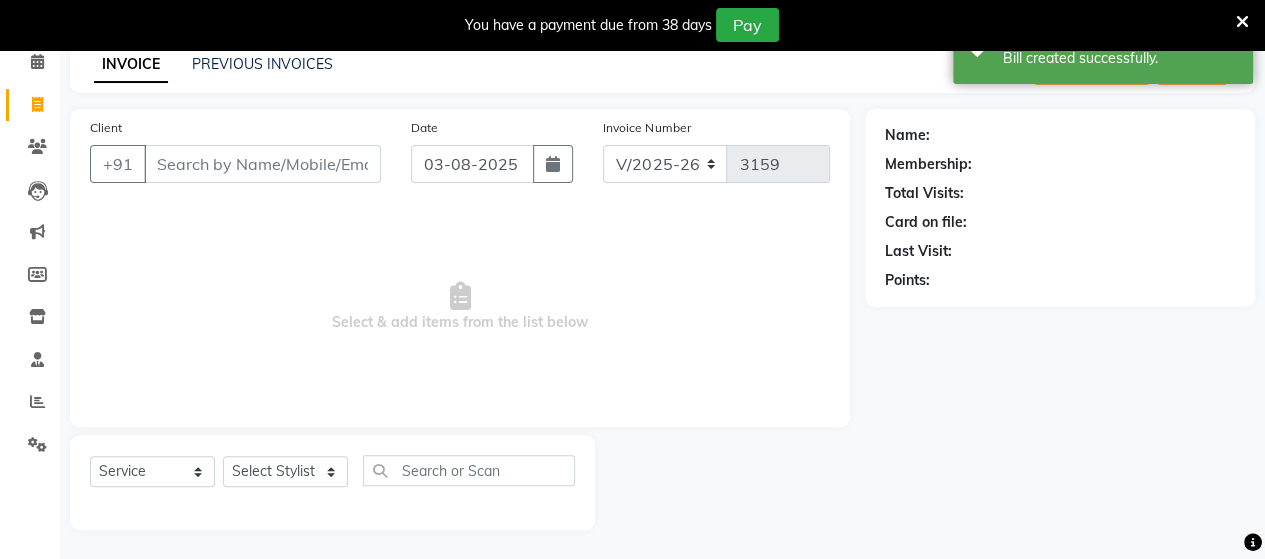 click on "Client" at bounding box center (262, 164) 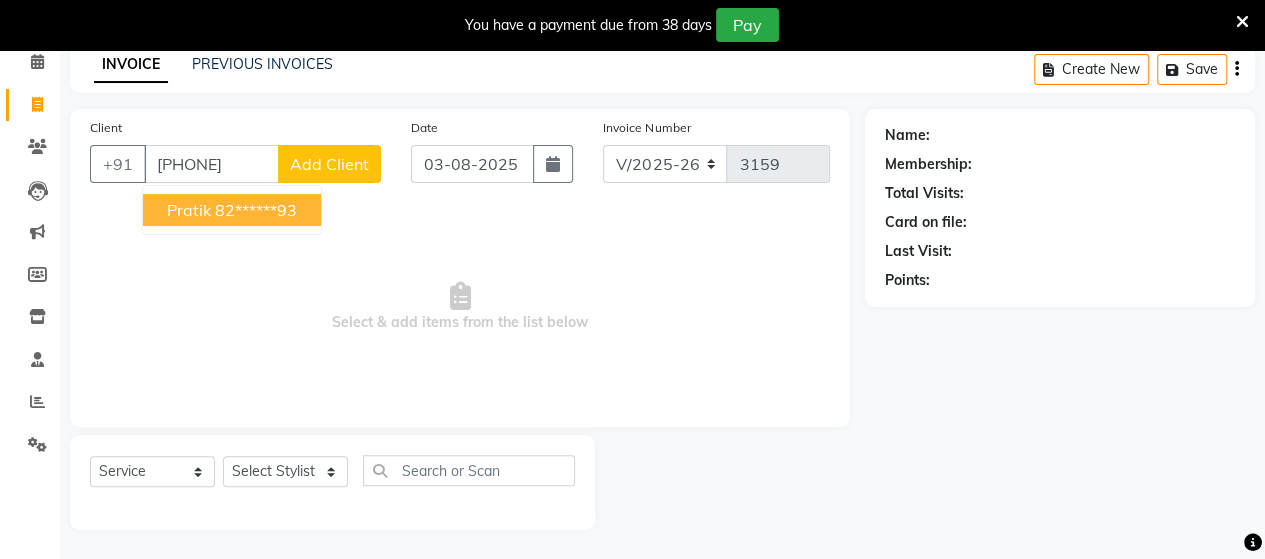 click on "82******93" at bounding box center [256, 210] 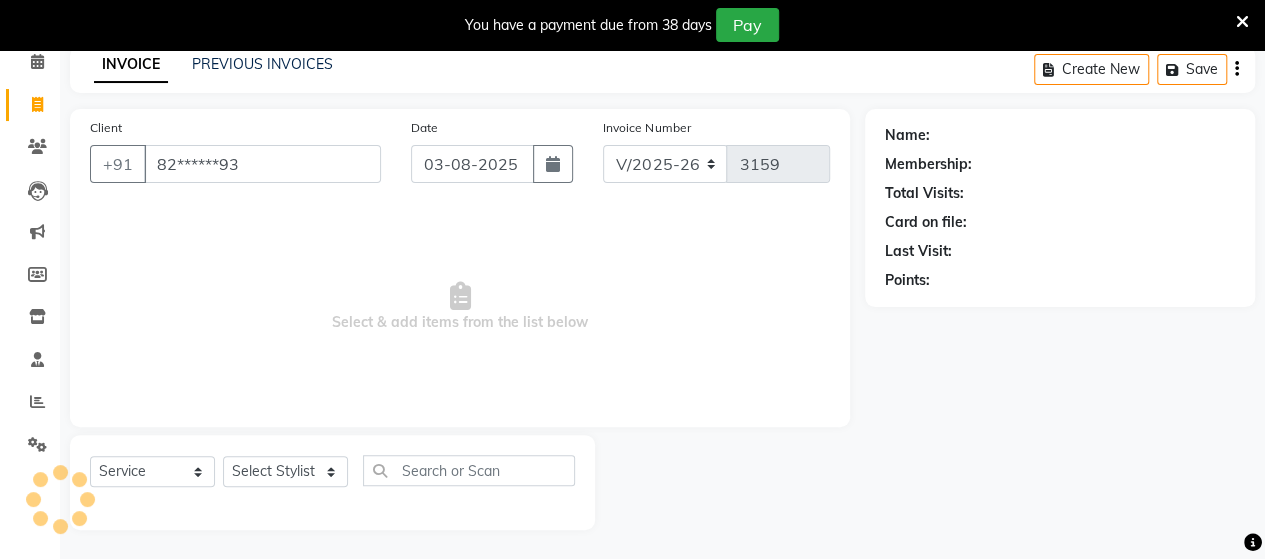 type on "82******93" 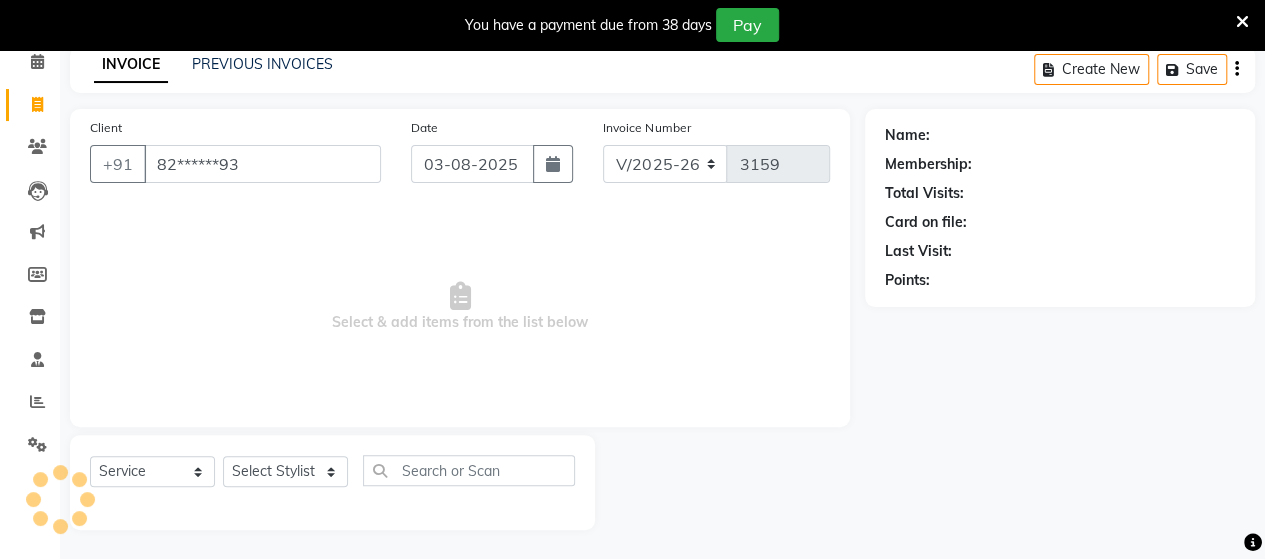 select on "1: Object" 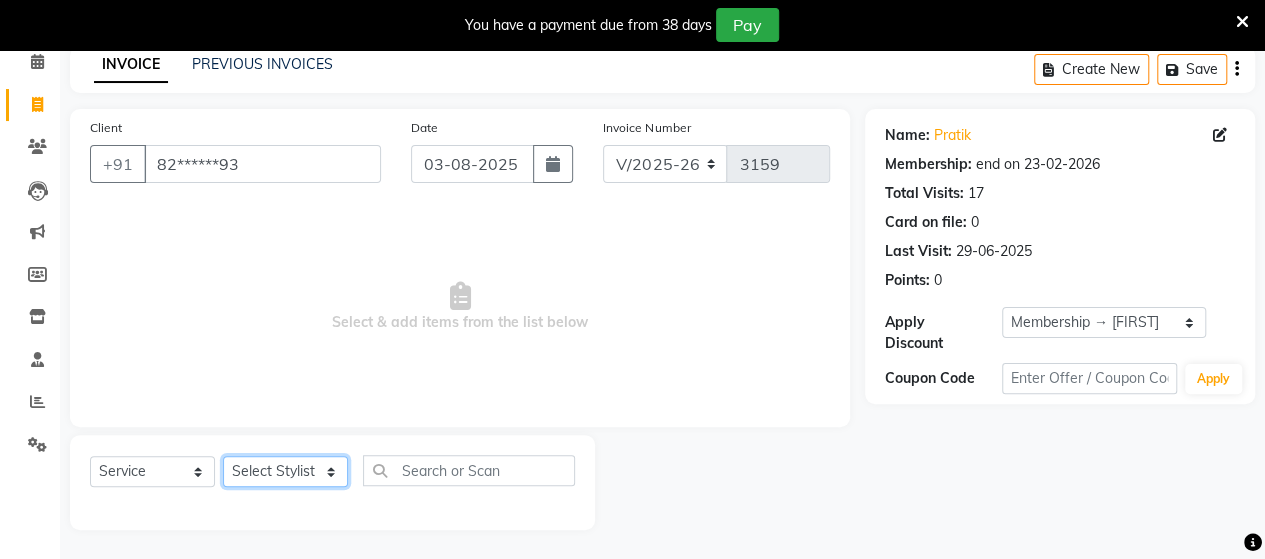 click on "Select Stylist Admin Datta  Jyoti  Krushna  Pratik  RAVI Rohit Rutuja" 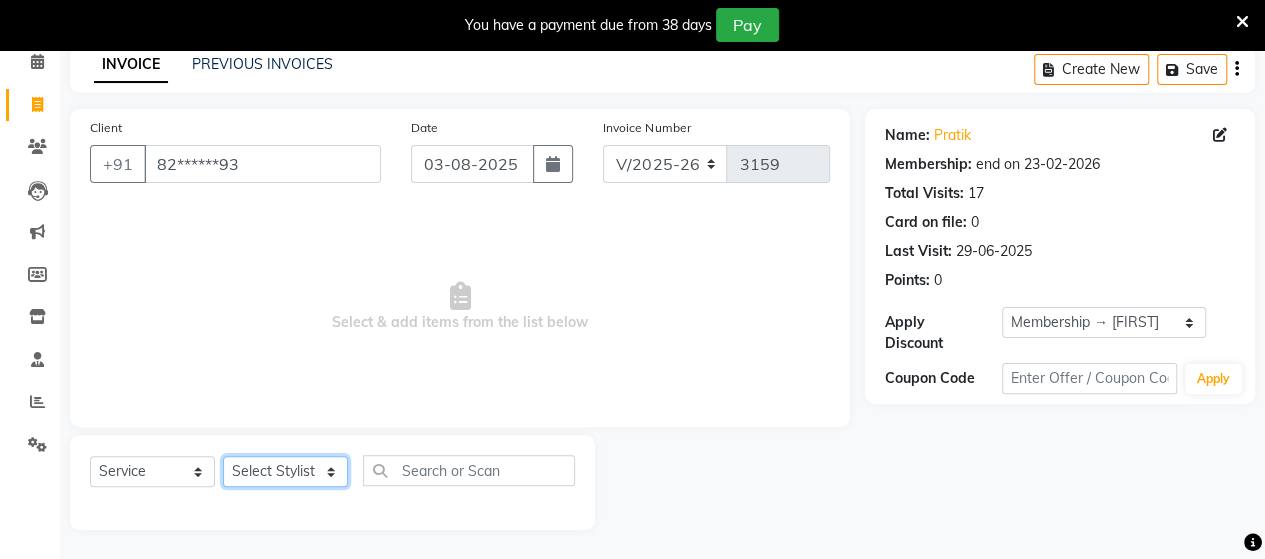 select on "48829" 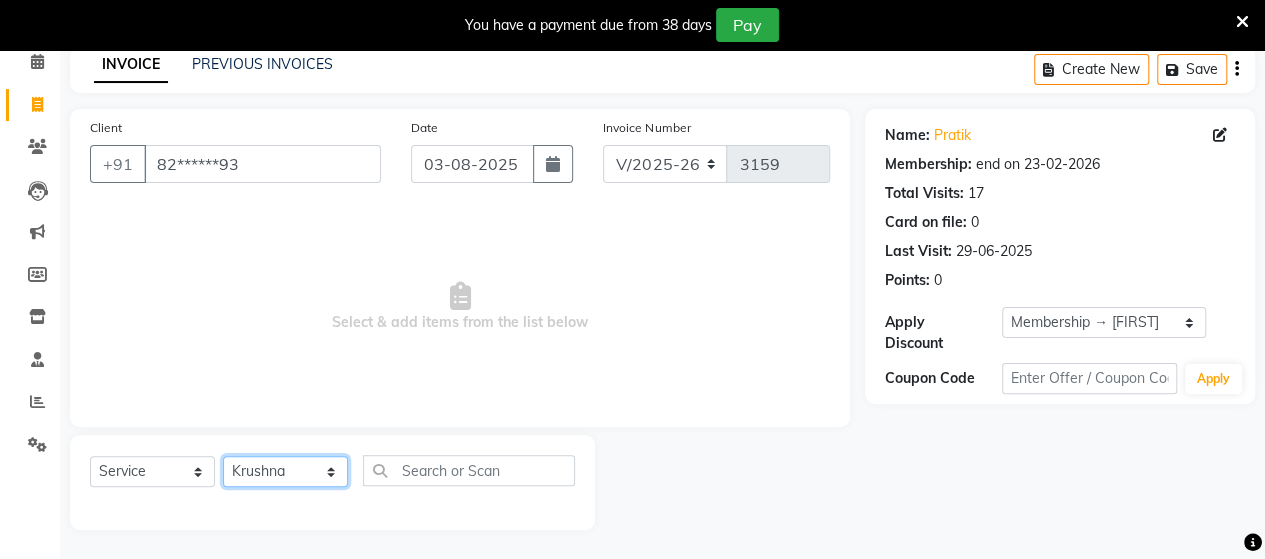 click on "Select Stylist Admin Datta  Jyoti  Krushna  Pratik  RAVI Rohit Rutuja" 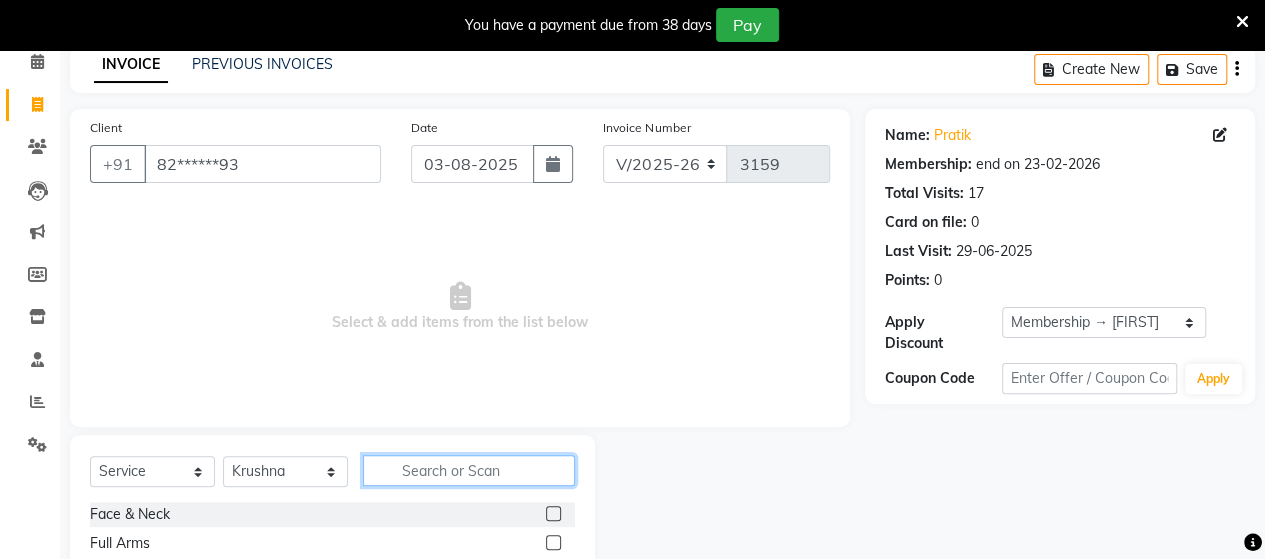 click 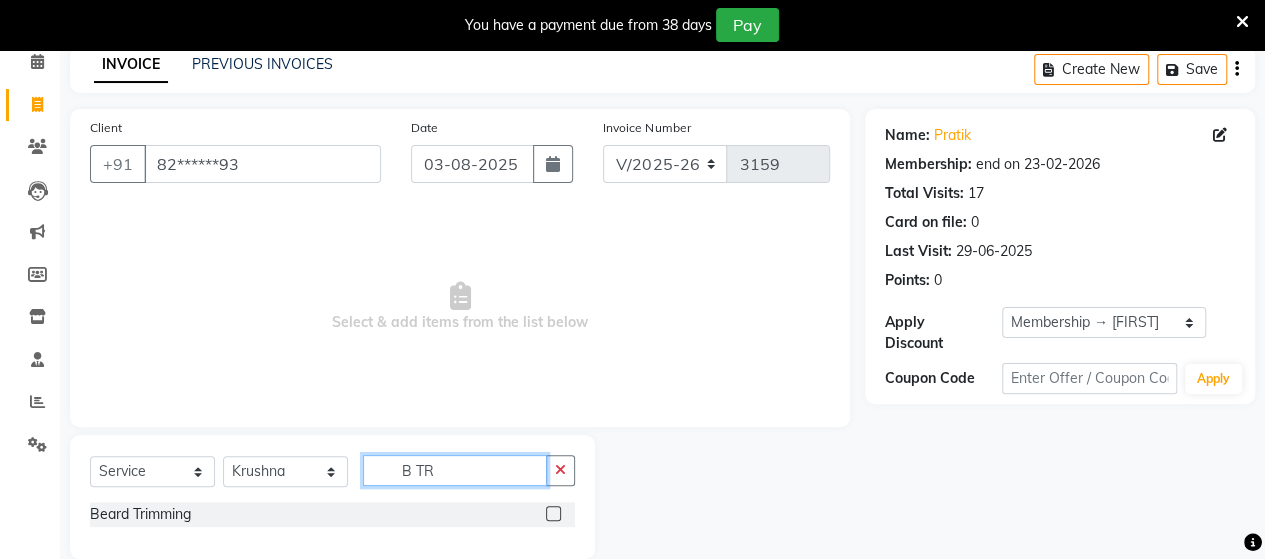 type on "B TR" 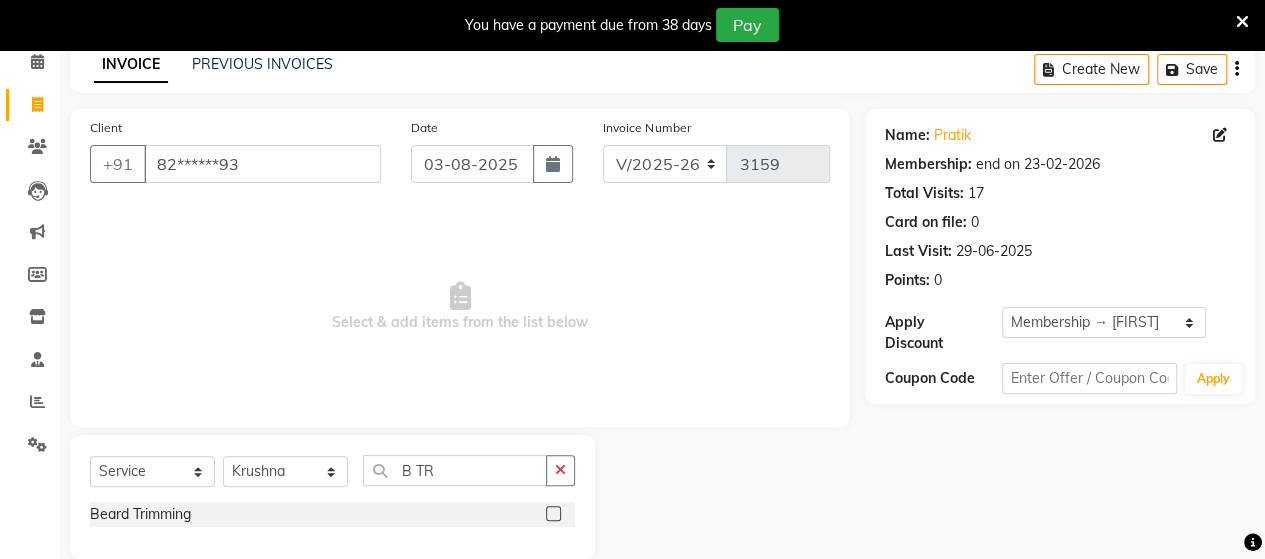 click 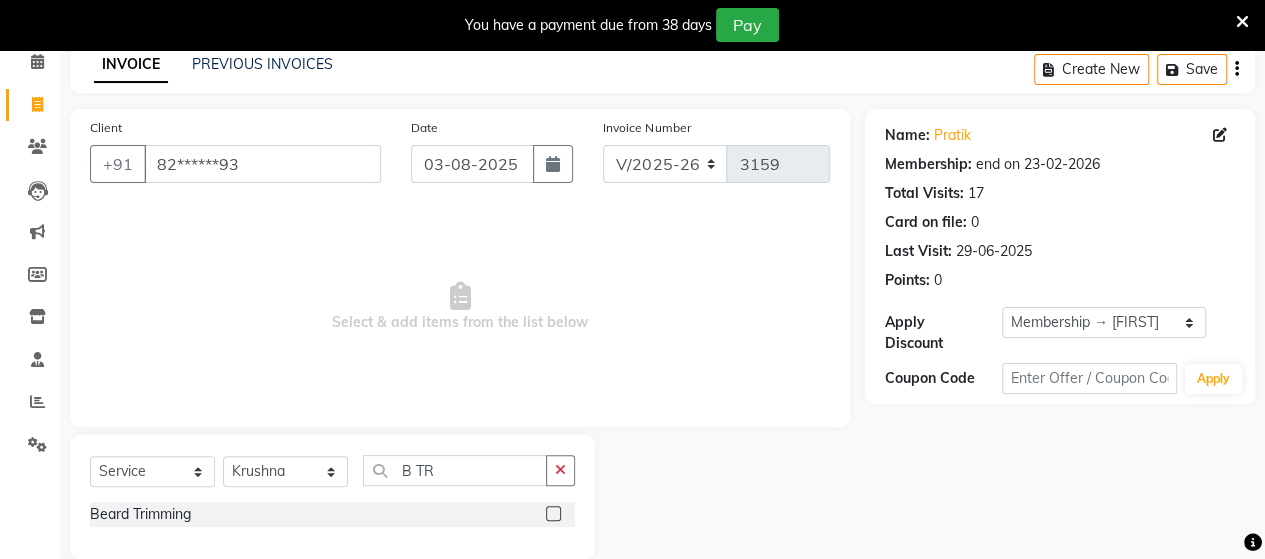 click at bounding box center (552, 514) 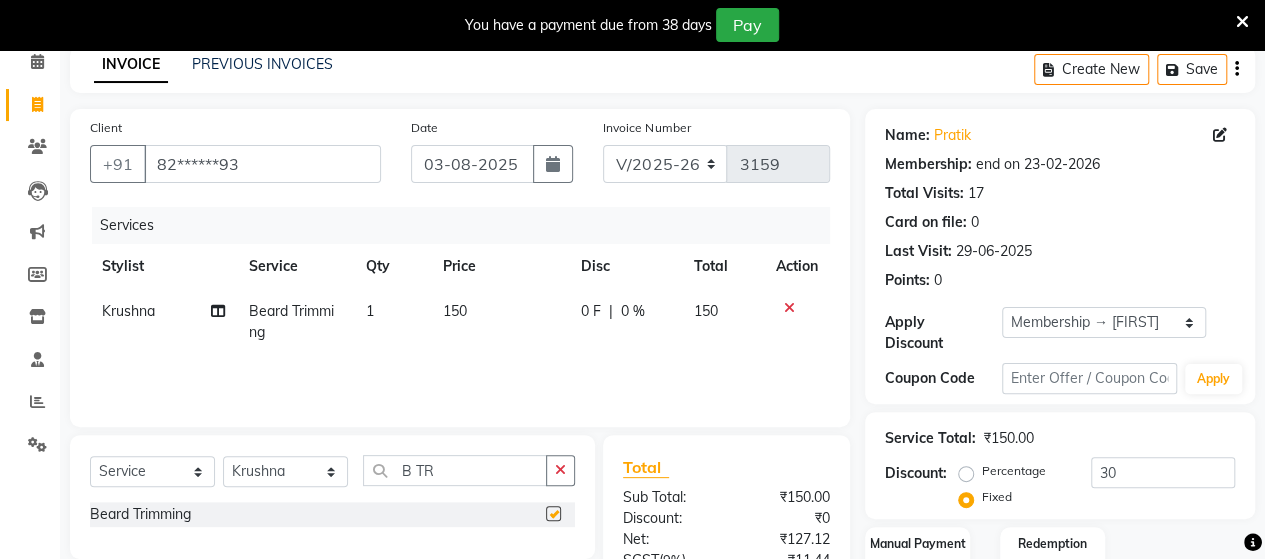 checkbox on "false" 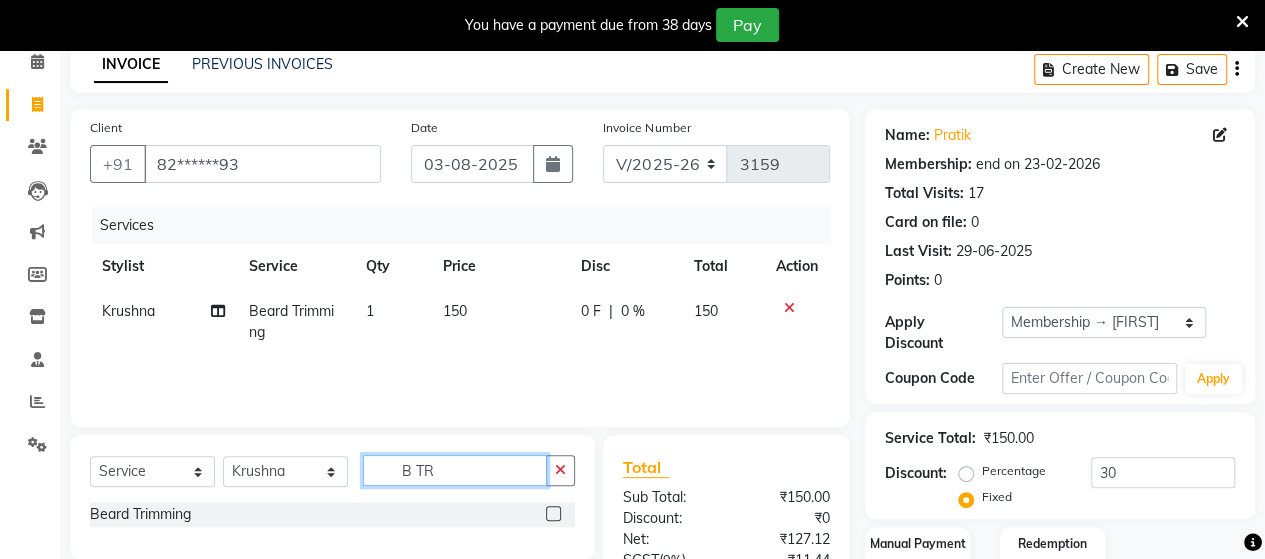 click on "B TR" 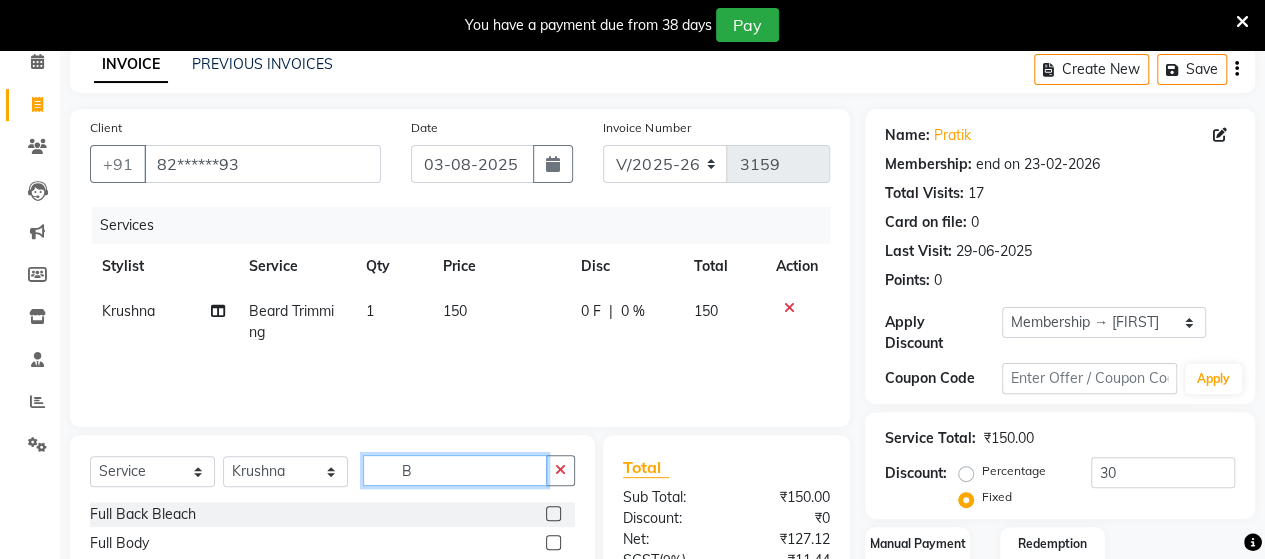 type on "B" 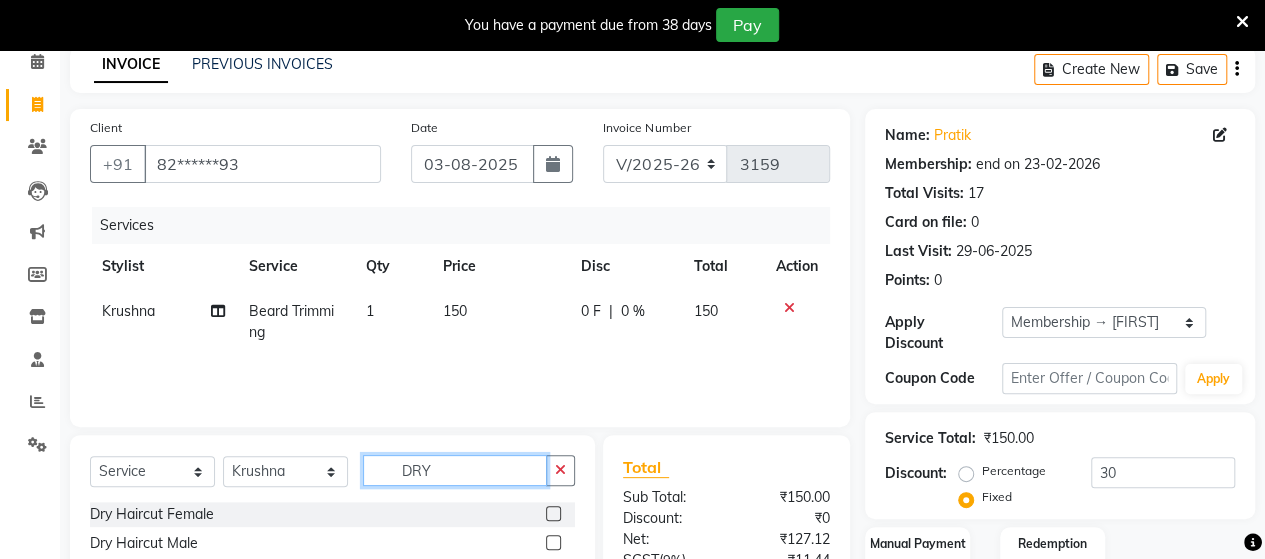 type on "DRY" 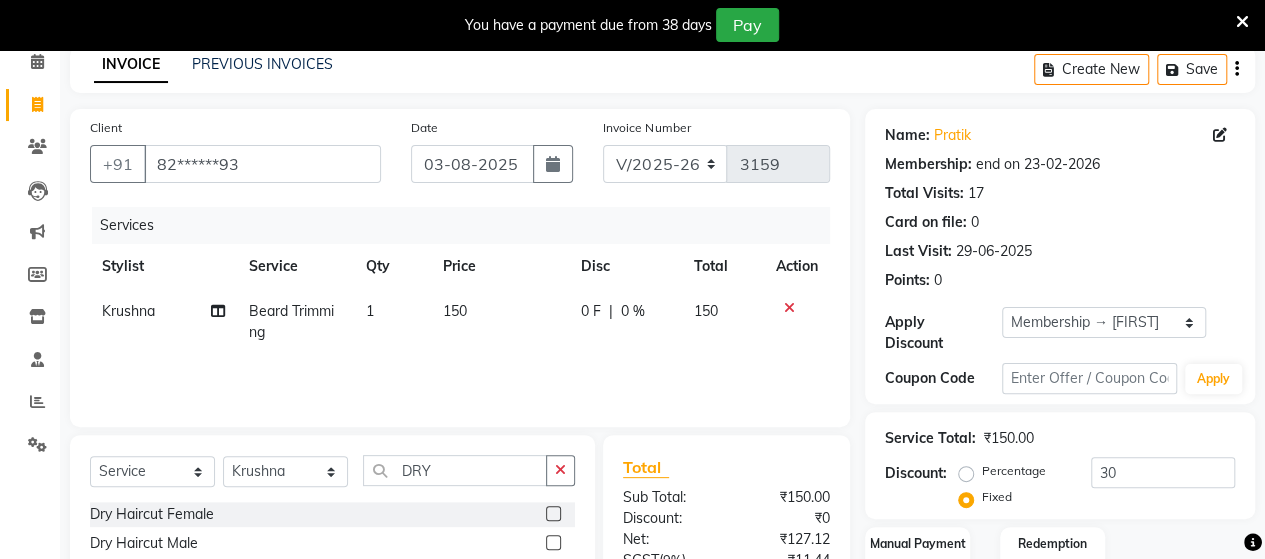 click 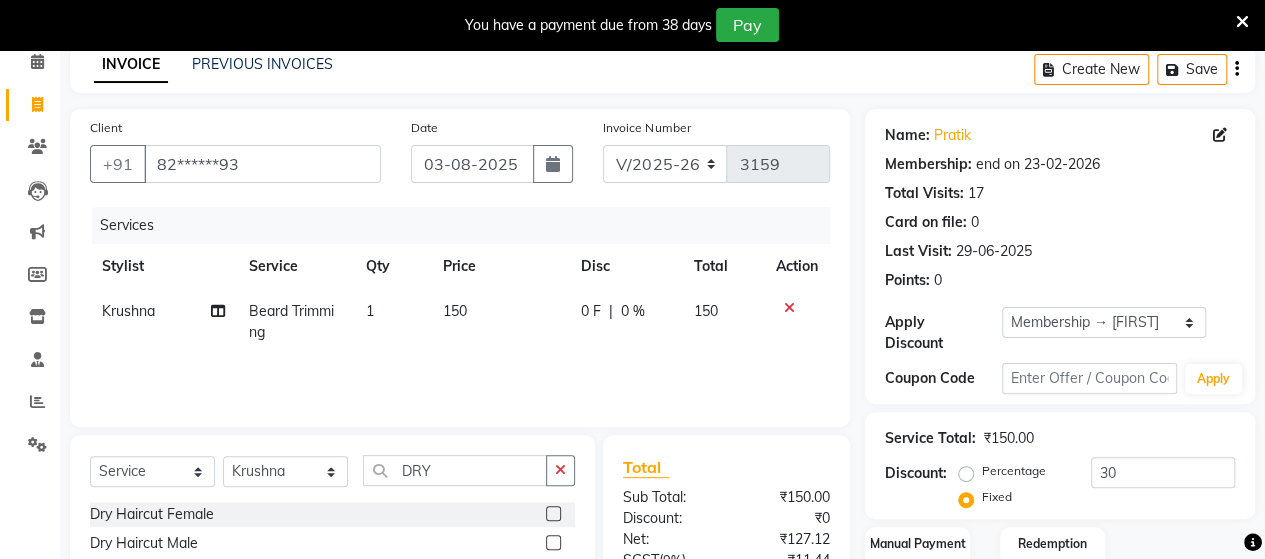 click at bounding box center (552, 543) 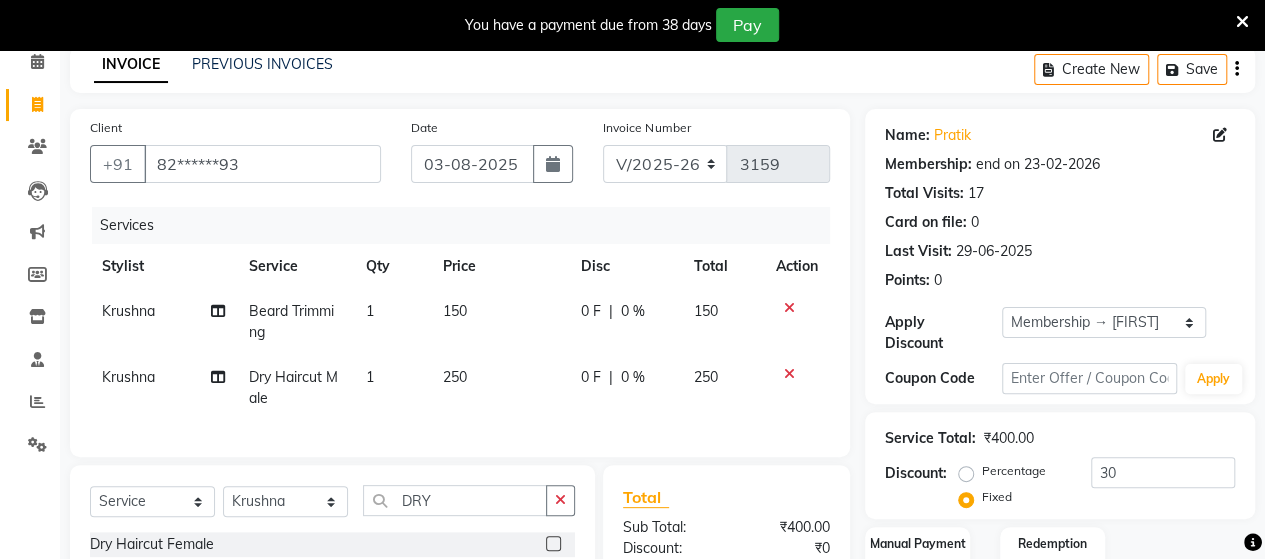 checkbox on "false" 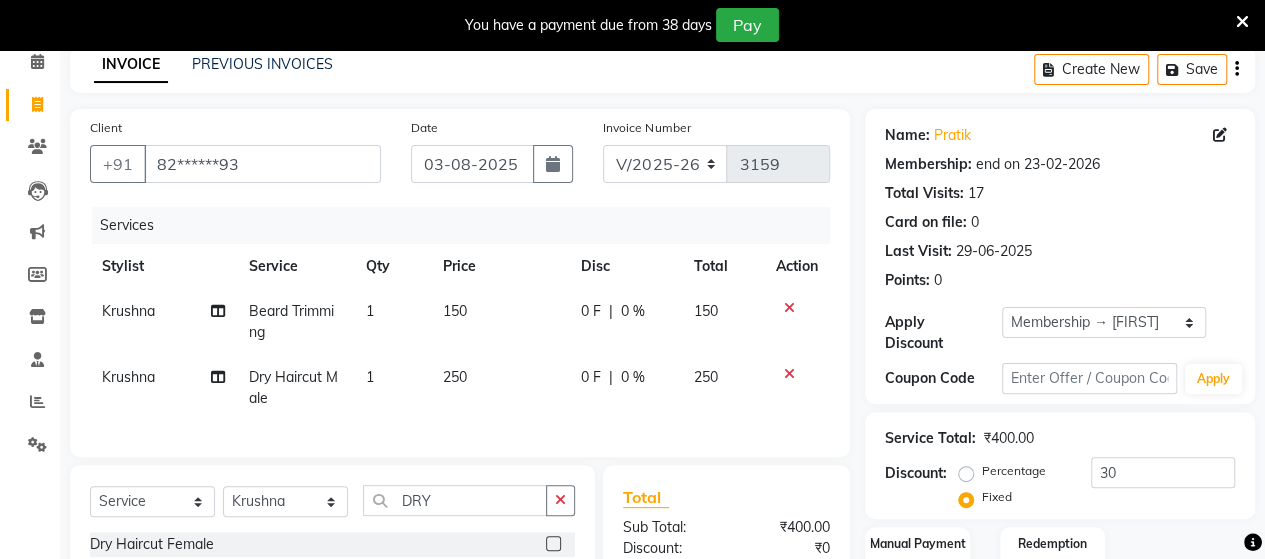 click on "250" 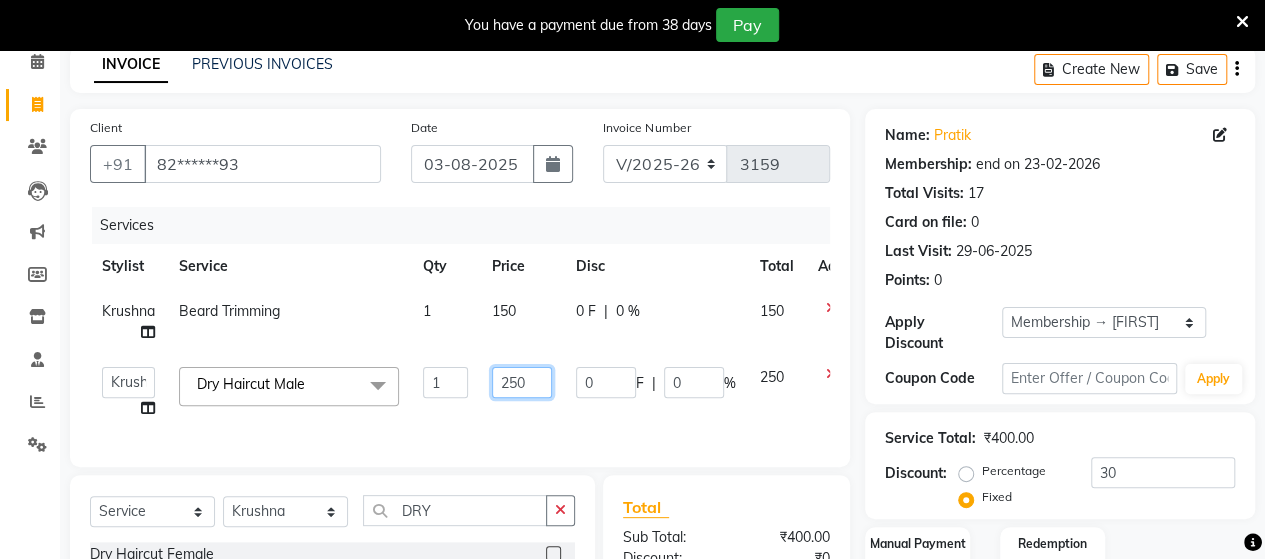 click on "250" 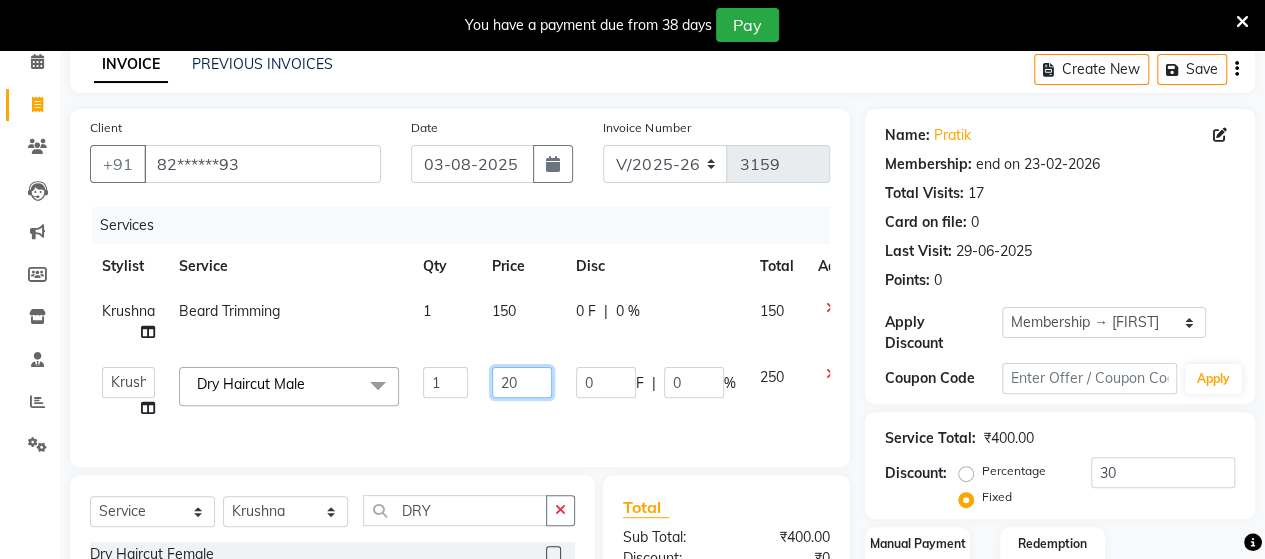 type on "200" 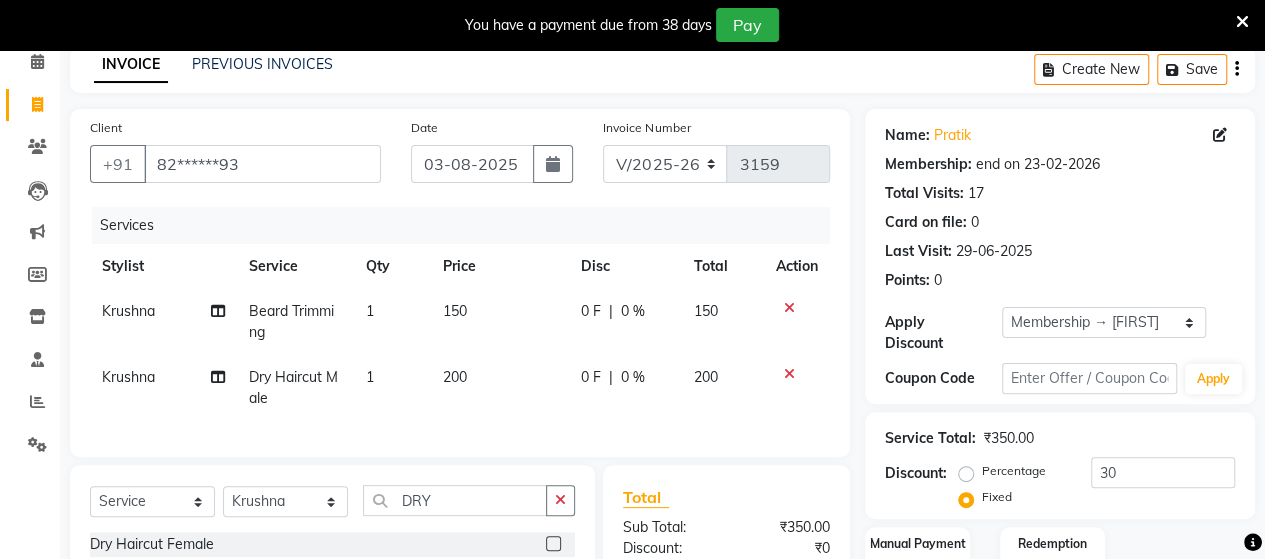 click on "200" 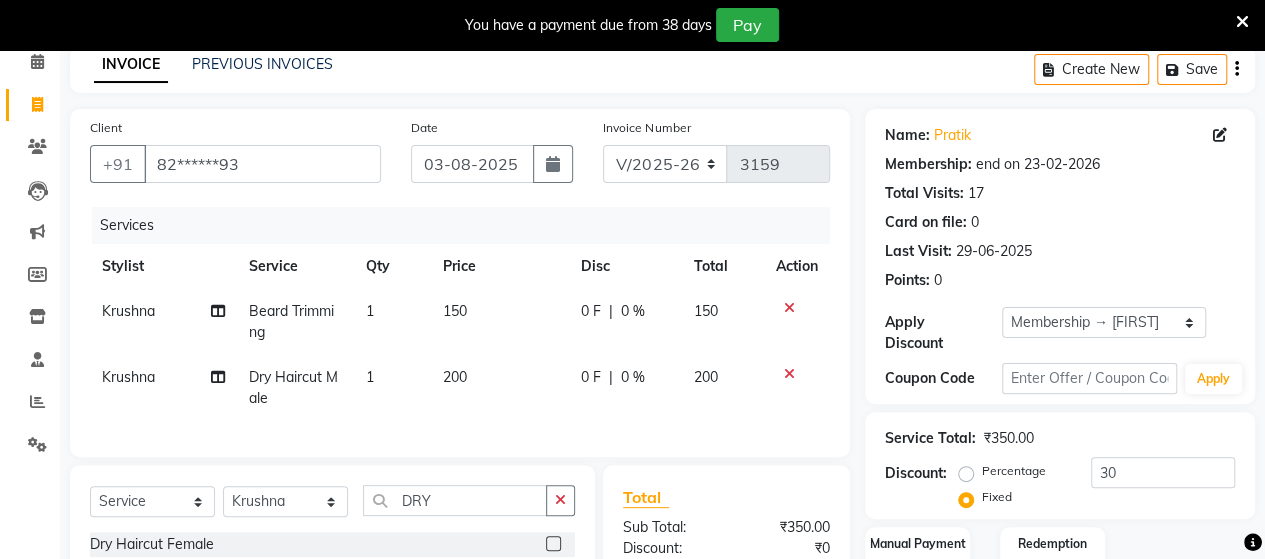 select on "48829" 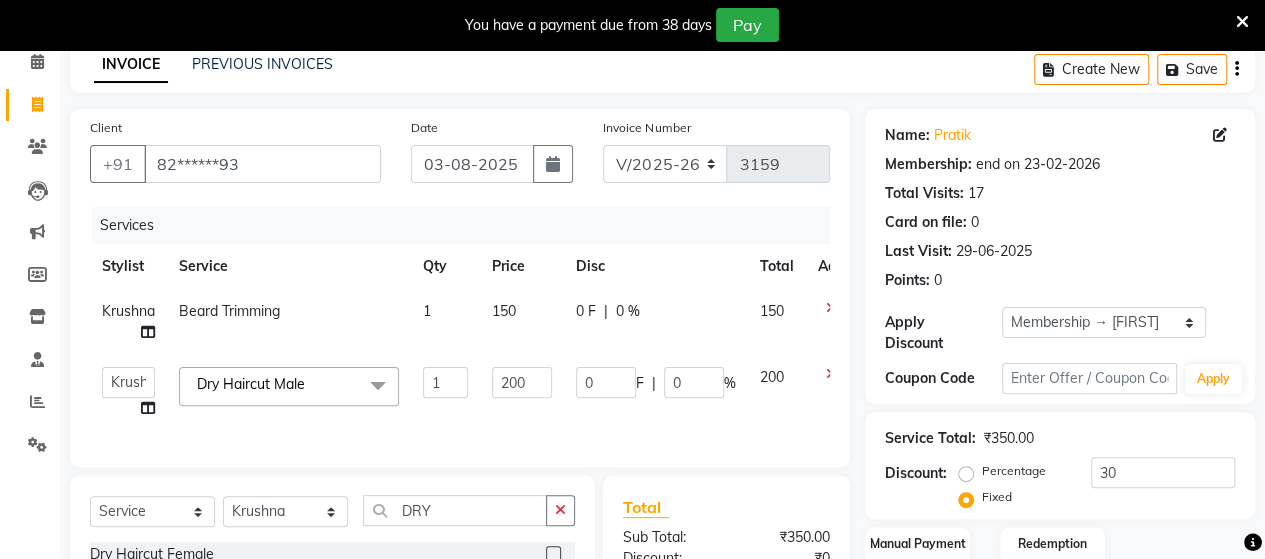 scroll, scrollTop: 344, scrollLeft: 0, axis: vertical 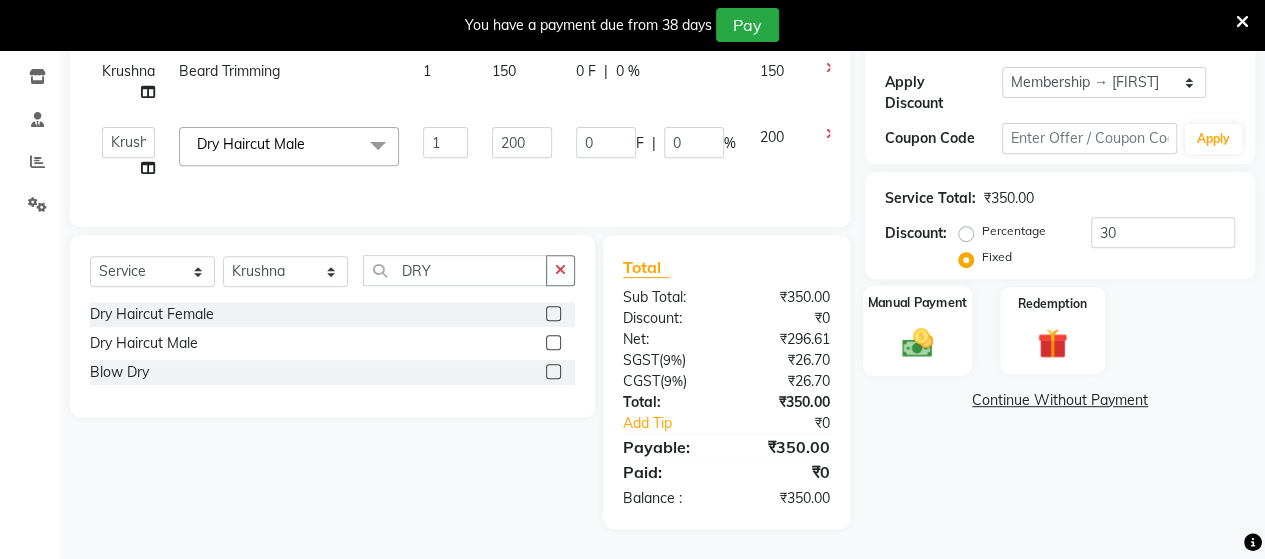 click 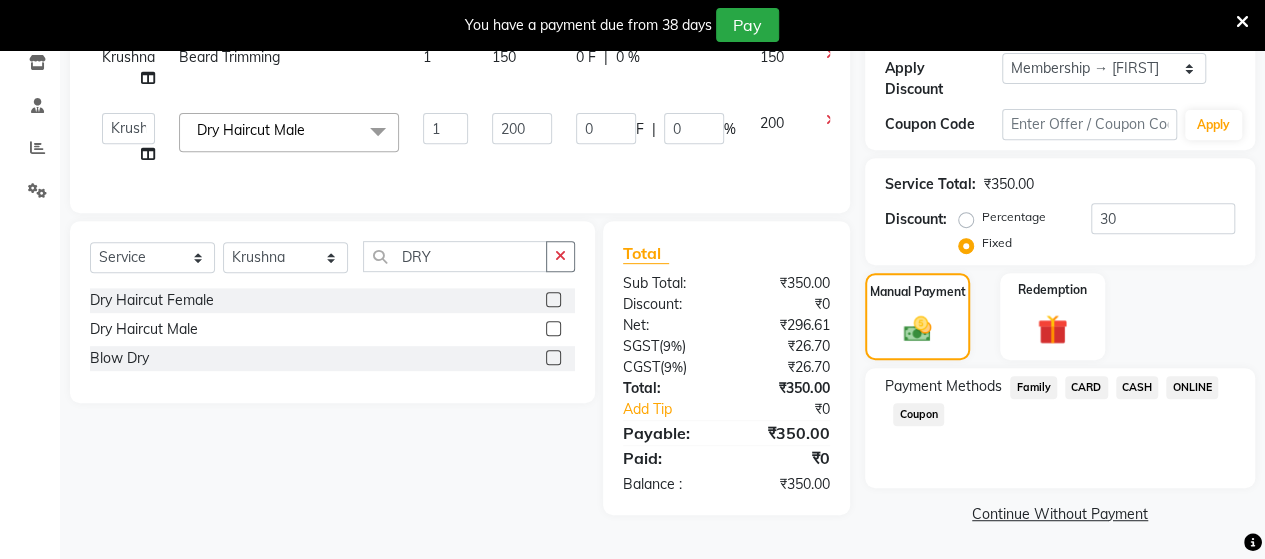 click on "ONLINE" 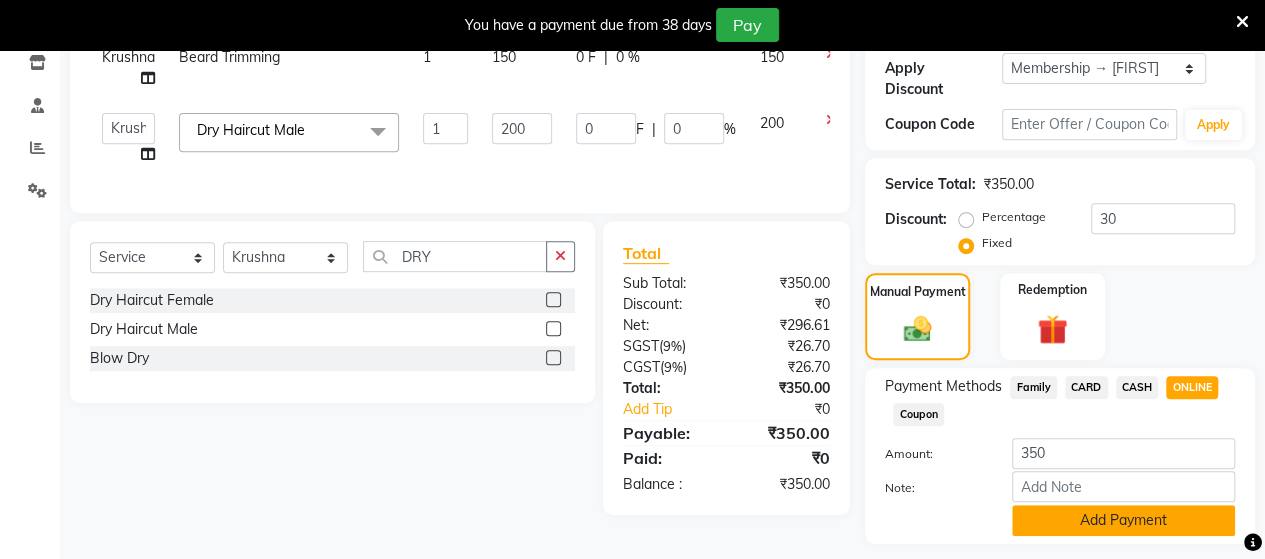click on "Add Payment" 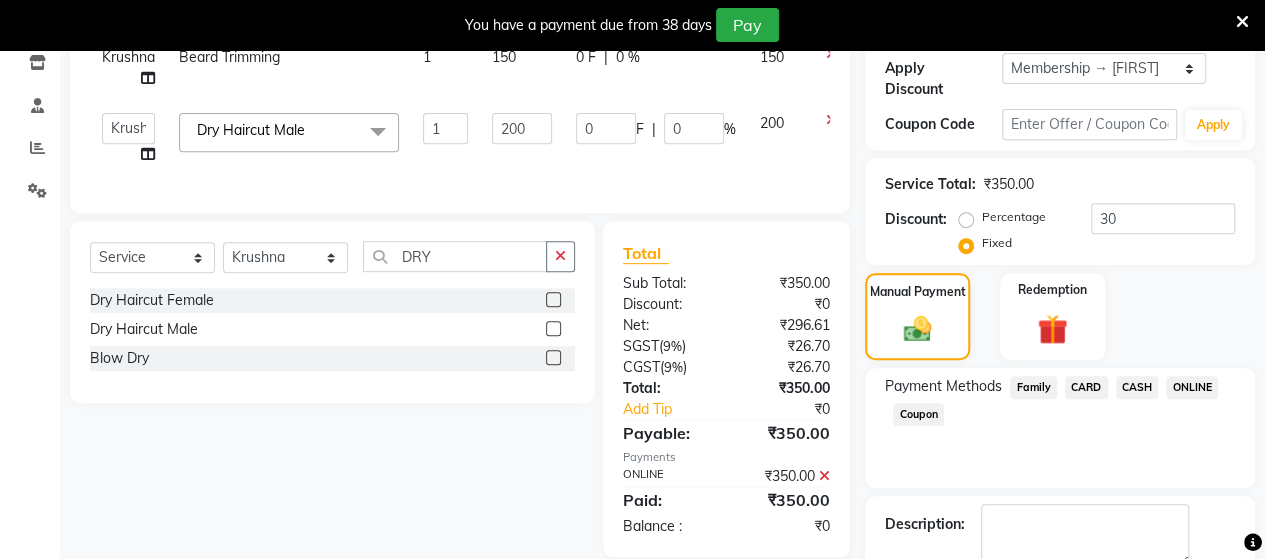 scroll, scrollTop: 454, scrollLeft: 0, axis: vertical 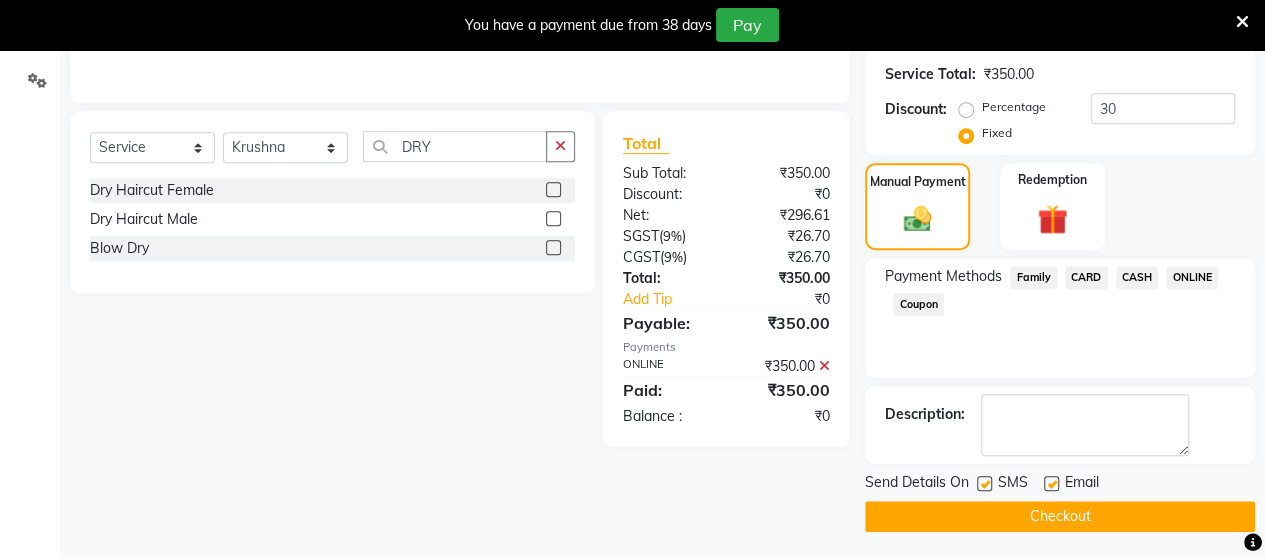 click on "Checkout" 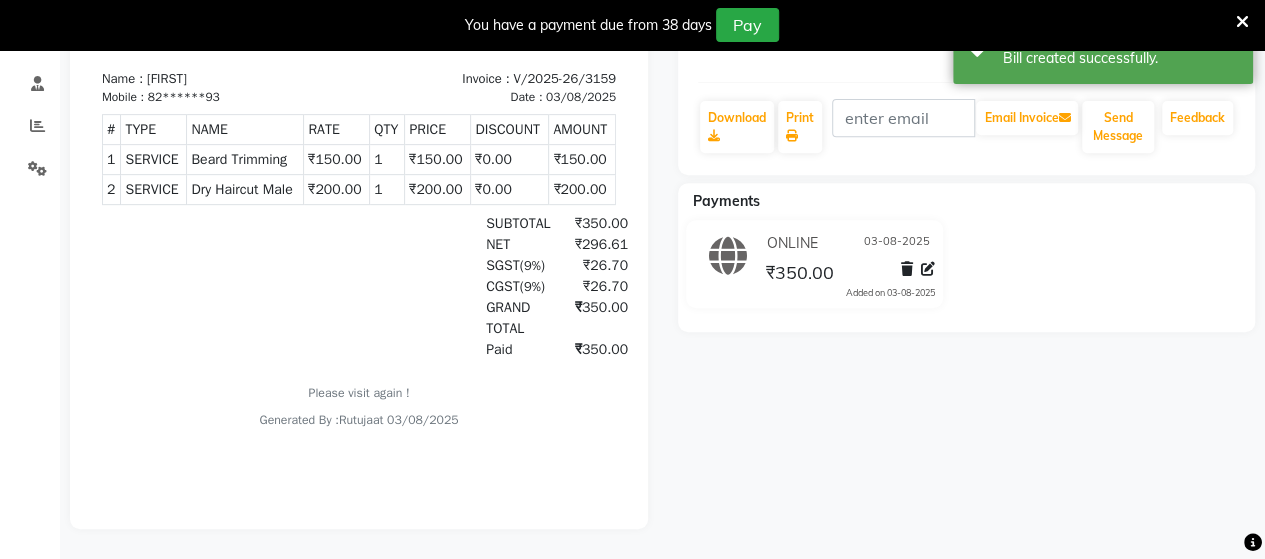 scroll, scrollTop: 0, scrollLeft: 0, axis: both 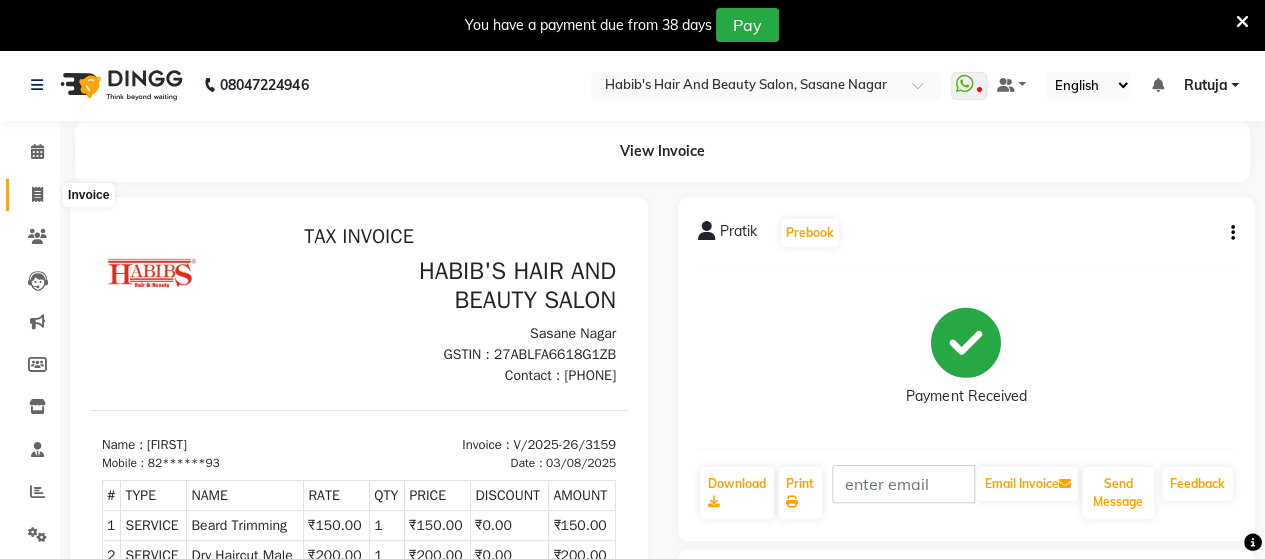 click 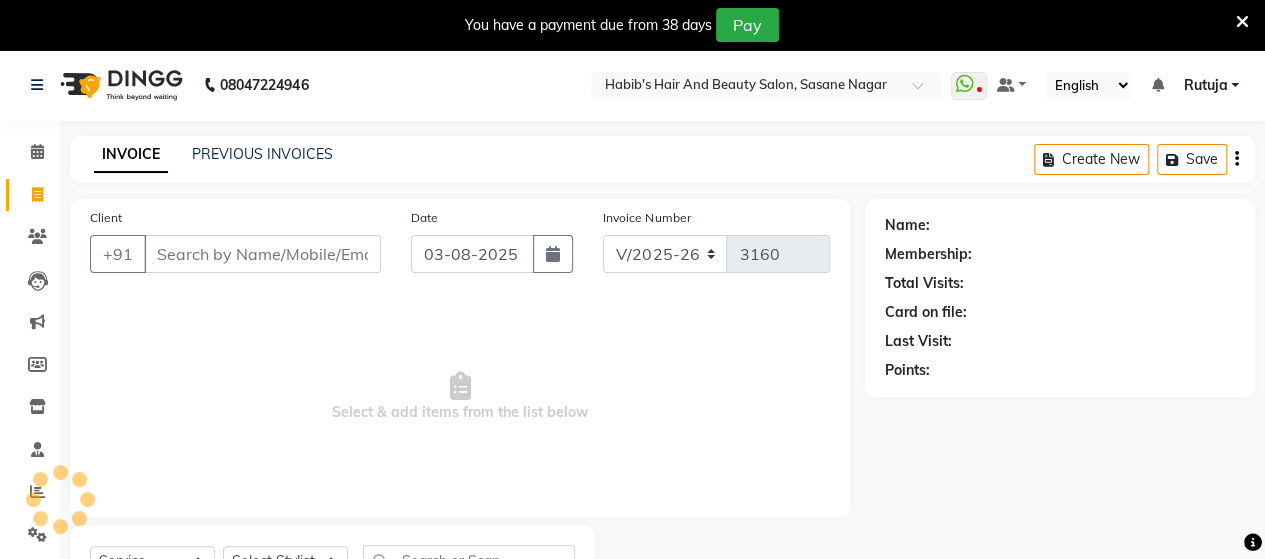 scroll, scrollTop: 90, scrollLeft: 0, axis: vertical 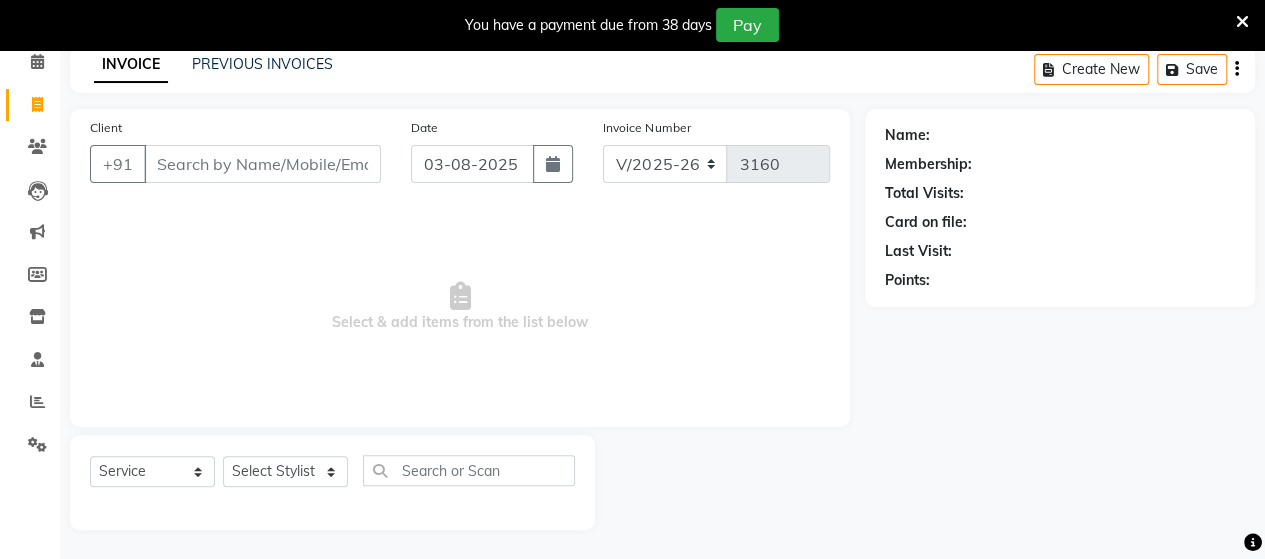 click on "Client" at bounding box center (262, 164) 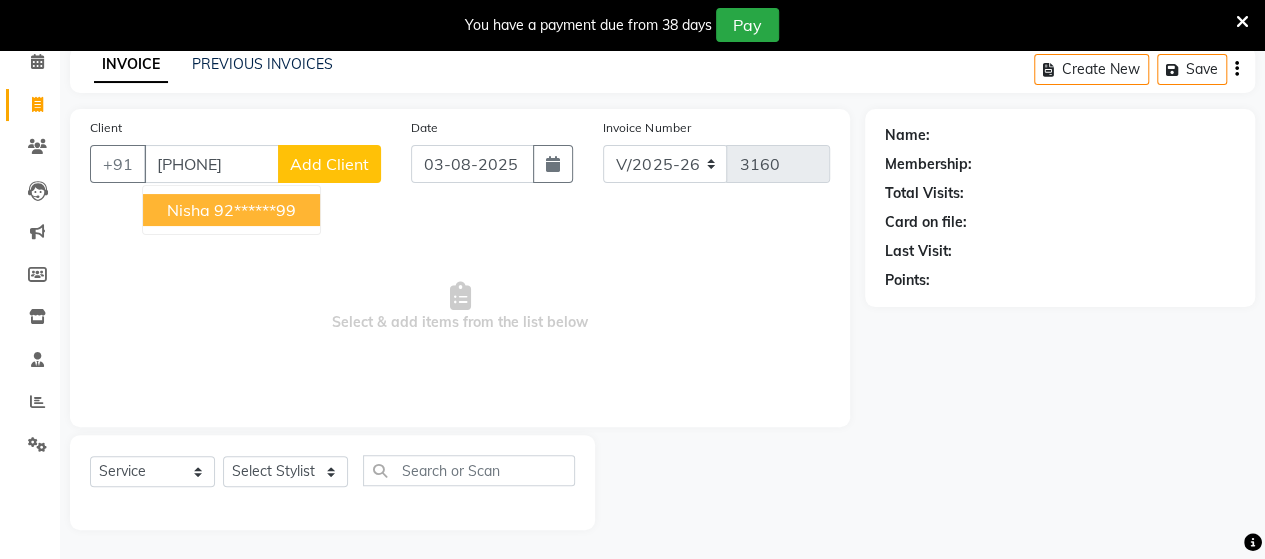 click on "92******99" at bounding box center (255, 210) 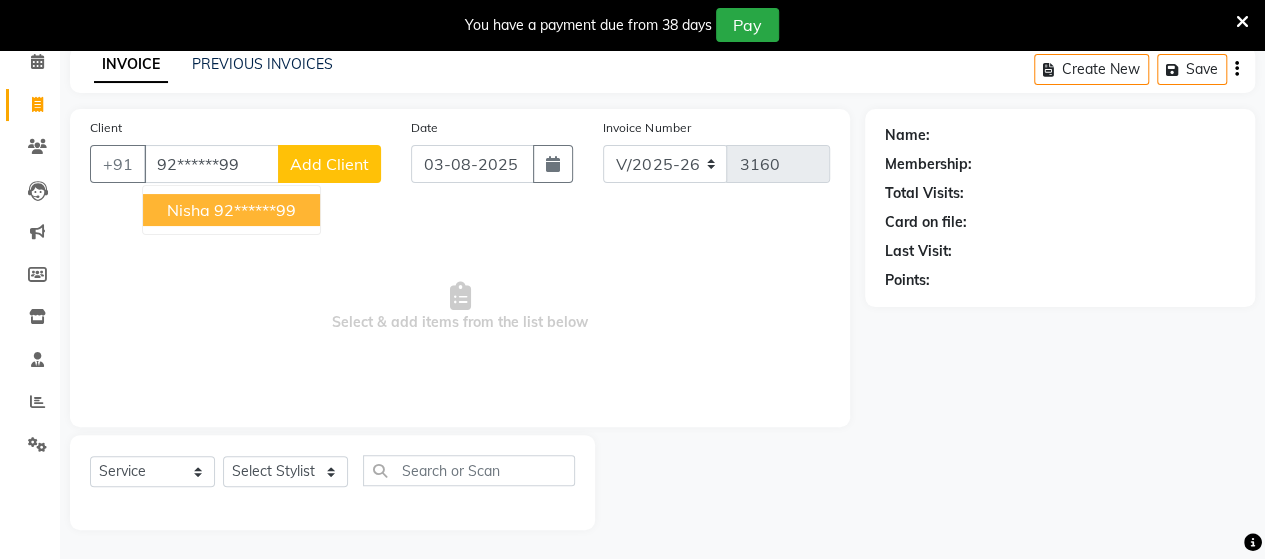 type on "92******99" 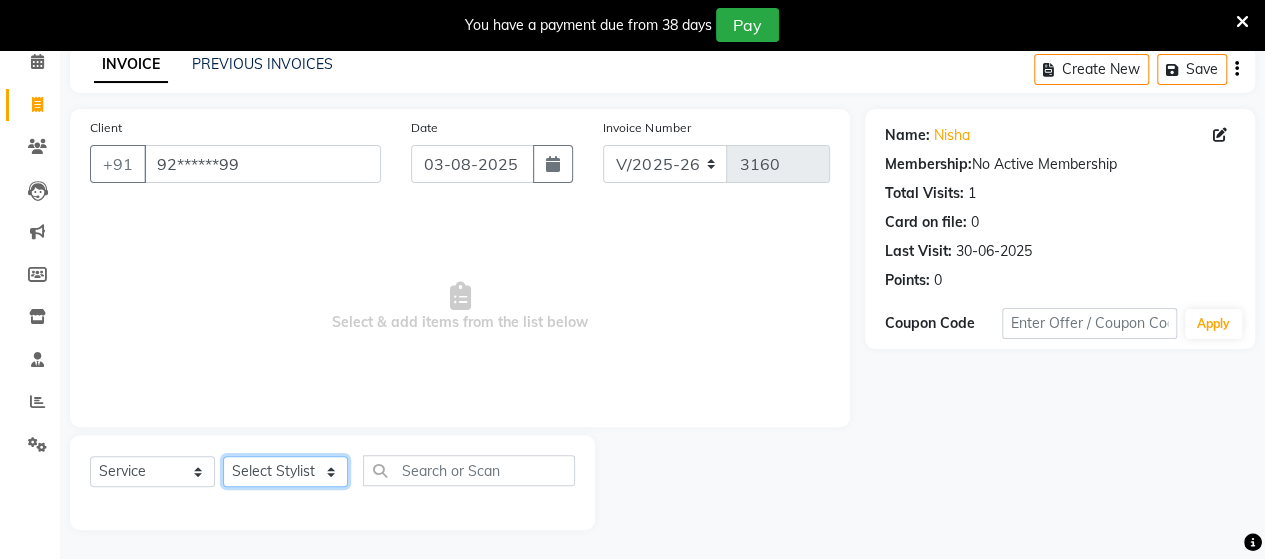 click on "Select Stylist Admin Datta  Jyoti  Krushna  Pratik  RAVI Rohit Rutuja" 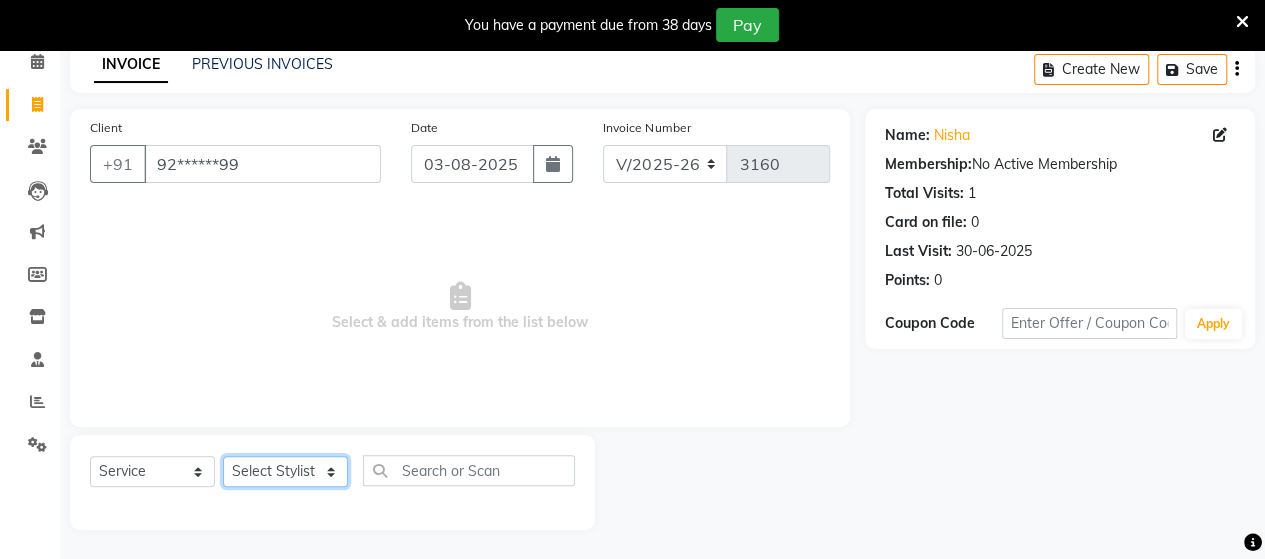select on "48826" 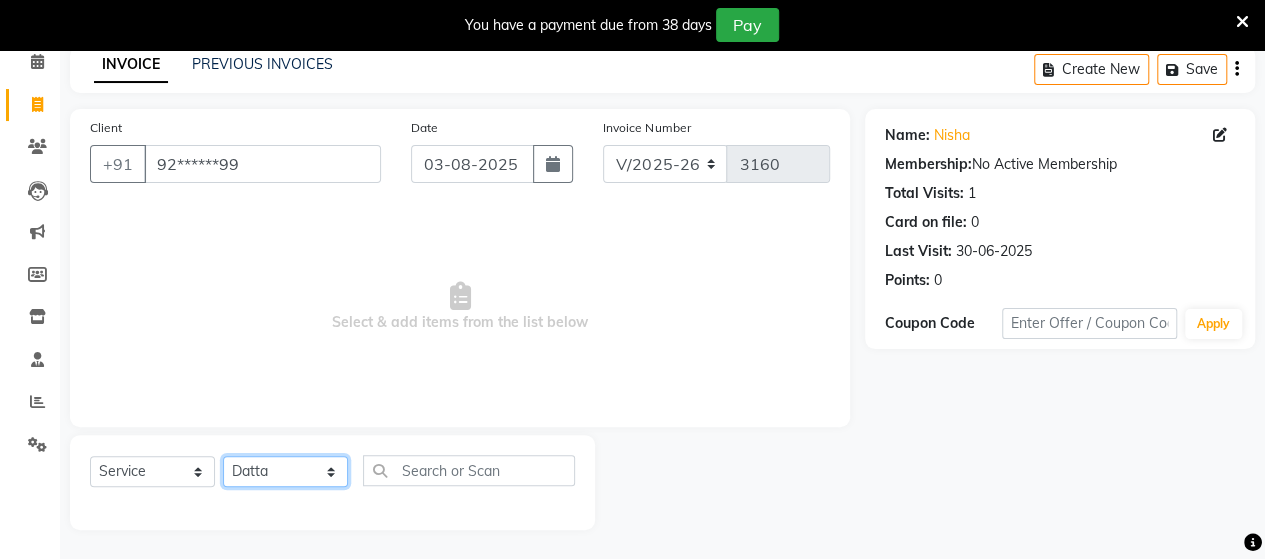click on "Select Stylist Admin Datta  Jyoti  Krushna  Pratik  RAVI Rohit Rutuja" 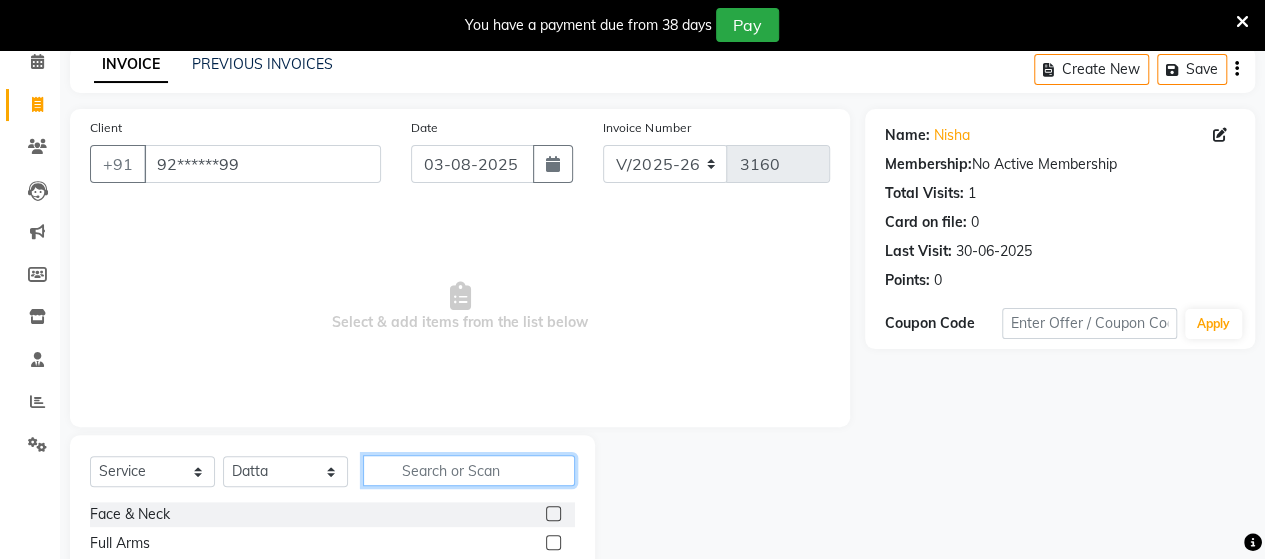 click 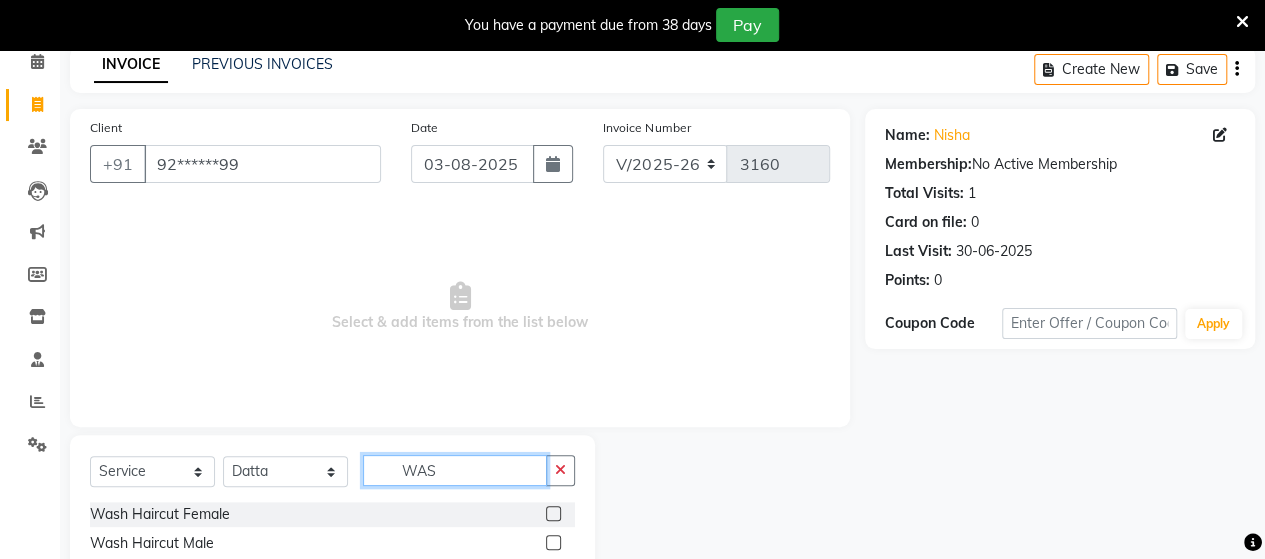 type on "WAS" 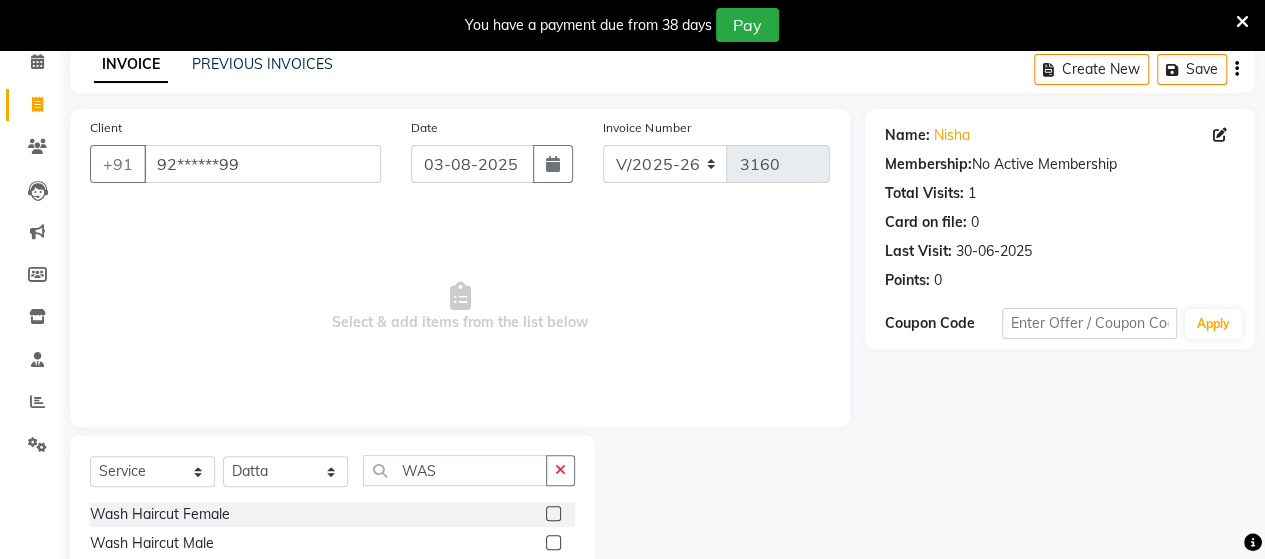 click 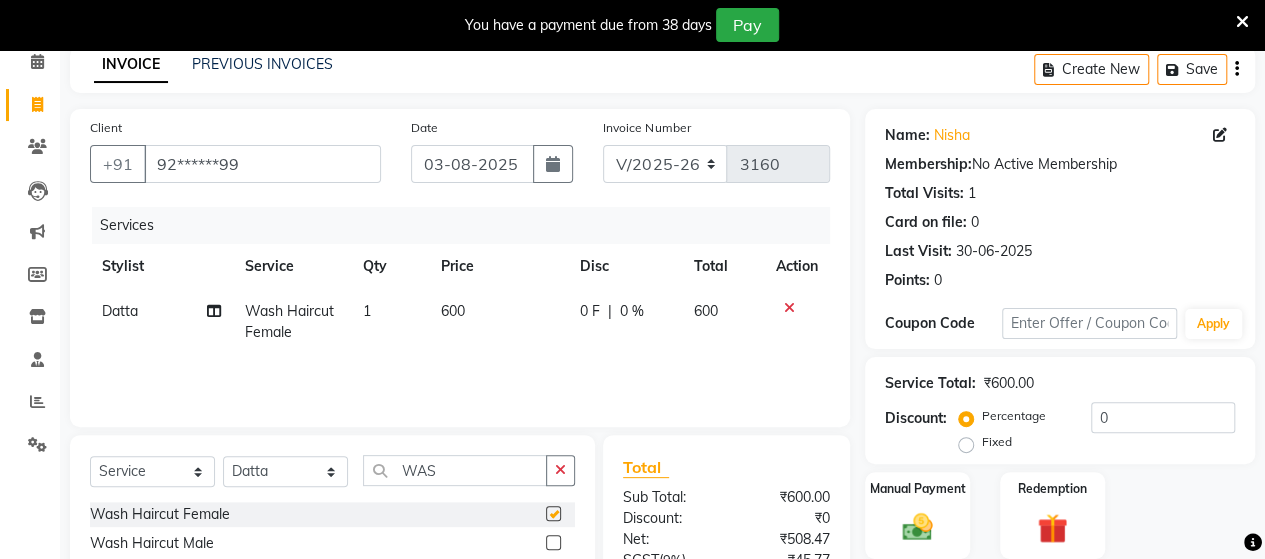 checkbox on "false" 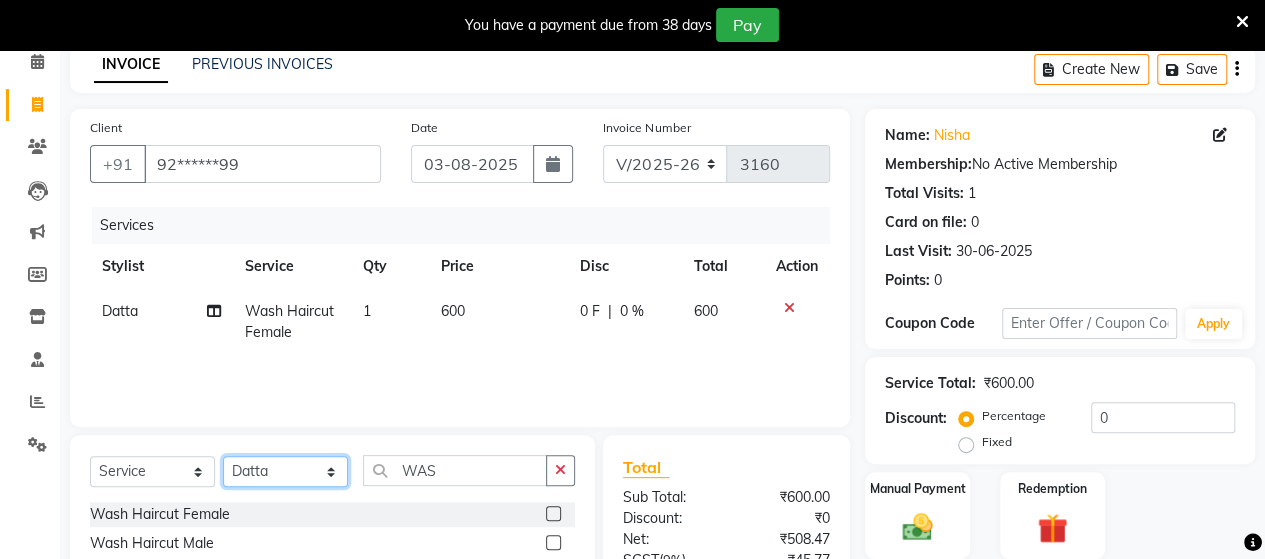 click on "Select Stylist Admin Datta  Jyoti  Krushna  Pratik  RAVI Rohit Rutuja" 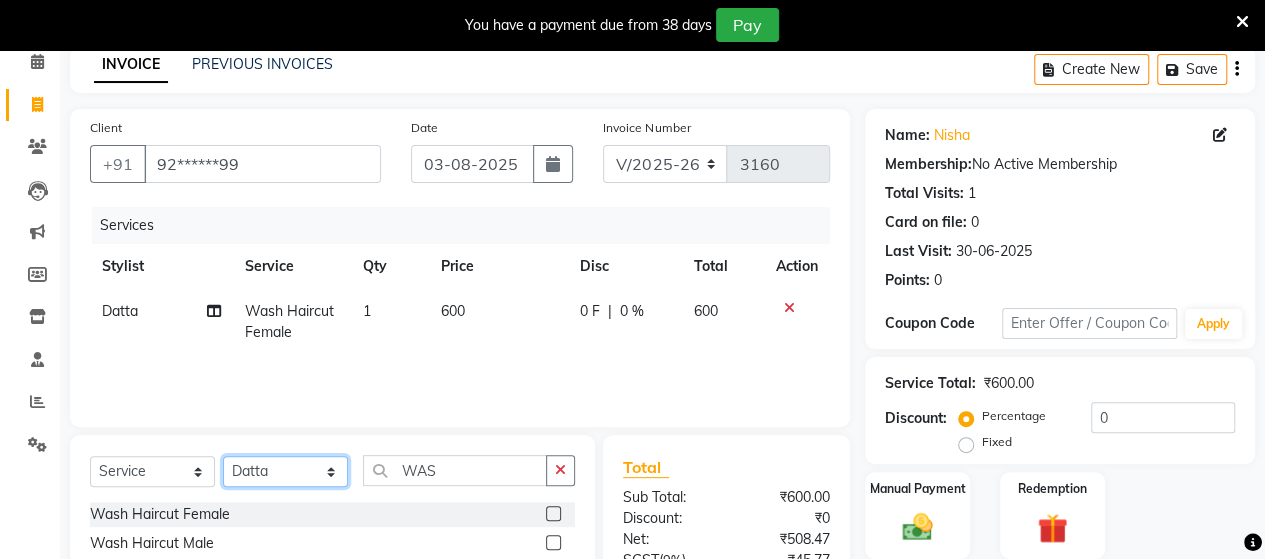 select on "48828" 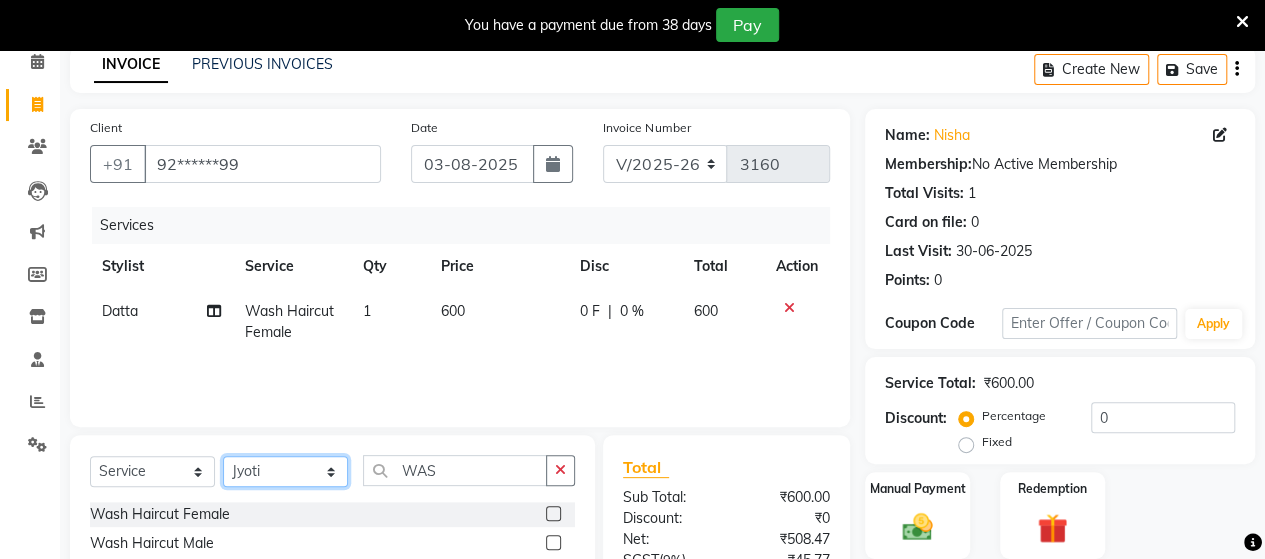 click on "Select Stylist Admin Datta  Jyoti  Krushna  Pratik  RAVI Rohit Rutuja" 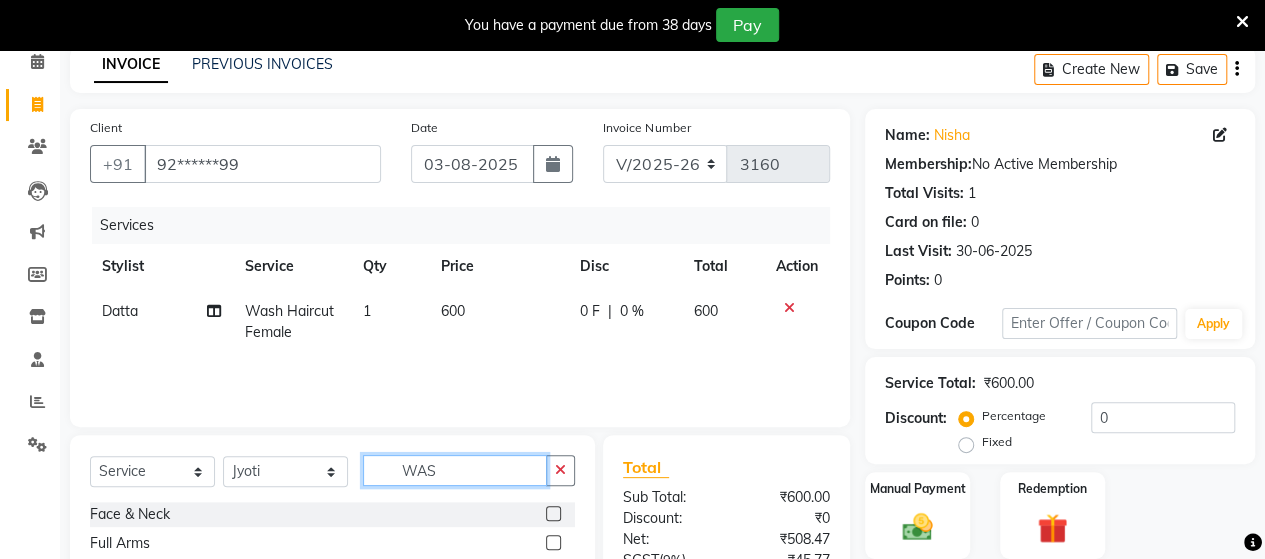 click on "WAS" 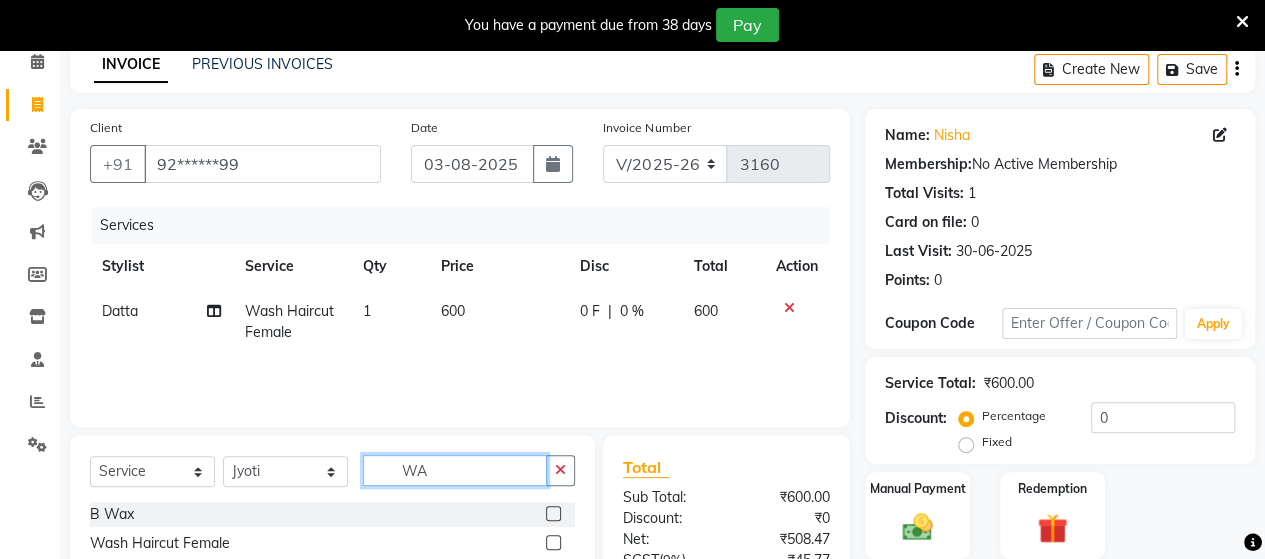 type on "W" 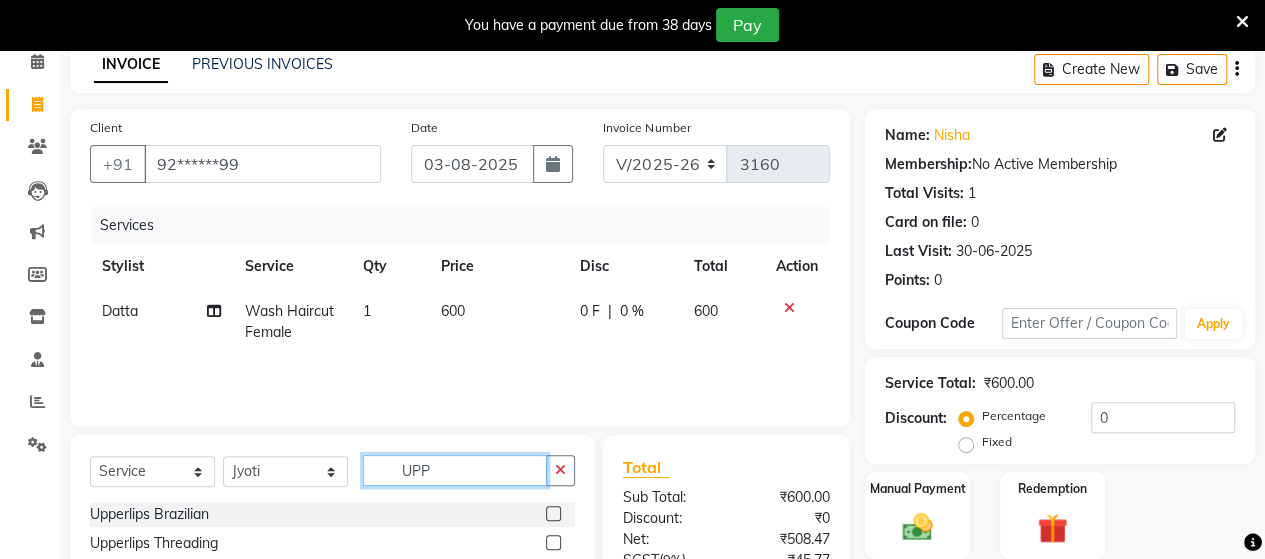 type on "UPP" 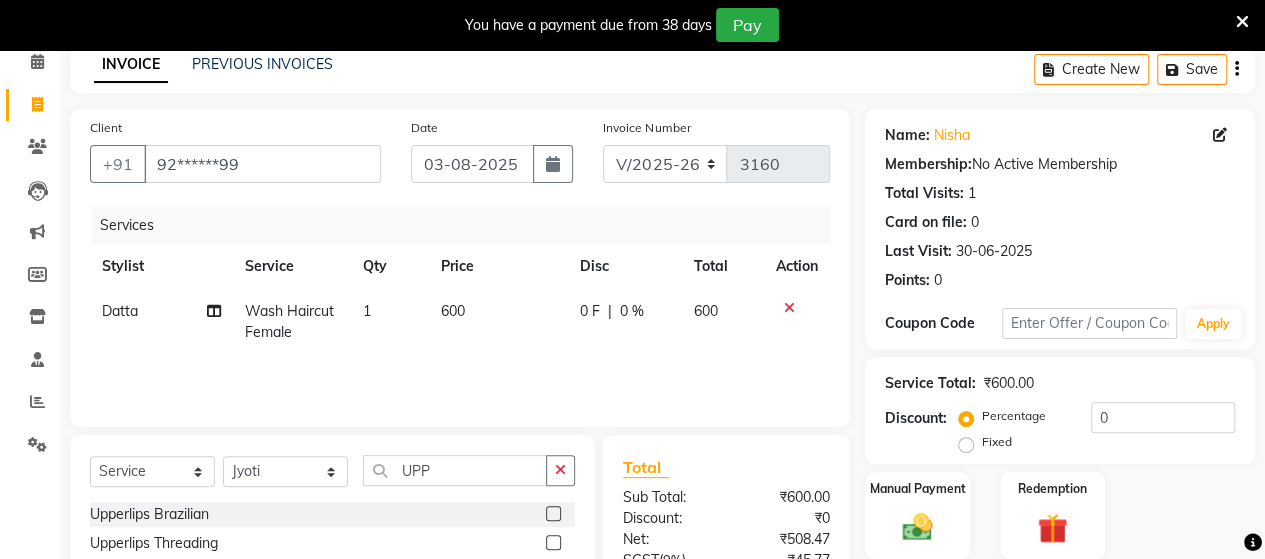 click 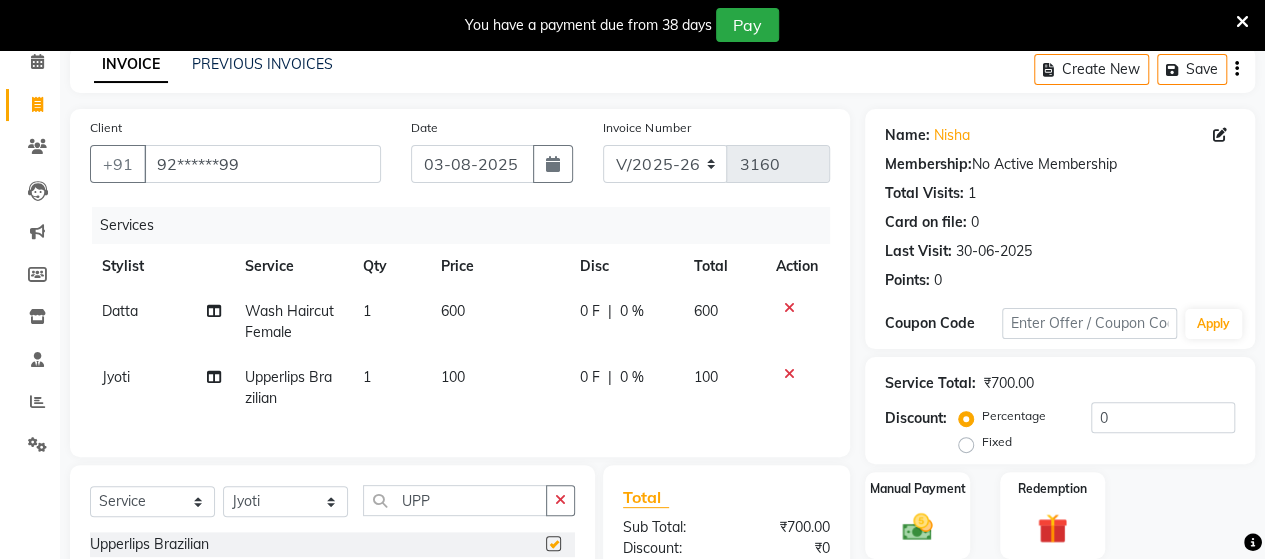checkbox on "false" 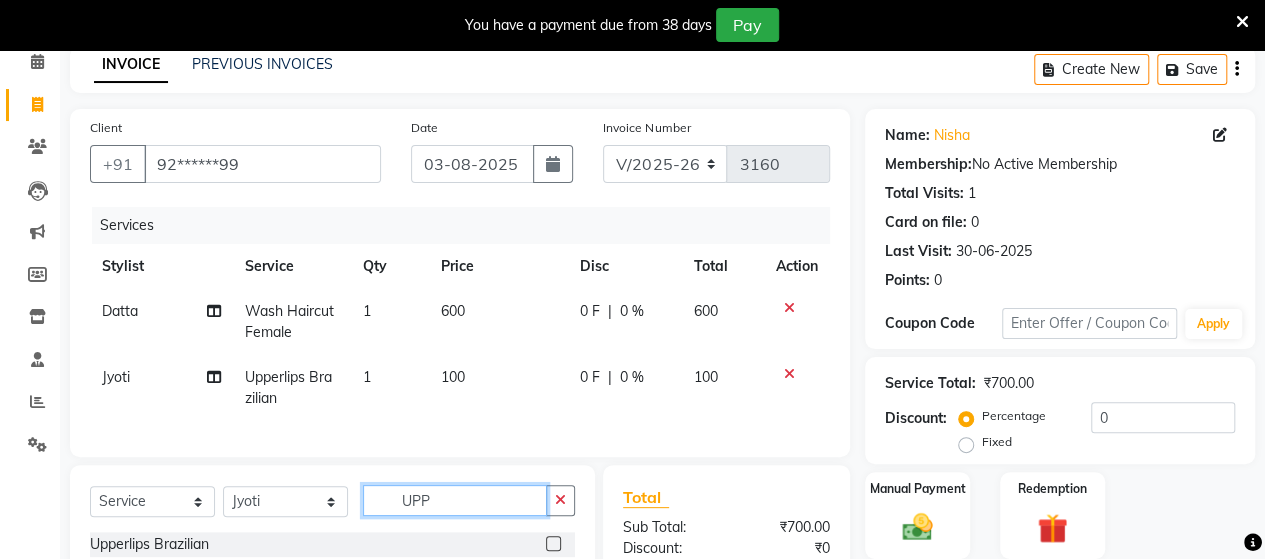 click on "UPP" 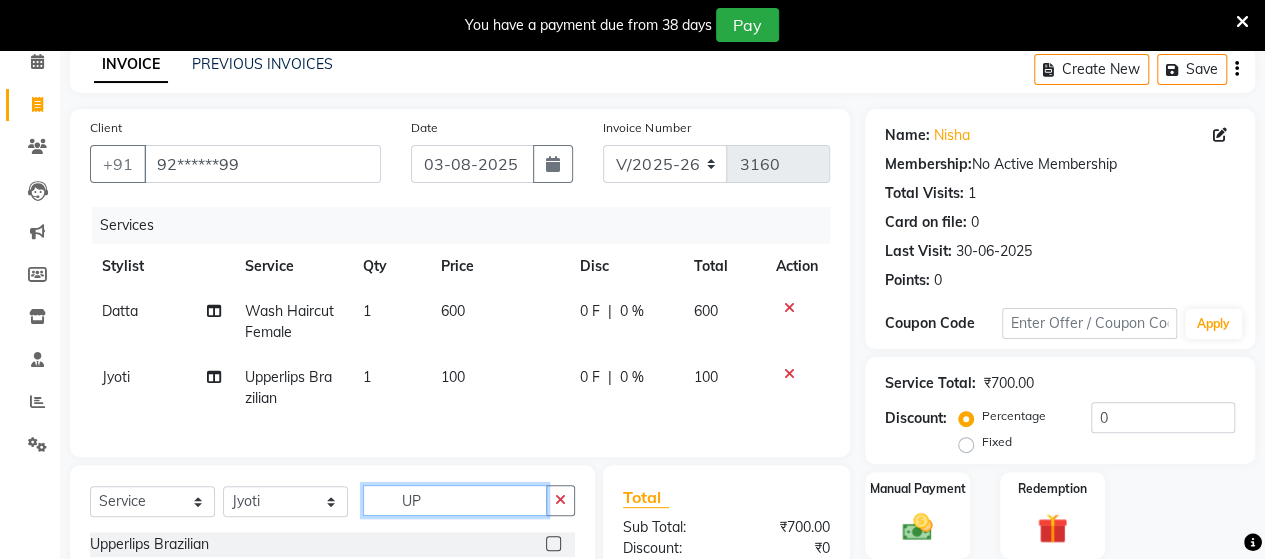 type on "U" 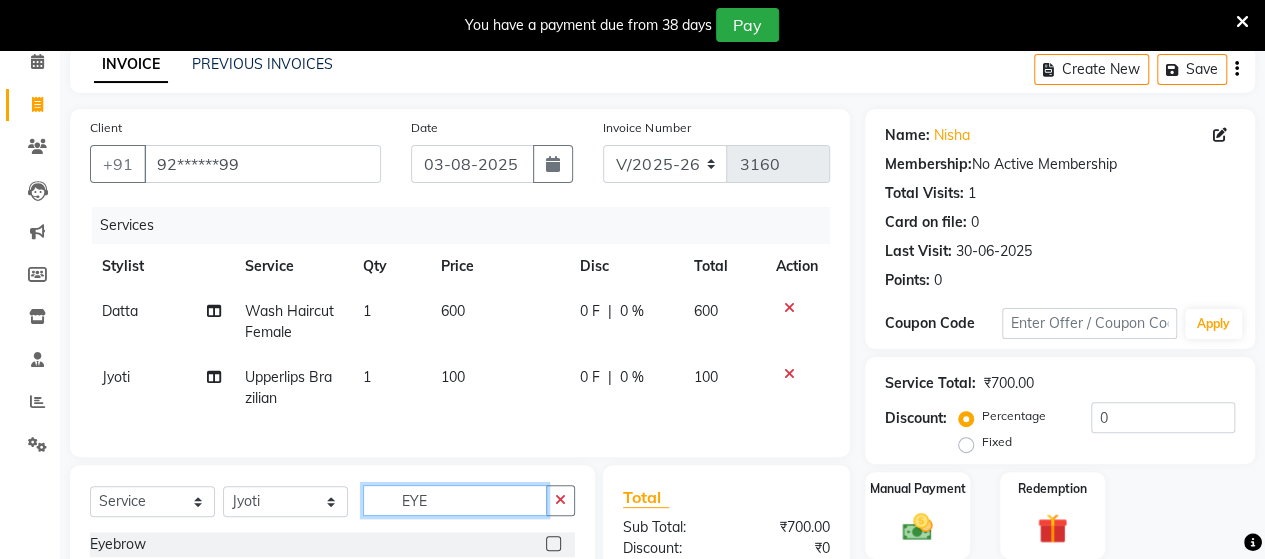 scroll, scrollTop: 334, scrollLeft: 0, axis: vertical 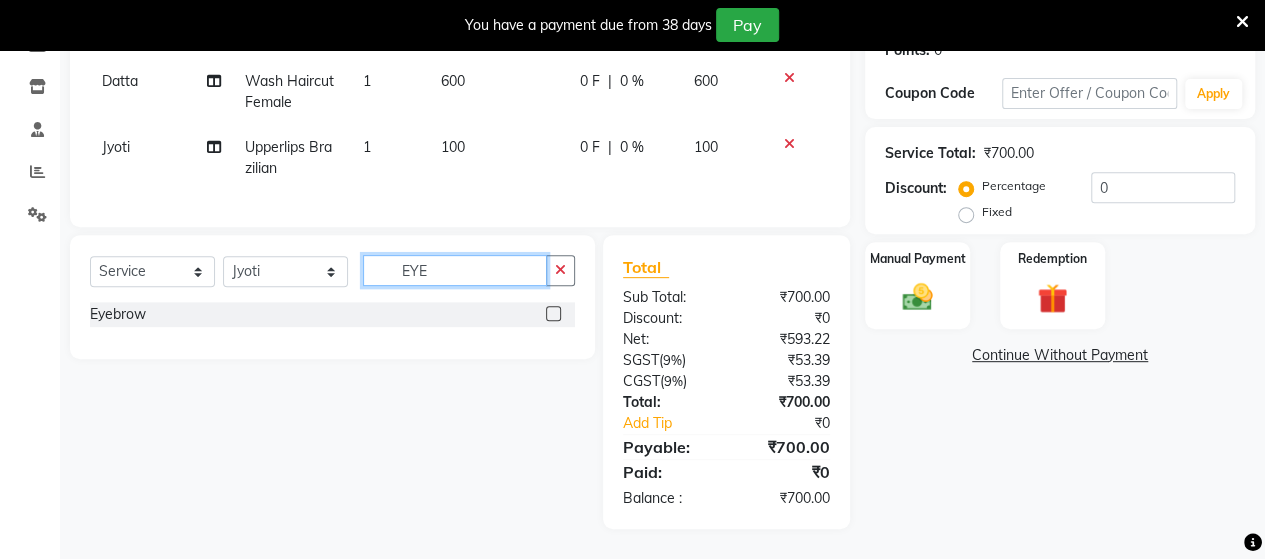 type on "EYE" 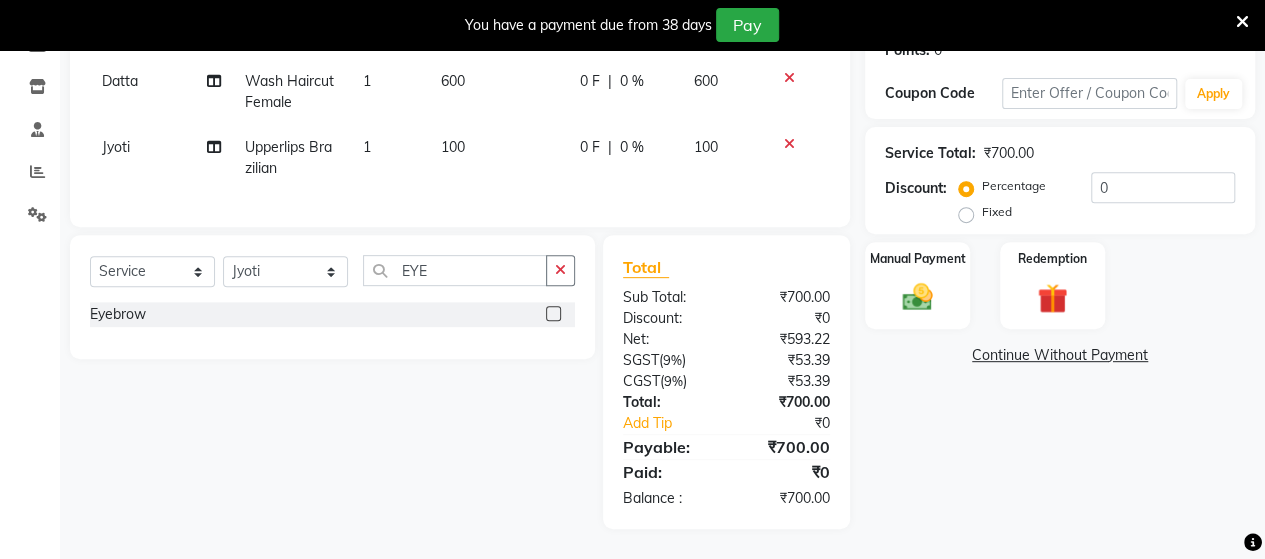 click 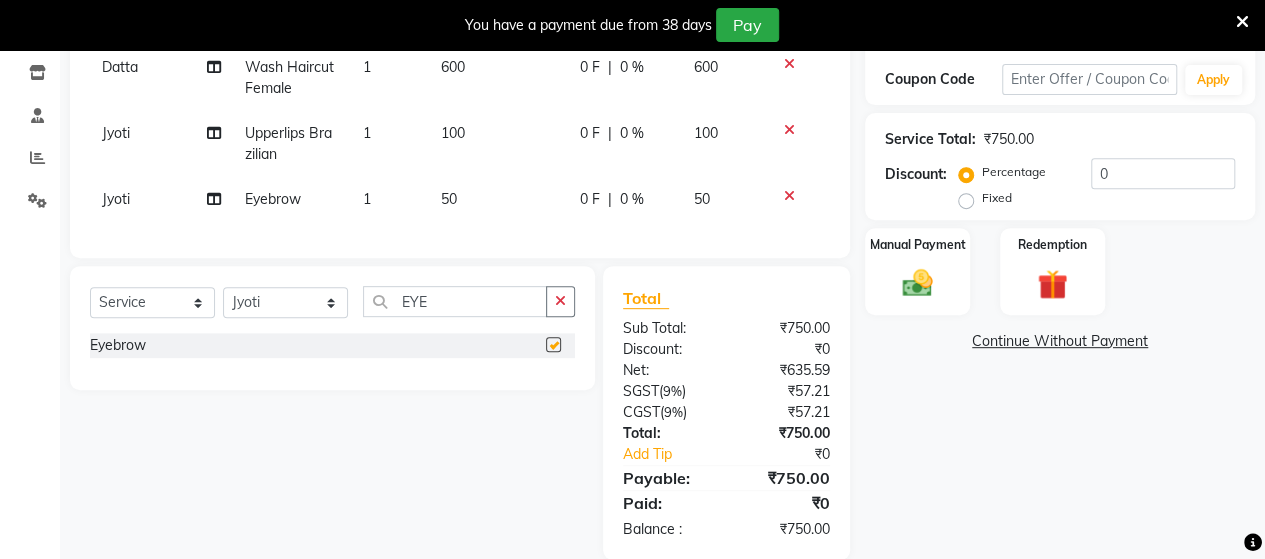 checkbox on "false" 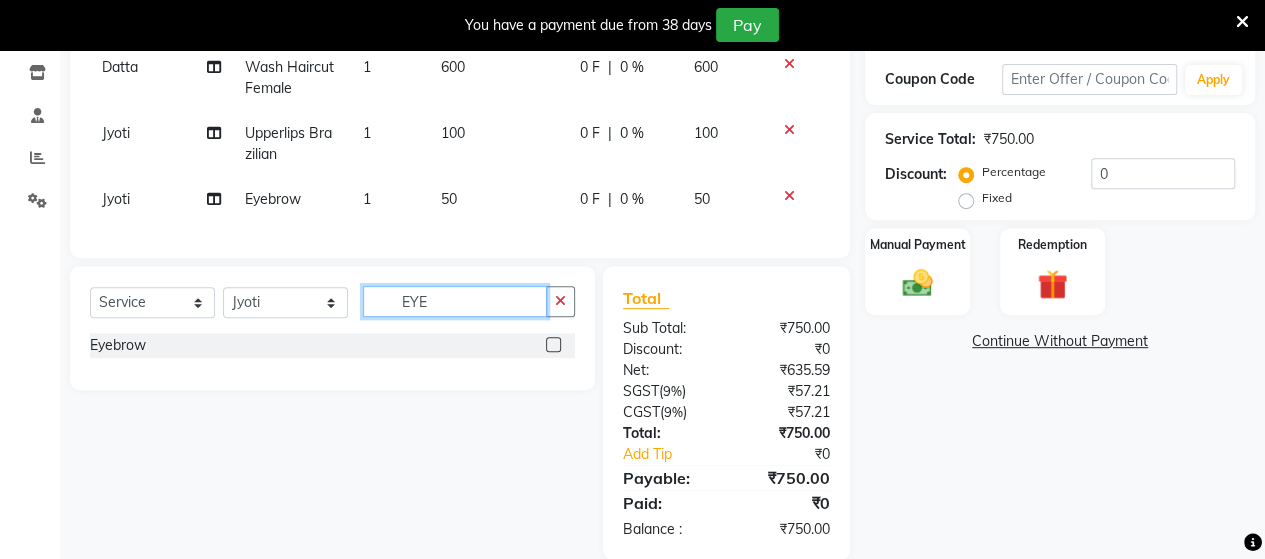 click on "EYE" 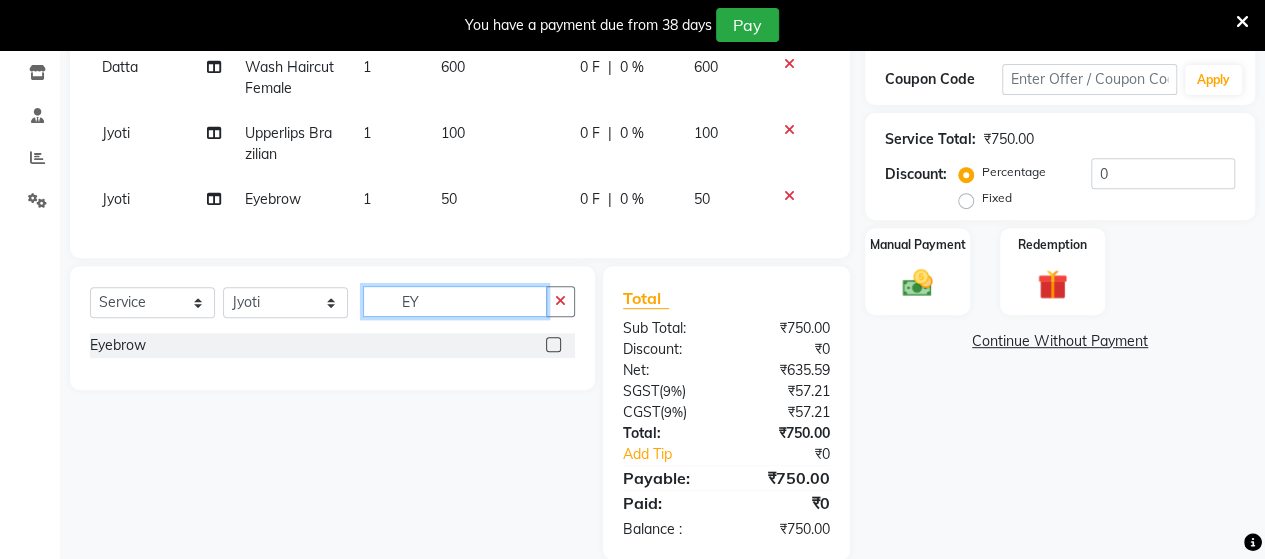 type on "E" 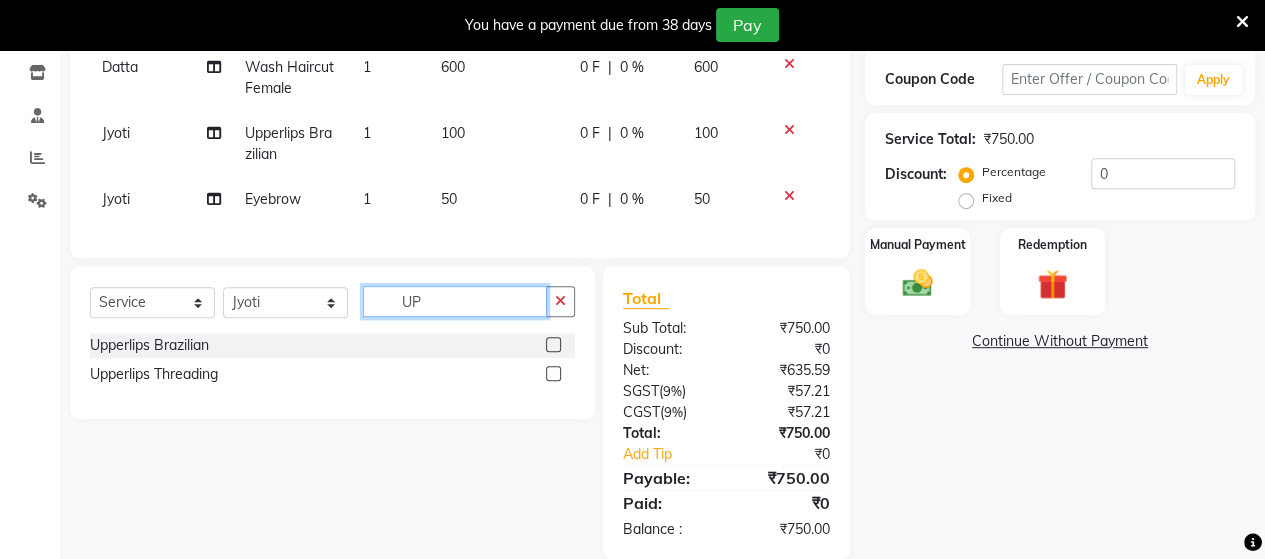 type on "U" 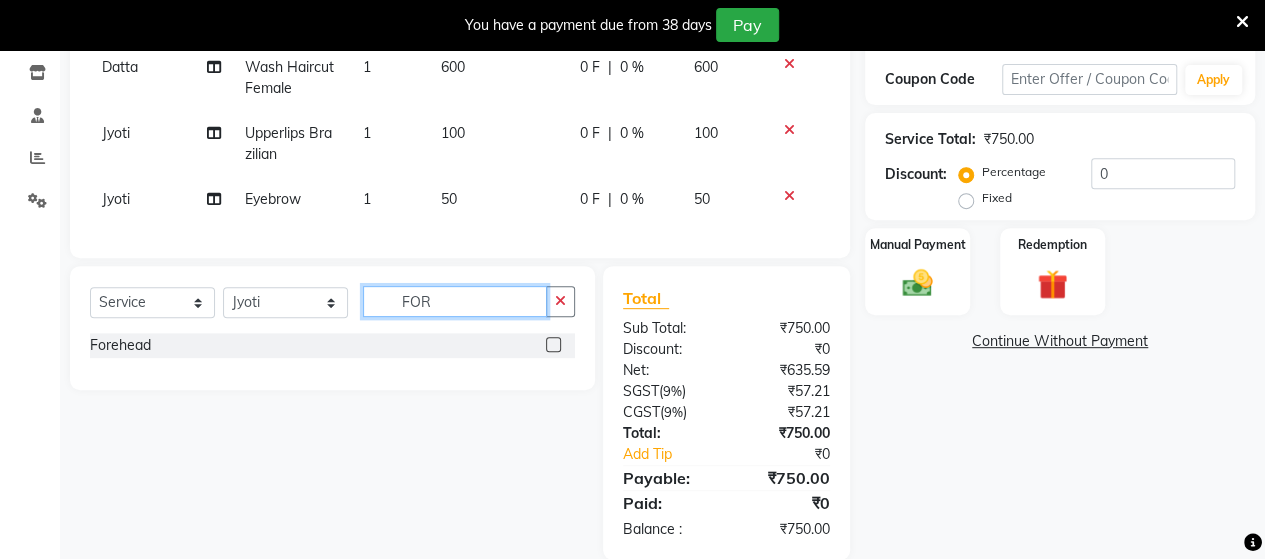 type on "FOR" 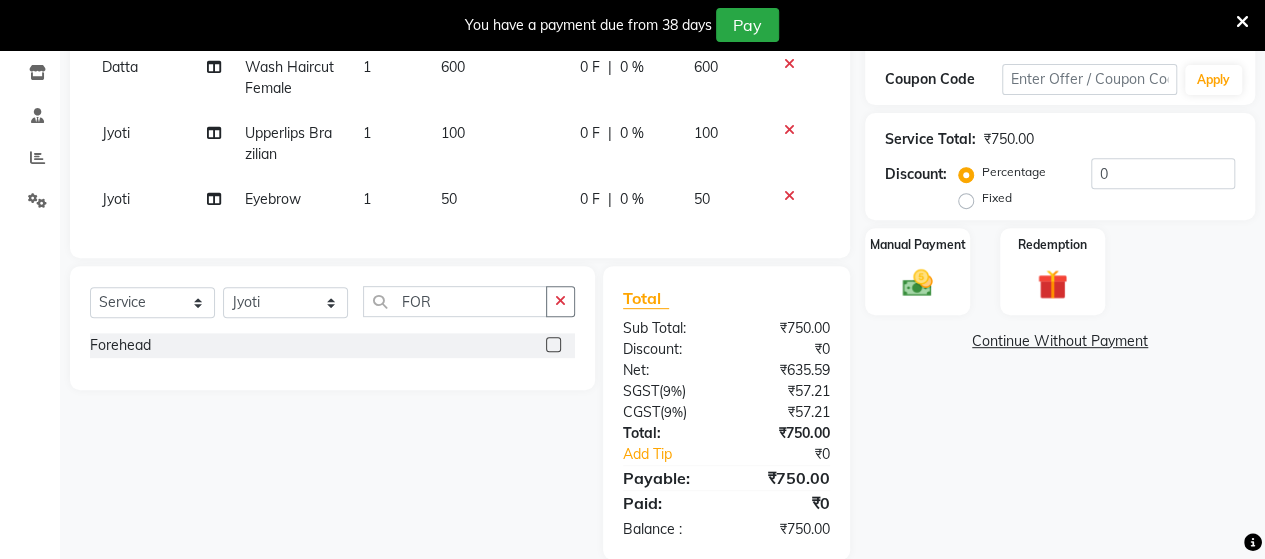 click 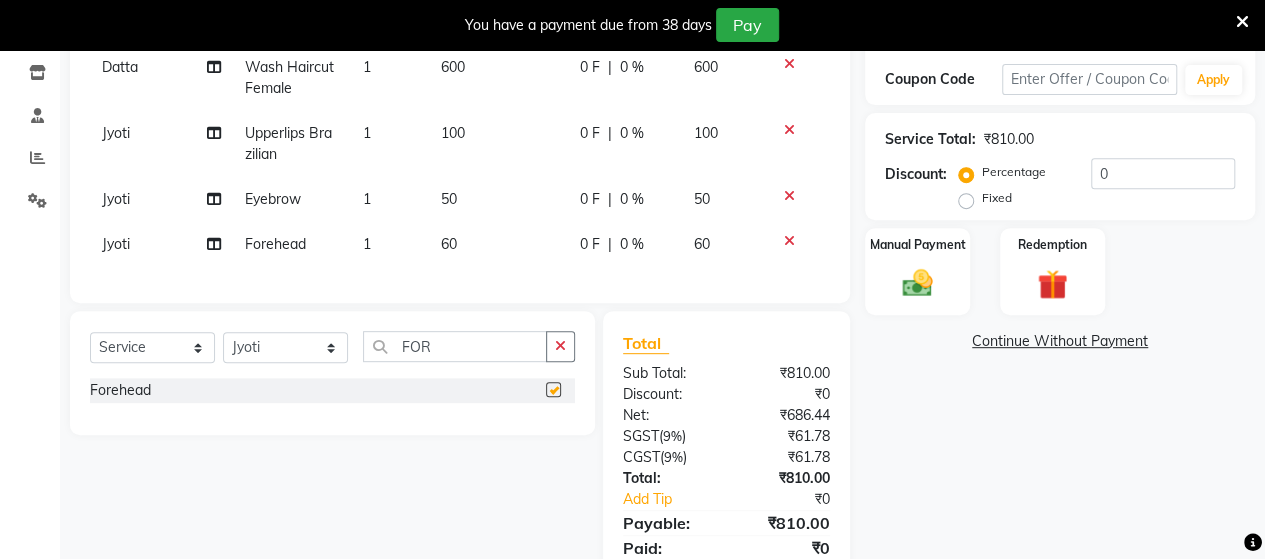 checkbox on "false" 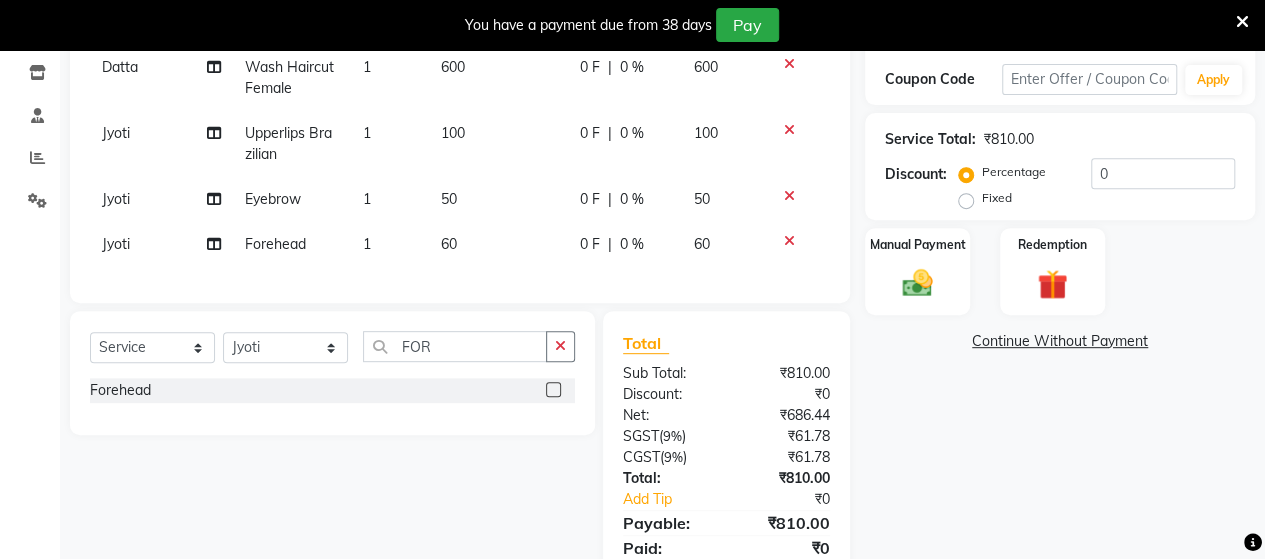 click on "60" 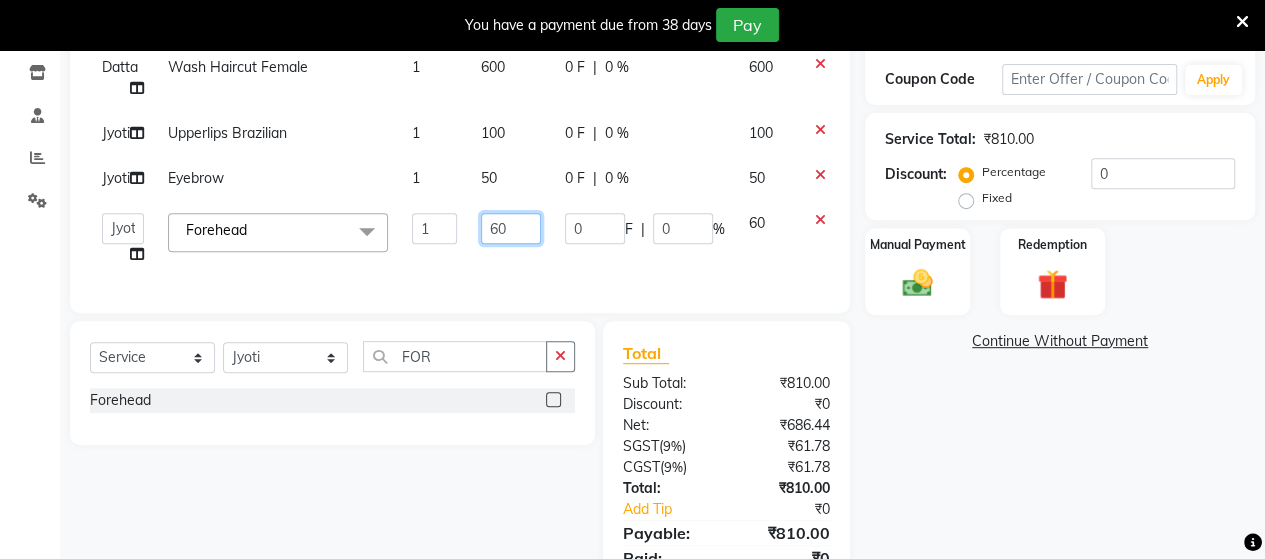 click on "60" 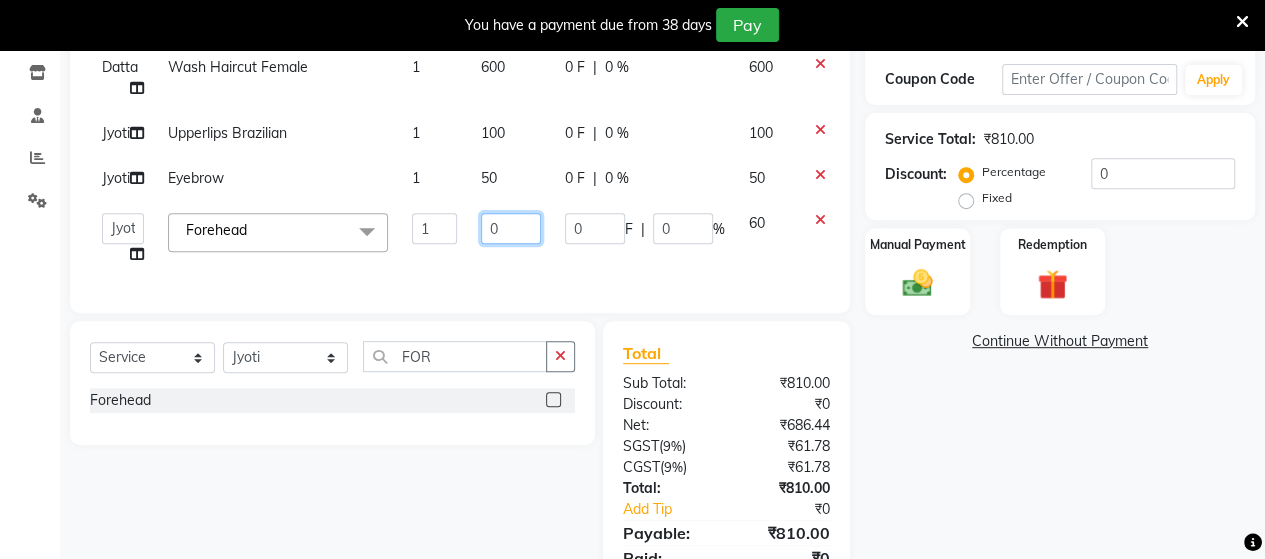 type on "50" 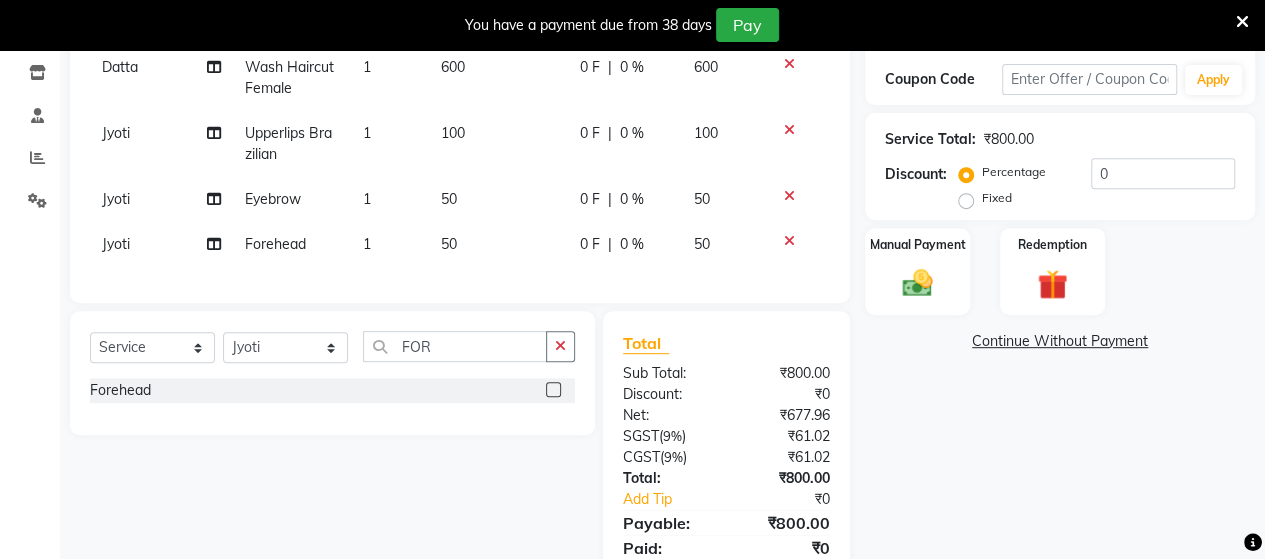 click on "Client +[PHONE] Date [DATE] Invoice Number V/2025 V/2025-26 3160 Services Stylist Service Qty Price Disc Total Action Datta  Wash Haircut Female 1 600 0 F | 0 % 600 Jyoti  Upperlips Brazilian 1 100 0 F | 0 % 100 Jyoti  Eyebrow 1 50 0 F | 0 % 50 Jyoti  Forehead 1 50 0 F | 0 % 50 Select  Service  Product  Membership  Package Voucher Prepaid Gift Card  Select Stylist Admin Datta  Jyoti  Krushna  Pratik  RAVI Rohit Rutuja  FOR Forehead  Total Sub Total: ₹800.00 Discount: ₹0 Net: ₹677.96 SGST  ( 9% ) ₹61.02 CGST  ( 9% ) ₹61.02 Total: ₹800.00 Add Tip ₹0 Payable: ₹800.00 Paid: ₹0 Balance   : ₹800.00" 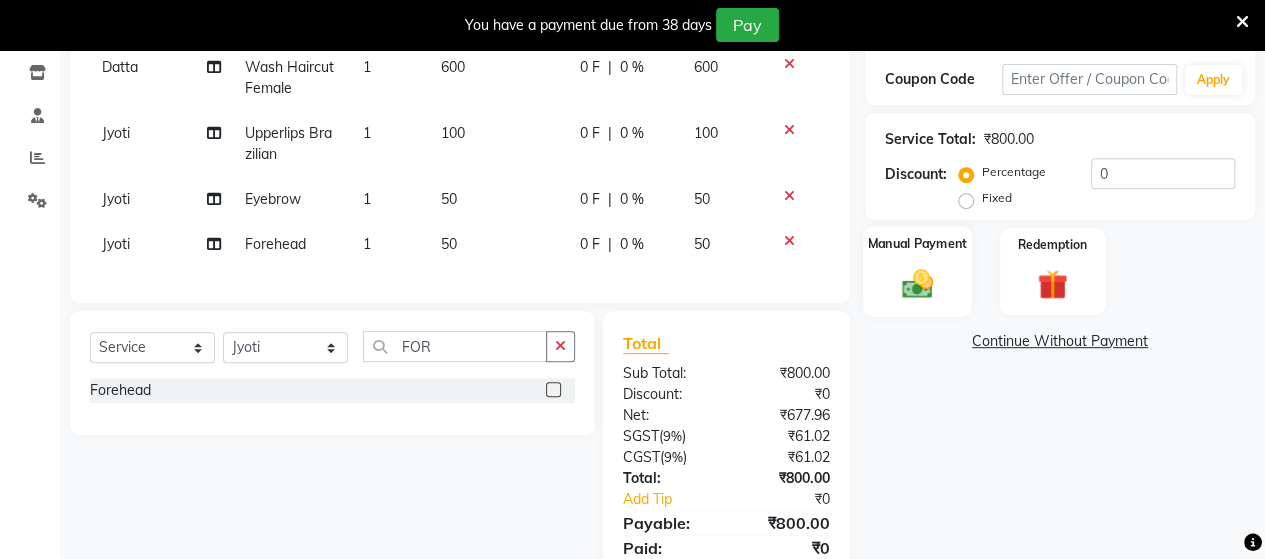 click 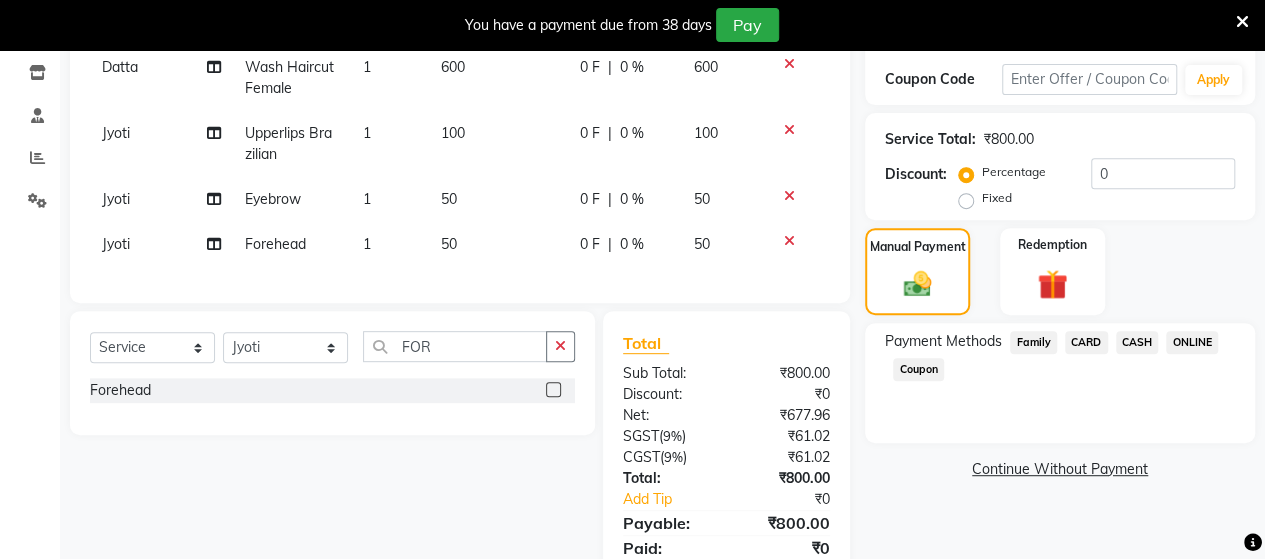 click on "CASH" 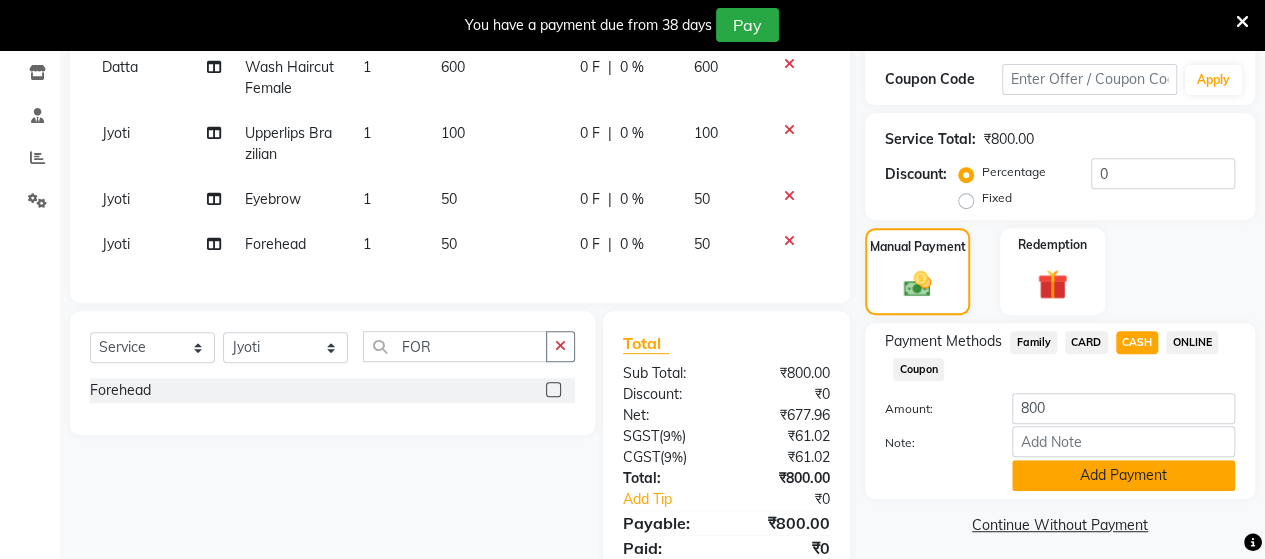 click on "Add Payment" 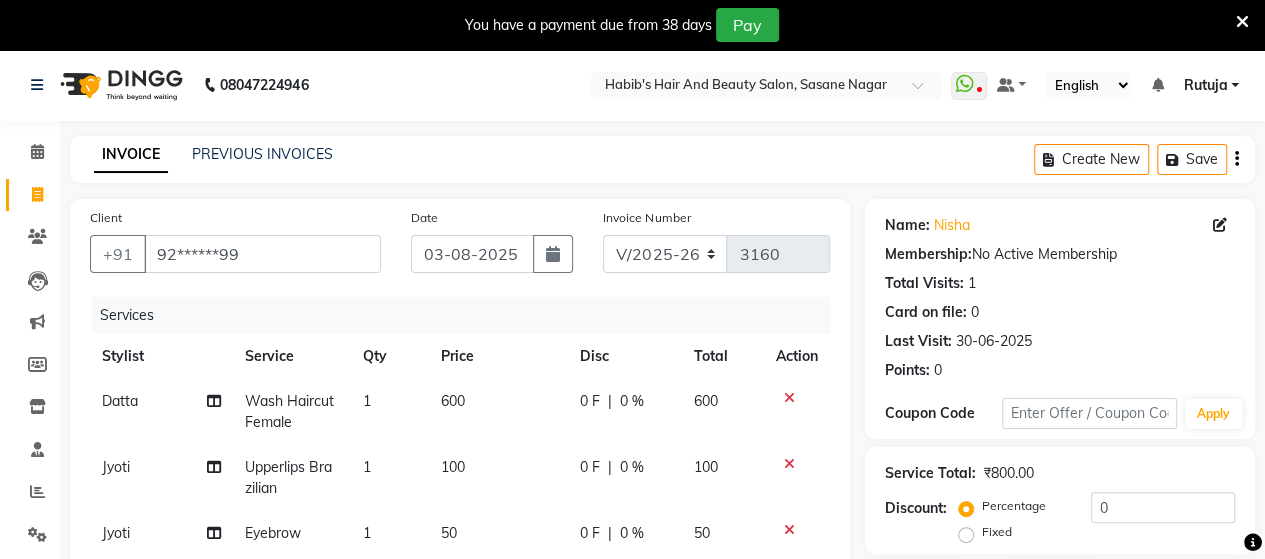 scroll, scrollTop: 494, scrollLeft: 0, axis: vertical 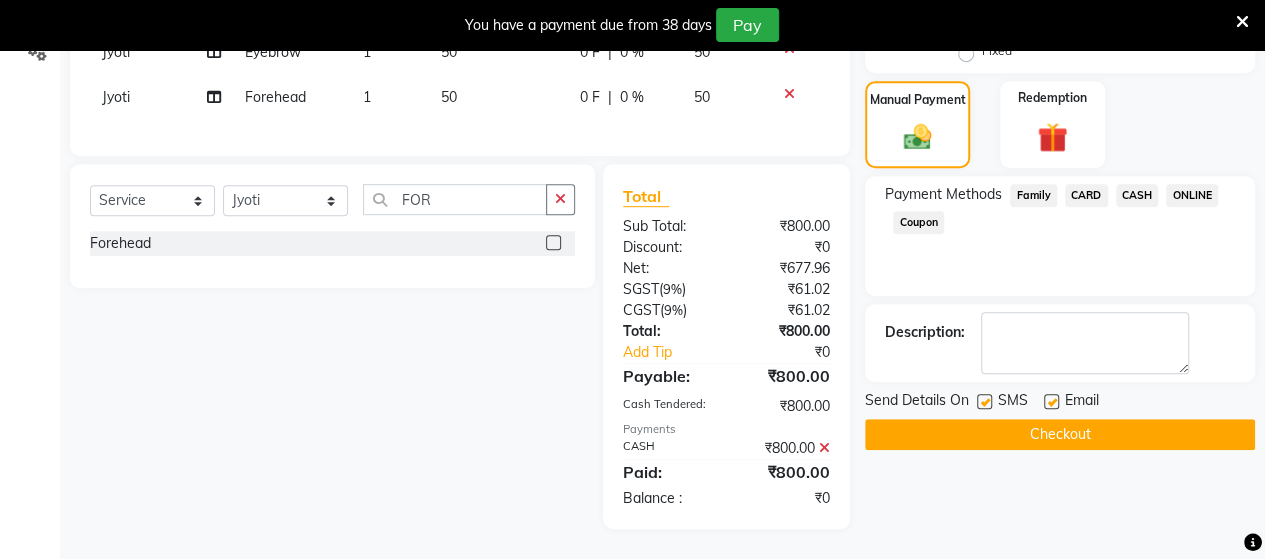 click on "Checkout" 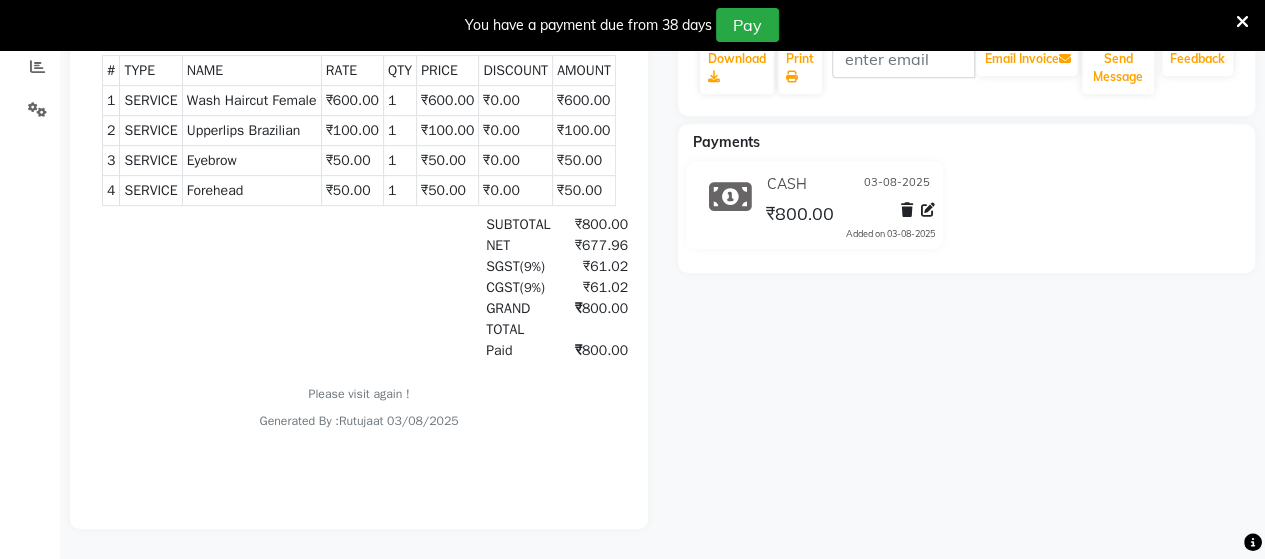 scroll, scrollTop: 0, scrollLeft: 0, axis: both 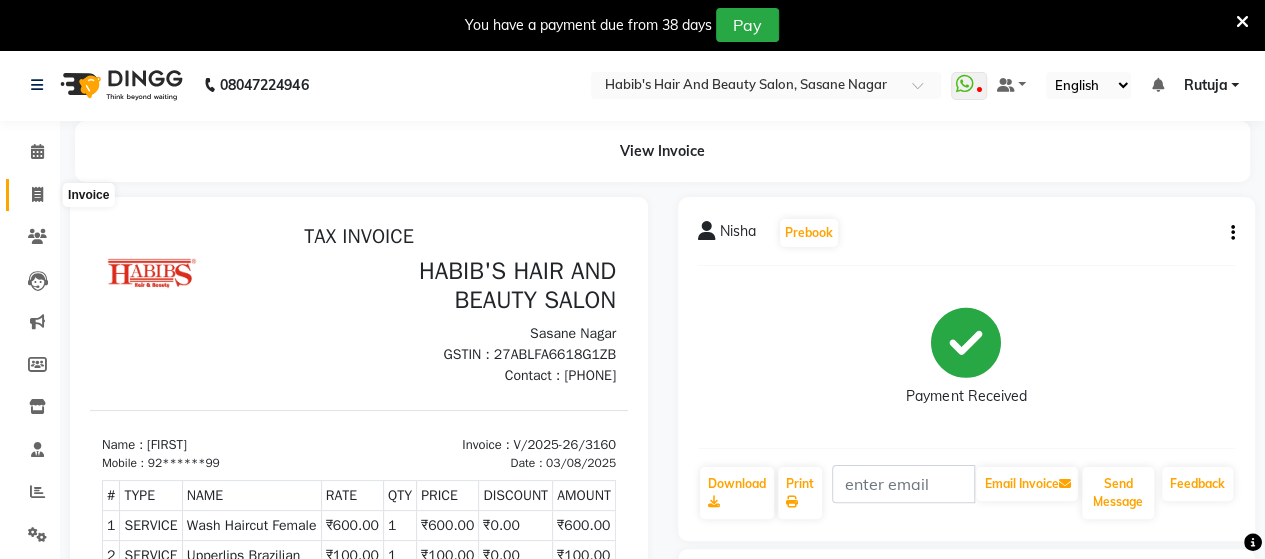 click 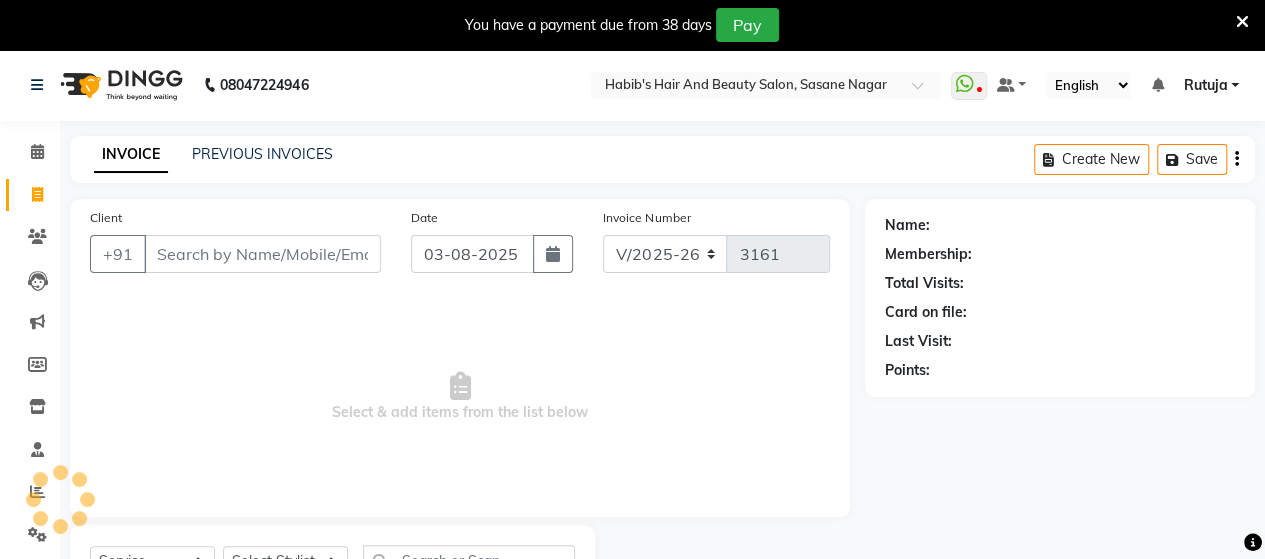 scroll, scrollTop: 90, scrollLeft: 0, axis: vertical 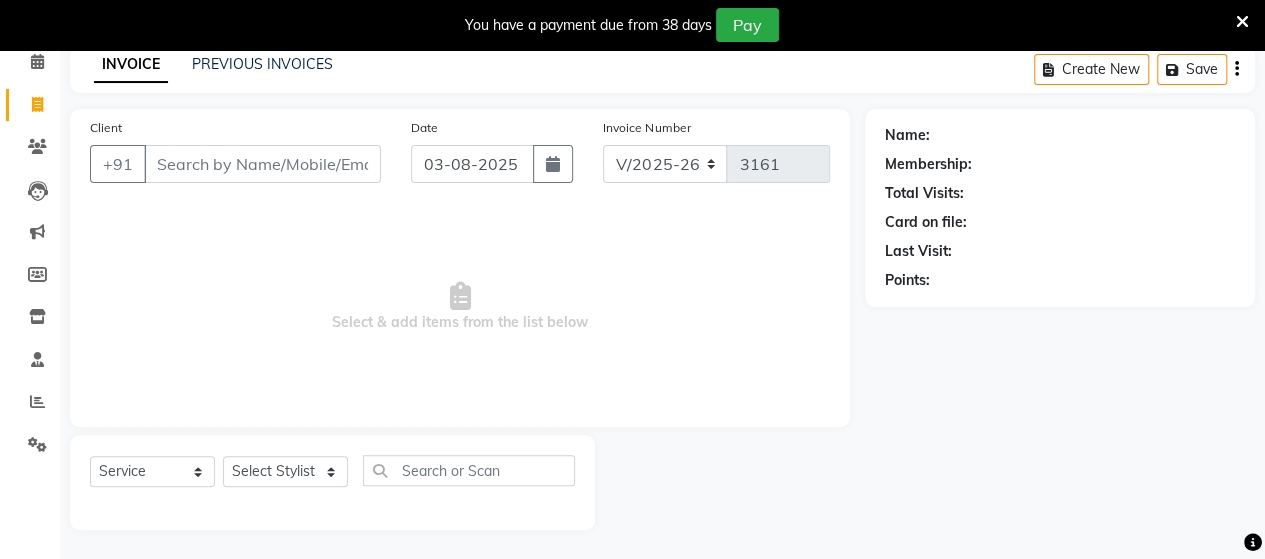 click on "Client" at bounding box center [262, 164] 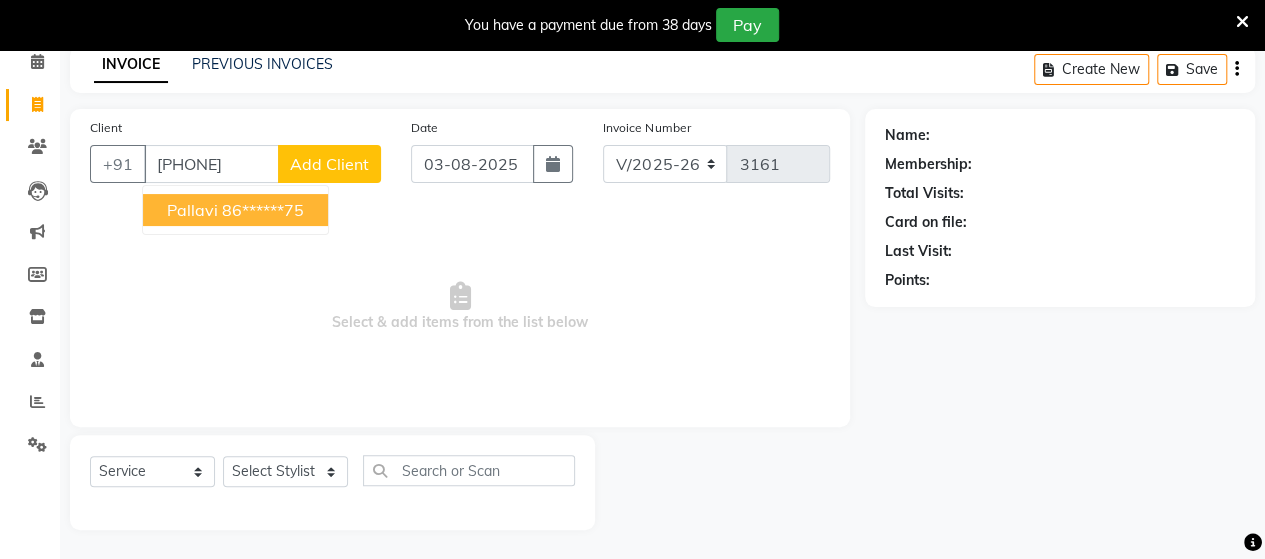 click on "86******75" at bounding box center (263, 210) 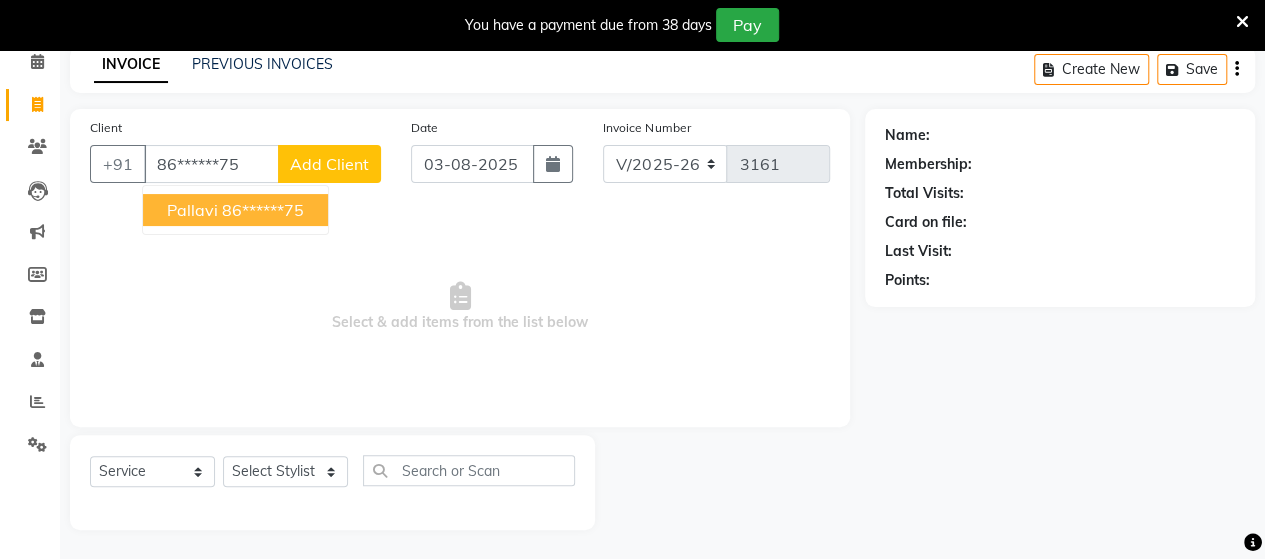 type on "86******75" 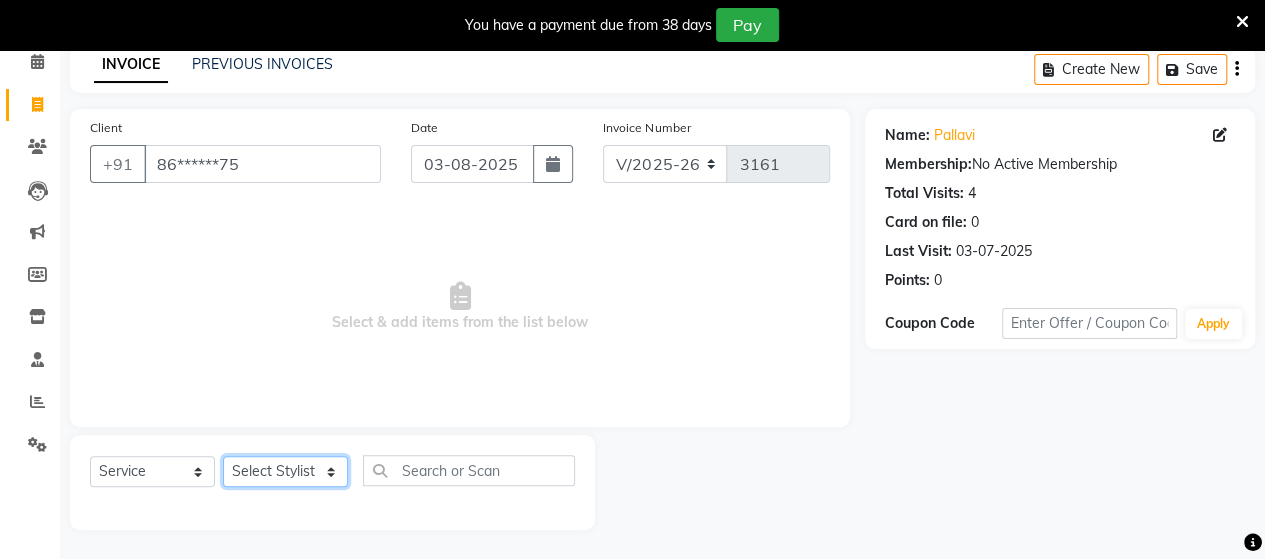 click on "Select Stylist Admin Datta  Jyoti  Krushna  Pratik  RAVI Rohit Rutuja" 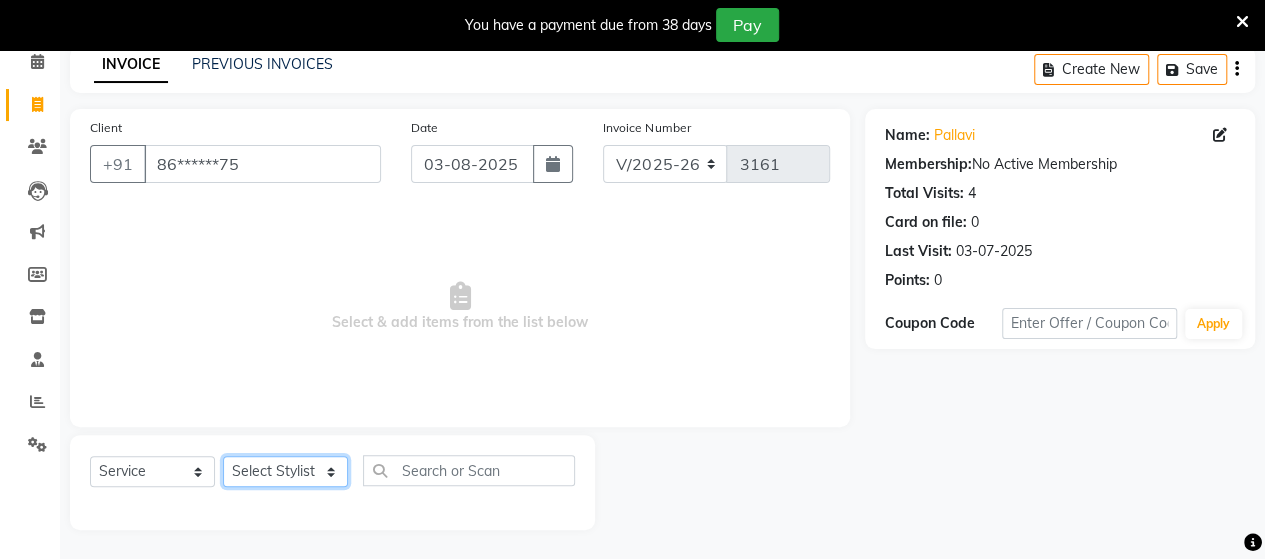 select on "58673" 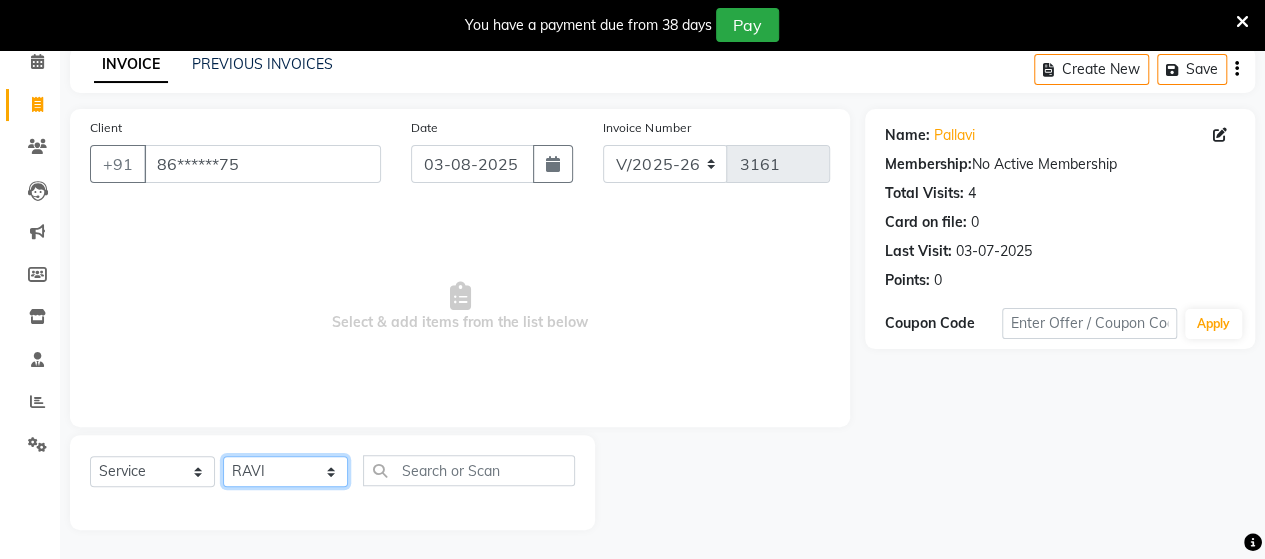click on "Select Stylist Admin Datta  Jyoti  Krushna  Pratik  RAVI Rohit Rutuja" 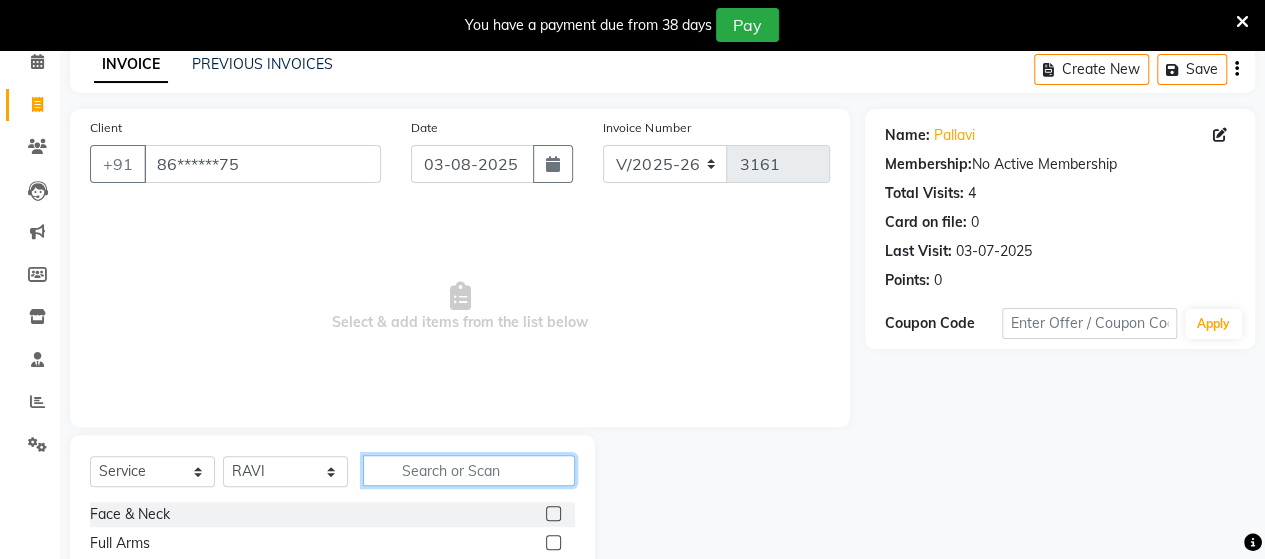 click 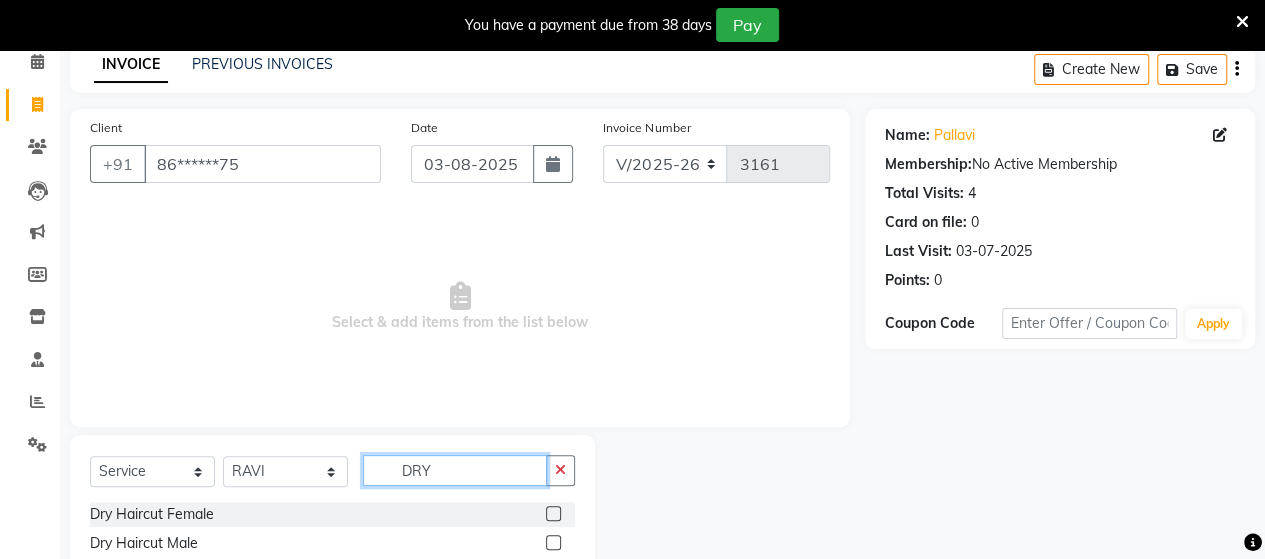 type on "DRY" 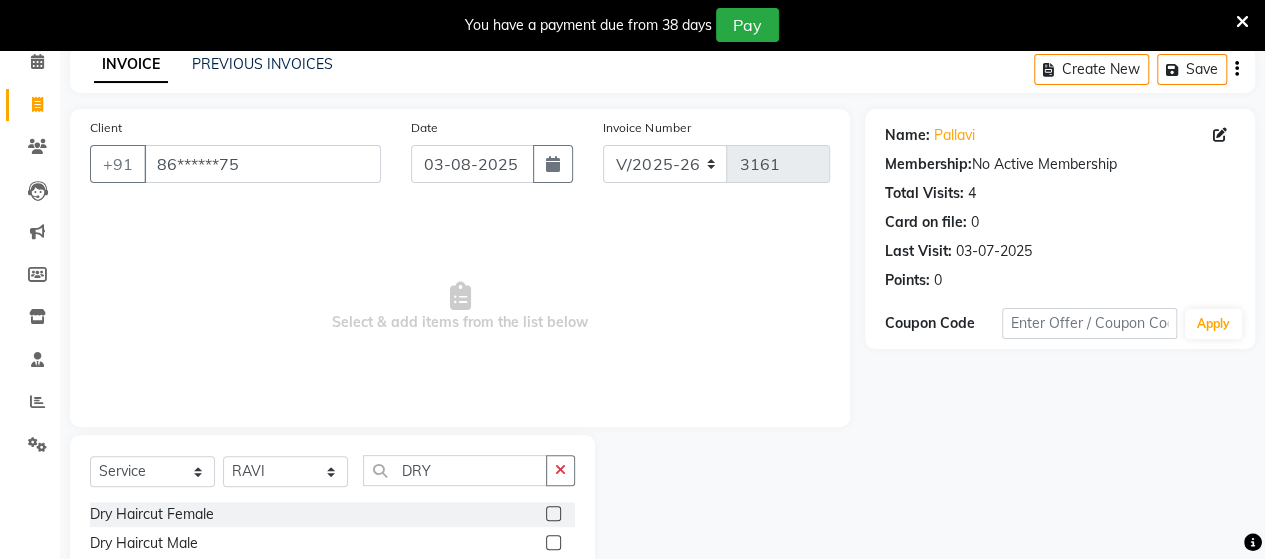 click 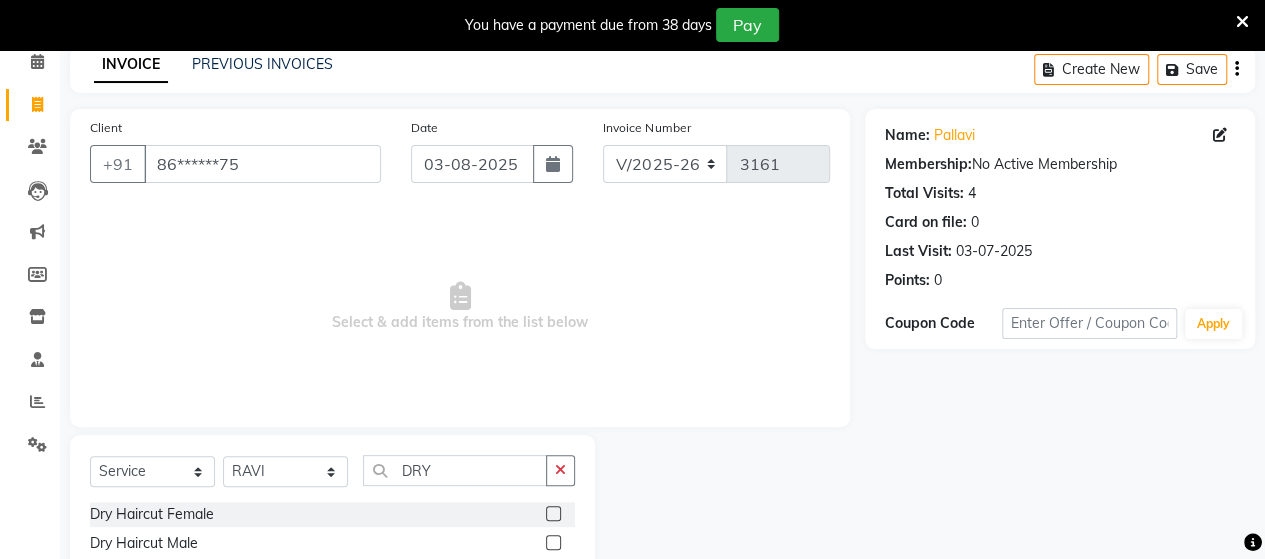 click at bounding box center [552, 543] 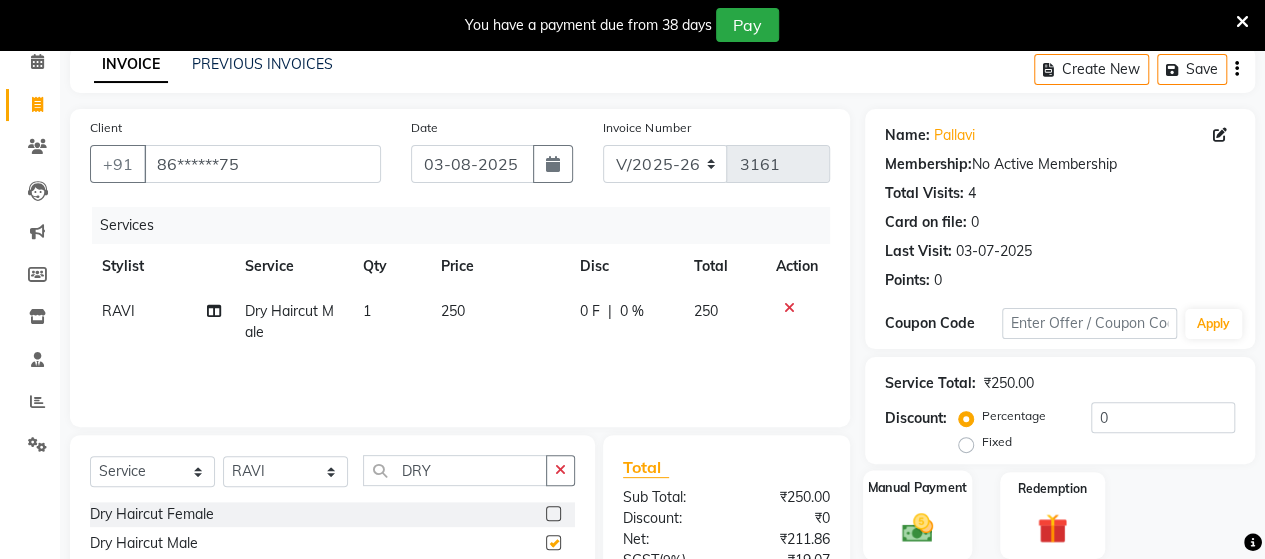 checkbox on "false" 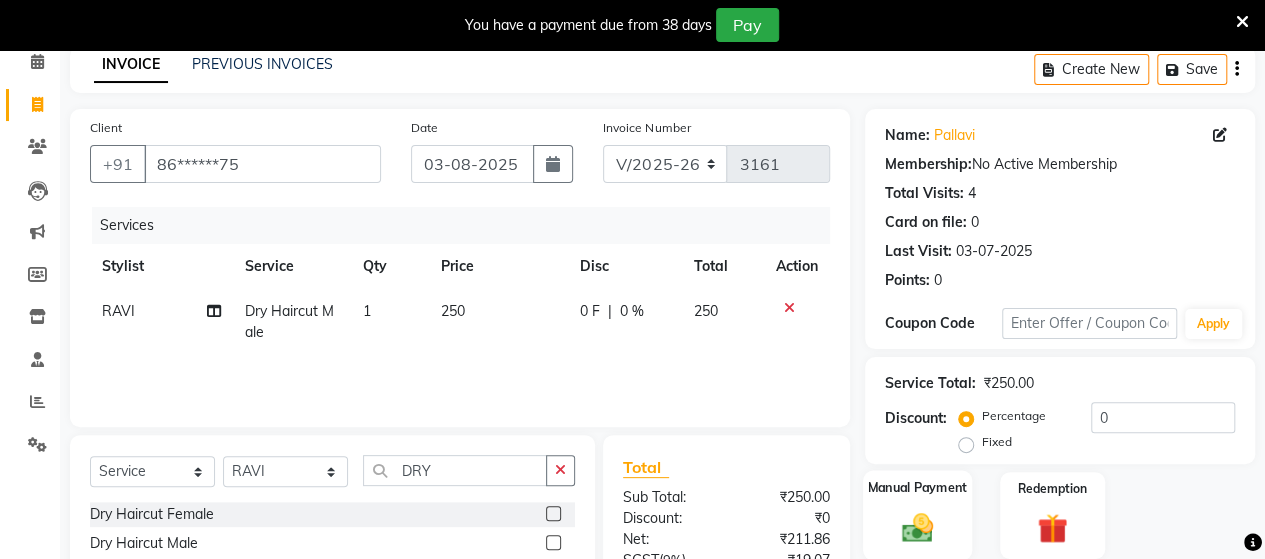 click 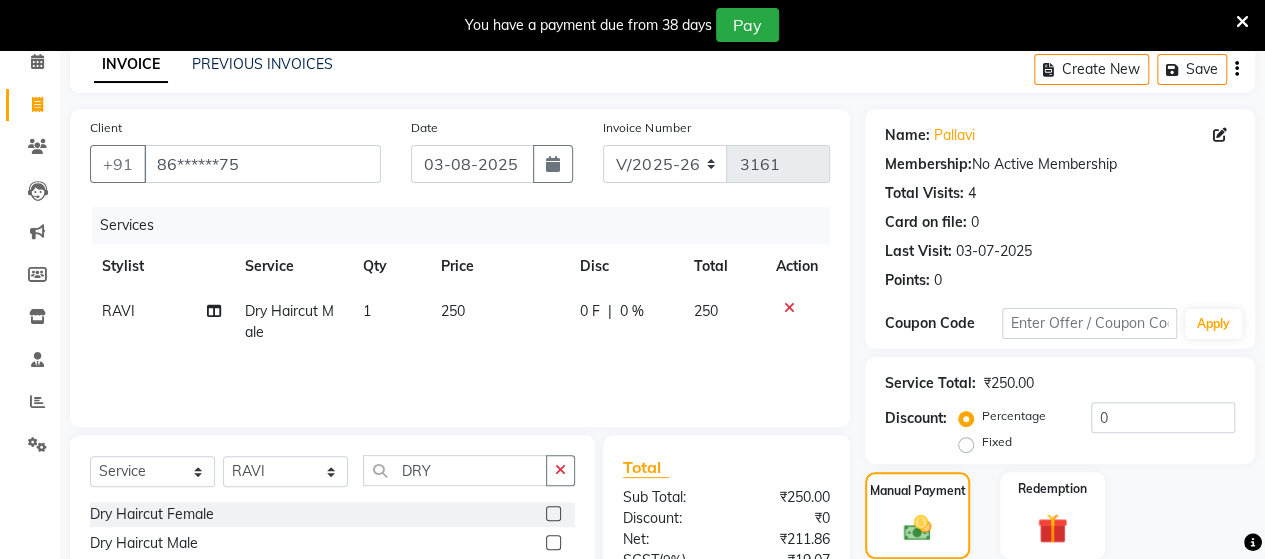 scroll, scrollTop: 288, scrollLeft: 0, axis: vertical 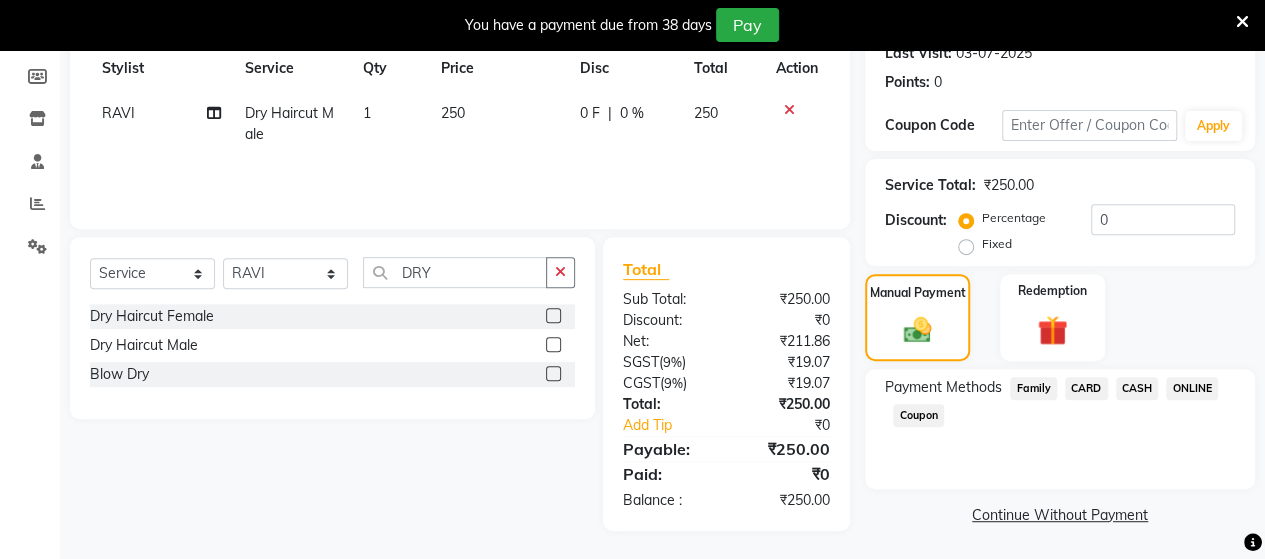 click on "ONLINE" 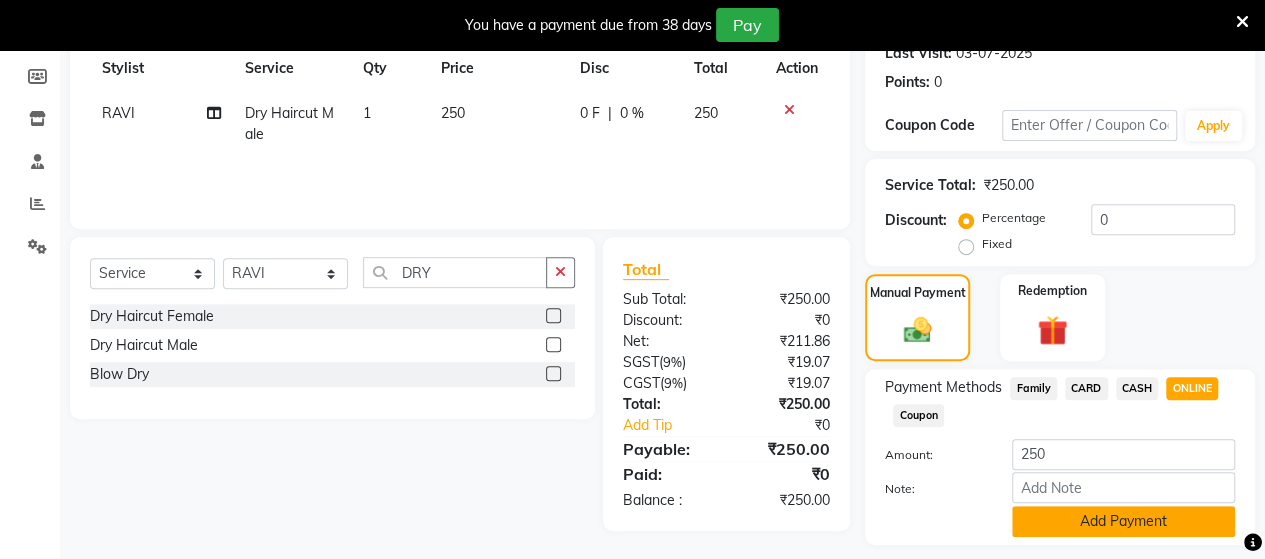 click on "Add Payment" 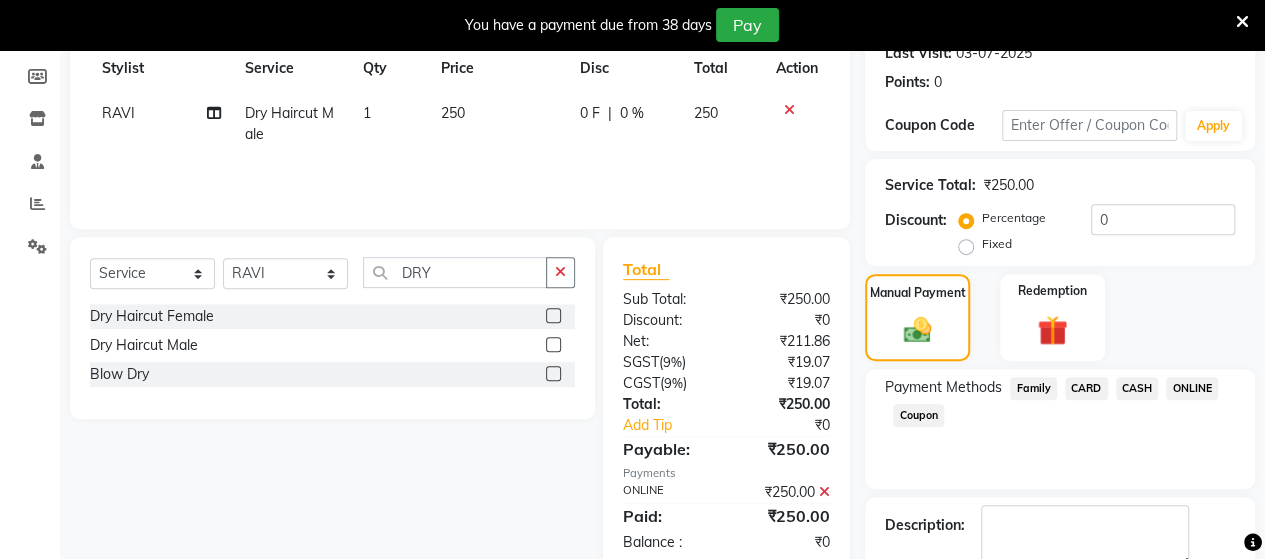 scroll, scrollTop: 400, scrollLeft: 0, axis: vertical 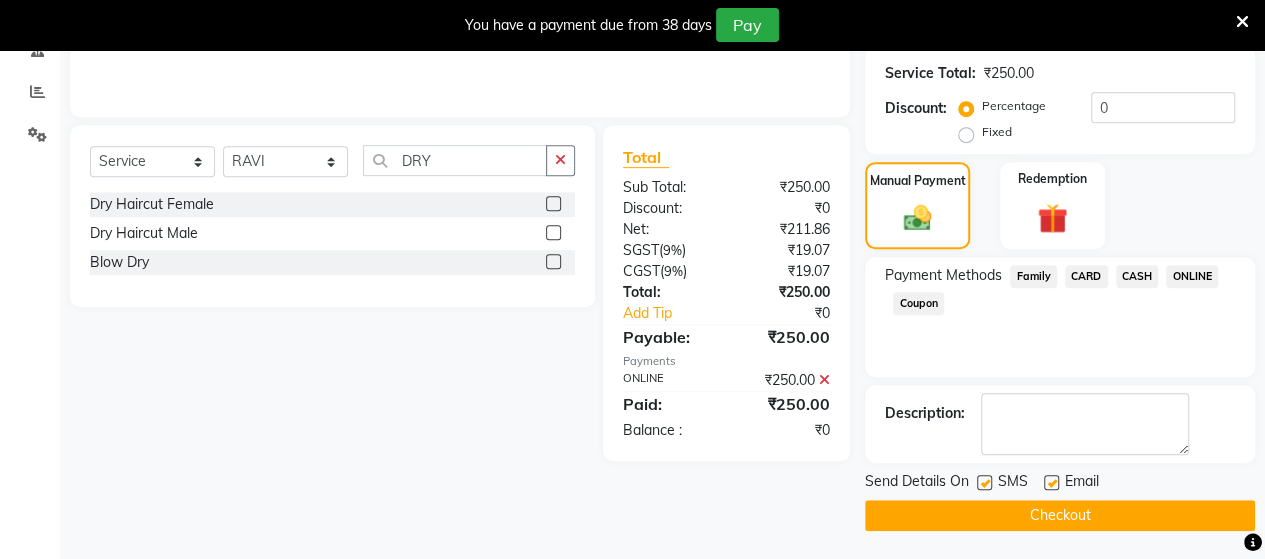 click on "Checkout" 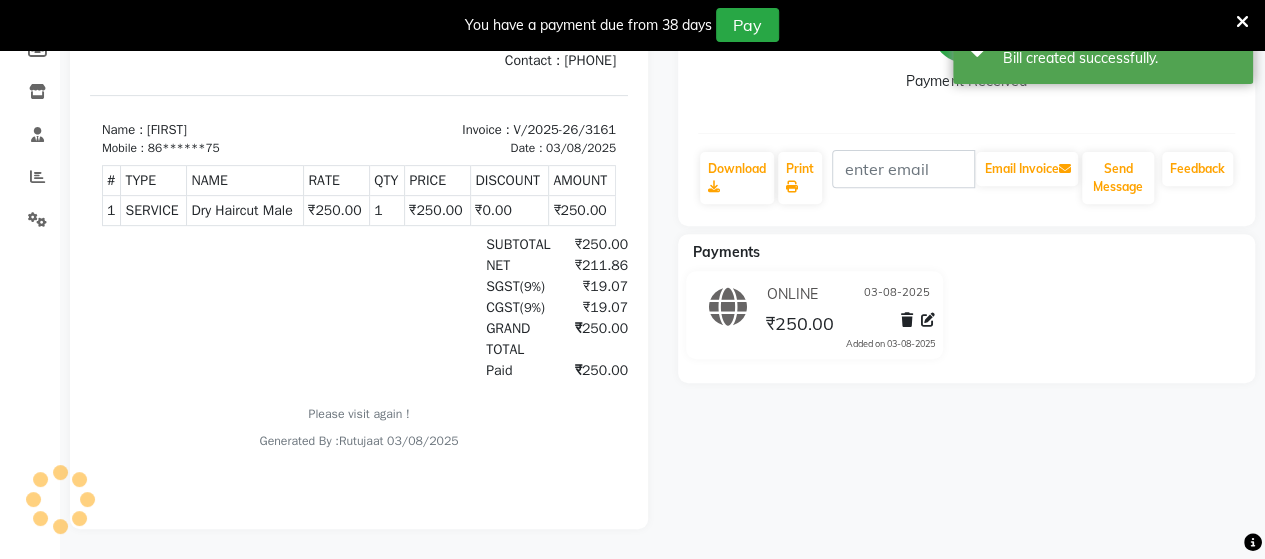 scroll, scrollTop: 0, scrollLeft: 0, axis: both 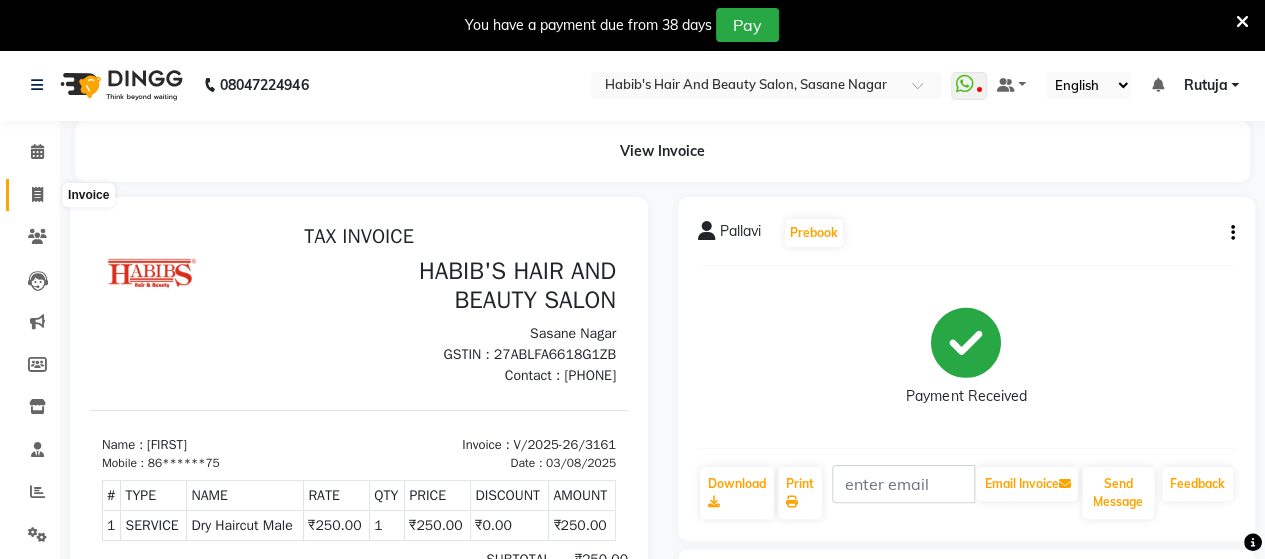 click 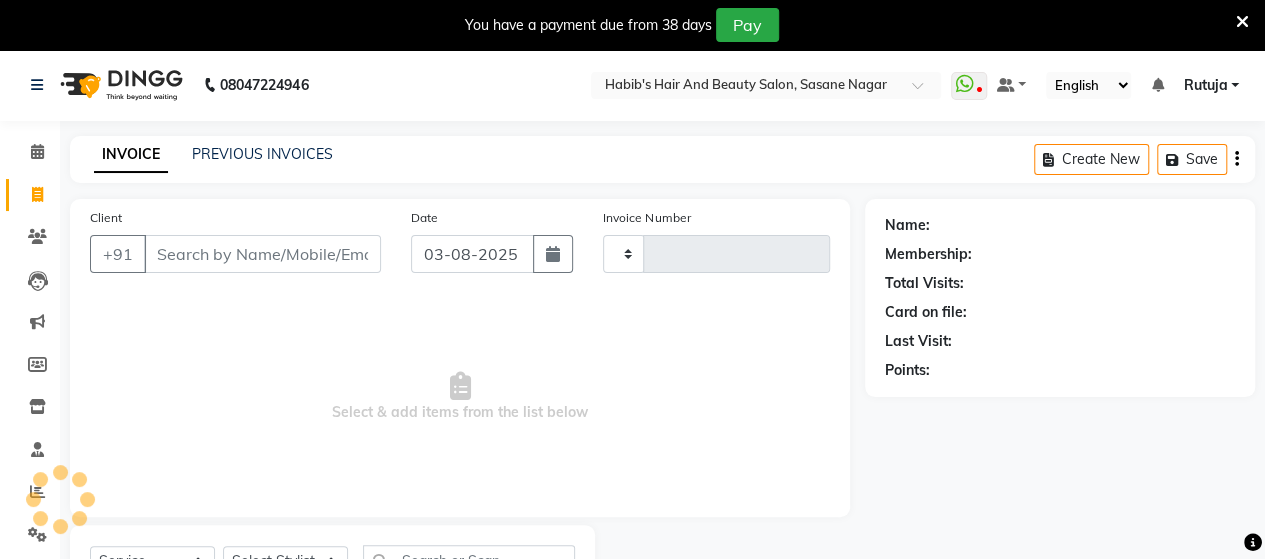 scroll, scrollTop: 90, scrollLeft: 0, axis: vertical 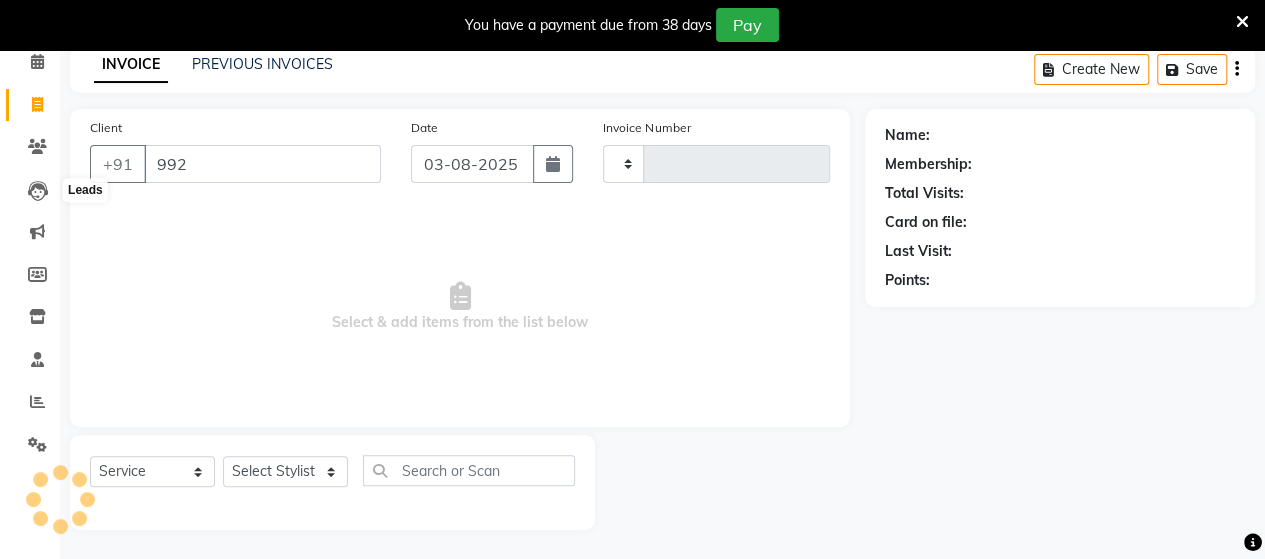type on "9921" 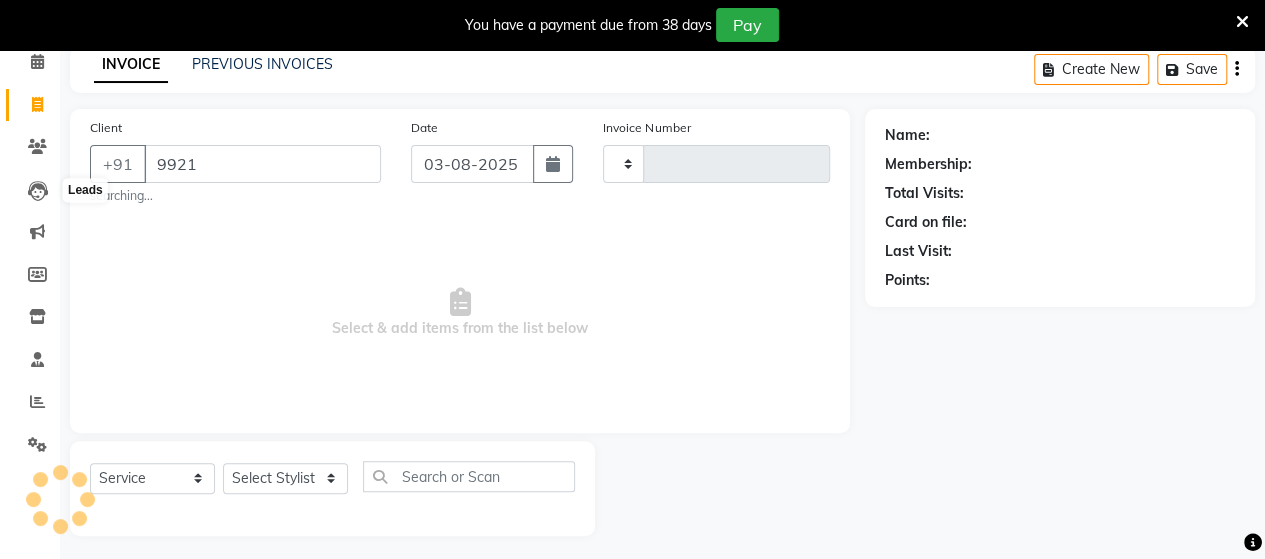 type on "3162" 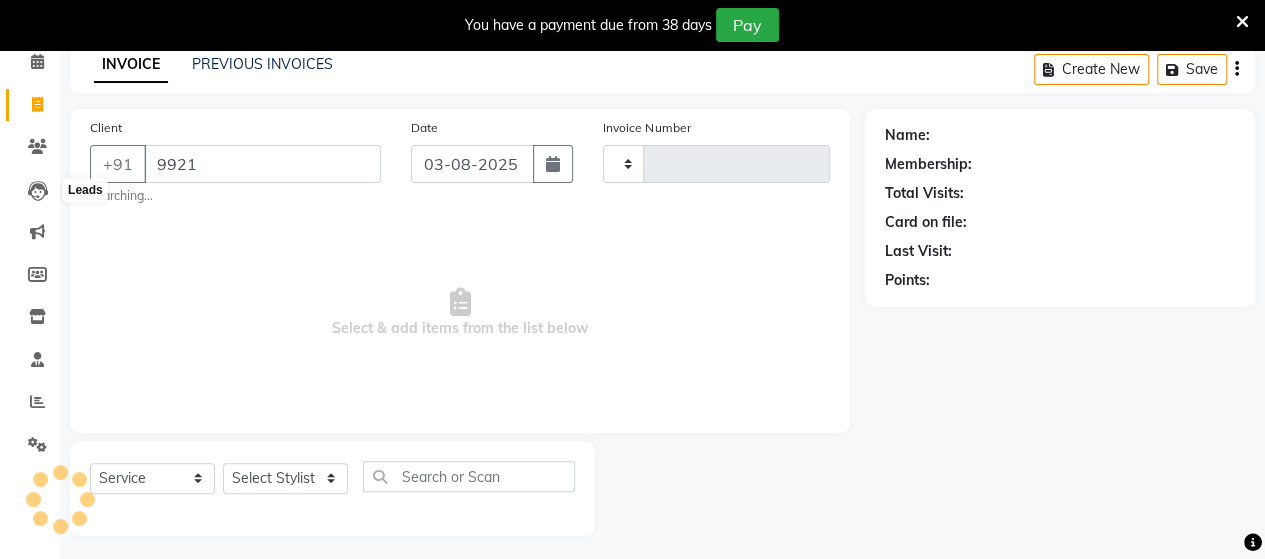 select on "6429" 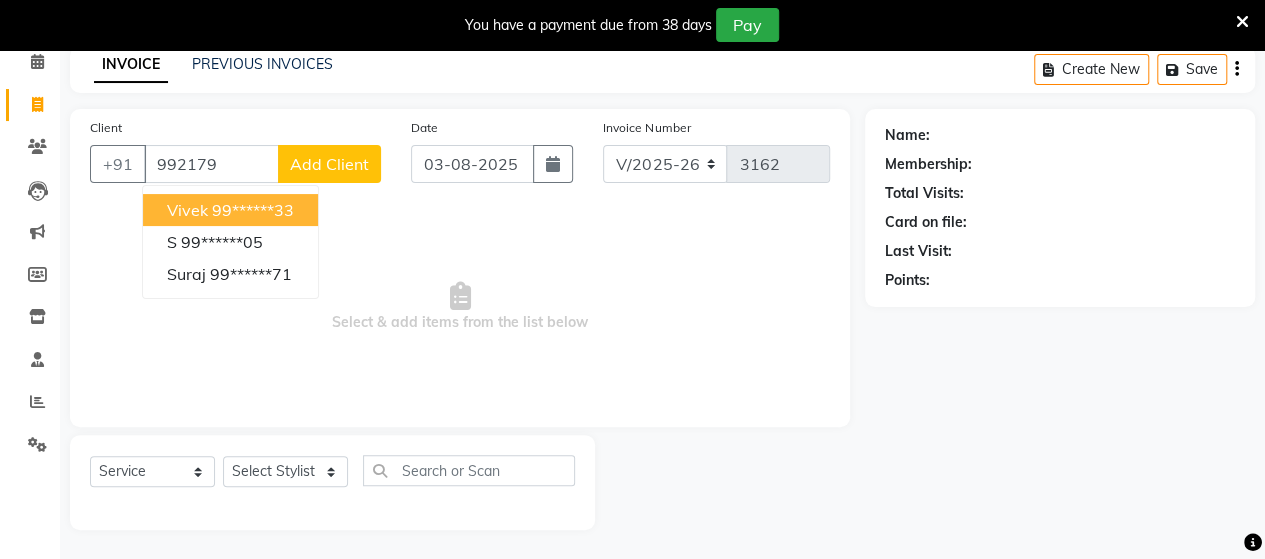 click on "99******33" at bounding box center (253, 210) 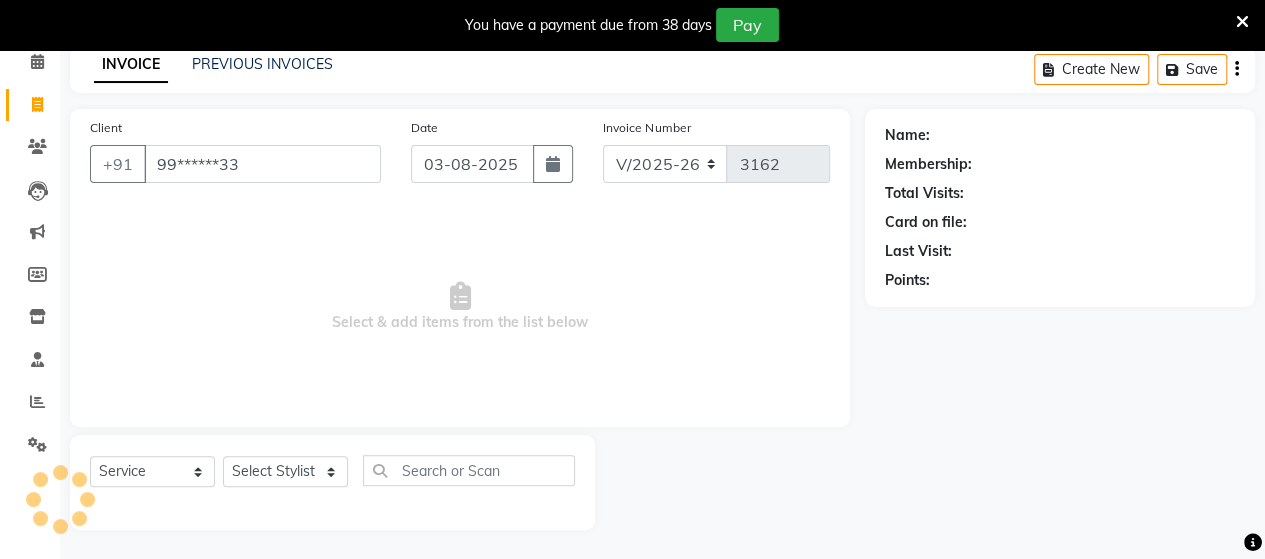 type on "99******33" 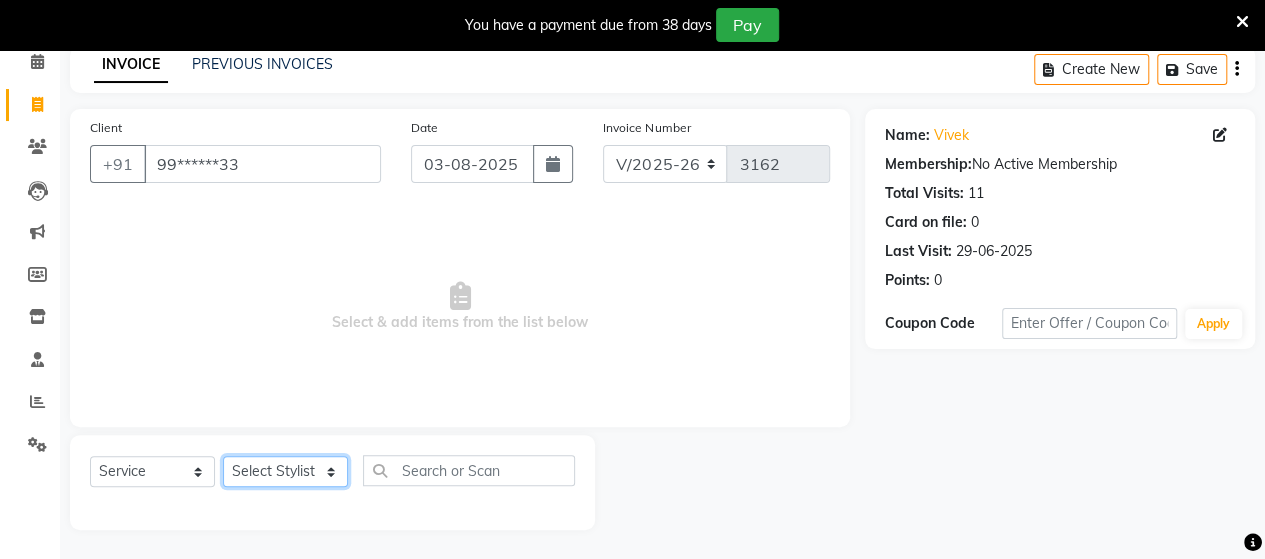 click on "Select Stylist Admin Datta  Jyoti  Krushna  Pratik  RAVI Rohit Rutuja" 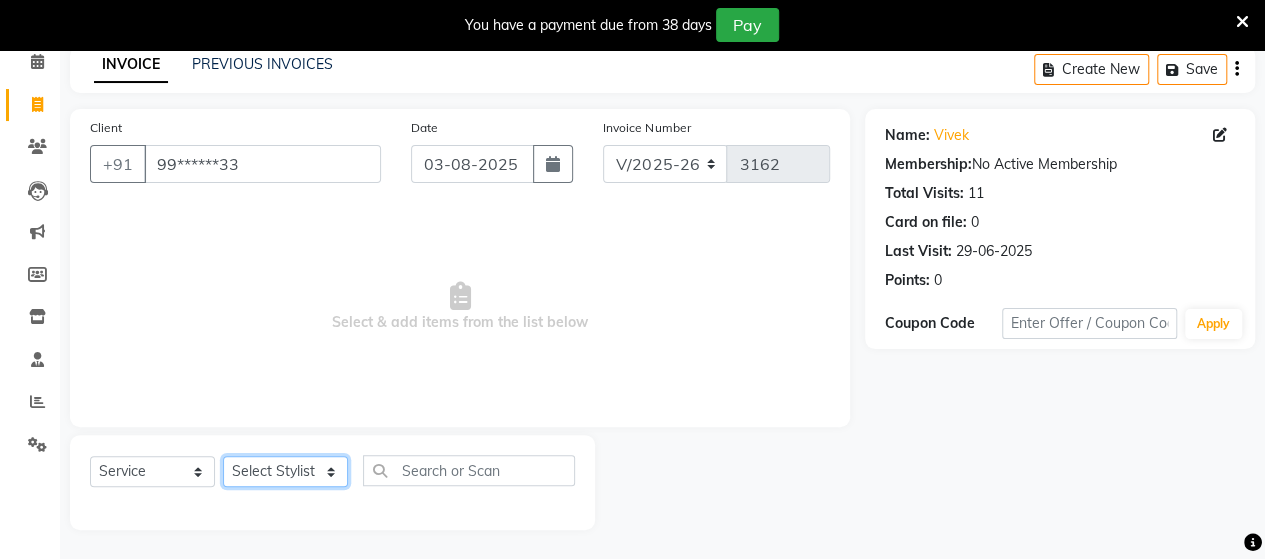 select on "48826" 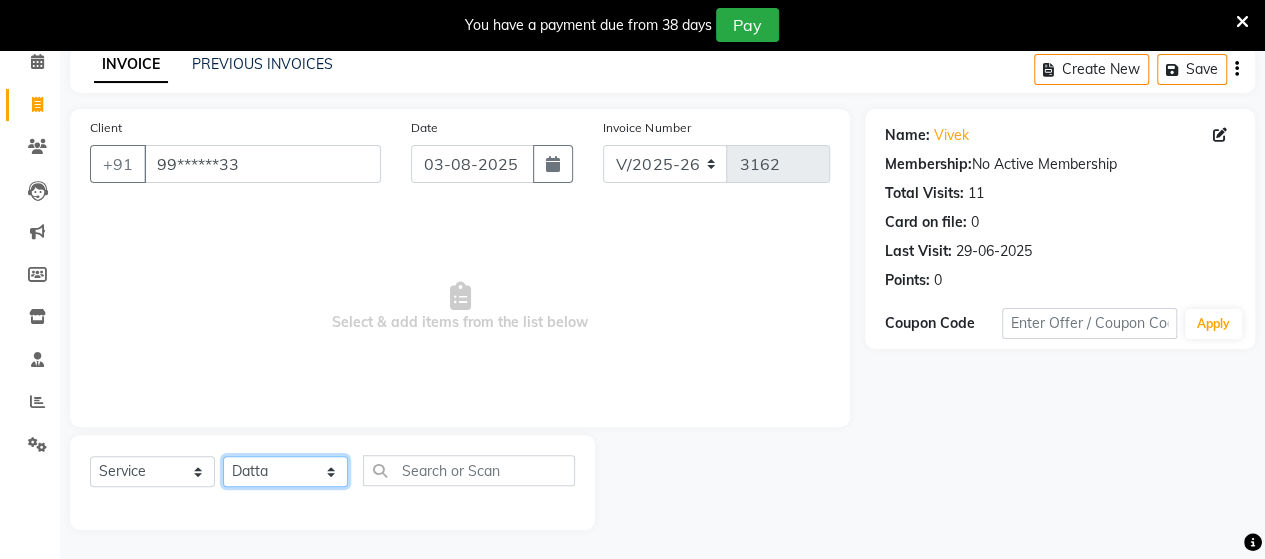 click on "Select Stylist Admin Datta  Jyoti  Krushna  Pratik  RAVI Rohit Rutuja" 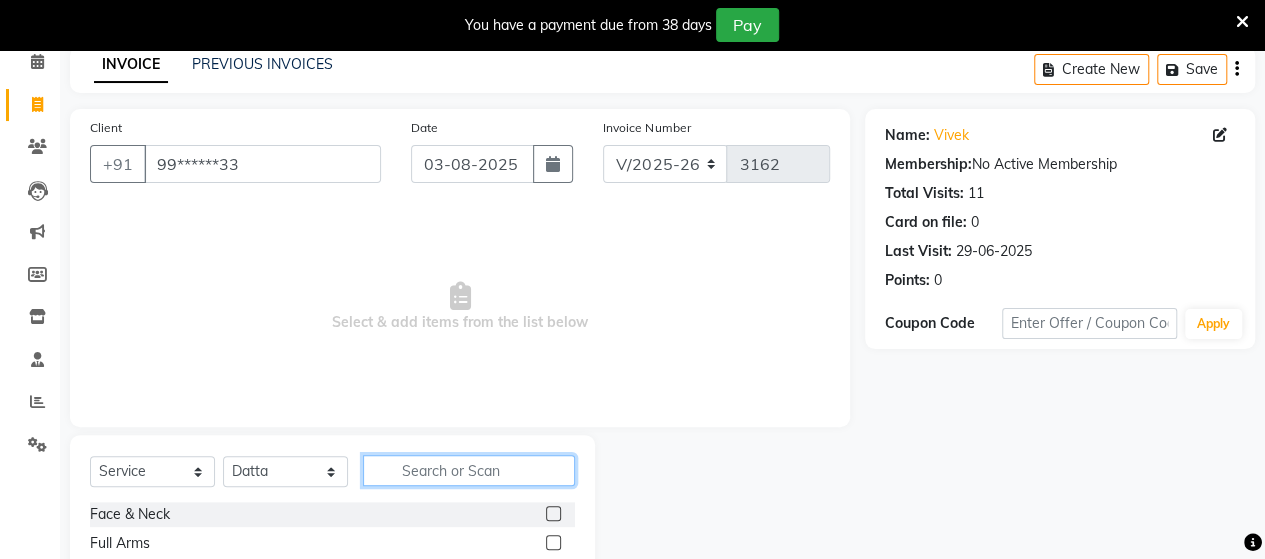 click 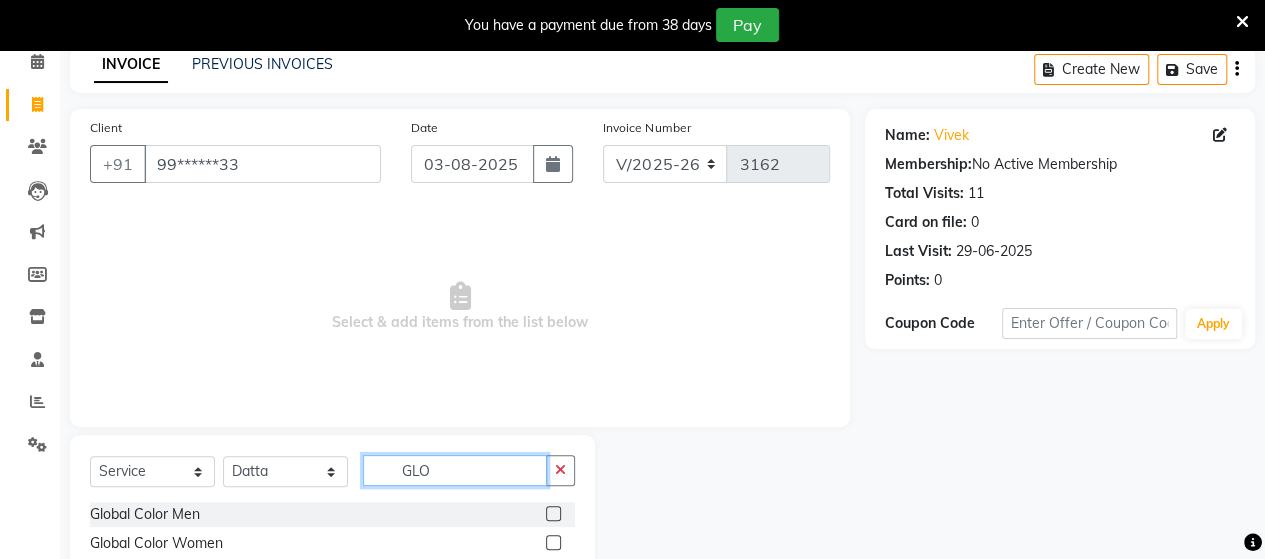 scroll, scrollTop: 235, scrollLeft: 0, axis: vertical 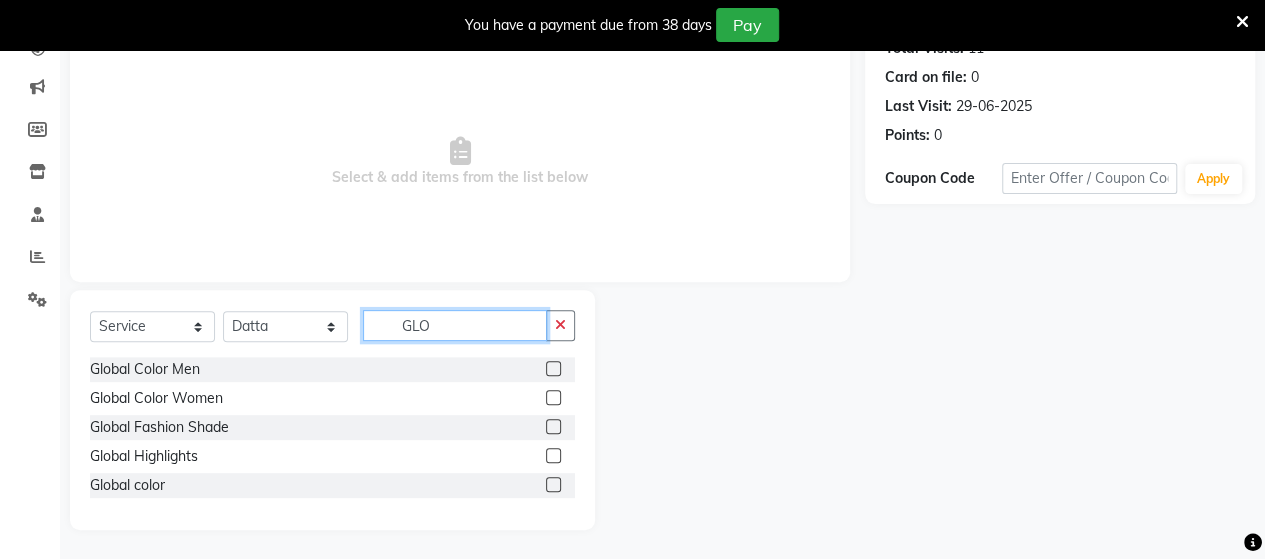 type on "GLO" 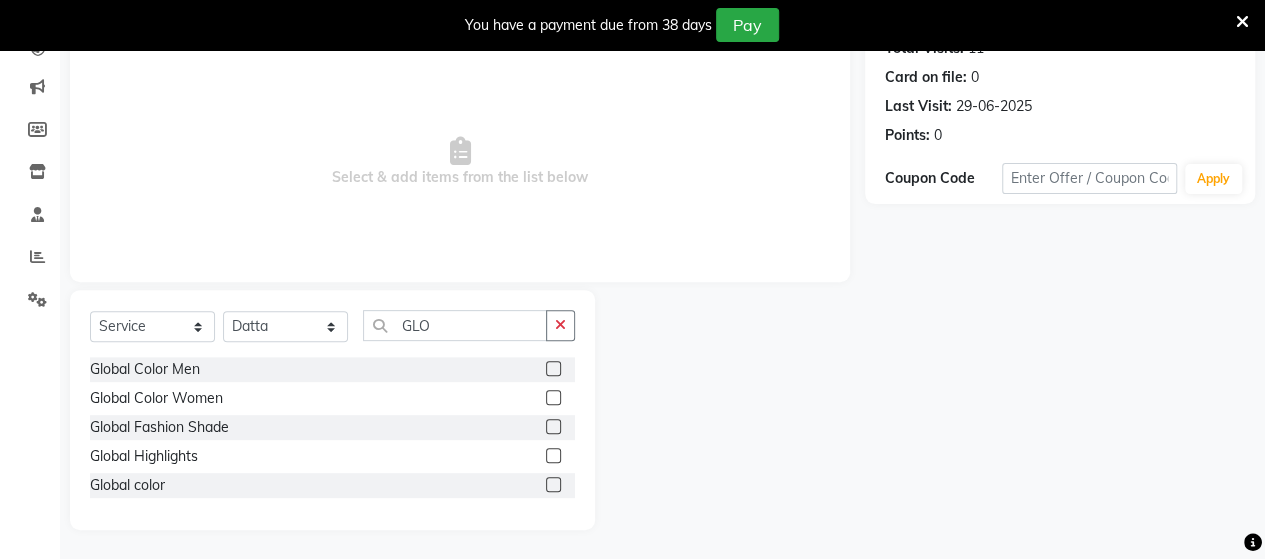 click 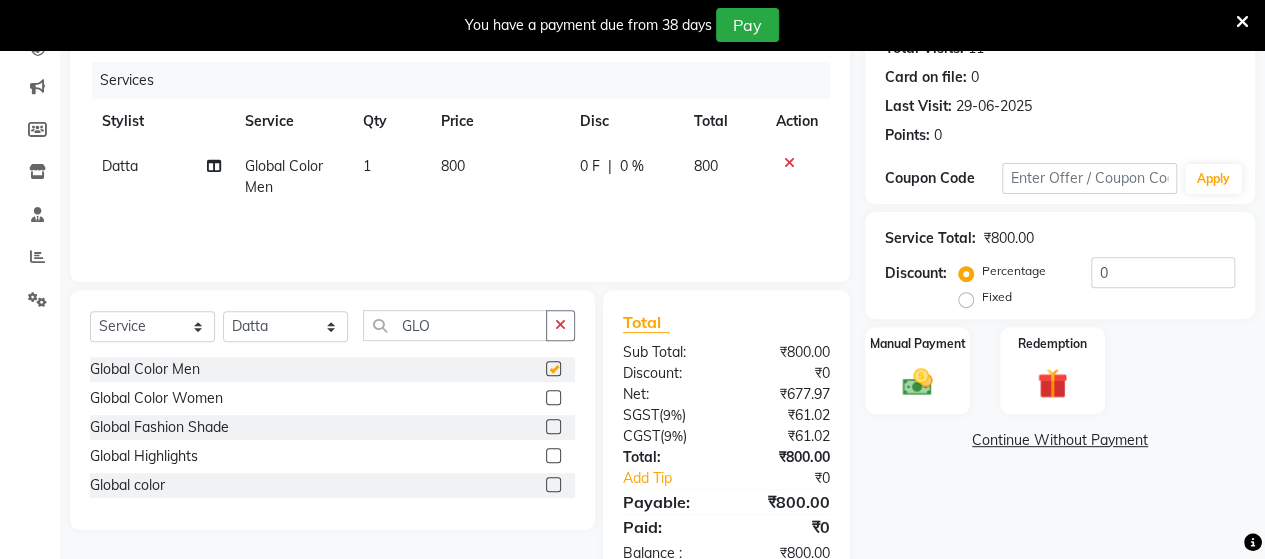 checkbox on "false" 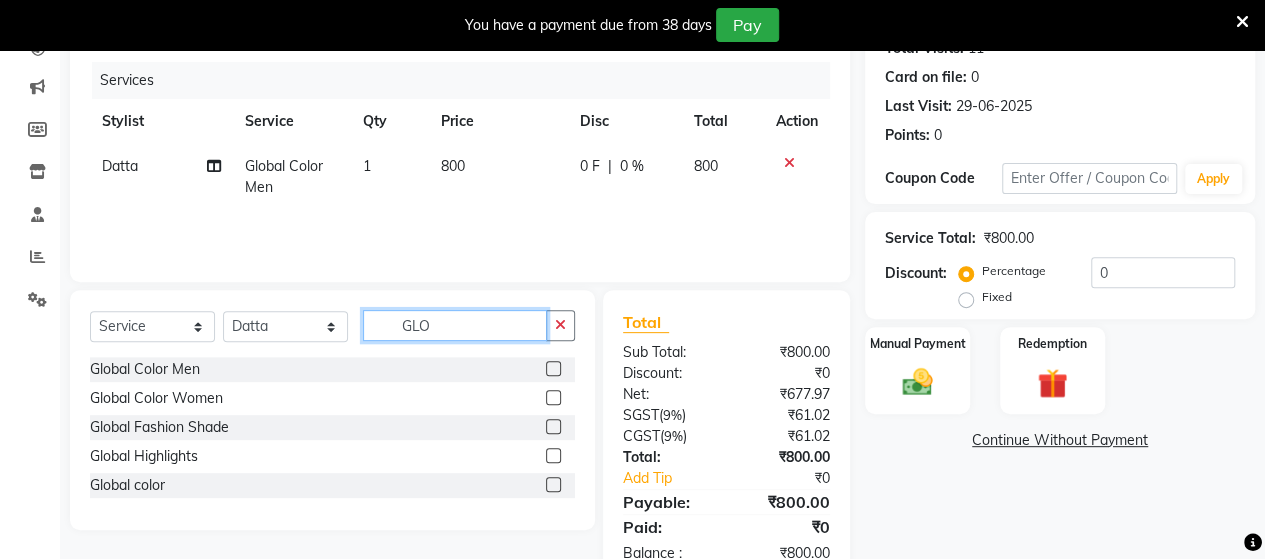 click on "GLO" 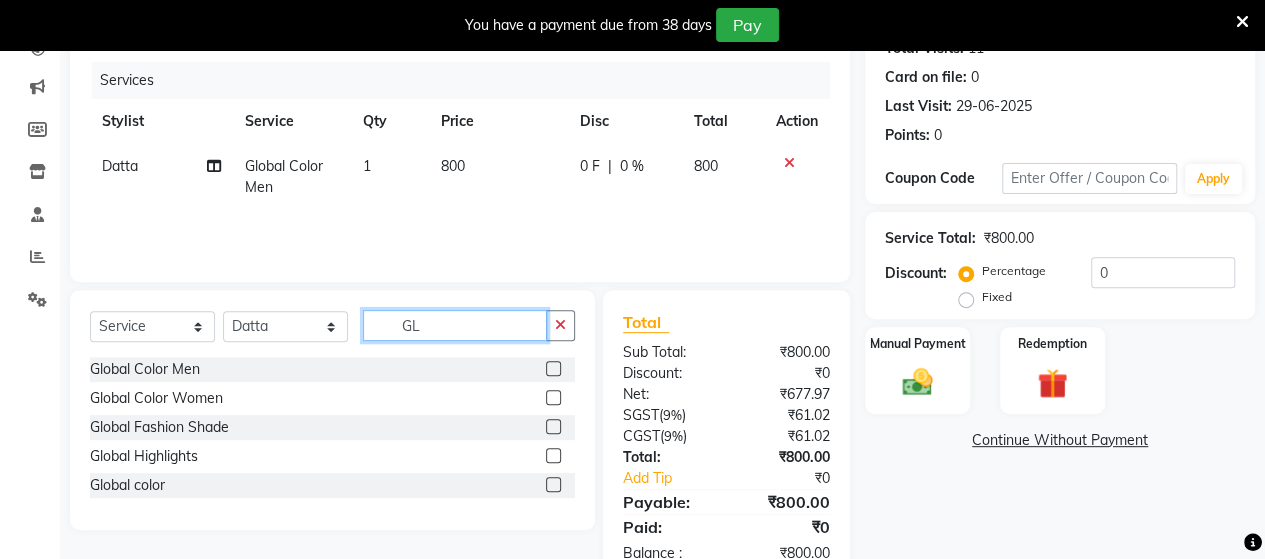 type on "G" 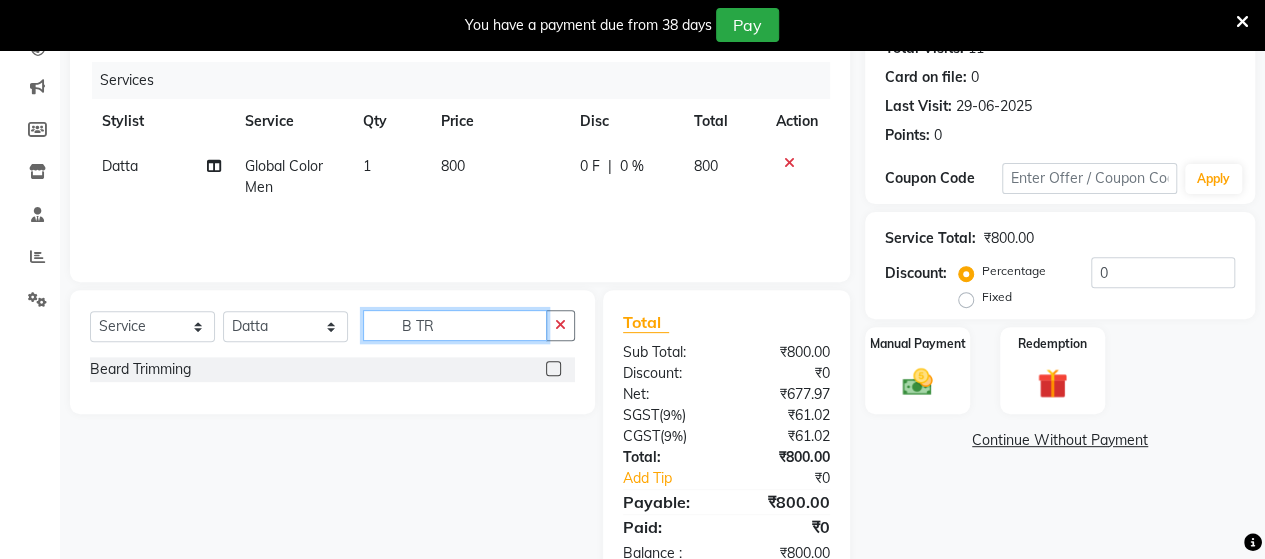 type on "B TR" 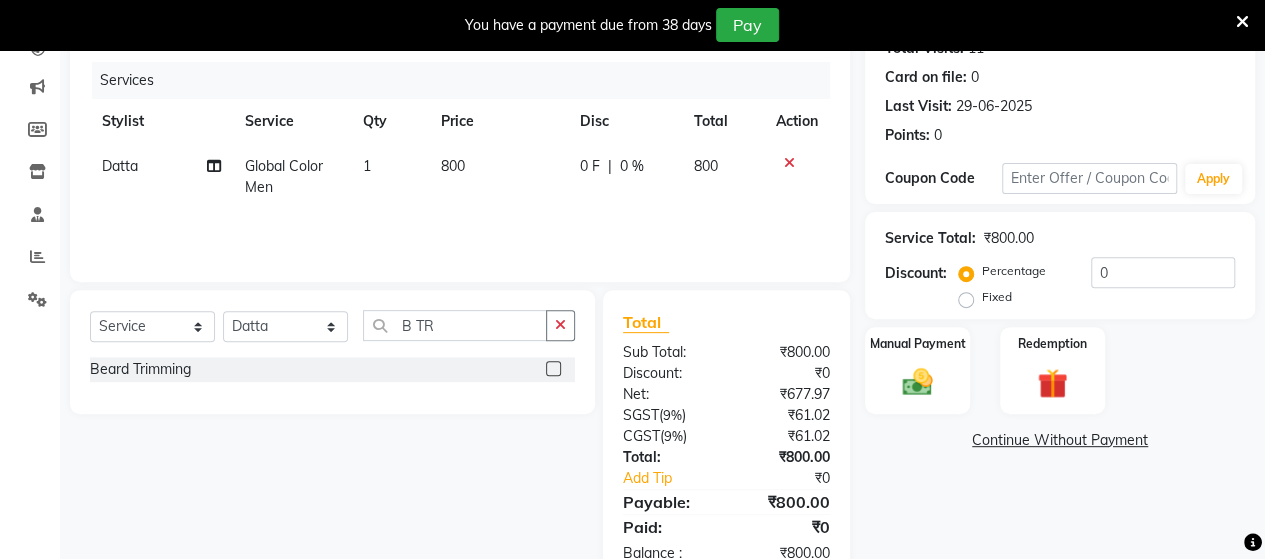 click 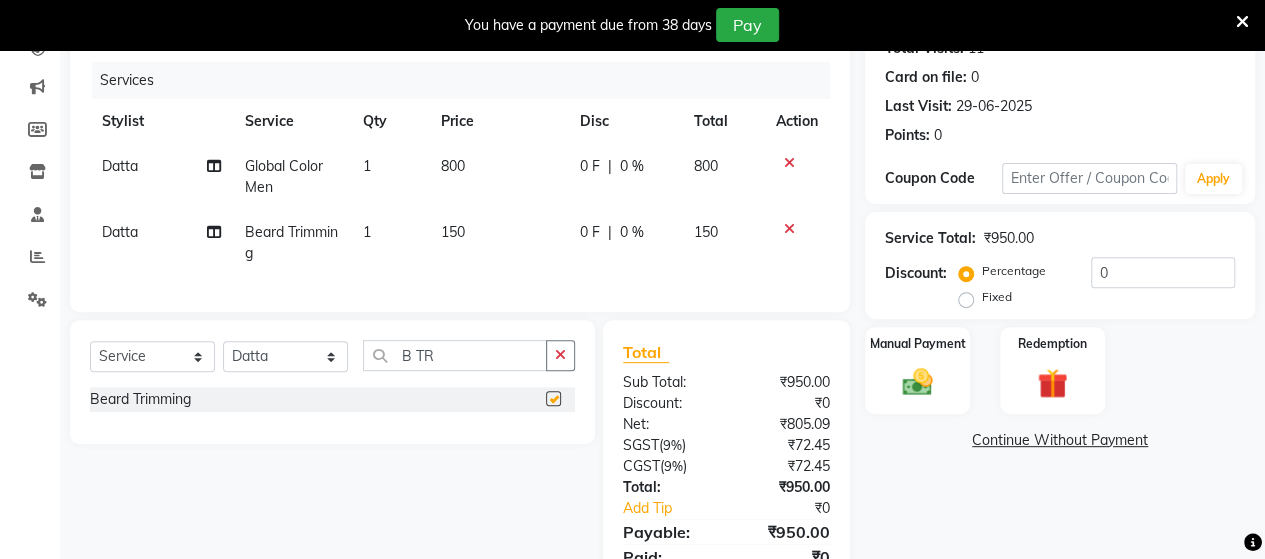 checkbox on "false" 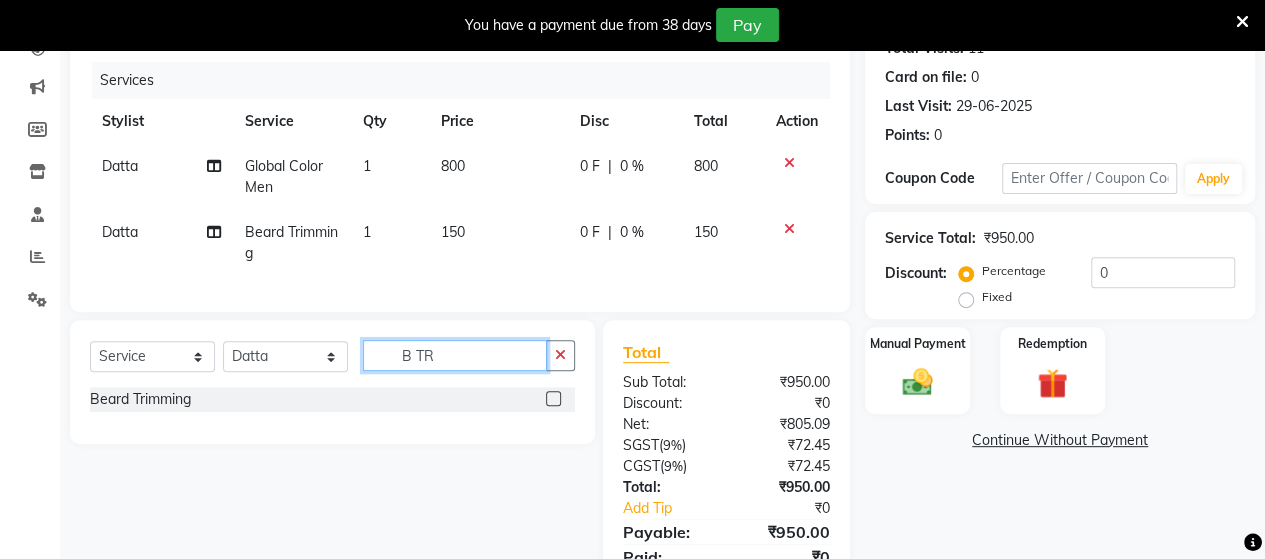 click on "B TR" 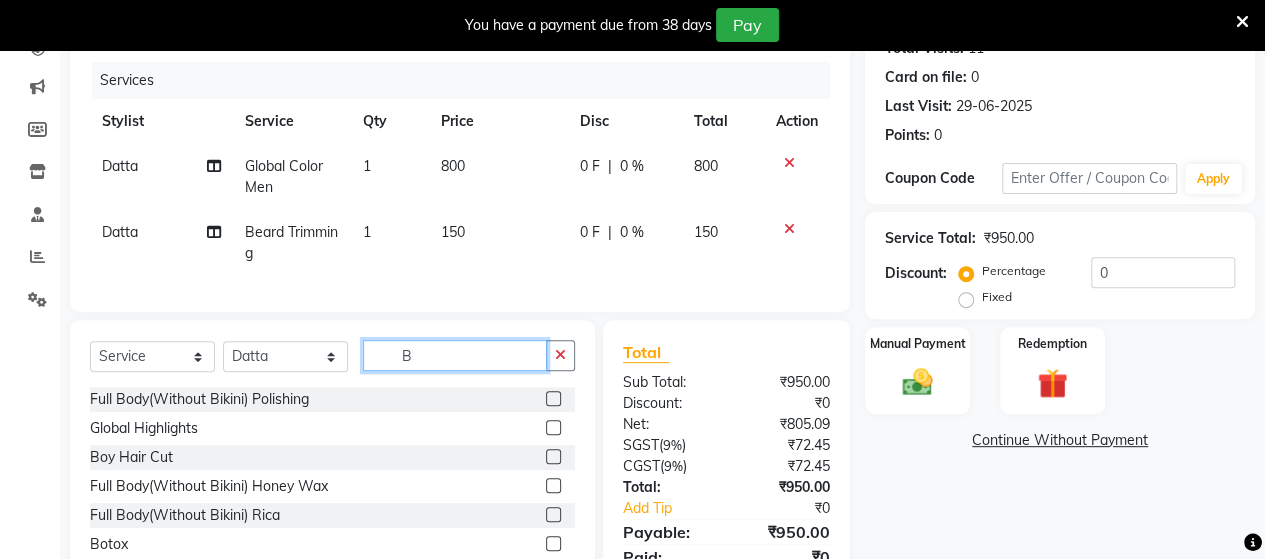 type on "B" 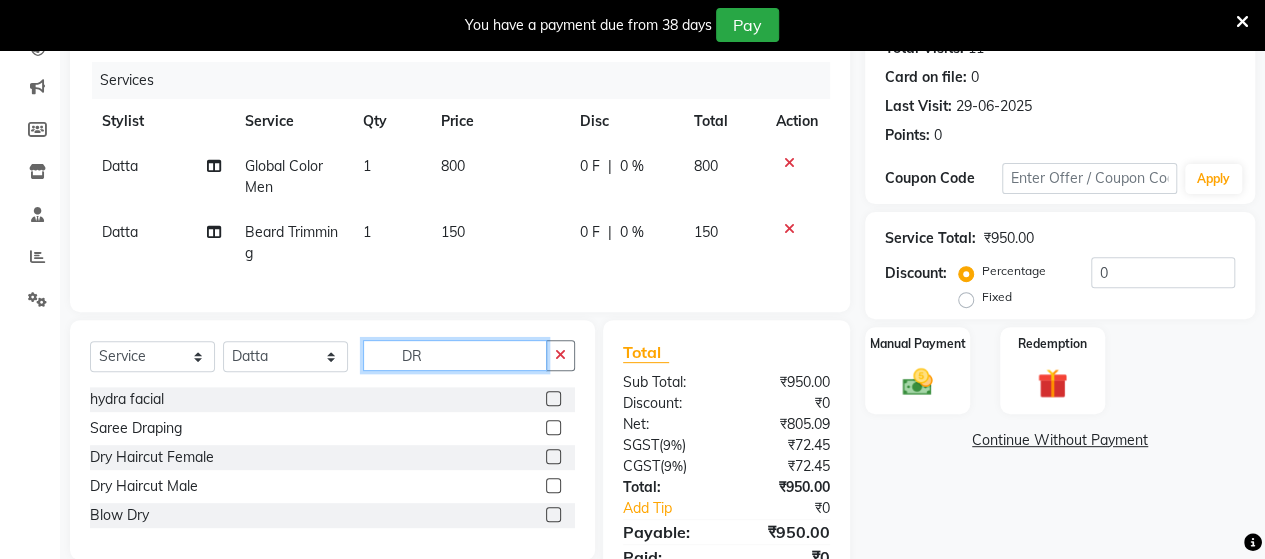 type on "D" 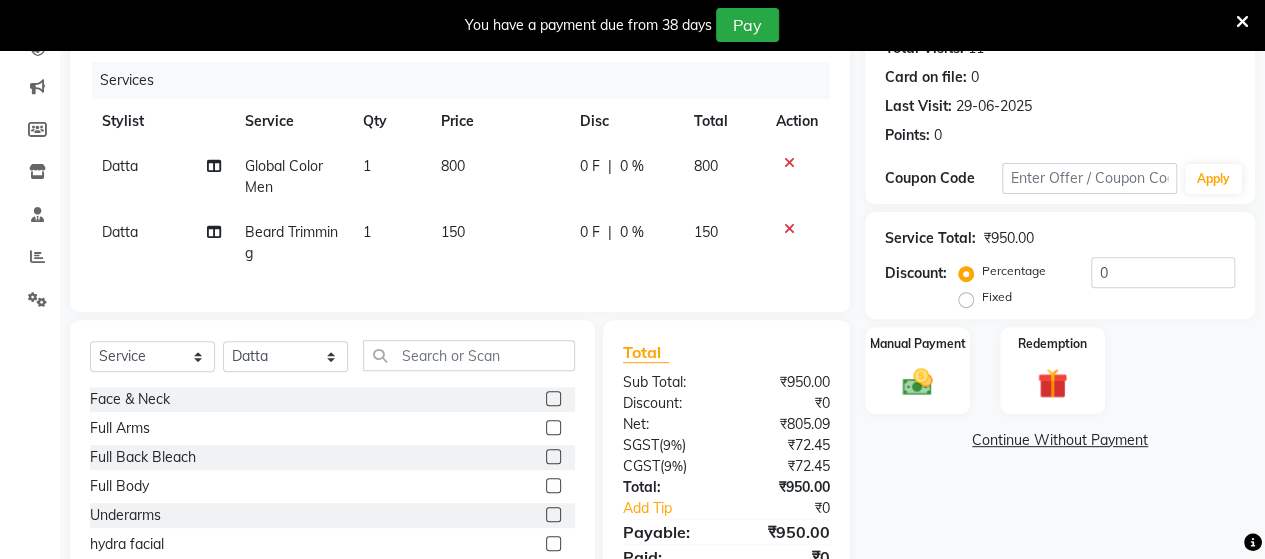 click 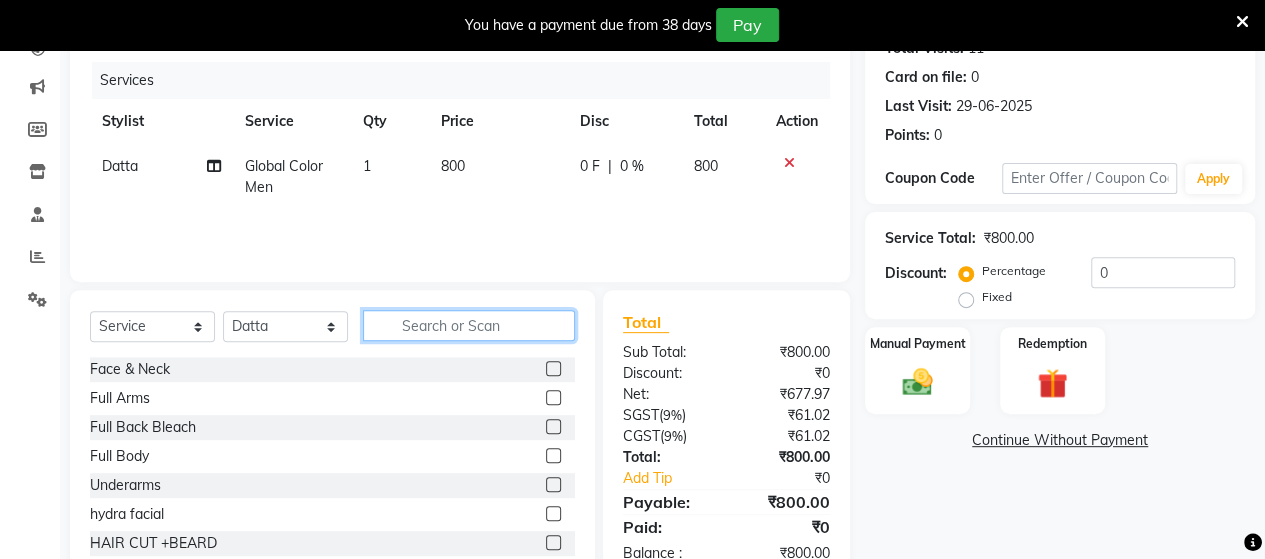 click 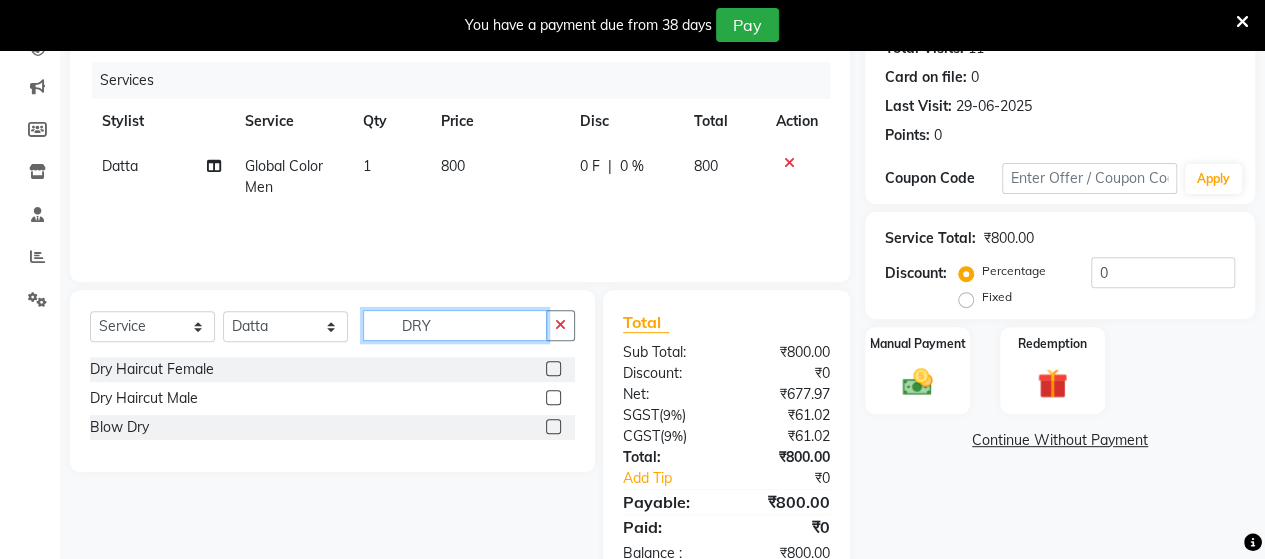 type on "DRY" 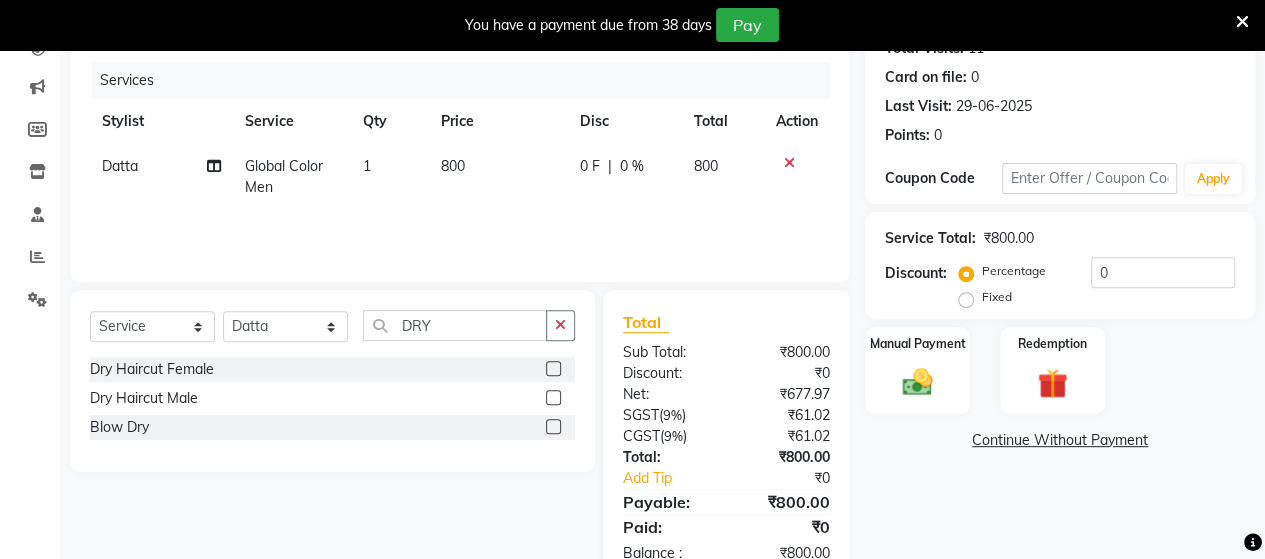 click 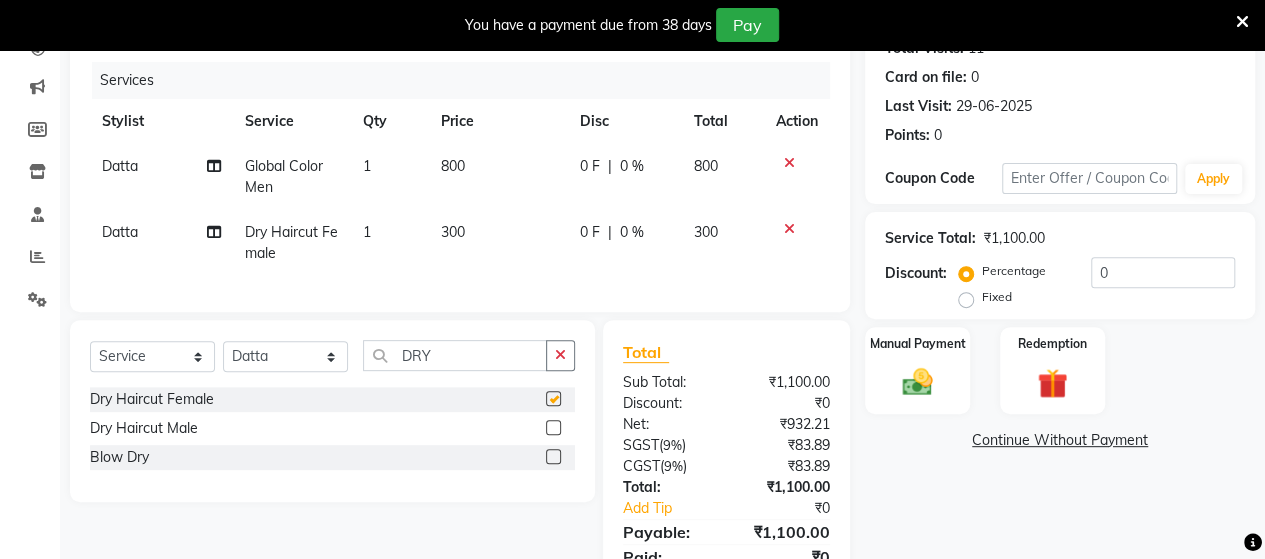 checkbox on "false" 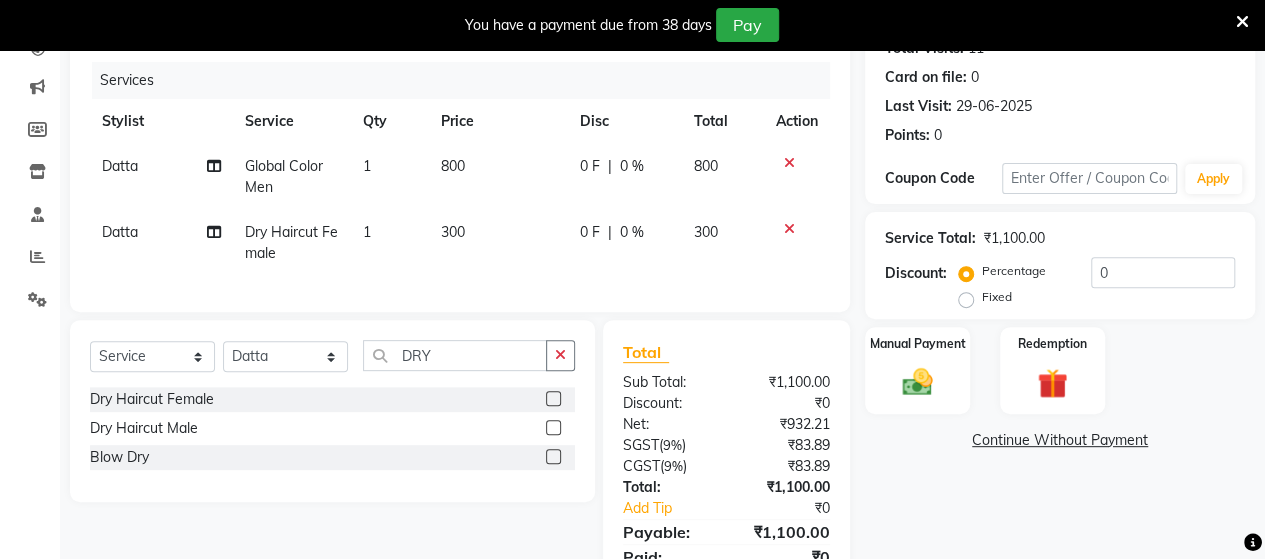 click 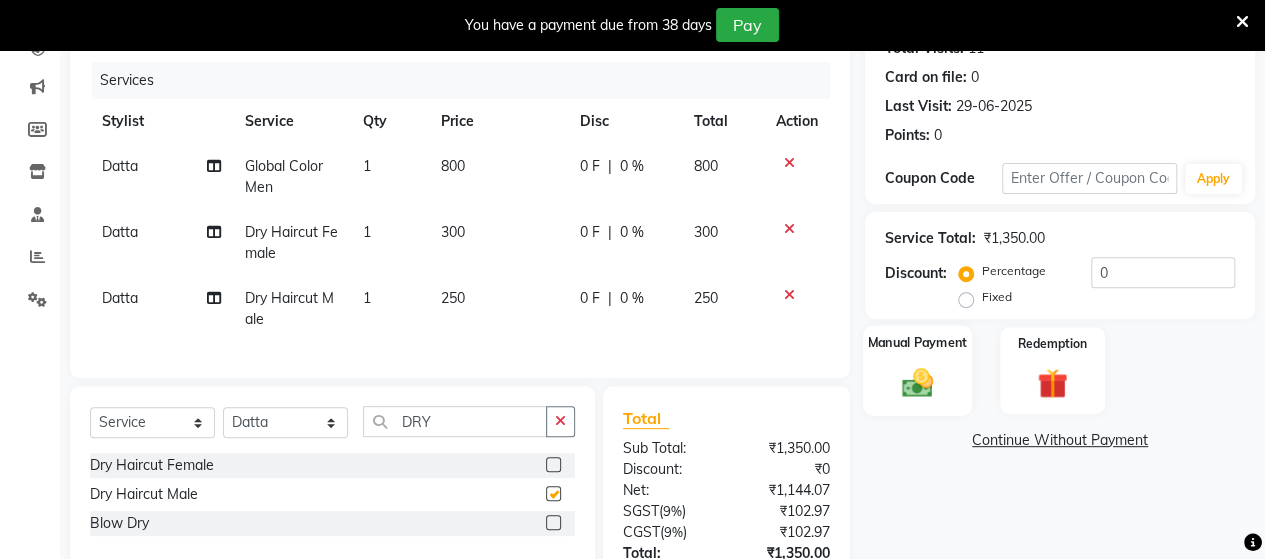 checkbox on "false" 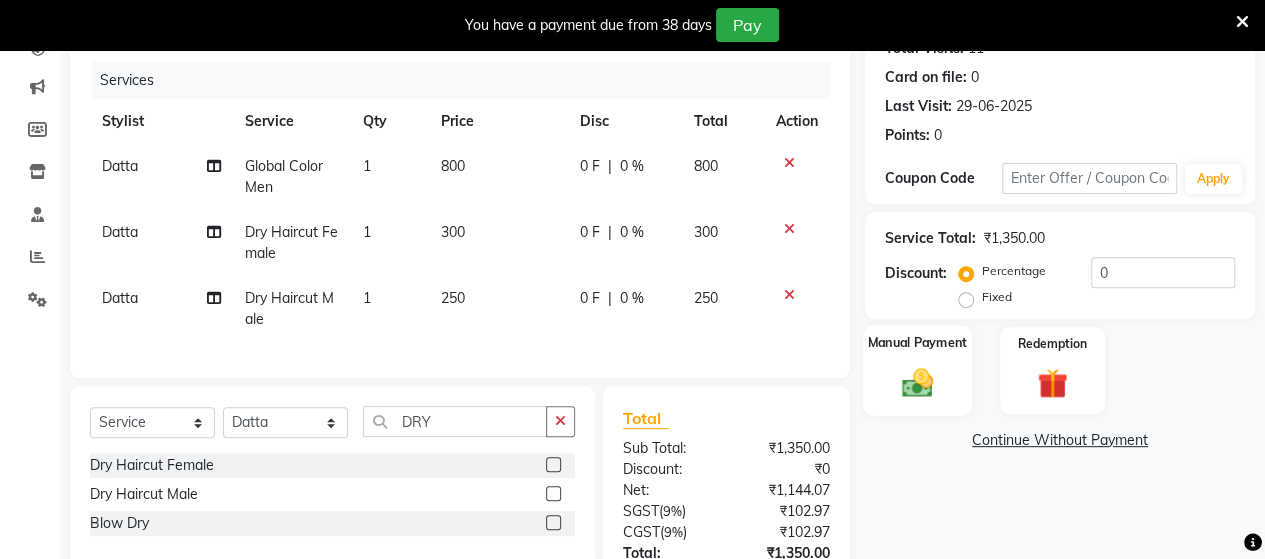 click 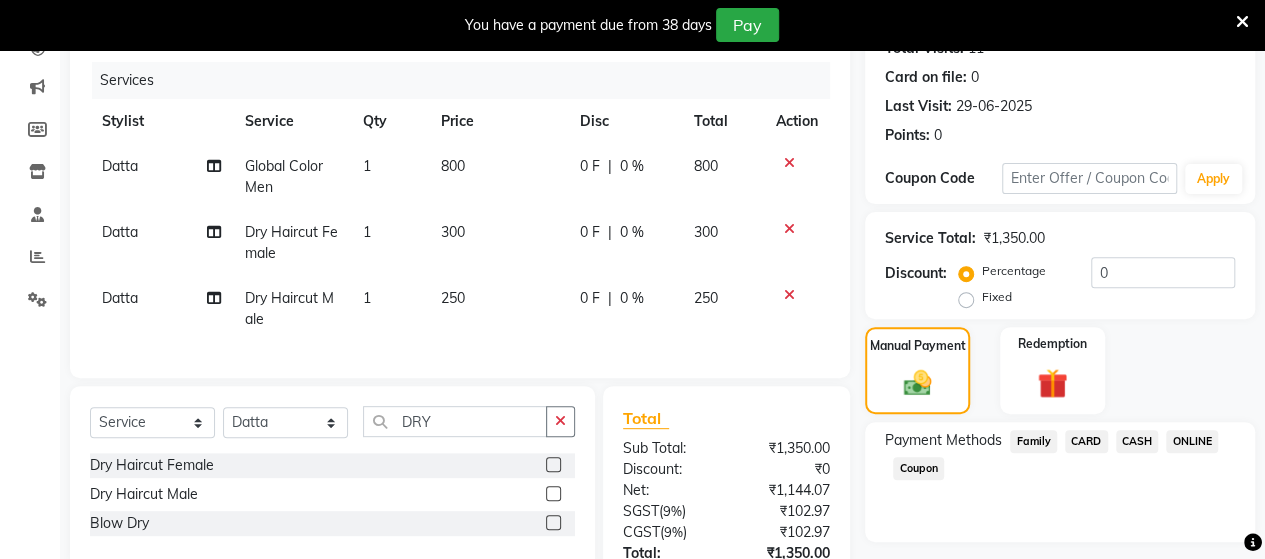 click on "Payment Methods  Family   CARD   CASH   ONLINE   Coupon" 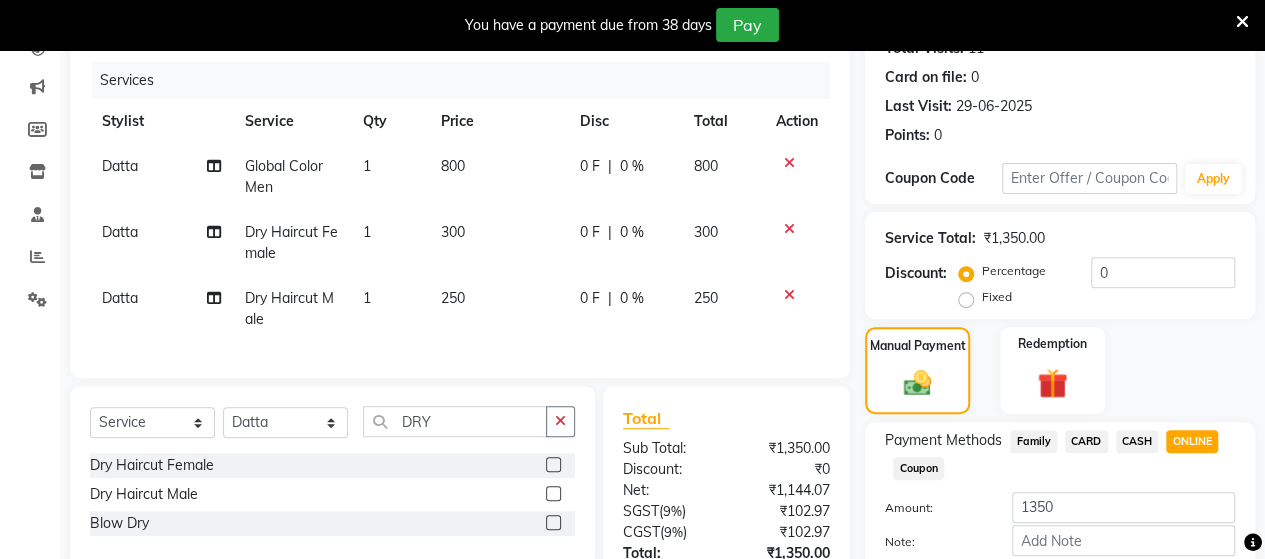 scroll, scrollTop: 400, scrollLeft: 0, axis: vertical 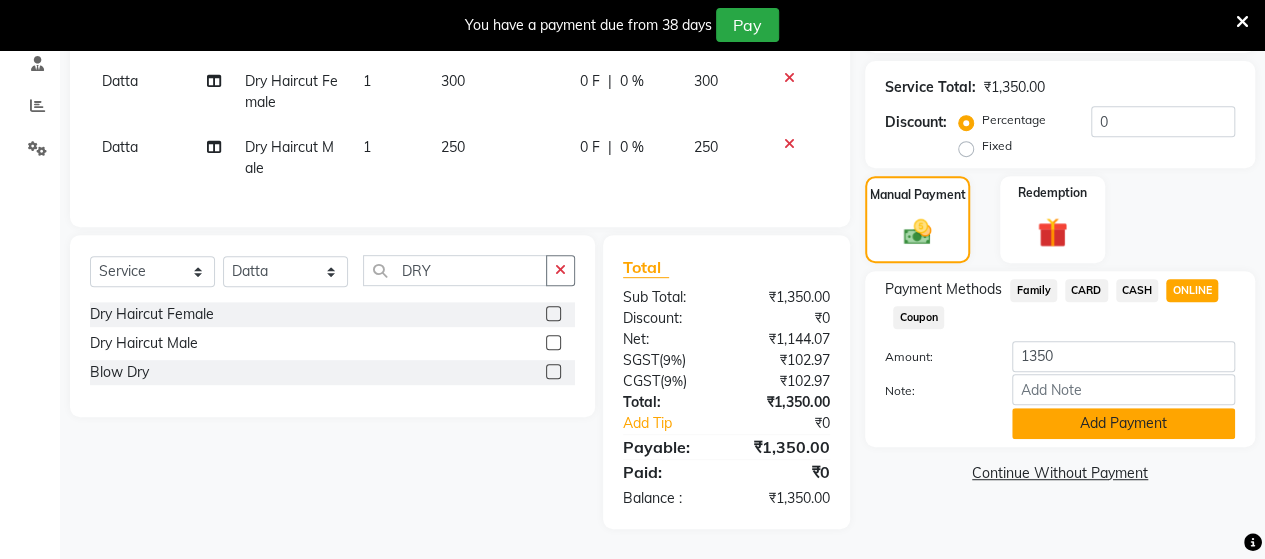 click on "Add Payment" 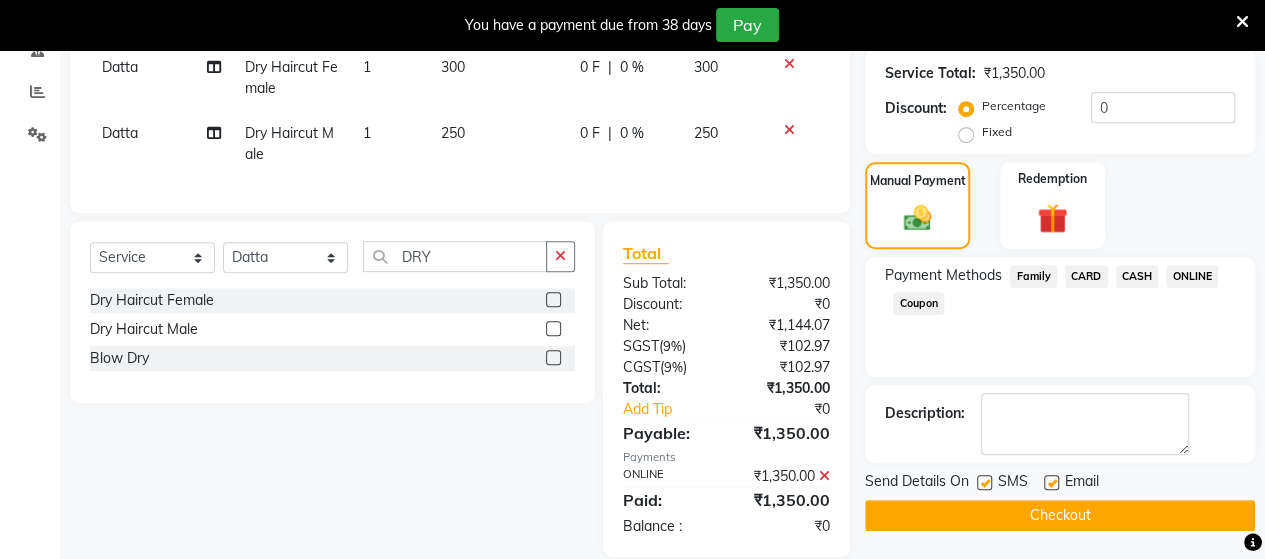 scroll, scrollTop: 441, scrollLeft: 0, axis: vertical 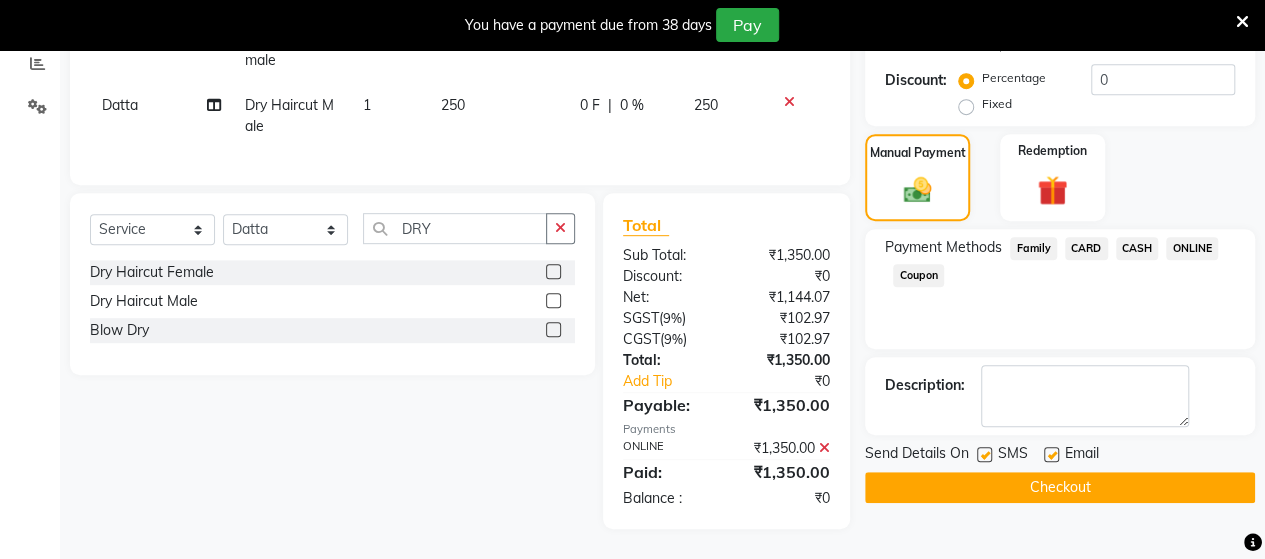 click on "Checkout" 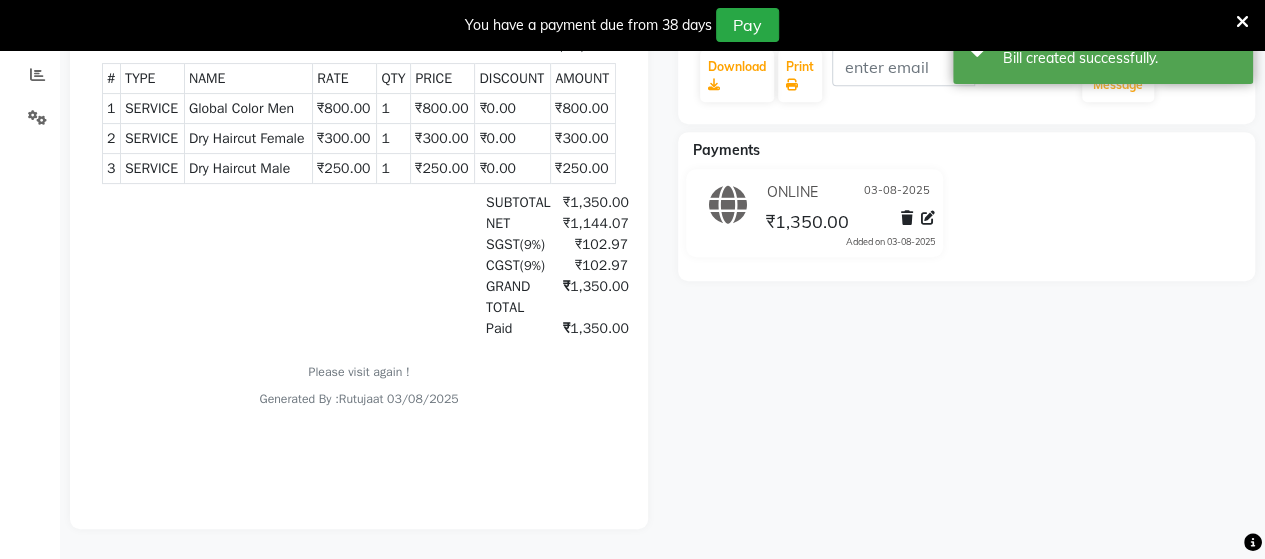 scroll, scrollTop: 0, scrollLeft: 0, axis: both 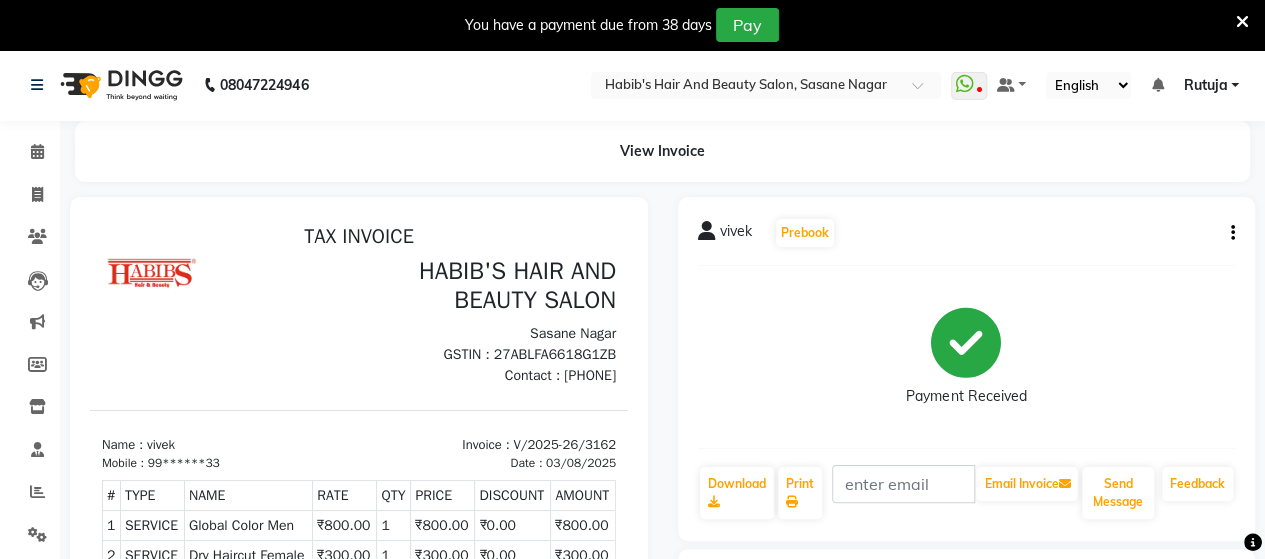 click on "Invoice" 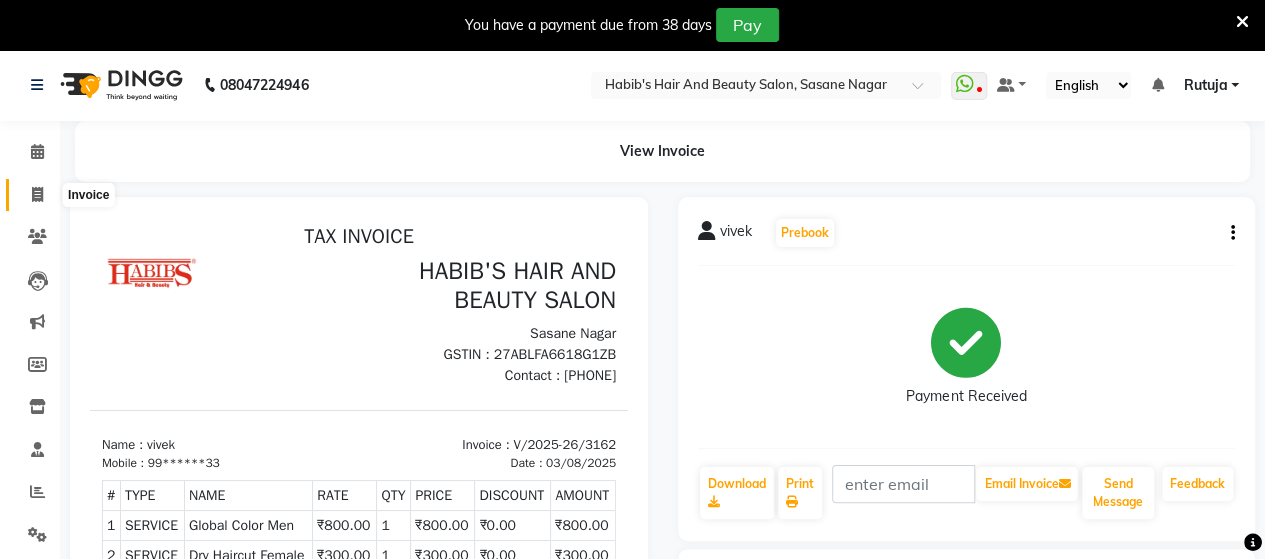 click 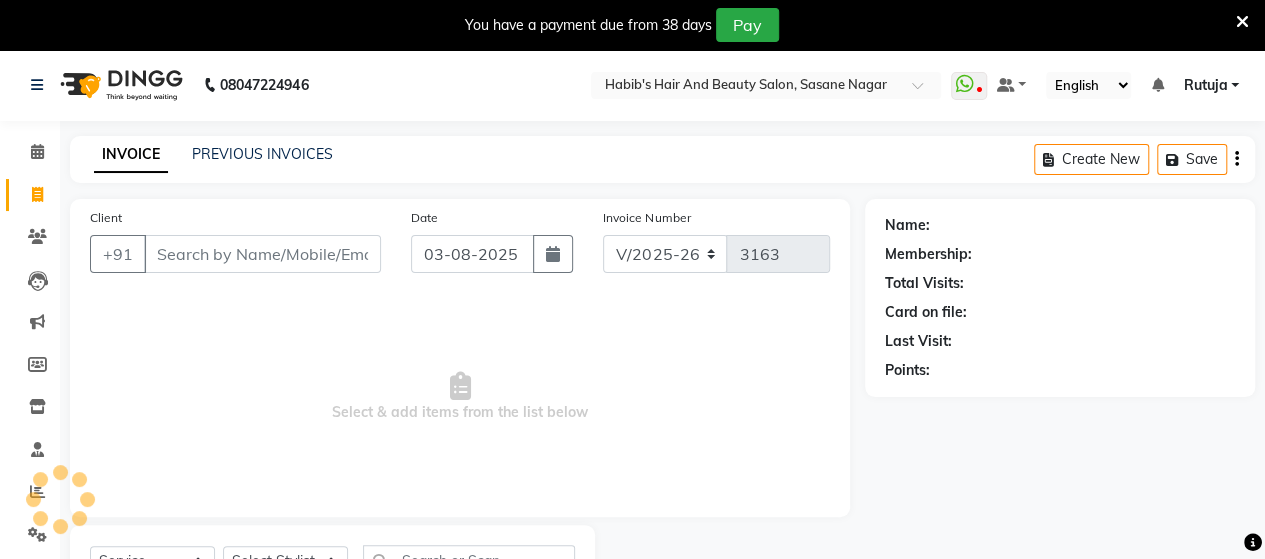 scroll, scrollTop: 90, scrollLeft: 0, axis: vertical 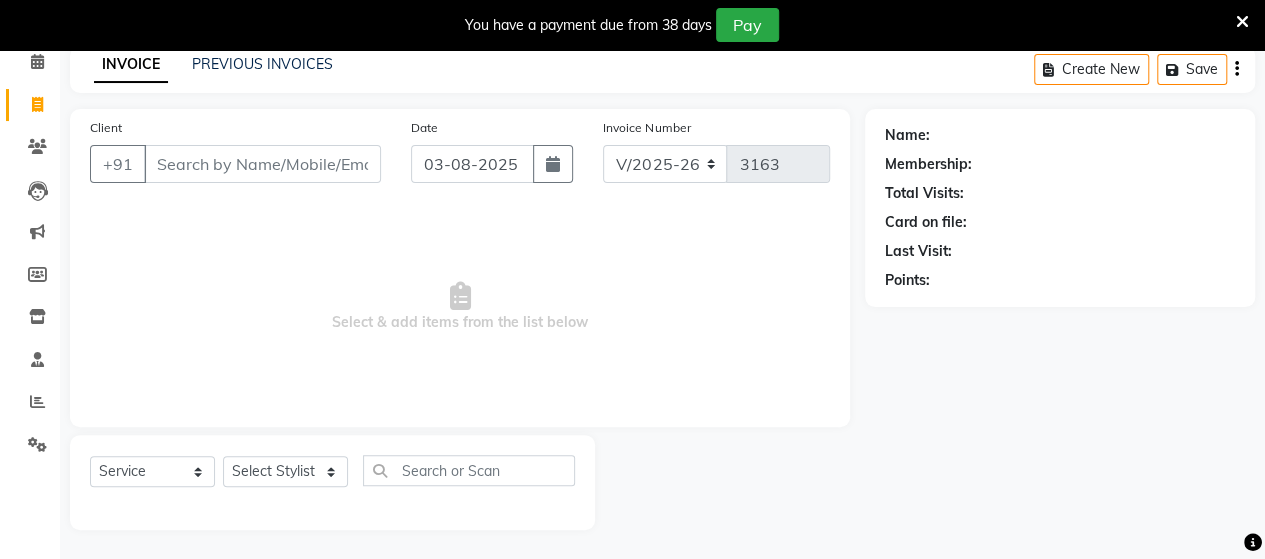 click on "Client" at bounding box center (262, 164) 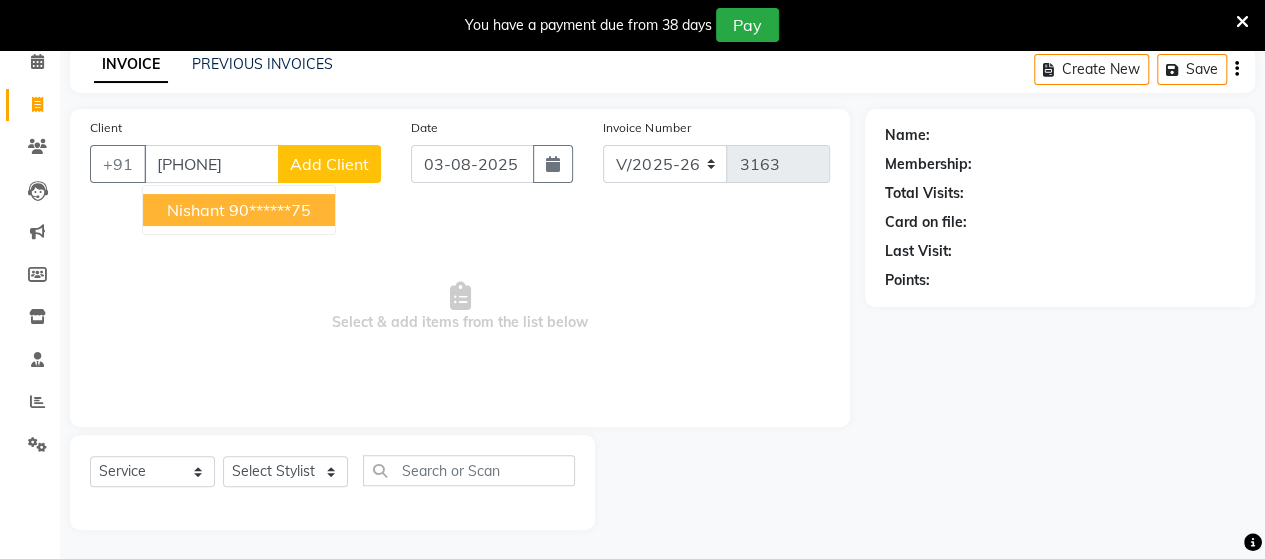click on "90******75" at bounding box center [270, 210] 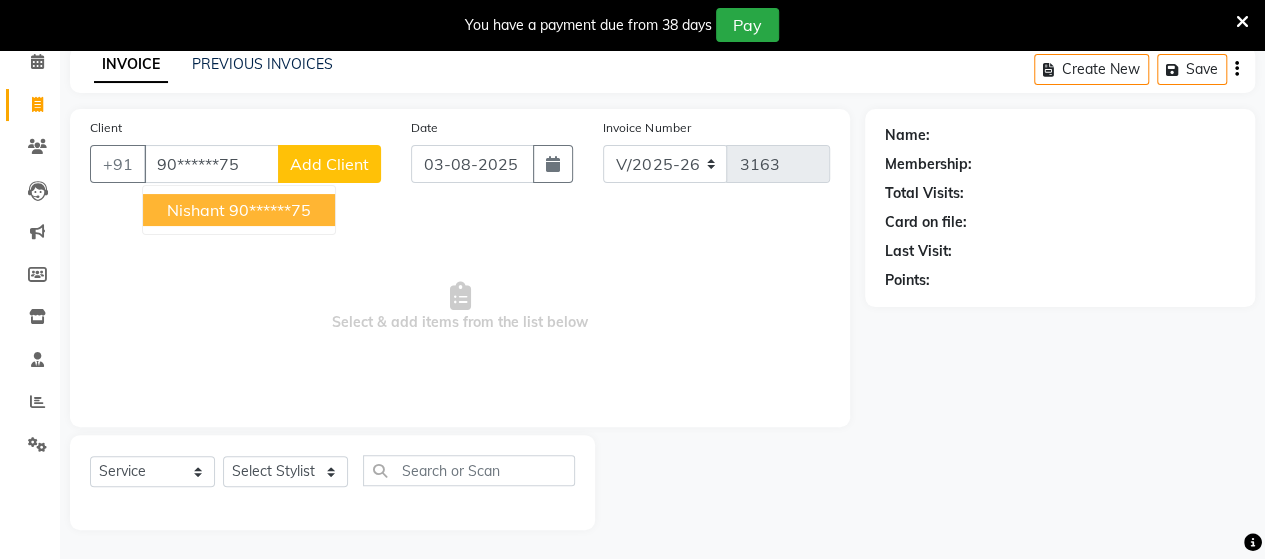 type on "90******75" 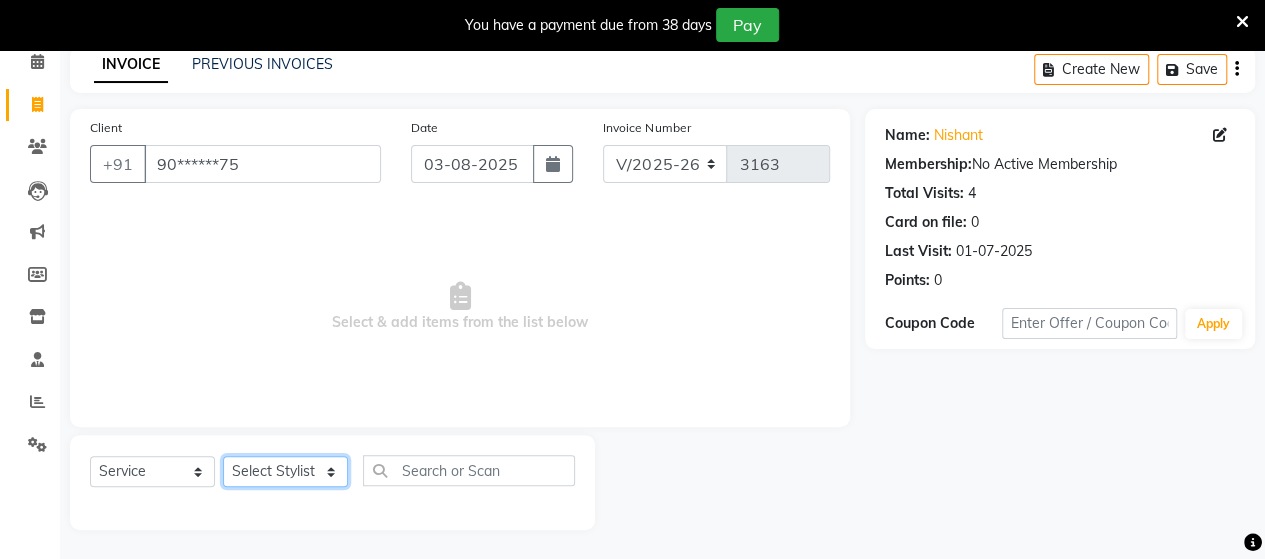 click on "Select Stylist Admin Datta  Jyoti  Krushna  Pratik  RAVI Rohit Rutuja" 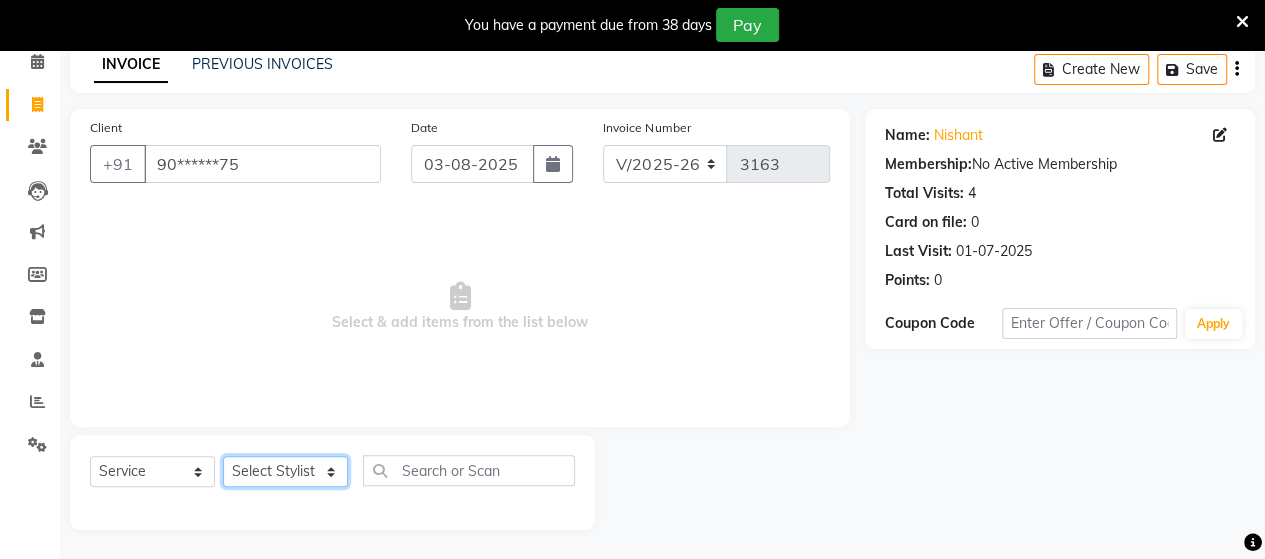 select on "48826" 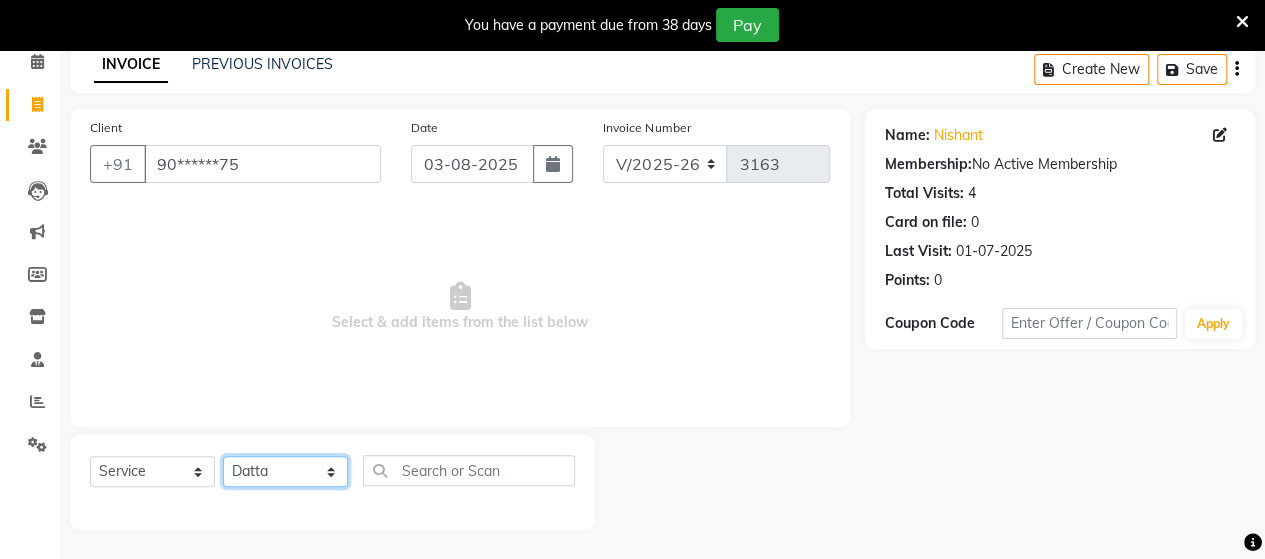 click on "Select Stylist Admin Datta  Jyoti  Krushna  Pratik  RAVI Rohit Rutuja" 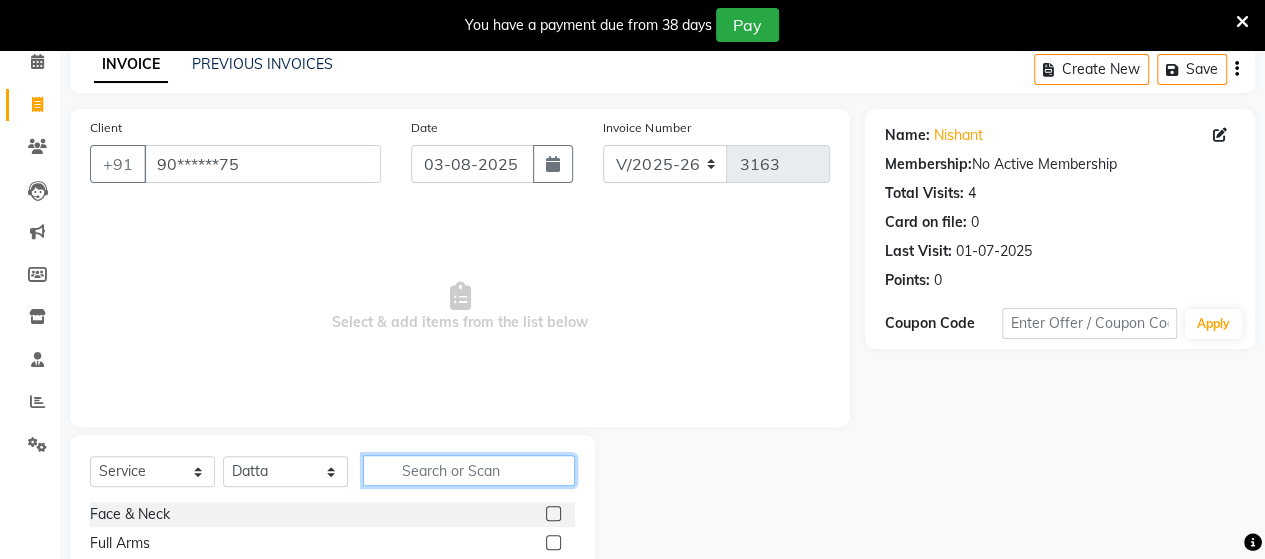 click 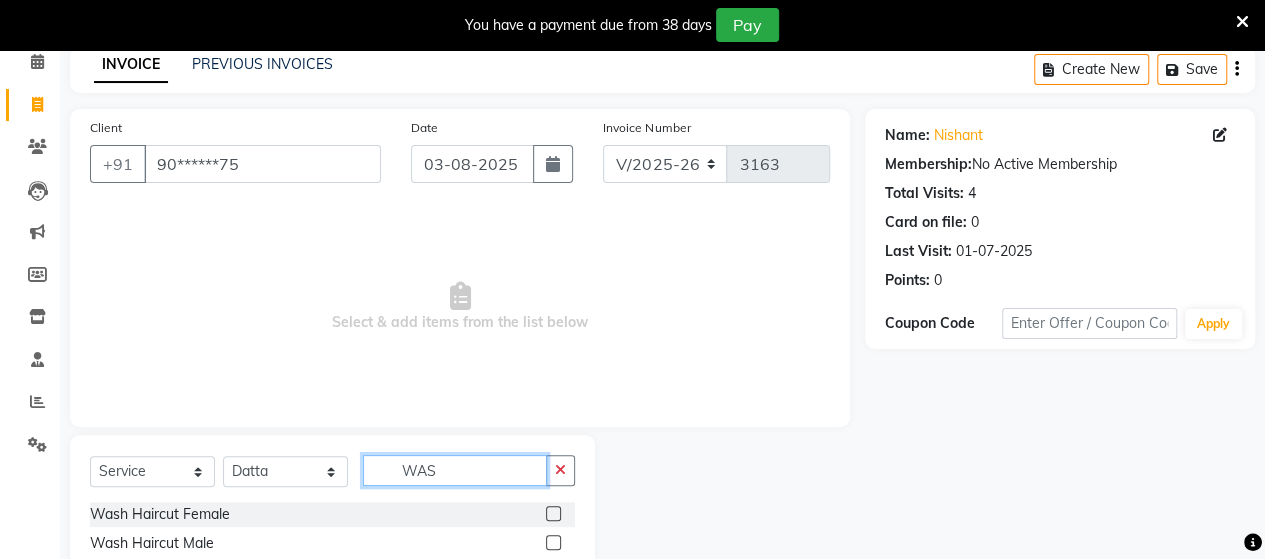 type on "WAS" 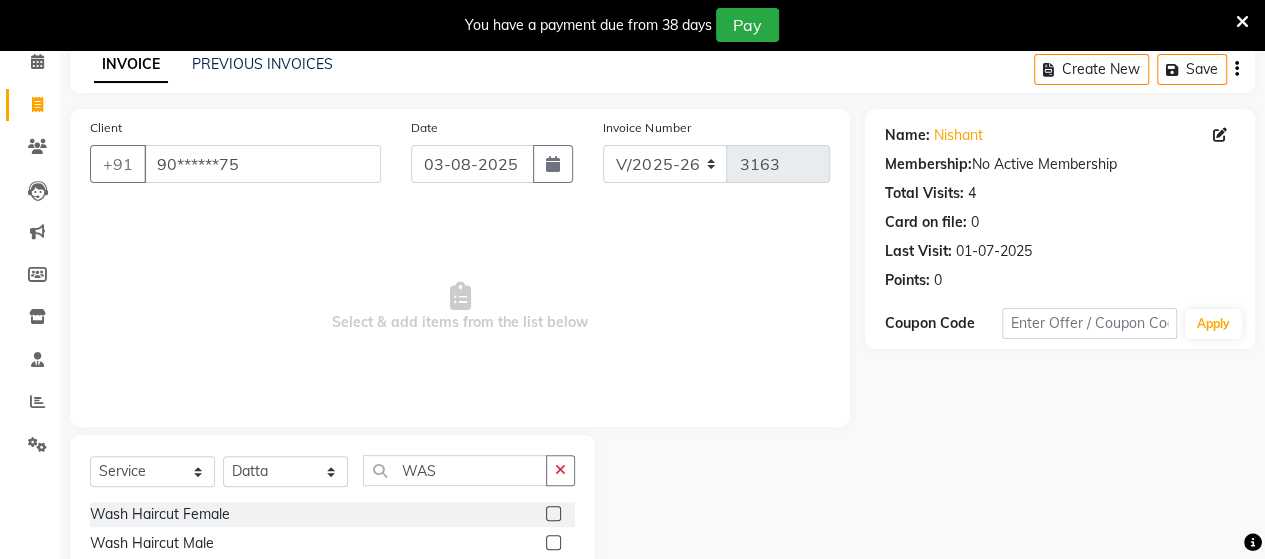 click 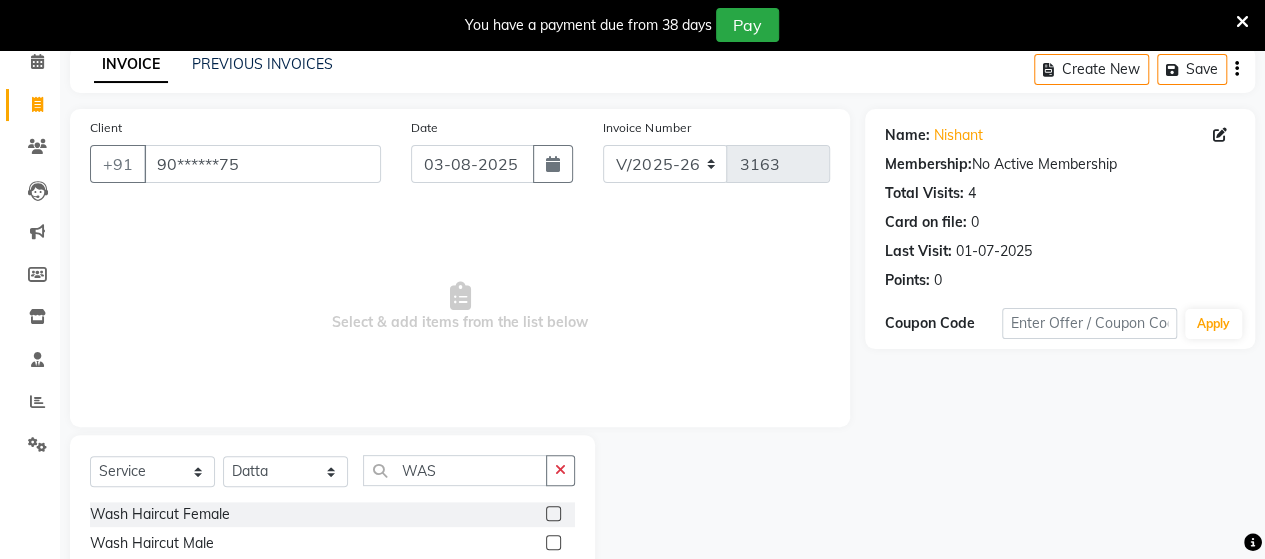 click at bounding box center [552, 543] 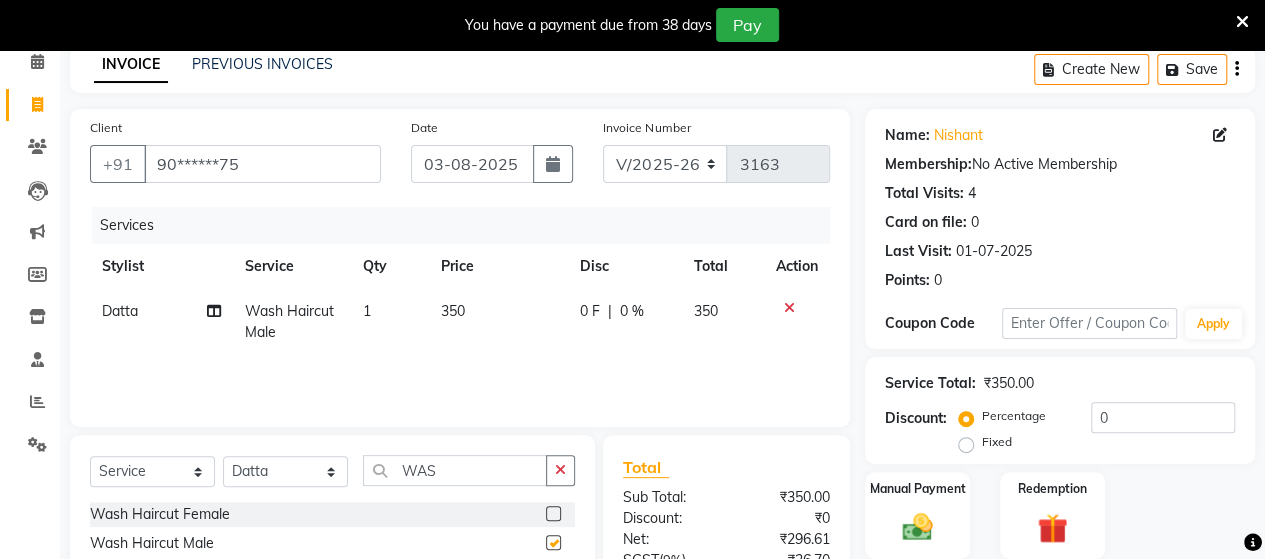 checkbox on "false" 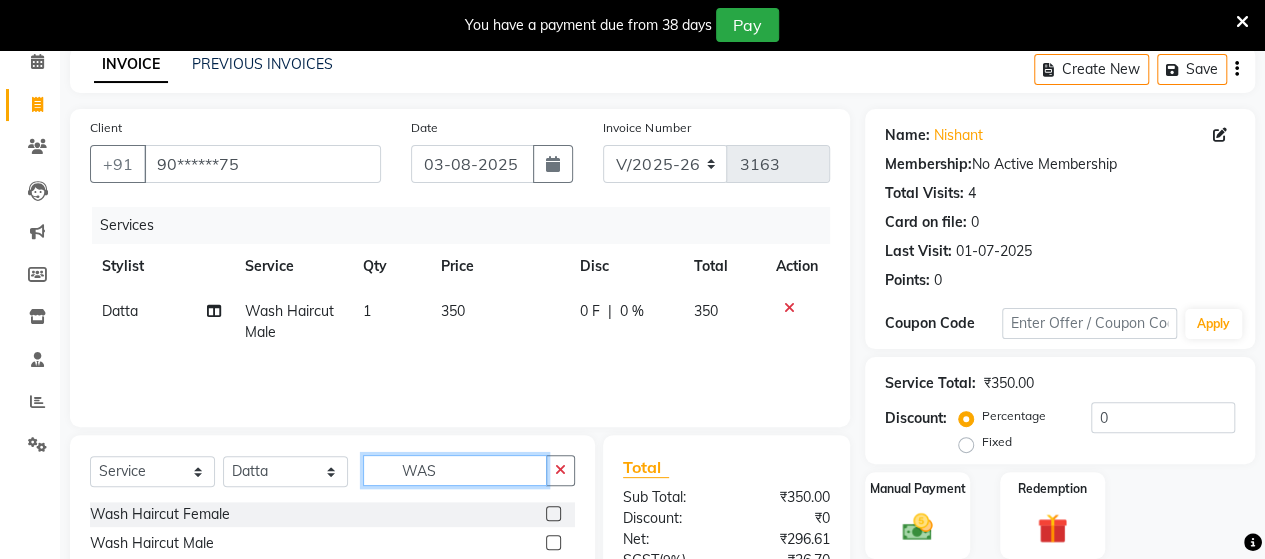 click on "WAS" 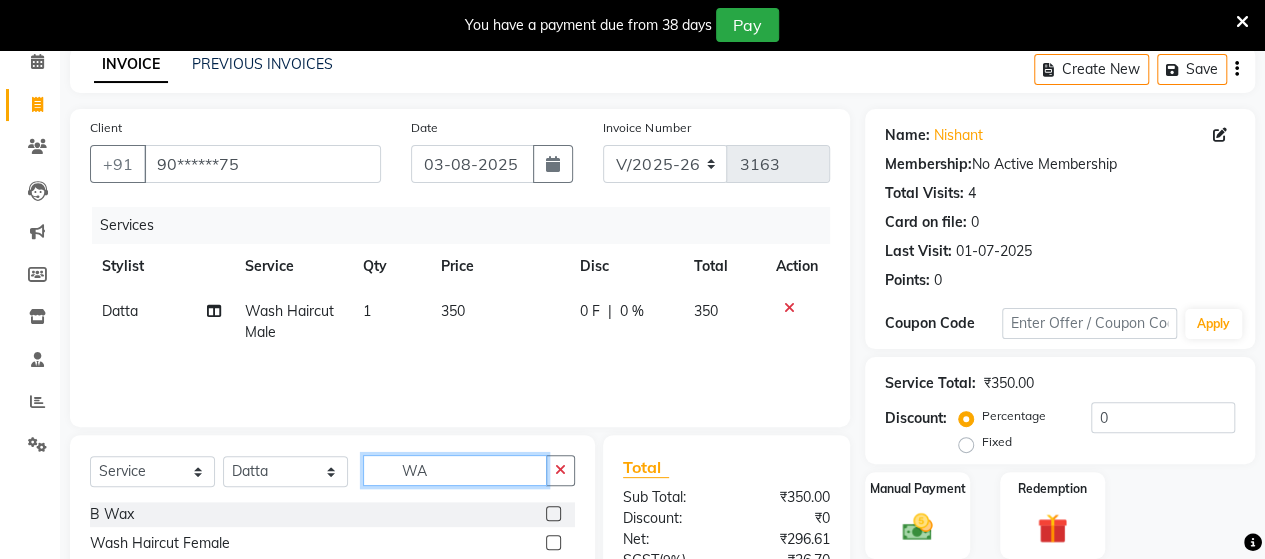type on "W" 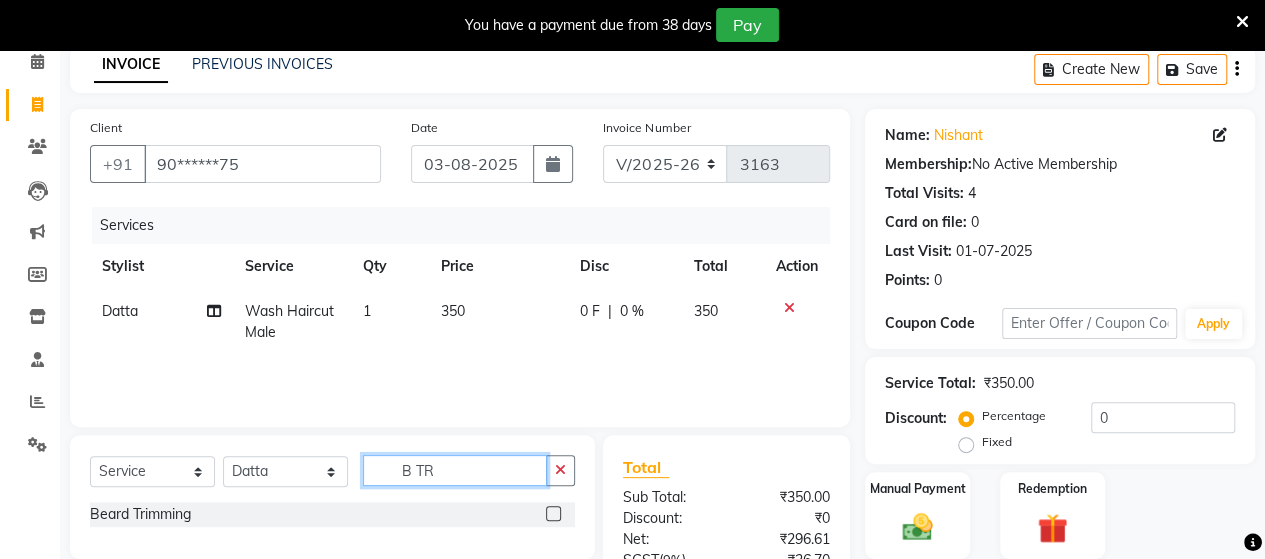 type on "B TR" 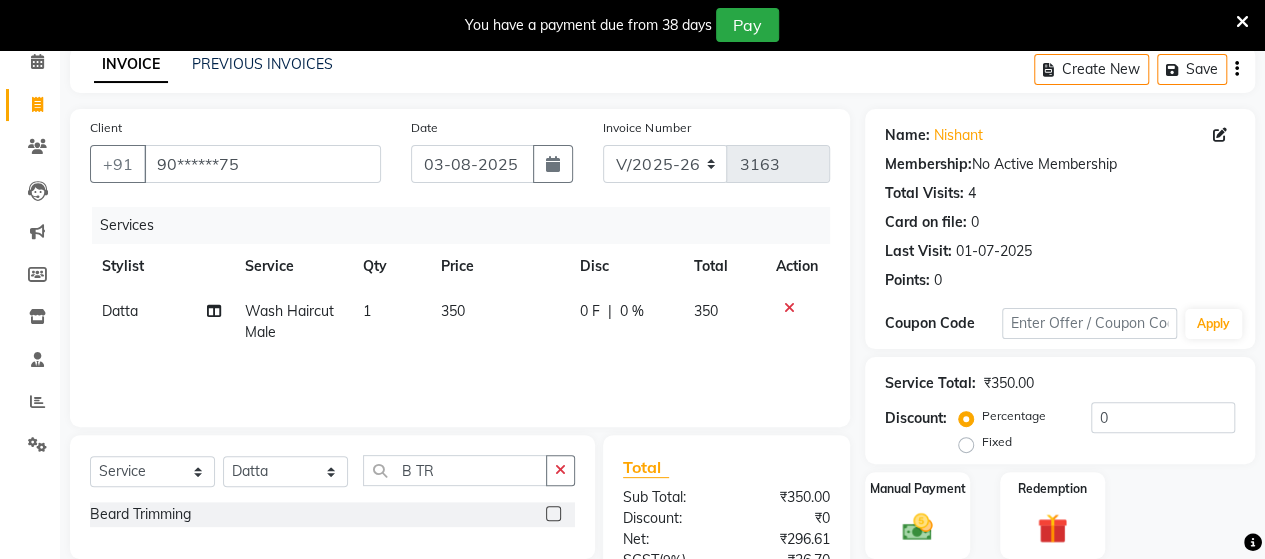 click 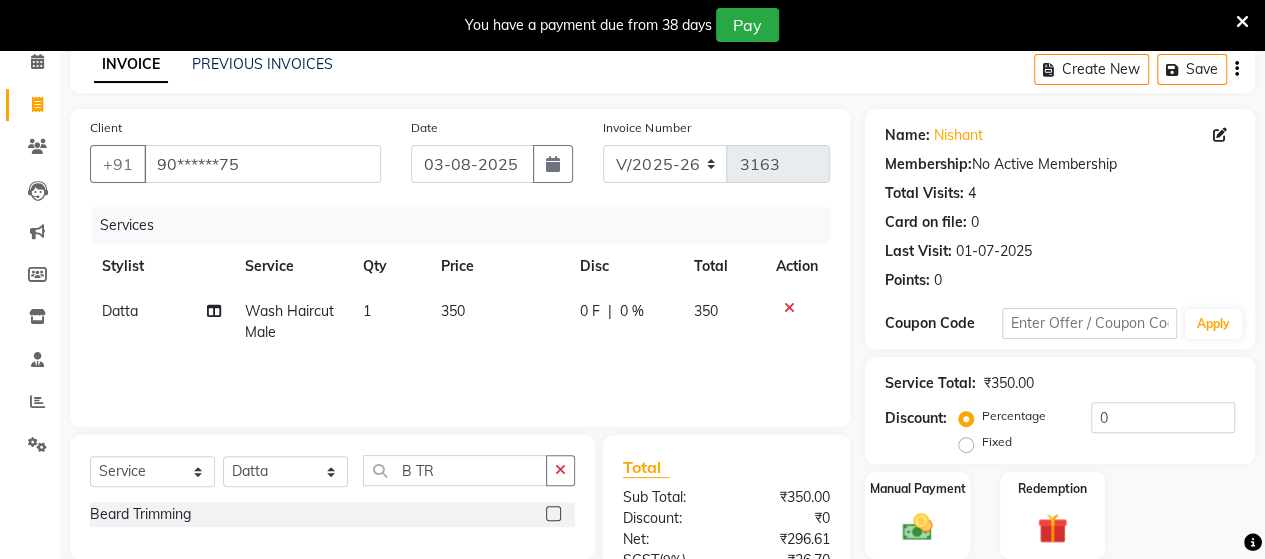 click at bounding box center [552, 514] 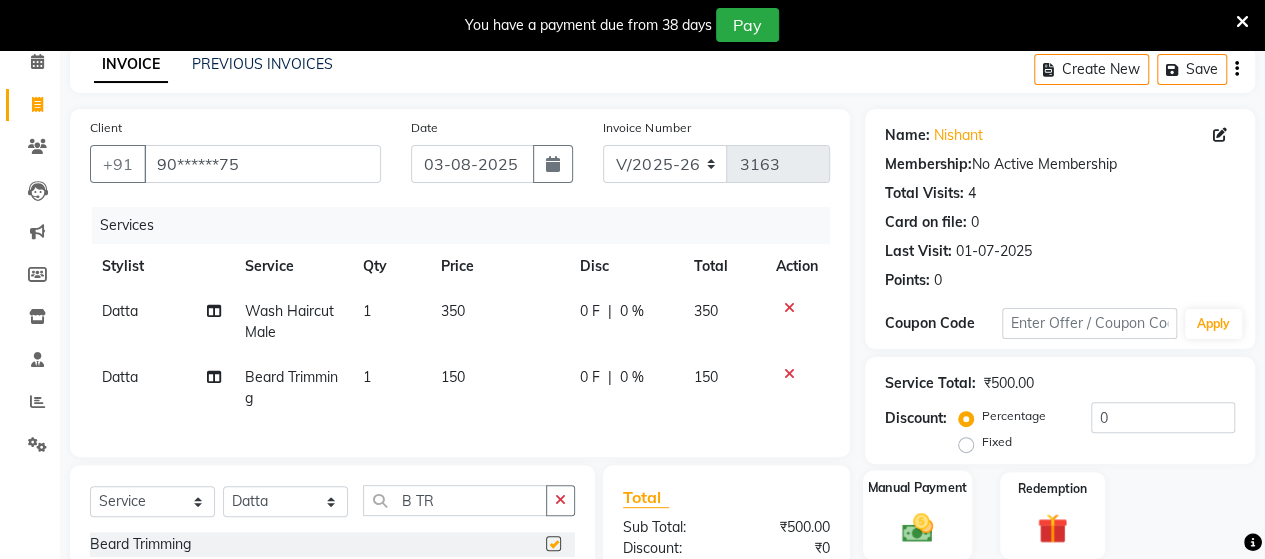 checkbox on "false" 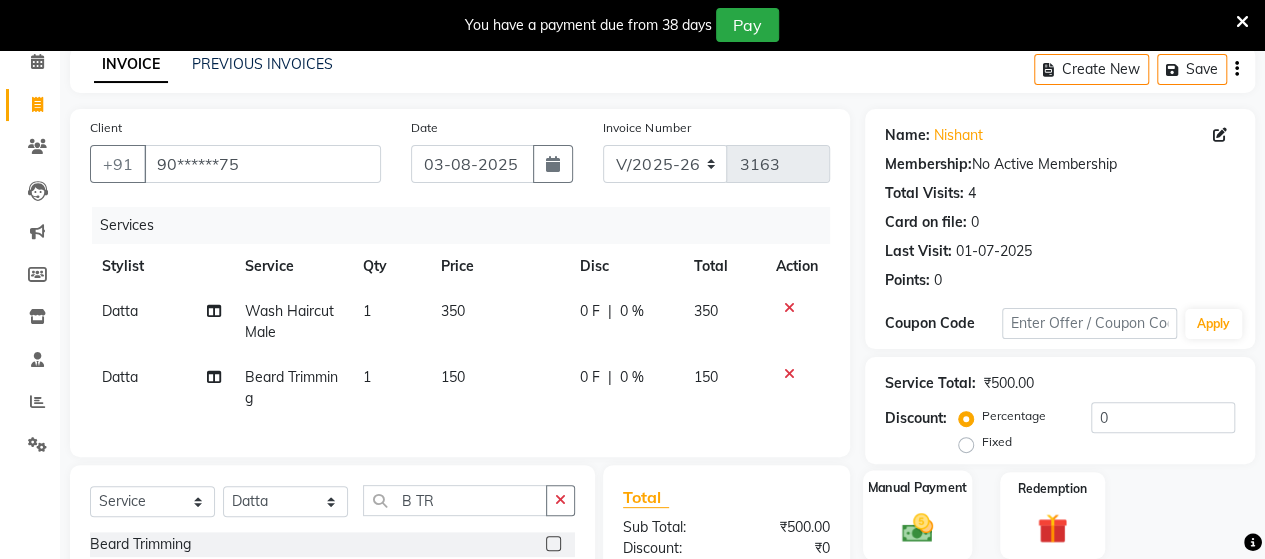 click on "Manual Payment" 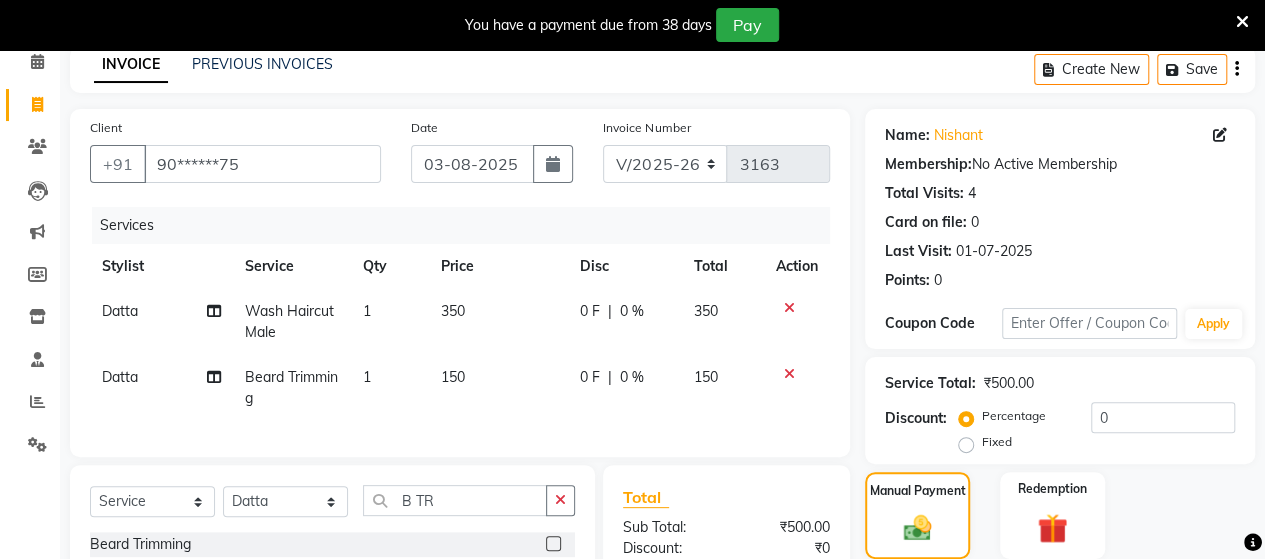 scroll, scrollTop: 334, scrollLeft: 0, axis: vertical 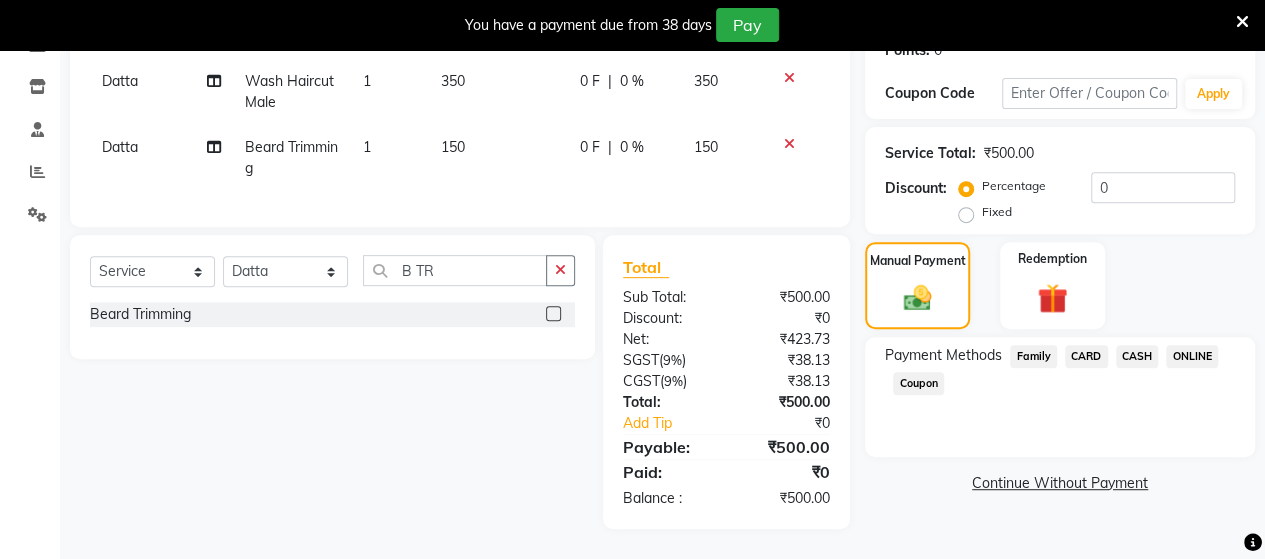 click on "ONLINE" 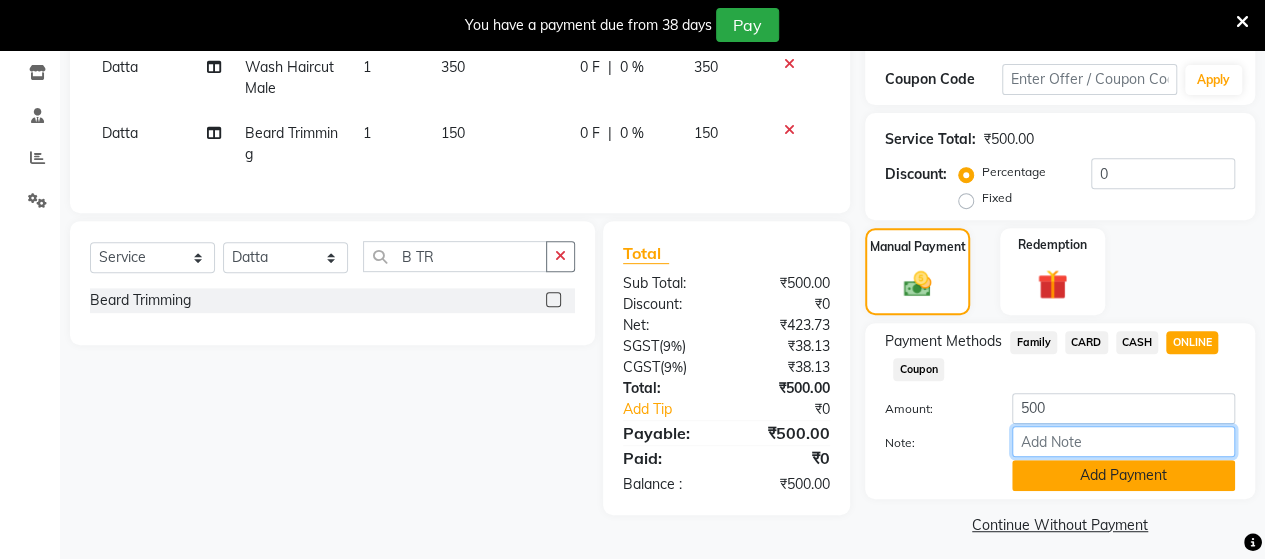 drag, startPoint x: 1178, startPoint y: 456, endPoint x: 1178, endPoint y: 471, distance: 15 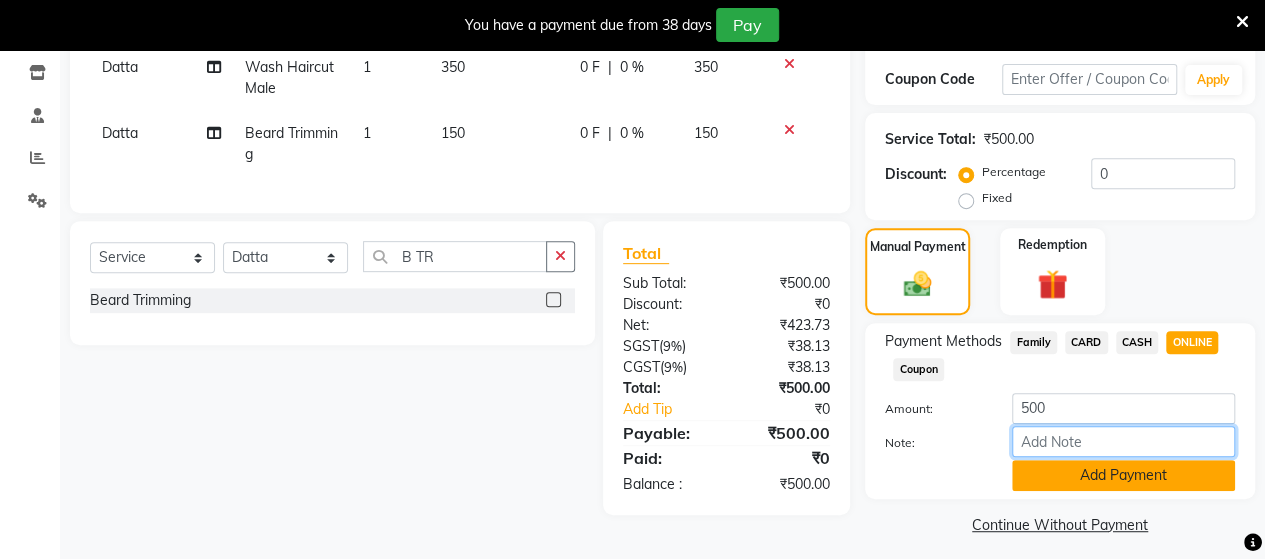 click on "Amount: 500 Note: Add Payment" 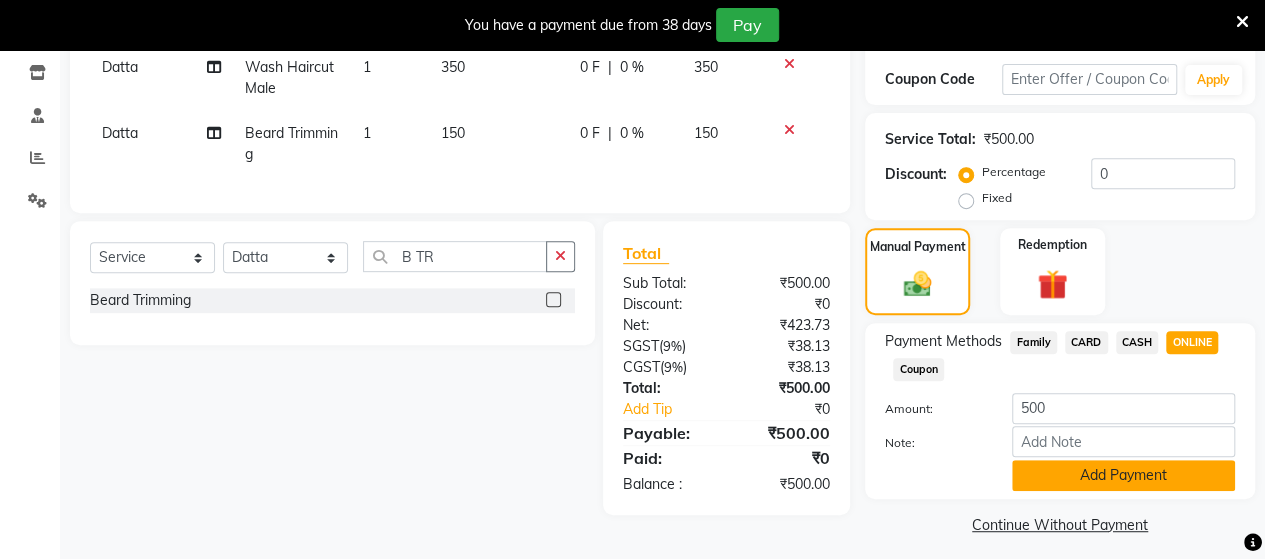 click on "Add Payment" 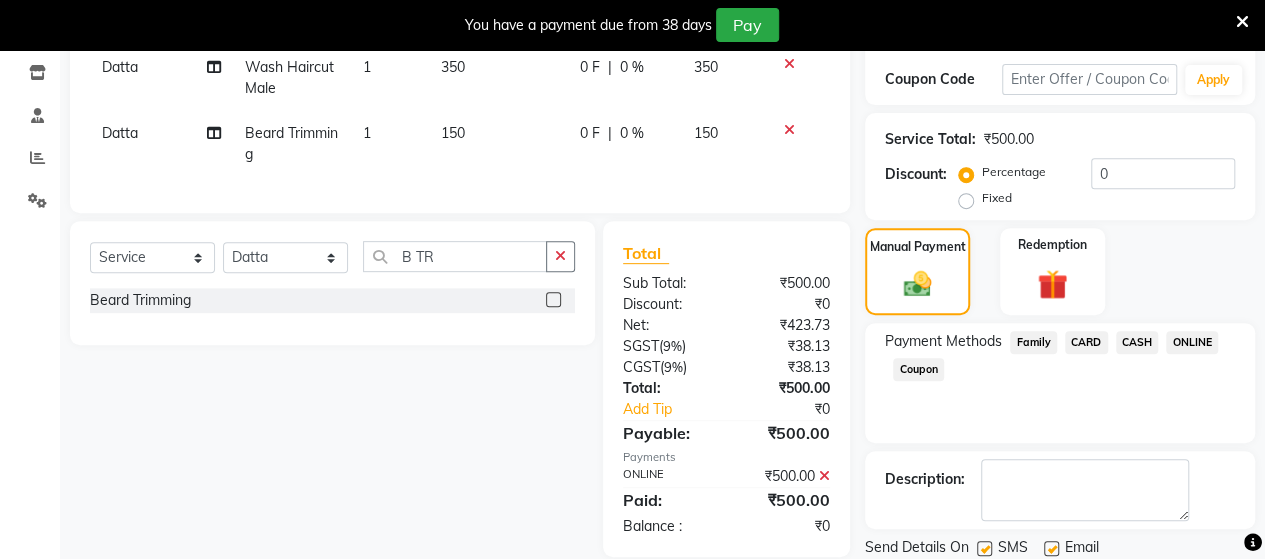 scroll, scrollTop: 400, scrollLeft: 0, axis: vertical 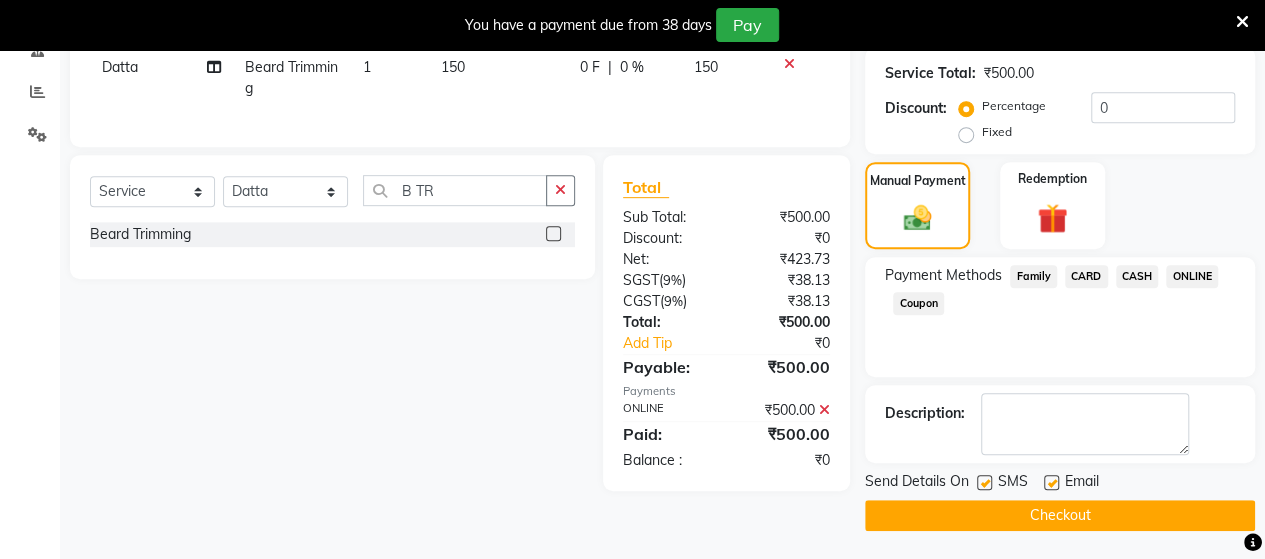 click on "Checkout" 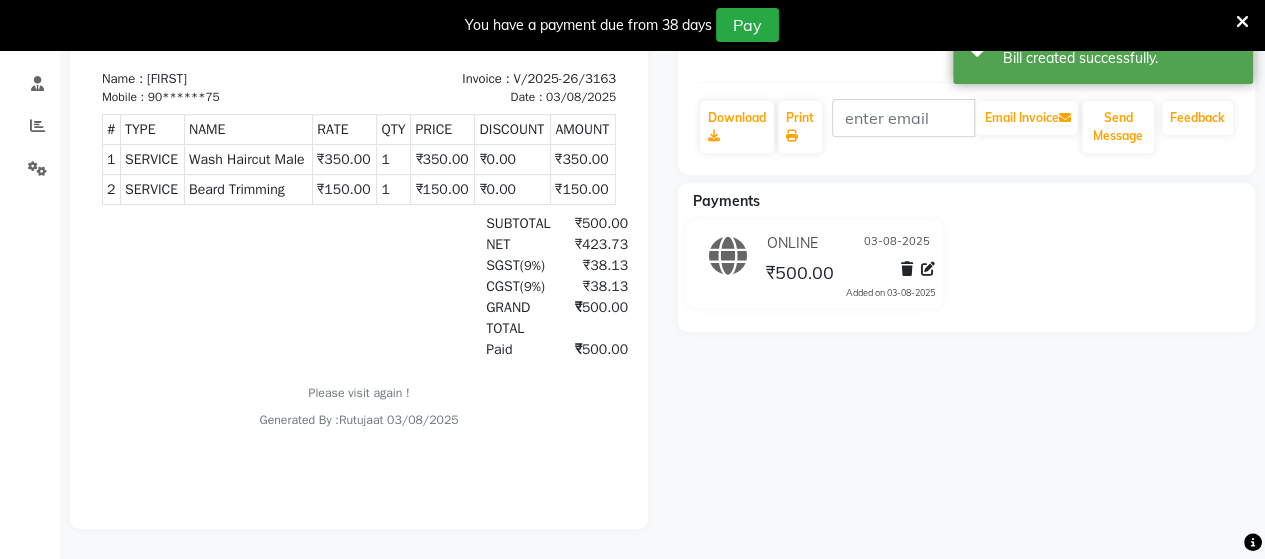 scroll, scrollTop: 0, scrollLeft: 0, axis: both 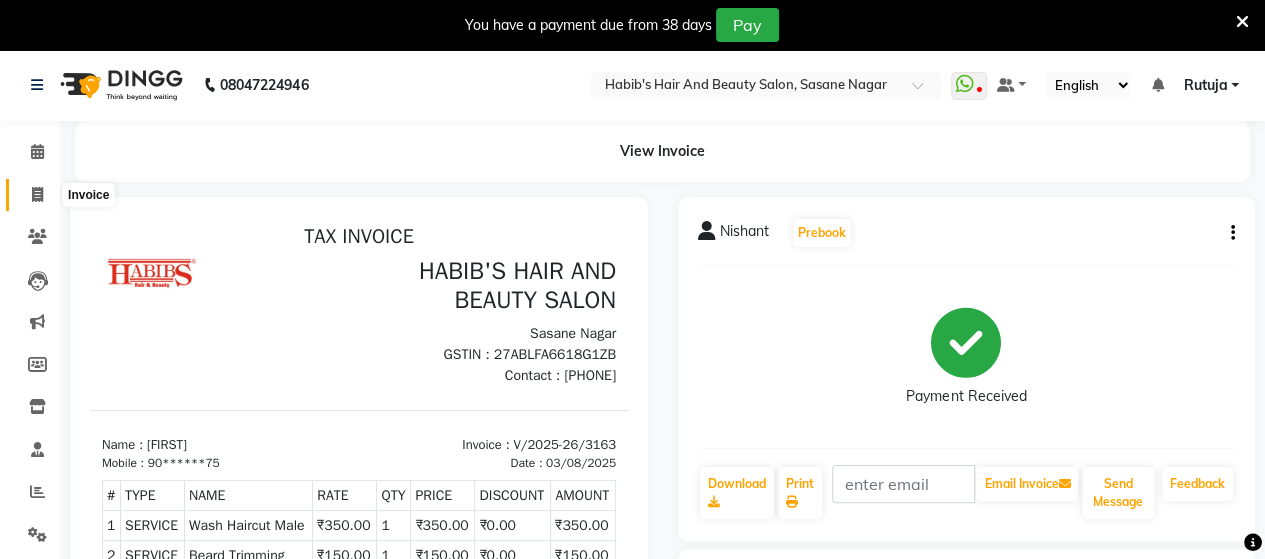 click 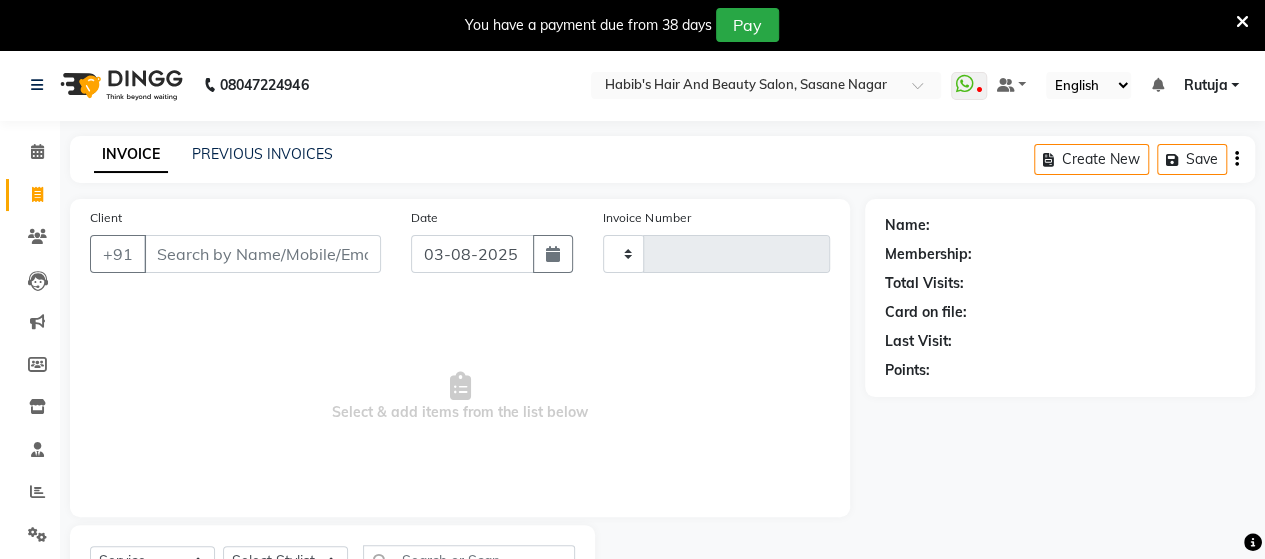 scroll, scrollTop: 90, scrollLeft: 0, axis: vertical 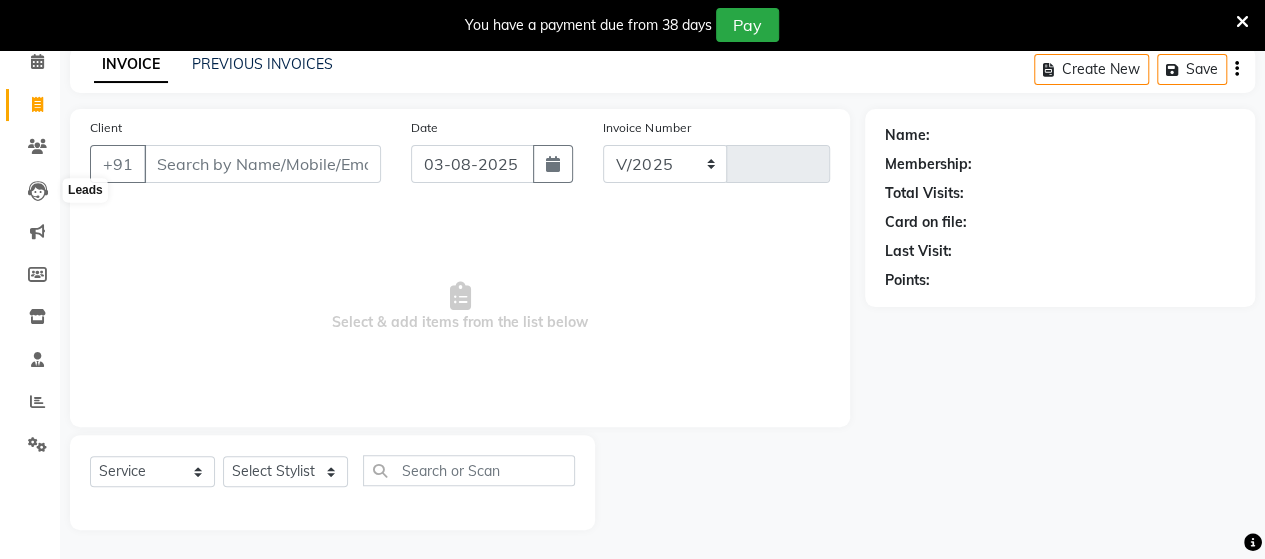 select on "6429" 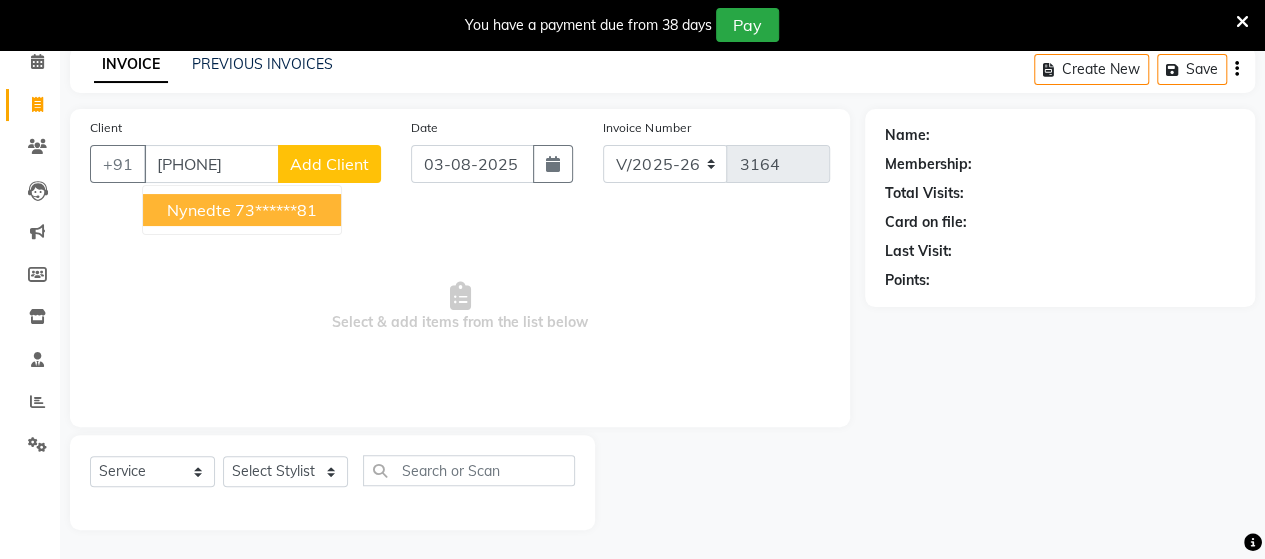click on "73******81" at bounding box center (276, 210) 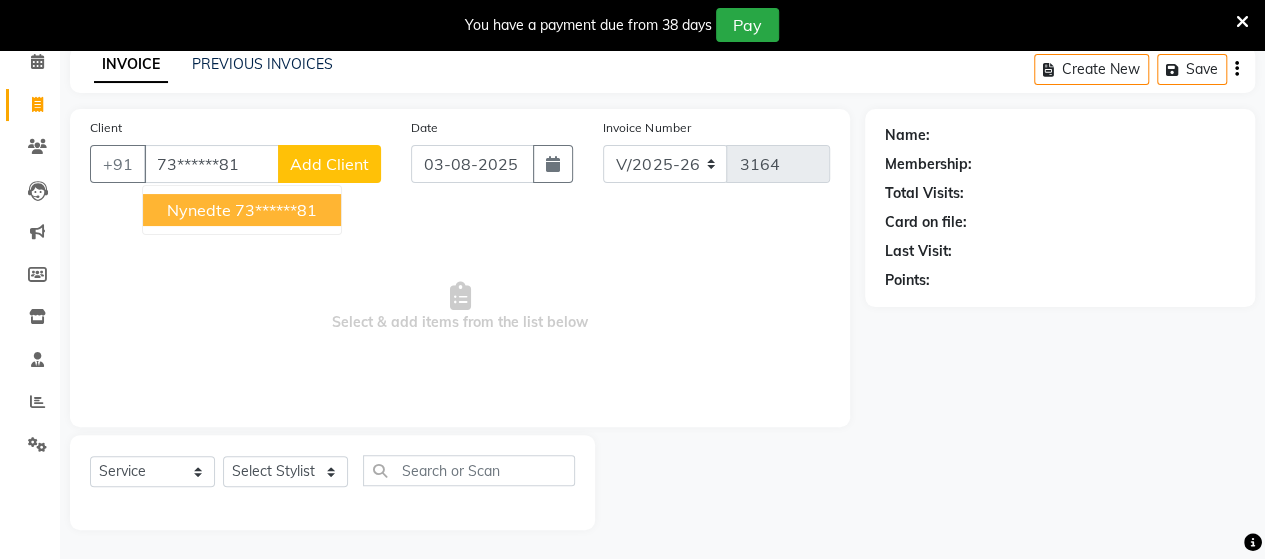 type on "73******81" 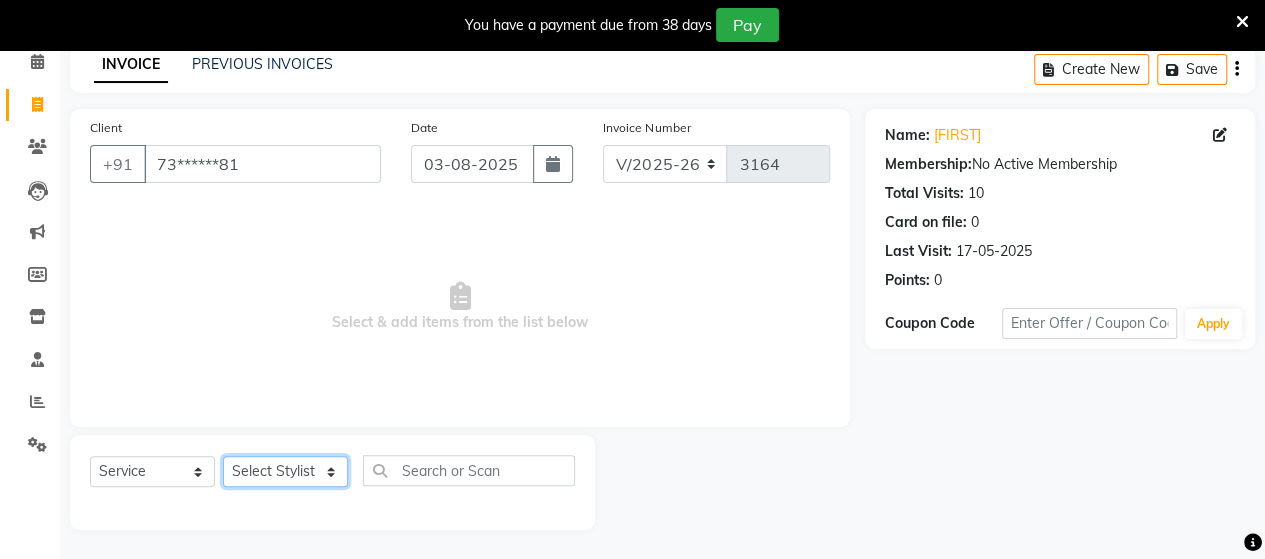 click on "Select Stylist Admin Datta  Jyoti  Krushna  Pratik  RAVI Rohit Rutuja" 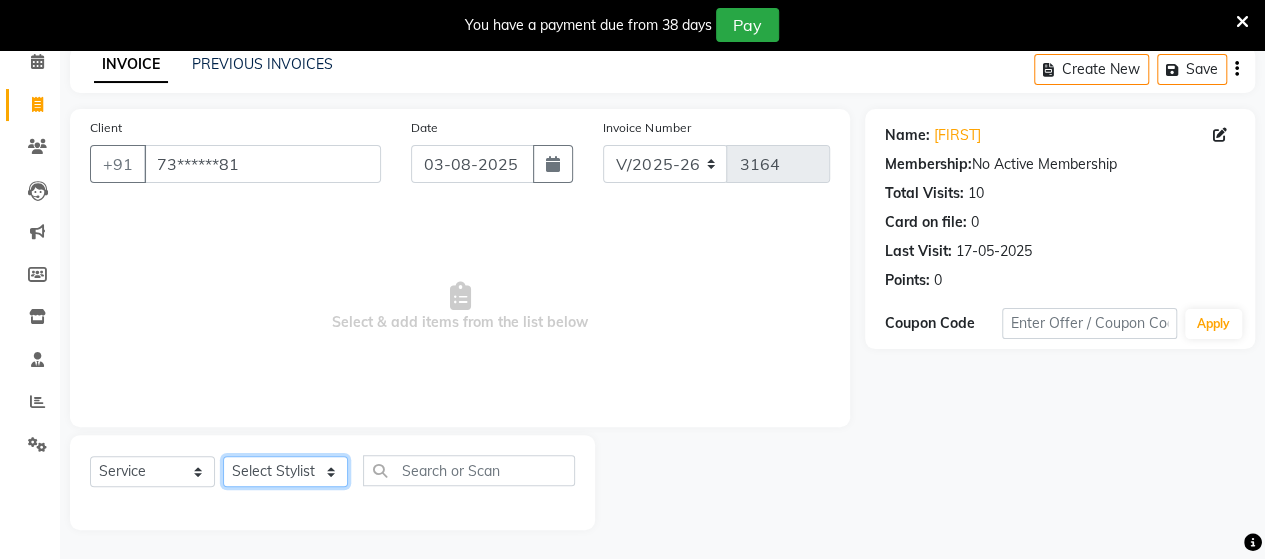select on "62464" 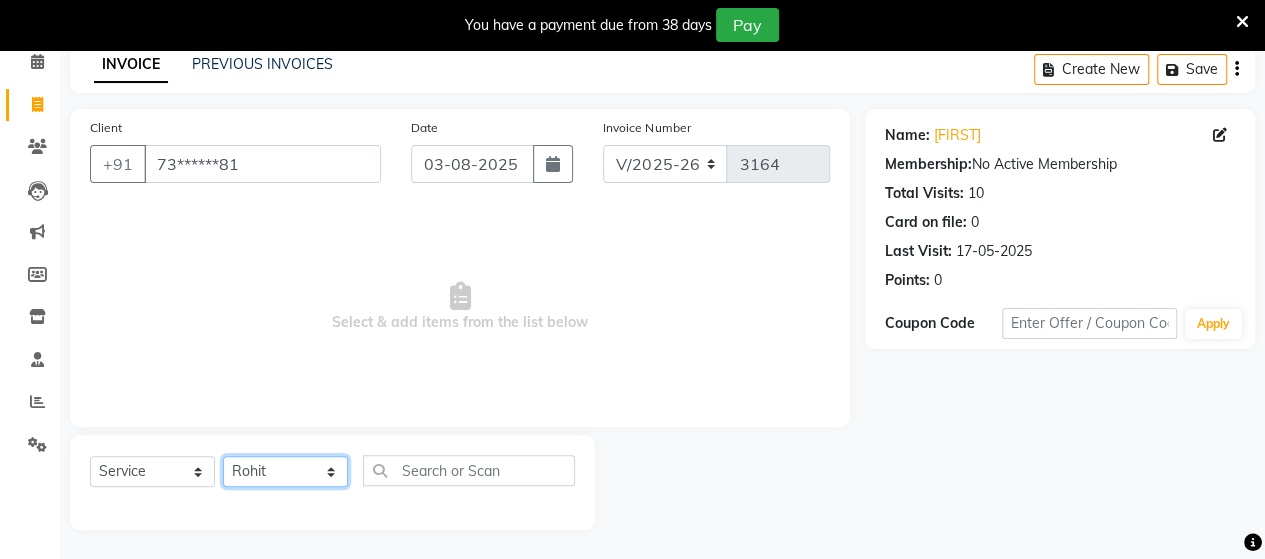 click on "Select Stylist Admin Datta  Jyoti  Krushna  Pratik  RAVI Rohit Rutuja" 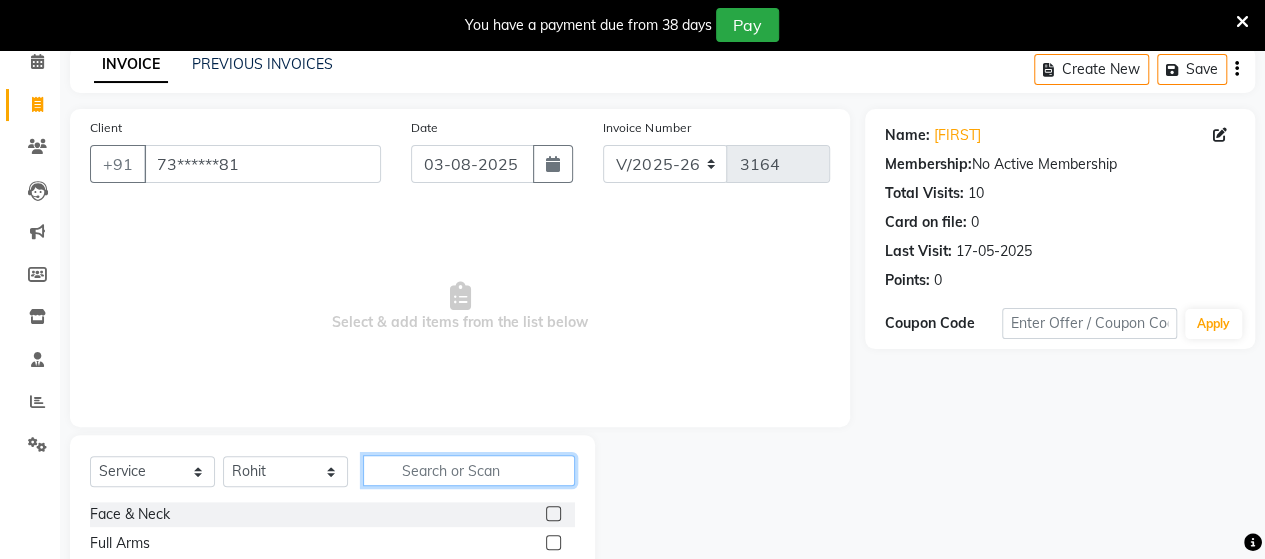 click 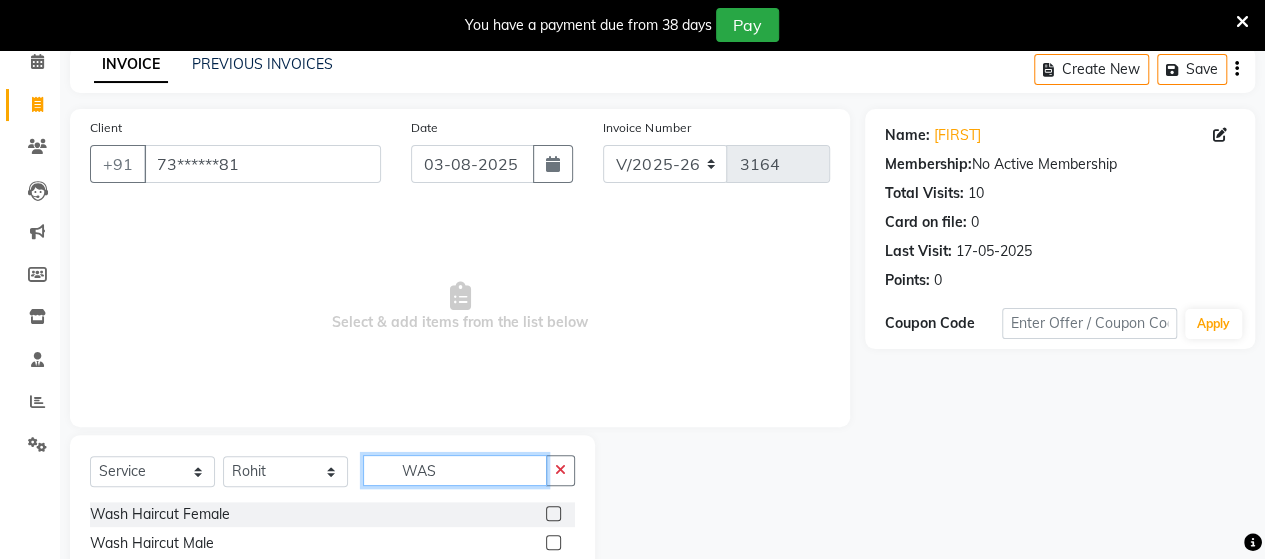 type on "WAS" 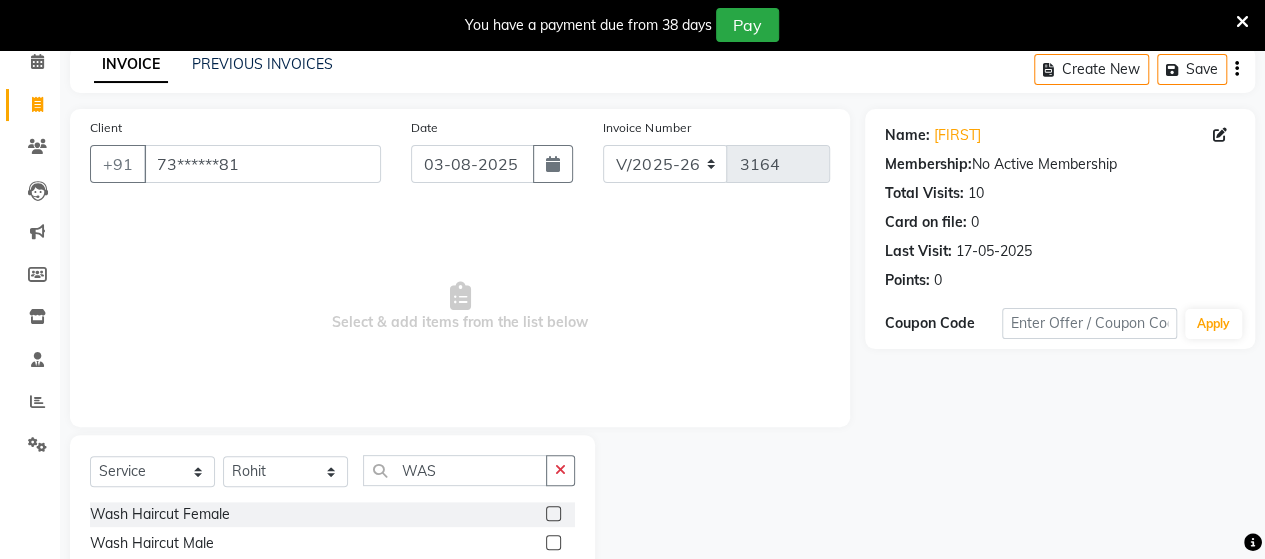 click 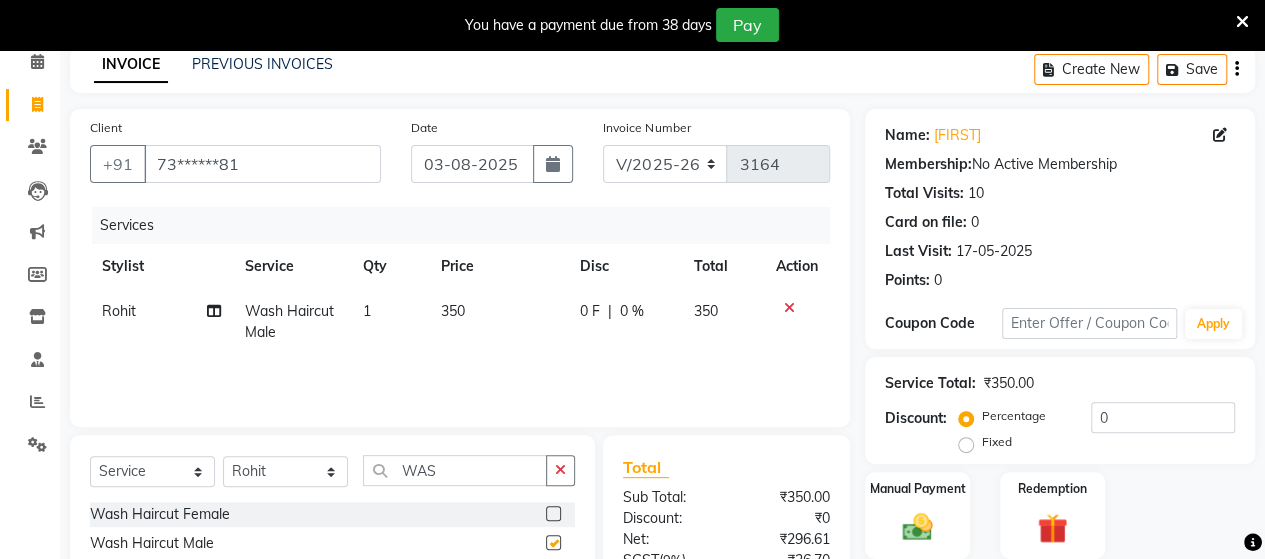 checkbox on "false" 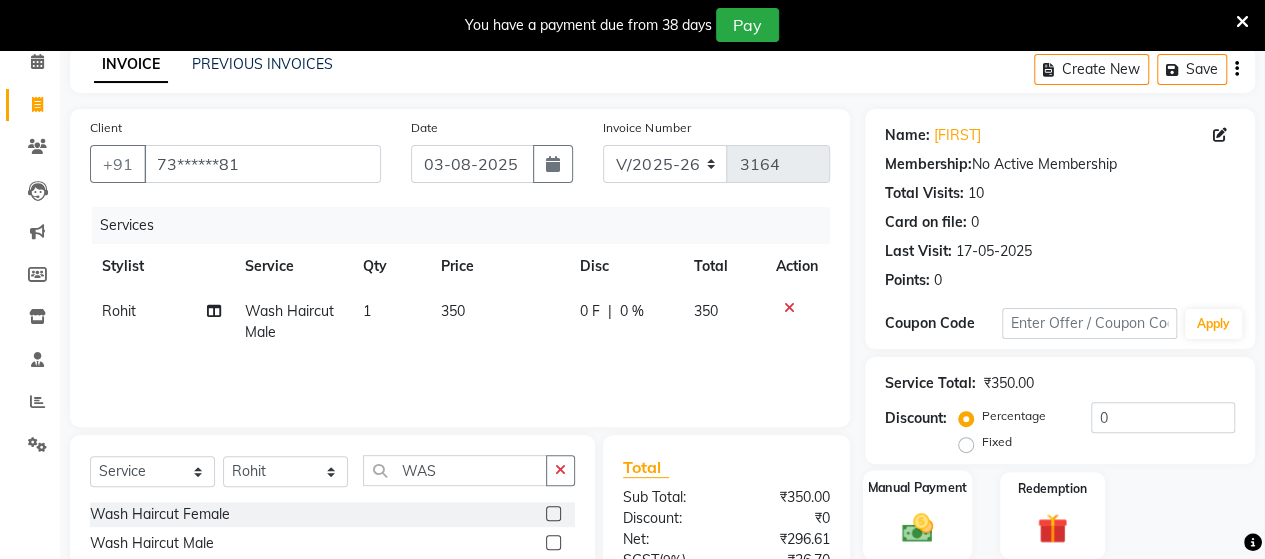 click on "Manual Payment" 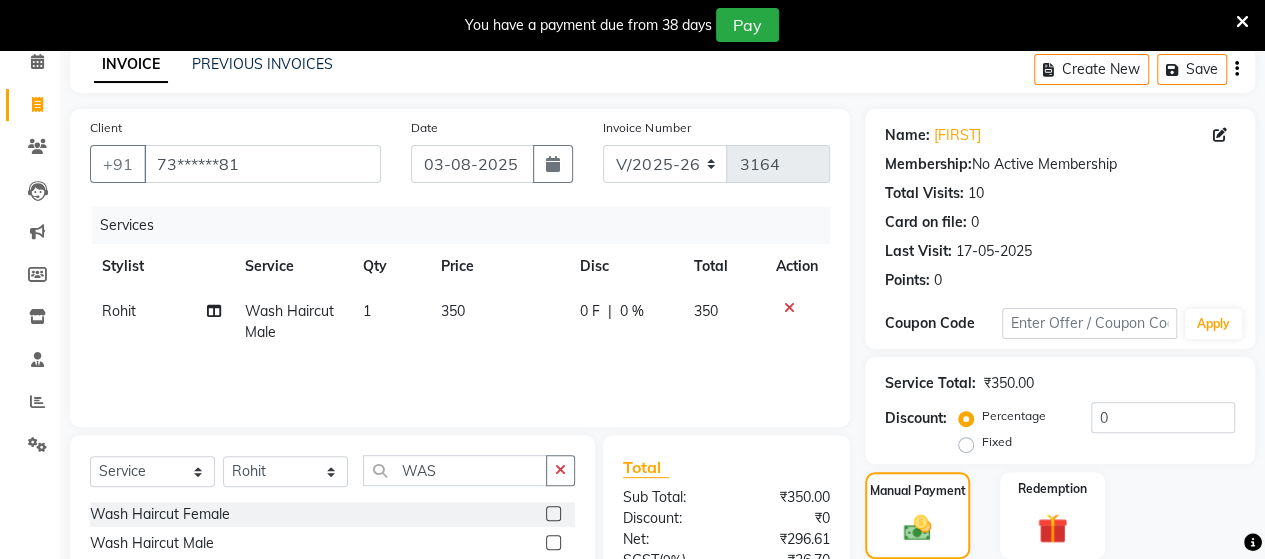 scroll, scrollTop: 288, scrollLeft: 0, axis: vertical 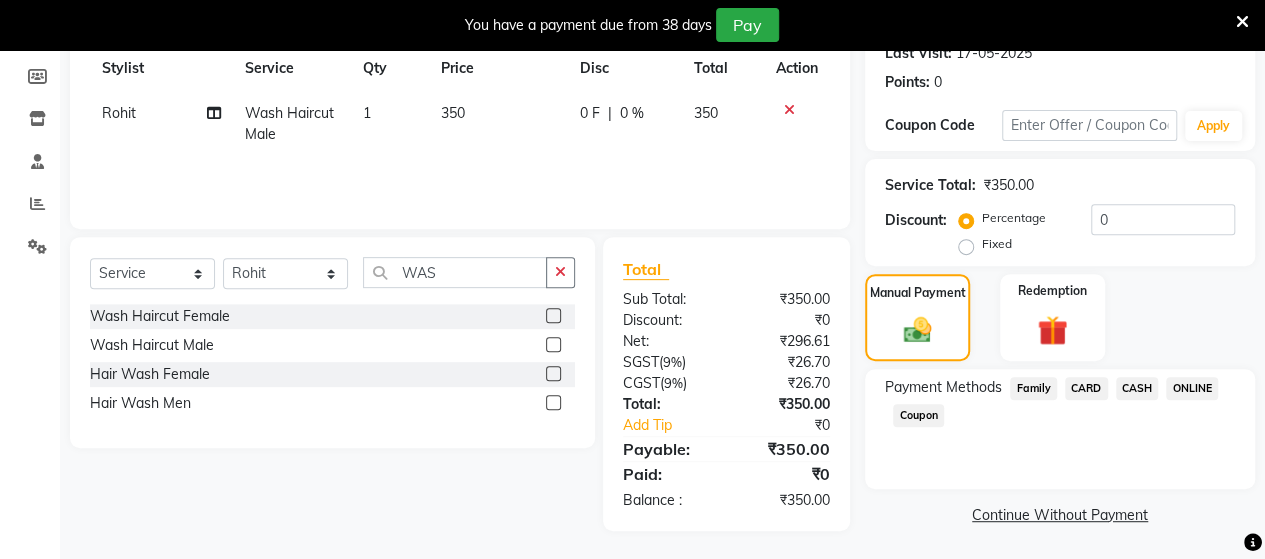 click on "ONLINE" 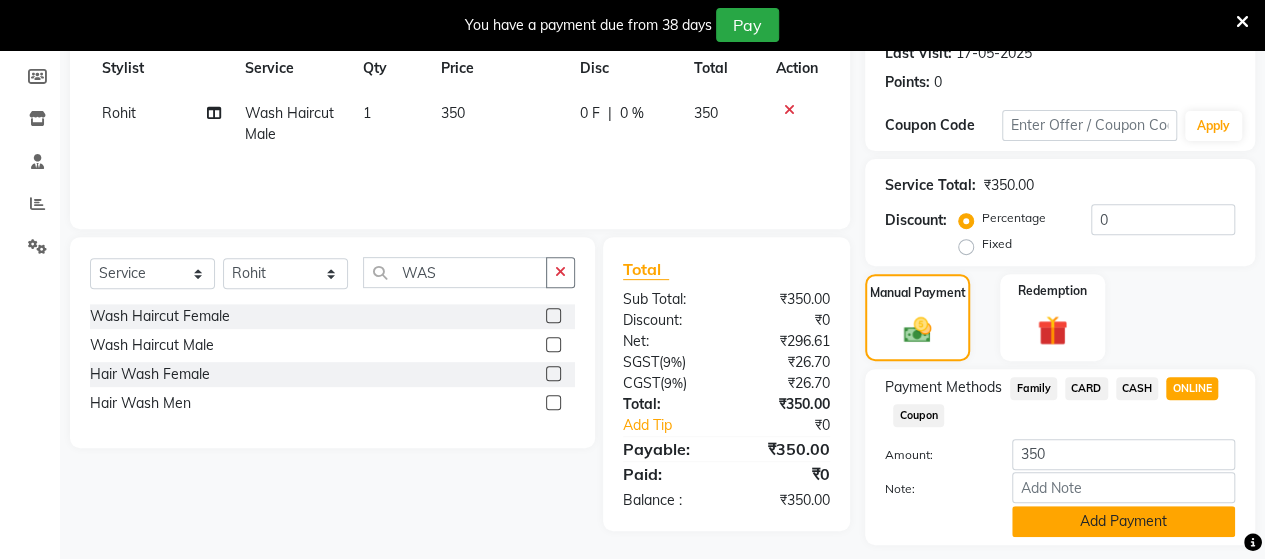 click on "Add Payment" 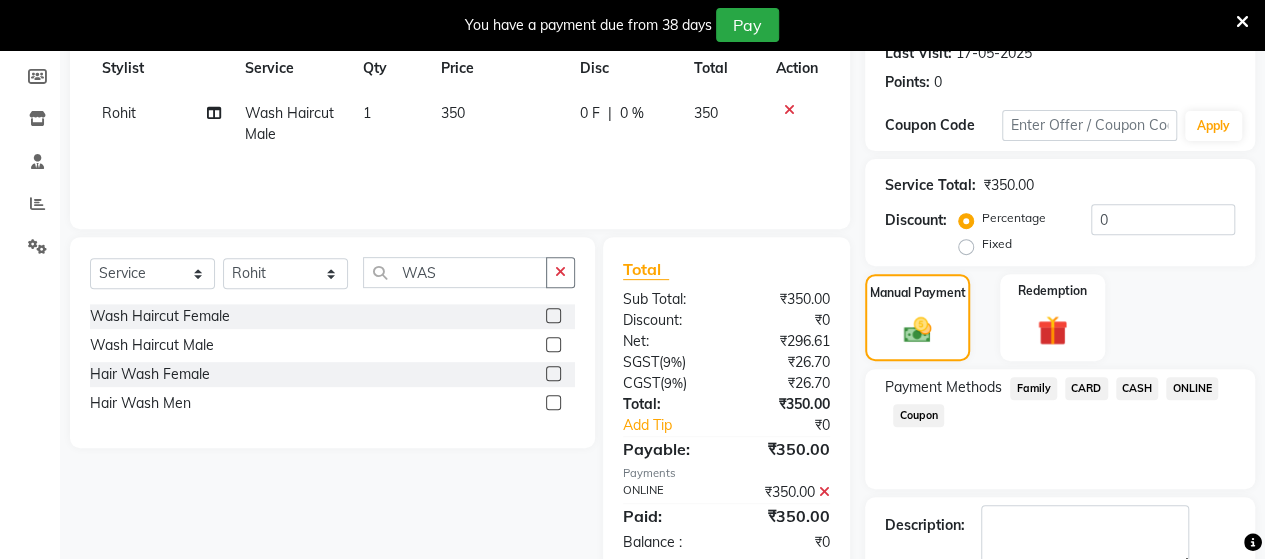 scroll, scrollTop: 400, scrollLeft: 0, axis: vertical 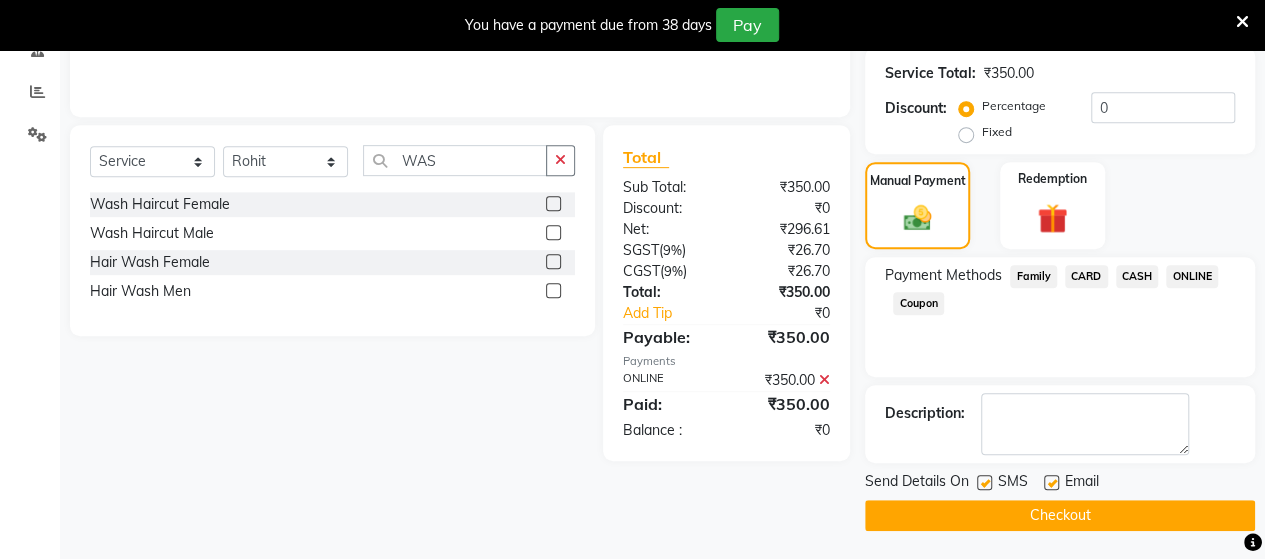 click on "Checkout" 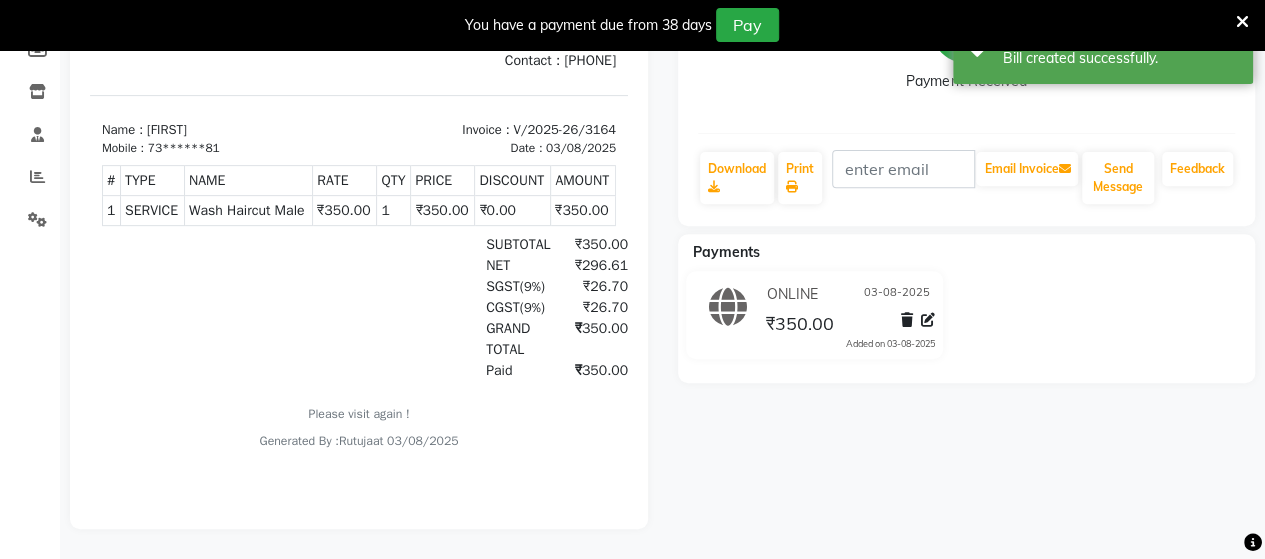 scroll, scrollTop: 0, scrollLeft: 0, axis: both 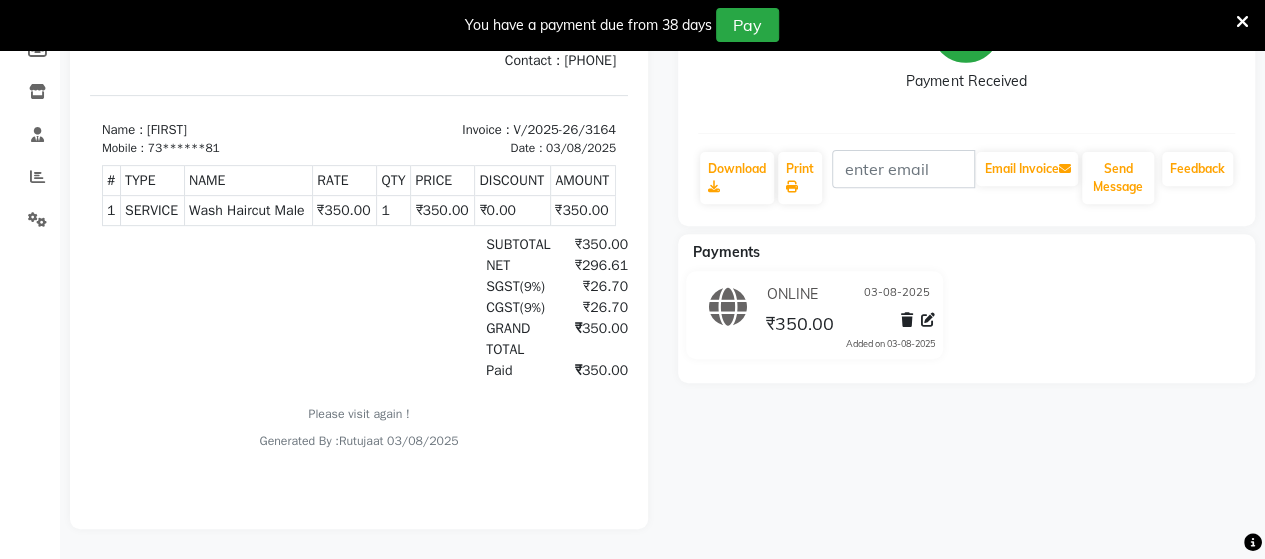 click on "[FIRST]   Prebook   Payment Received  Download  Print   Email Invoice   Send Message Feedback  Payments ONLINE [DATE] ₹350.00  Added on [DATE]" 